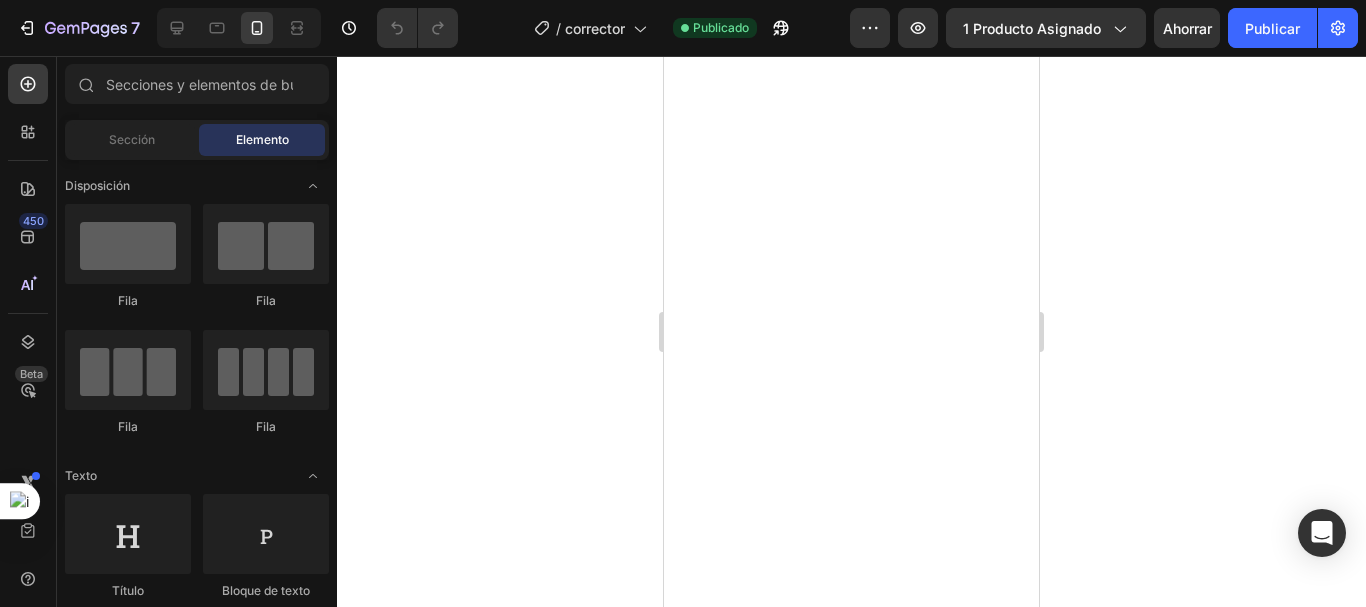 scroll, scrollTop: 0, scrollLeft: 0, axis: both 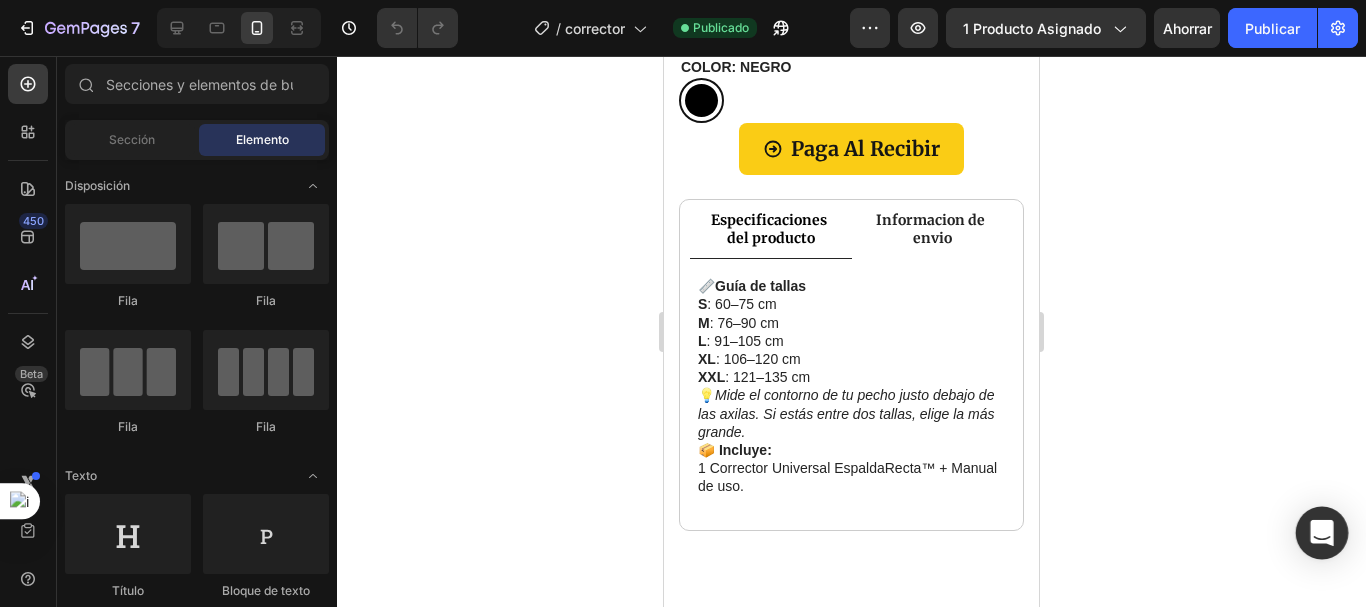 click 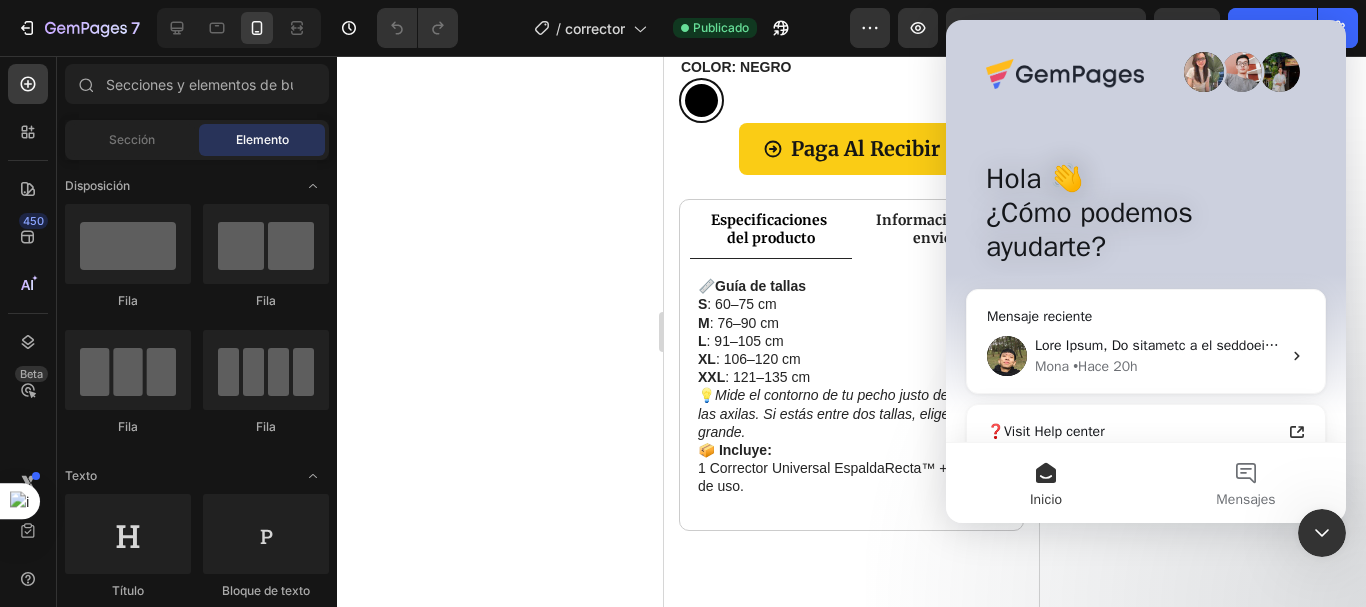 scroll, scrollTop: 0, scrollLeft: 0, axis: both 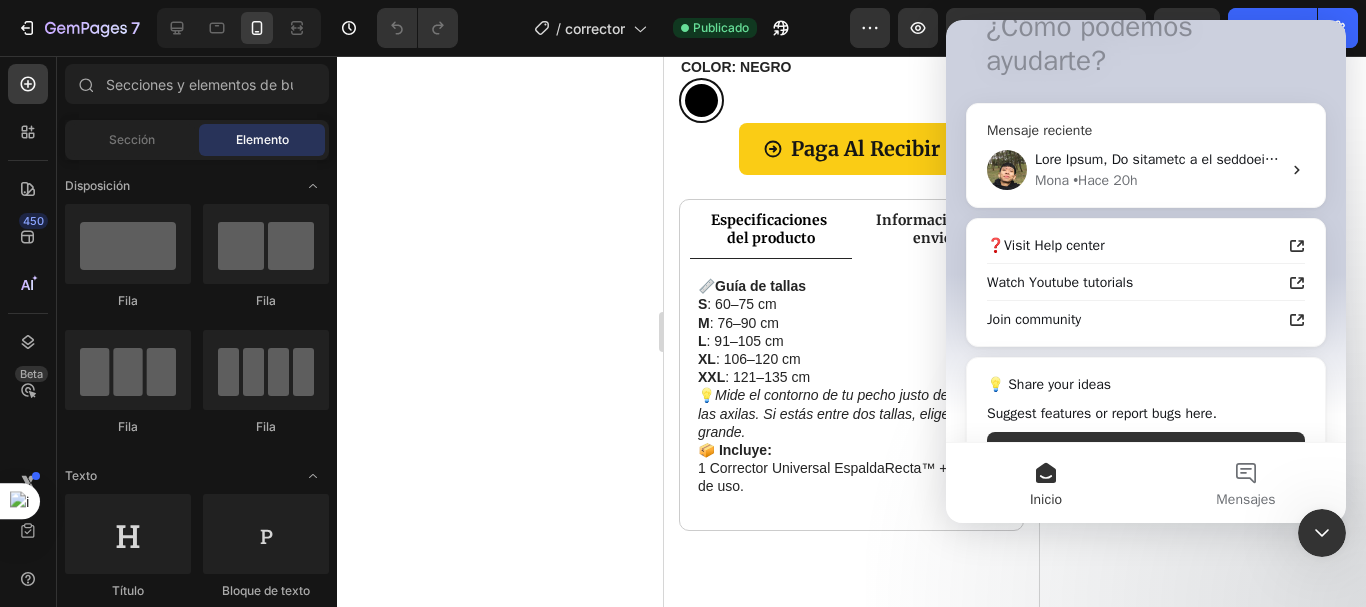 click on "Mona •  Hace 20h" at bounding box center (1158, 180) 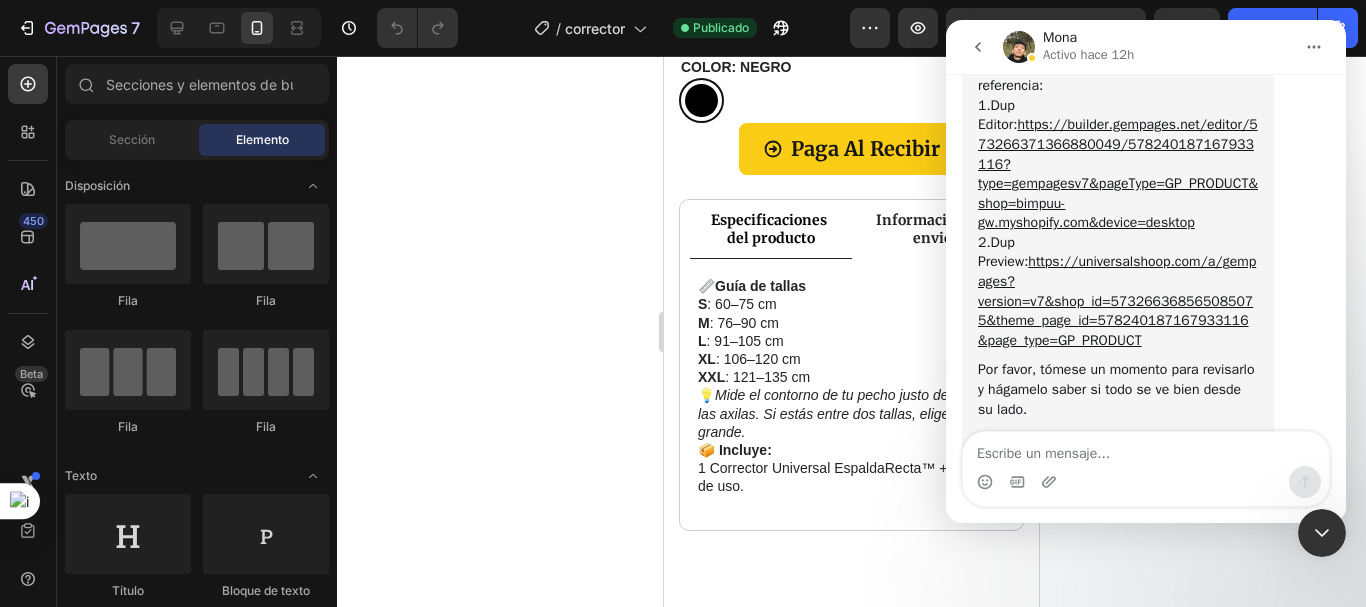 scroll, scrollTop: 6644, scrollLeft: 0, axis: vertical 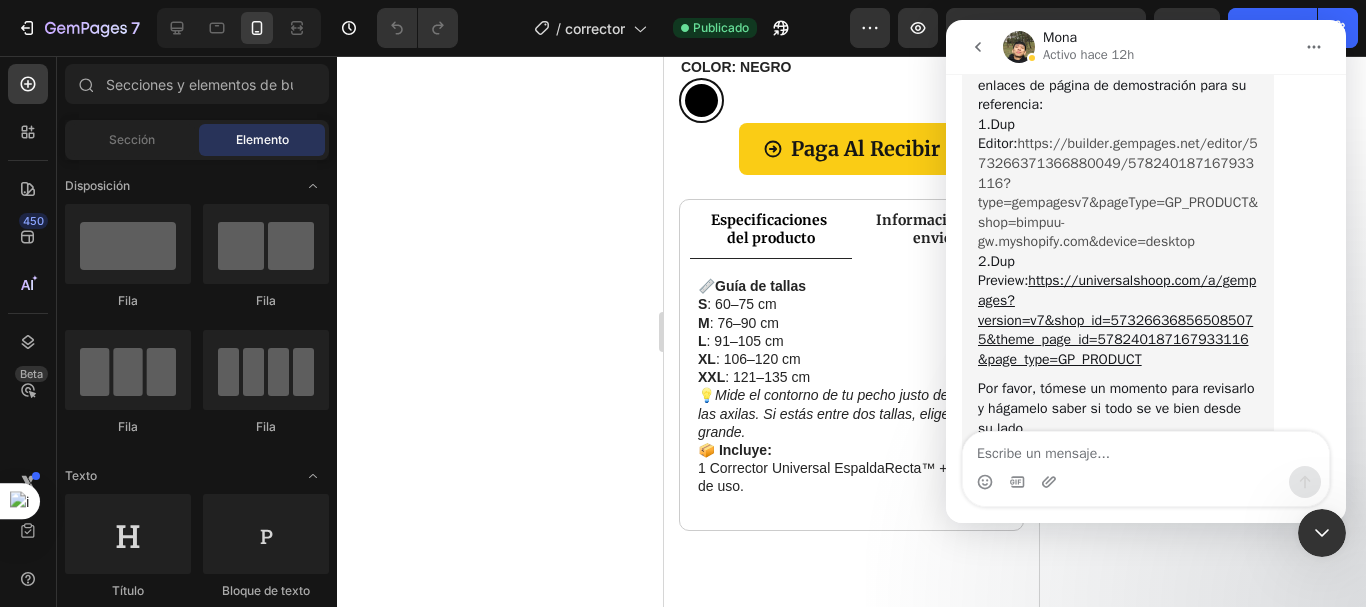 click on "https://builder.gempages.net/editor/573266371366880049/578240187167933116?type=gempagesv7&pageType=GP_PRODUCT&shop=bimpuu-gw.myshopify.com&device=desktop" at bounding box center (1118, 192) 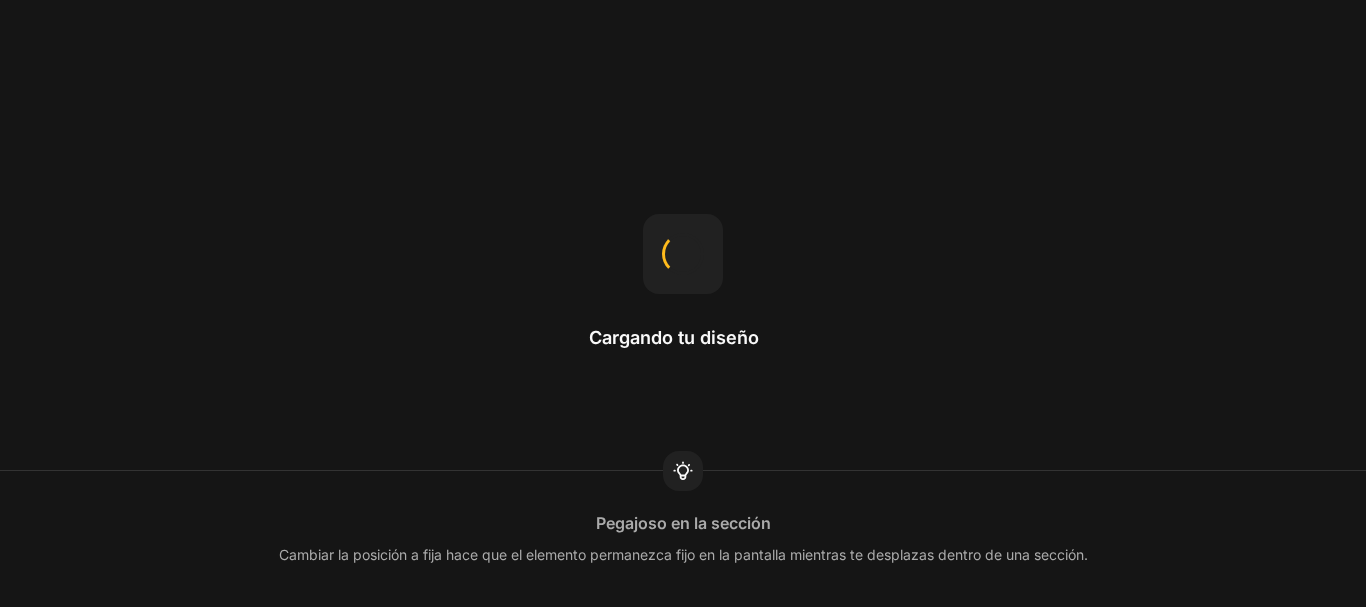 scroll, scrollTop: 0, scrollLeft: 0, axis: both 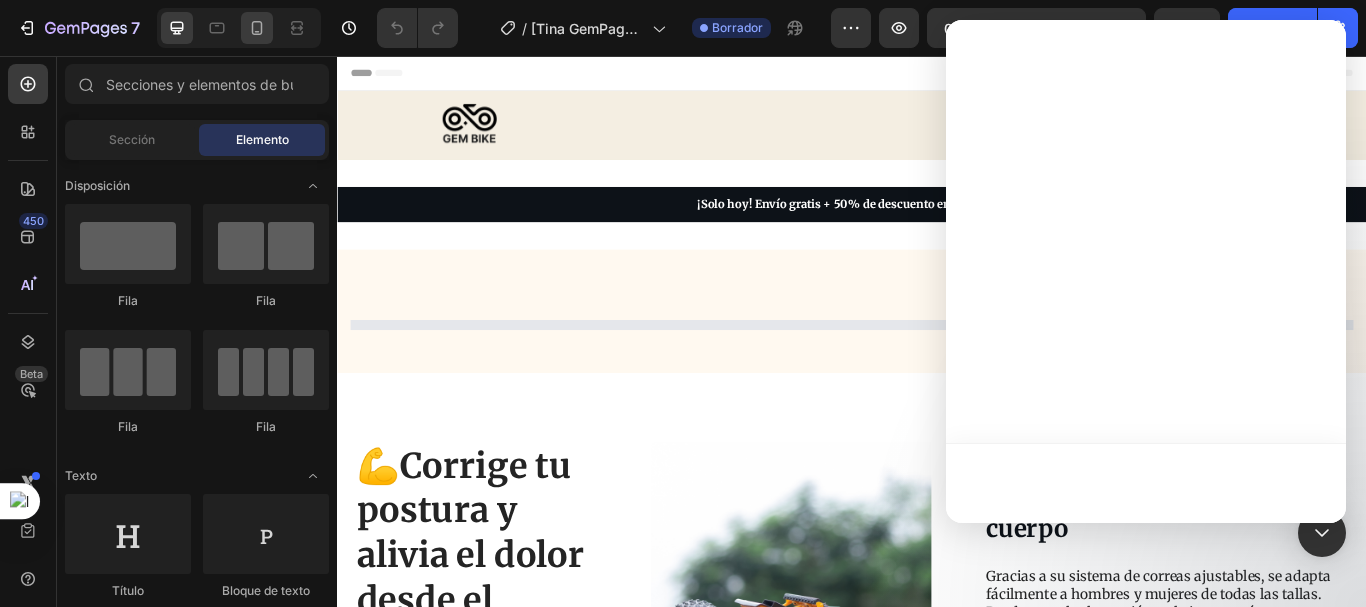 click 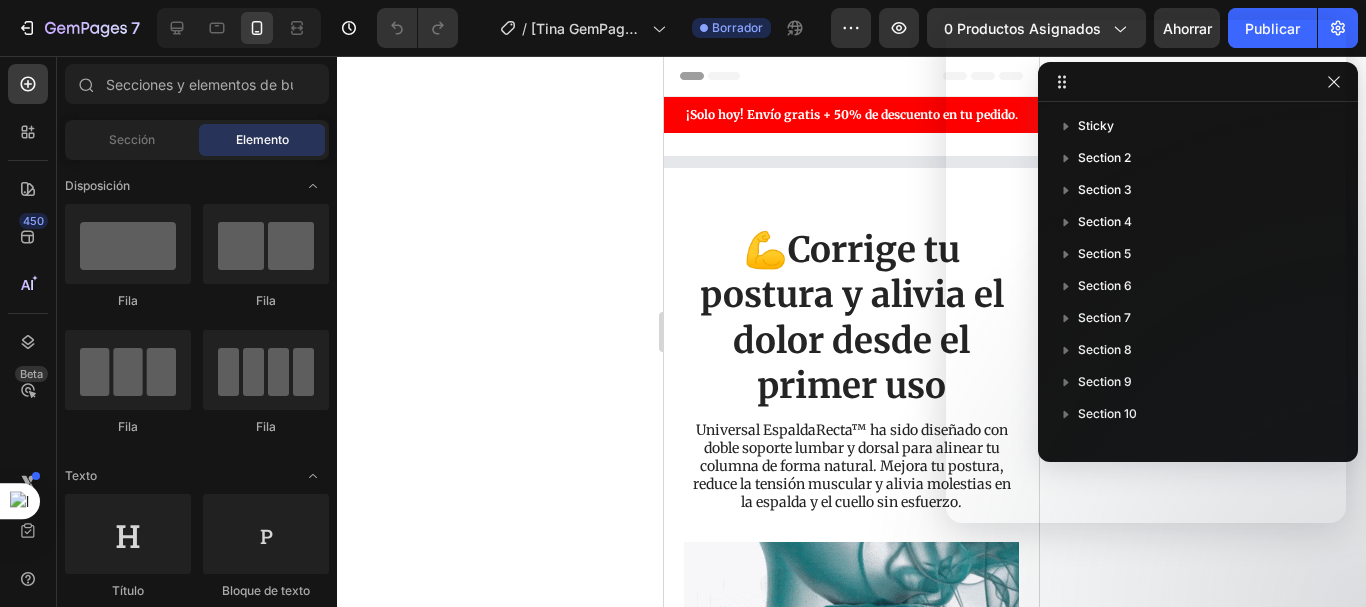 scroll, scrollTop: 0, scrollLeft: 0, axis: both 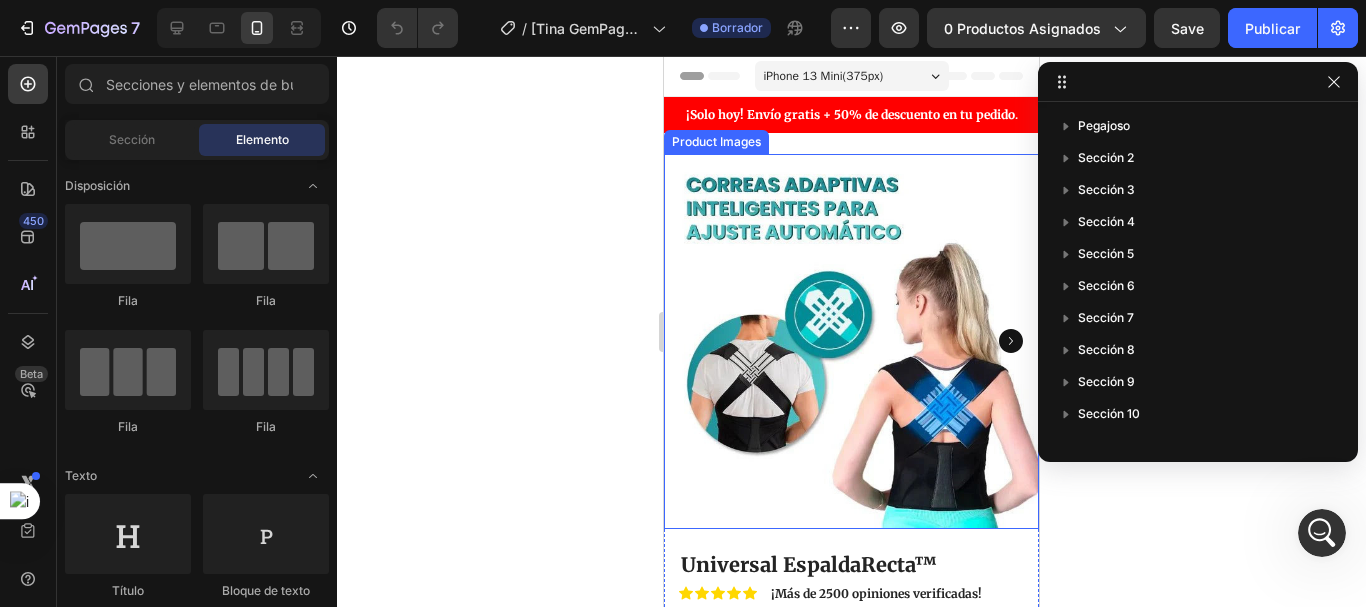 click 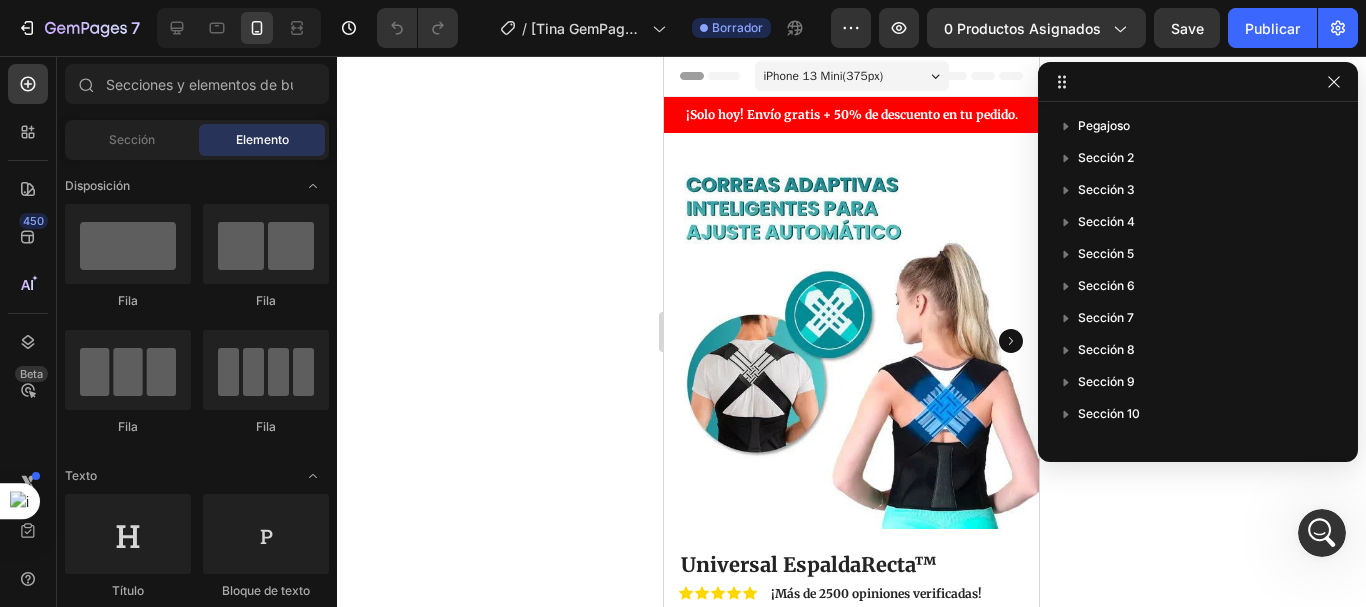 scroll, scrollTop: 0, scrollLeft: 0, axis: both 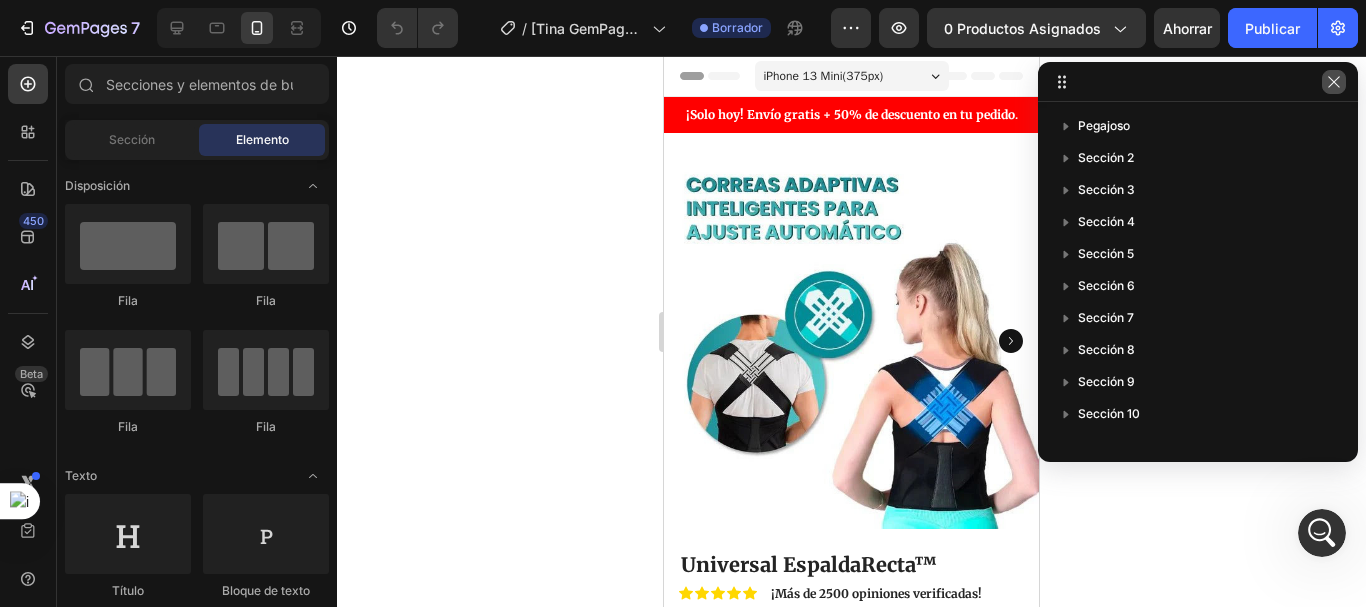 click 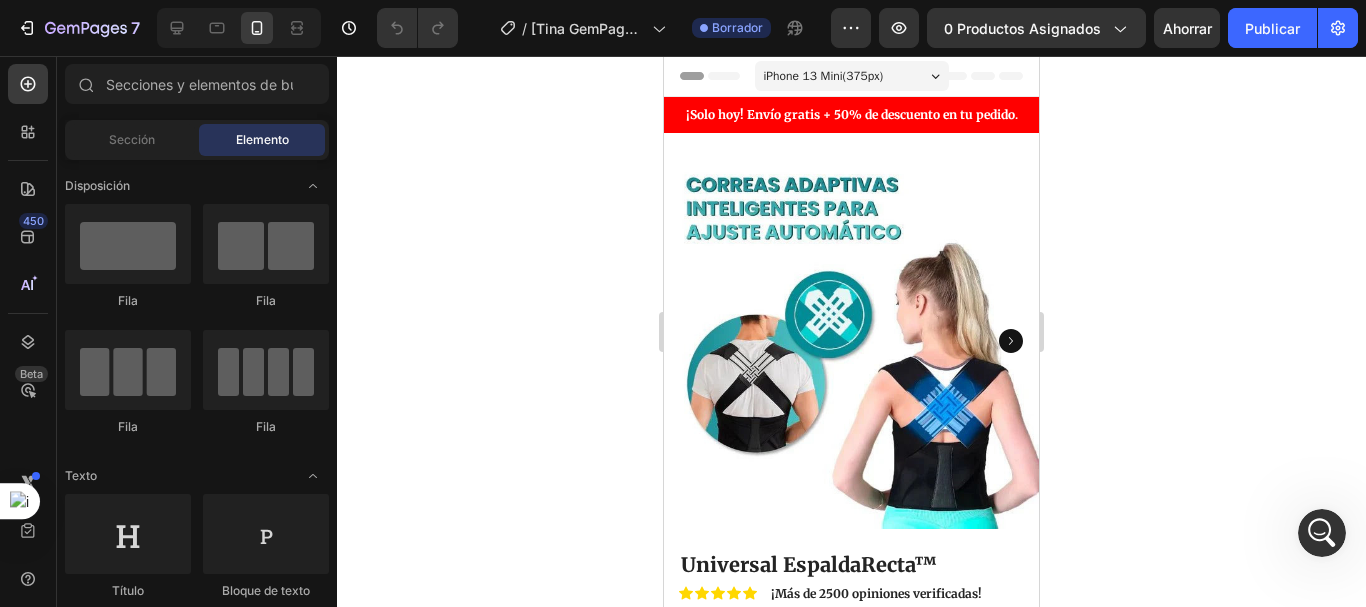 scroll, scrollTop: 6624, scrollLeft: 0, axis: vertical 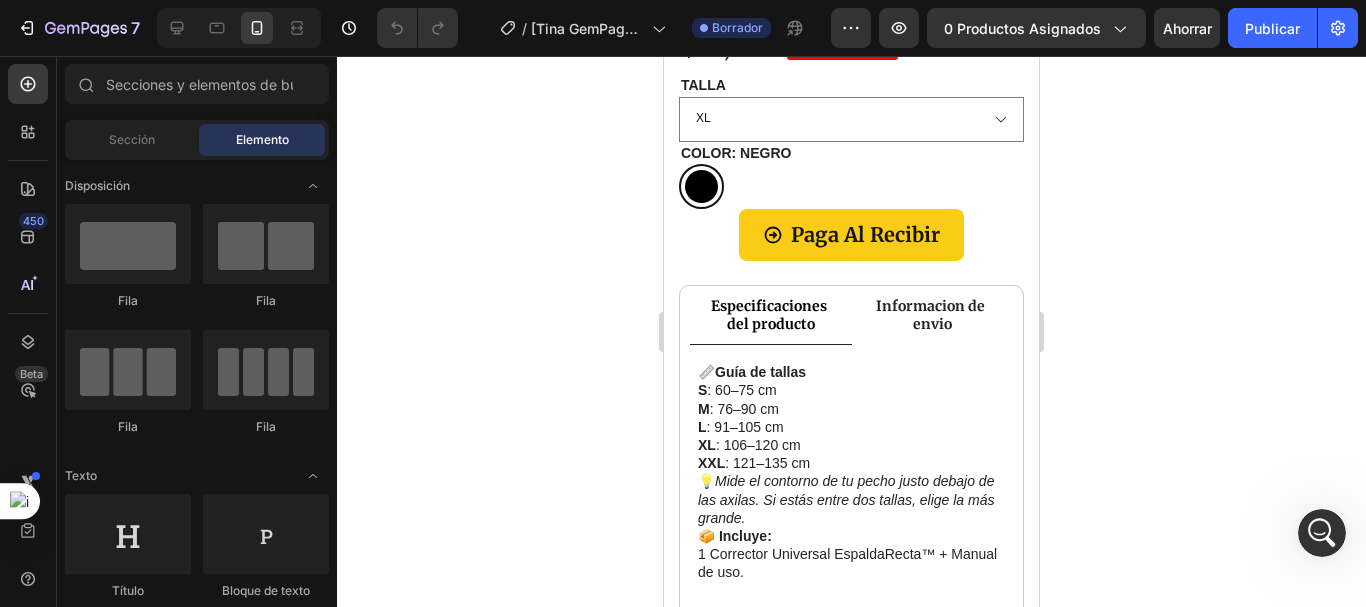 click at bounding box center (1322, 533) 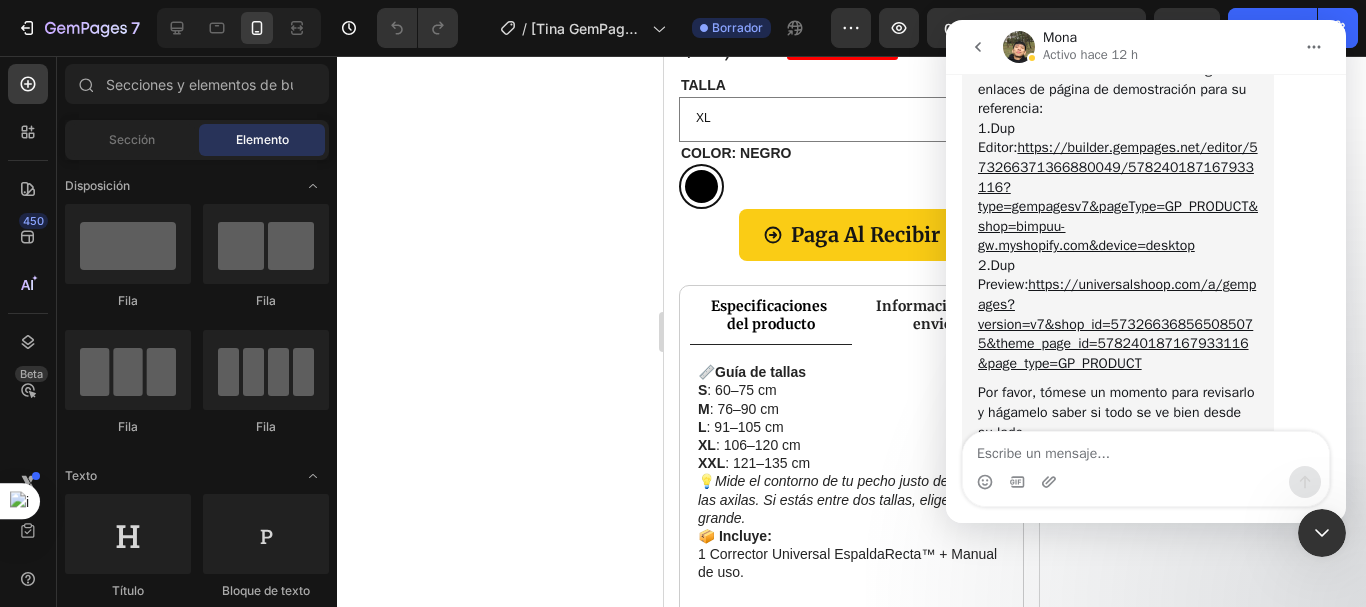 scroll, scrollTop: 6644, scrollLeft: 0, axis: vertical 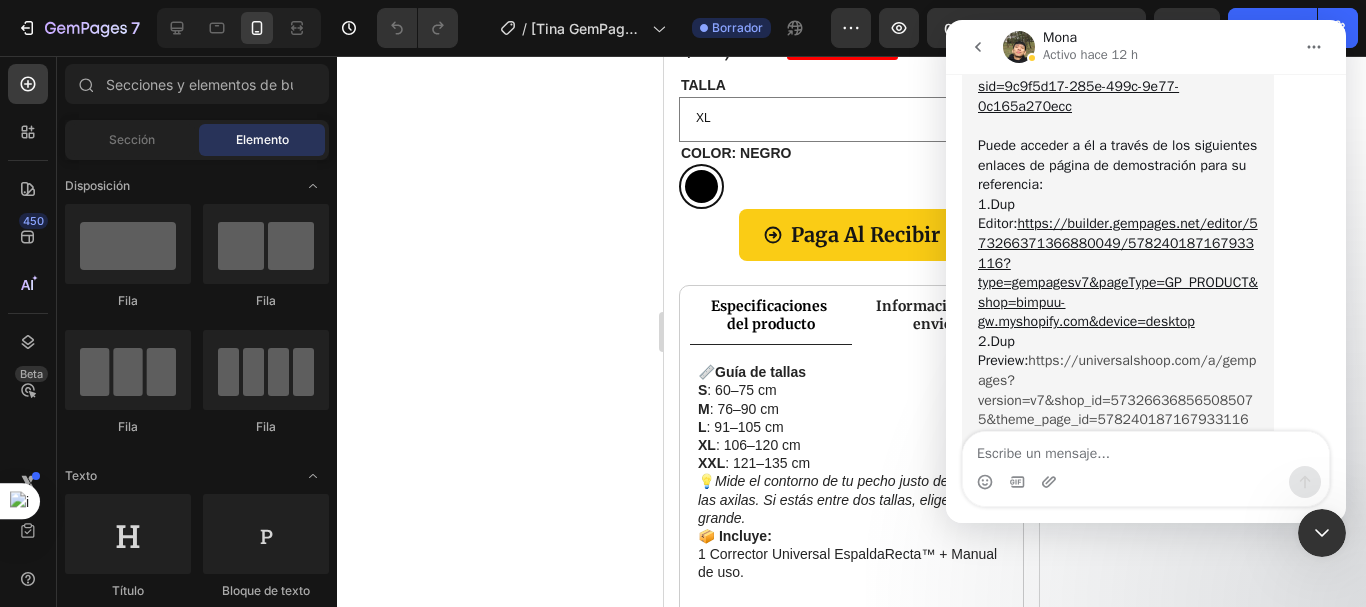 click on "https://universalshoop.com/a/gempages?version=v7&shop_id=573266368565085075&theme_page_id=578240187167933116&page_type=GP_PRODUCT" at bounding box center (1117, 399) 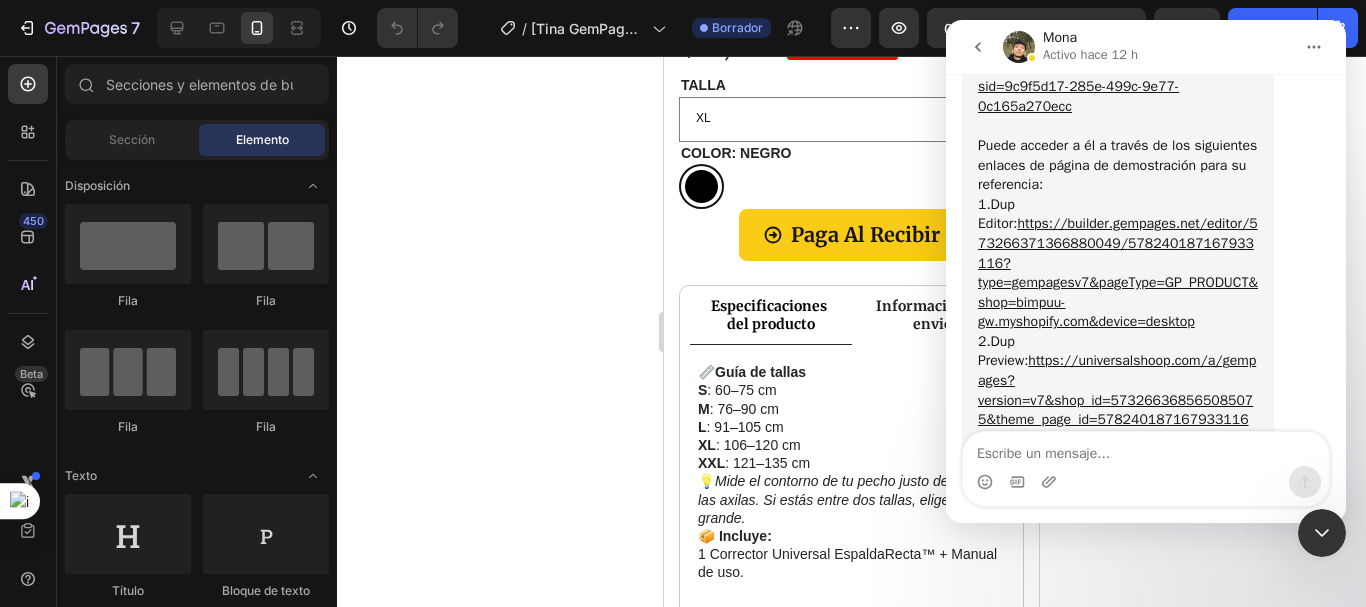 click 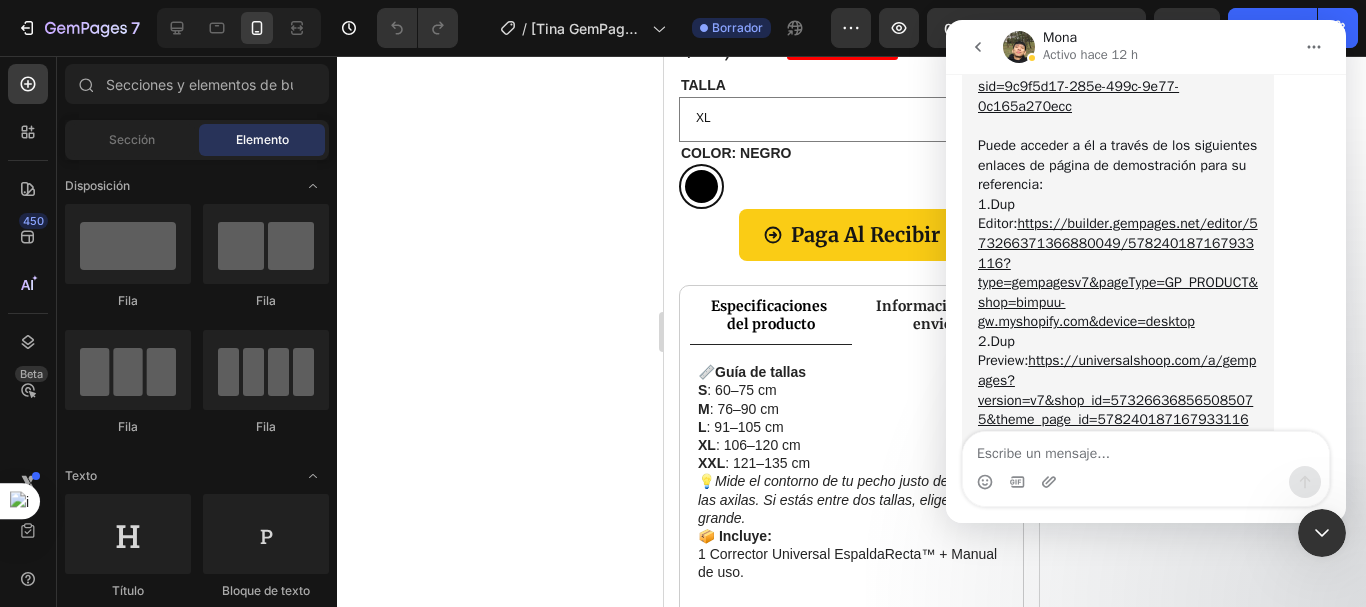 scroll, scrollTop: 6644, scrollLeft: 0, axis: vertical 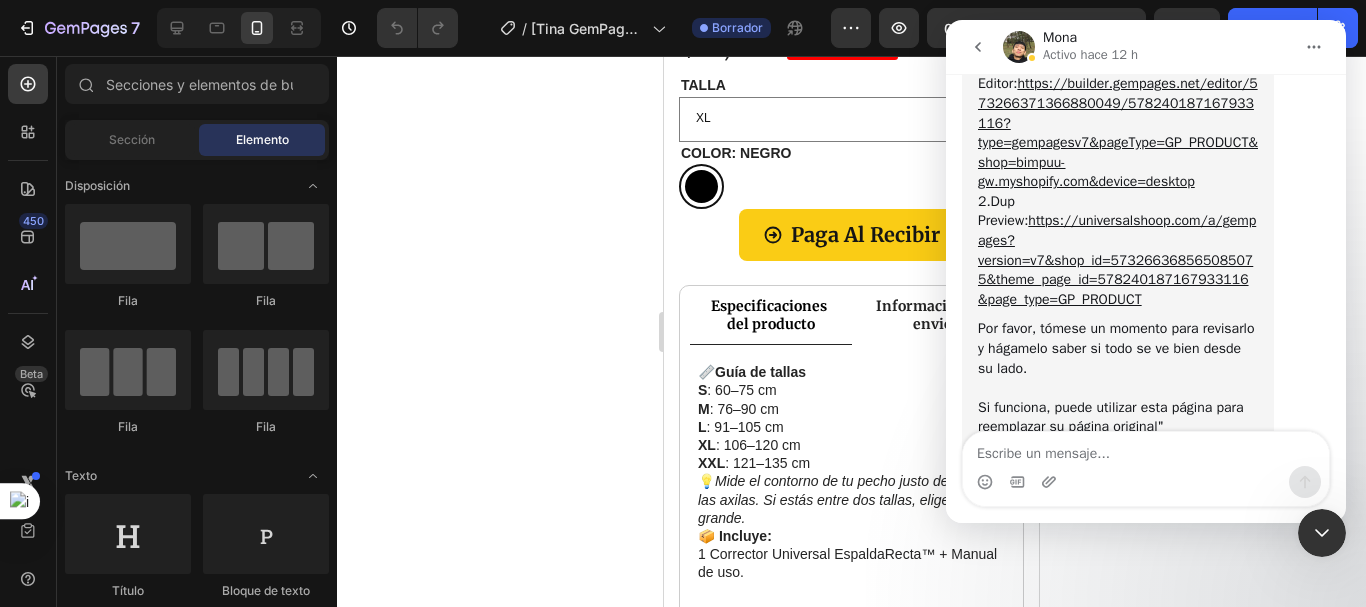 click 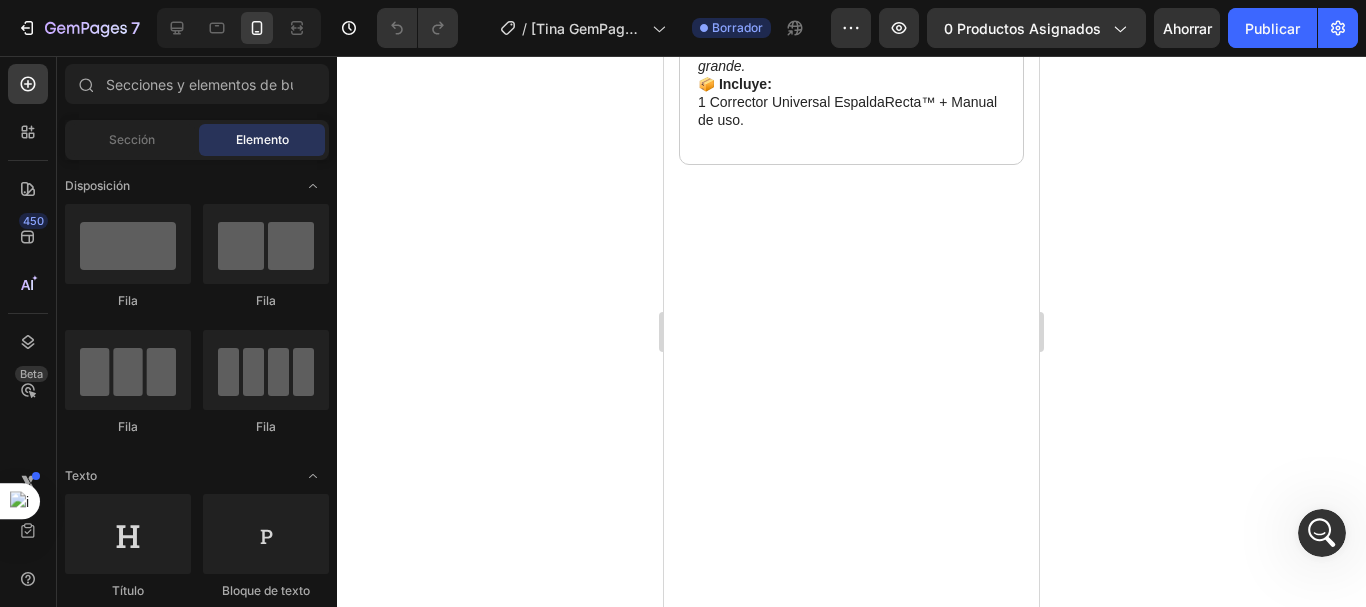 scroll, scrollTop: 0, scrollLeft: 0, axis: both 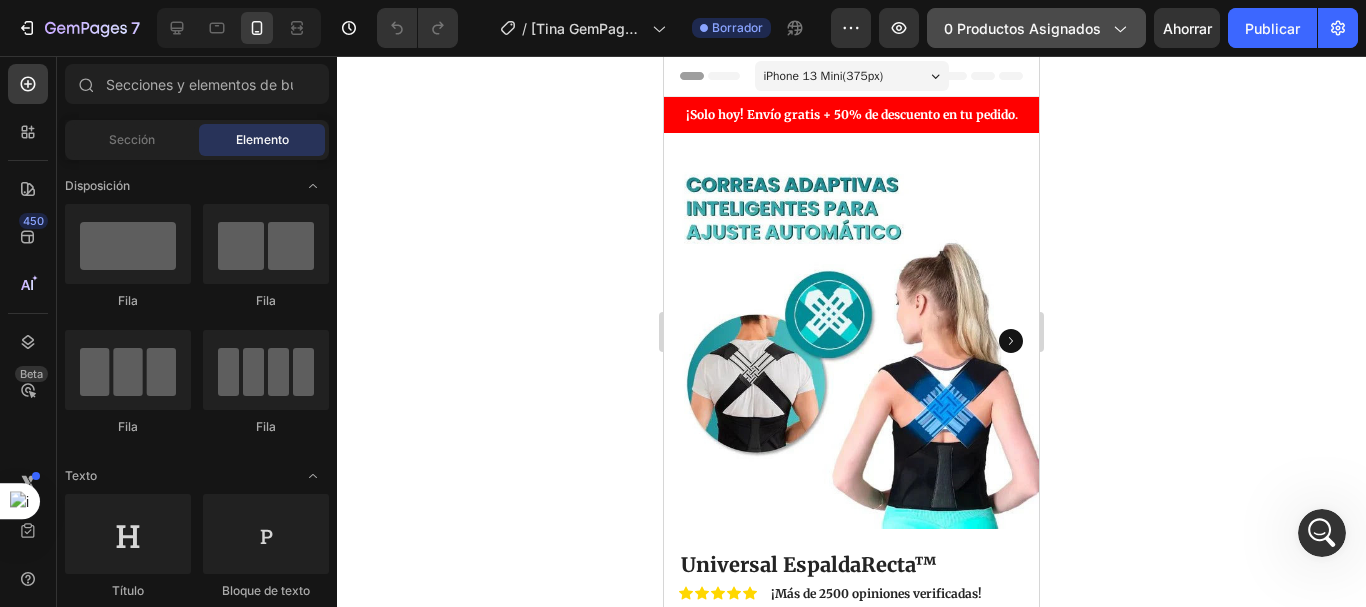 click 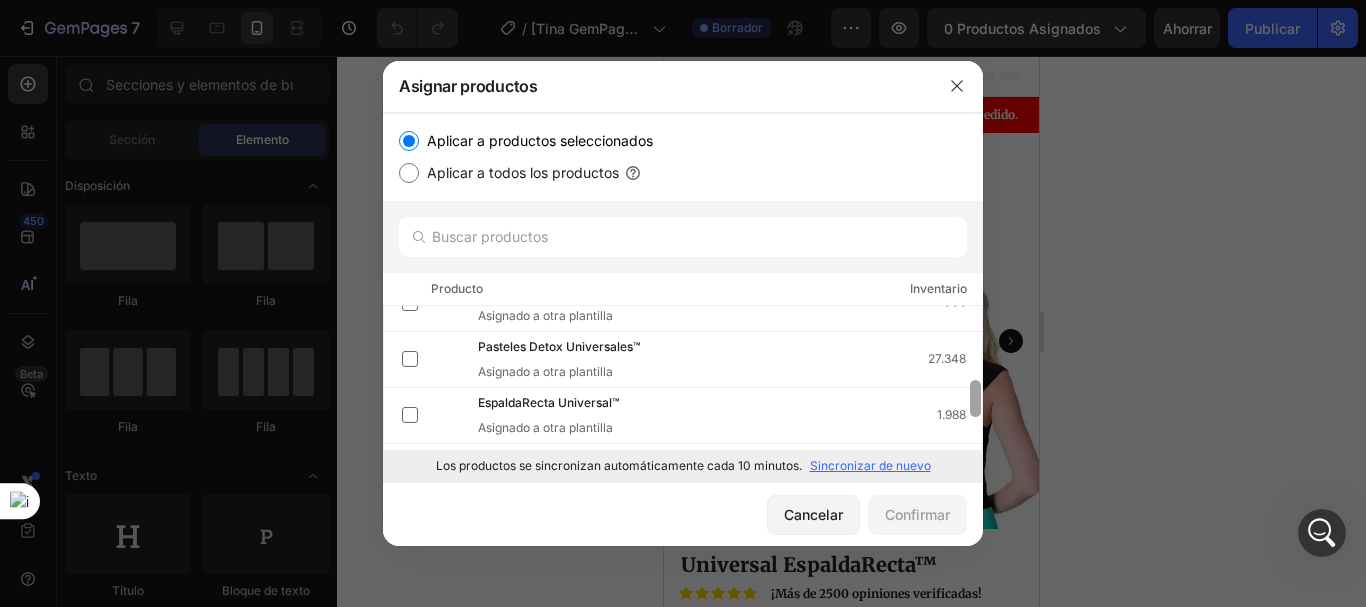 scroll, scrollTop: 265, scrollLeft: 0, axis: vertical 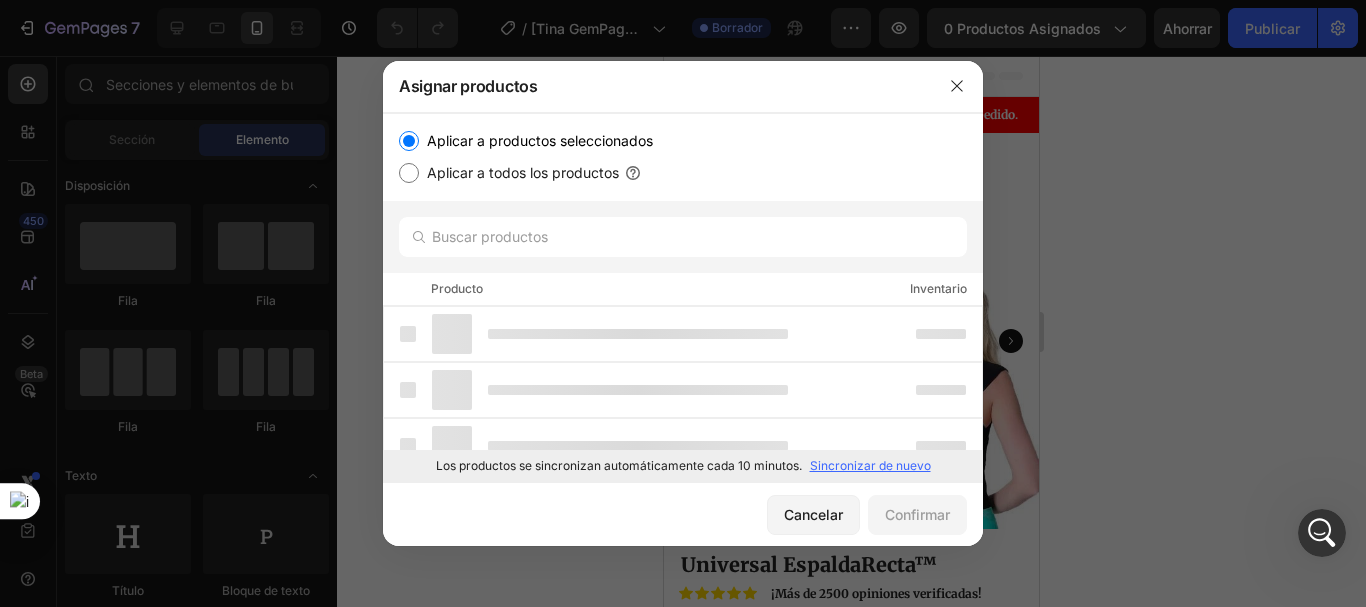 drag, startPoint x: 976, startPoint y: 318, endPoint x: 975, endPoint y: 401, distance: 83.00603 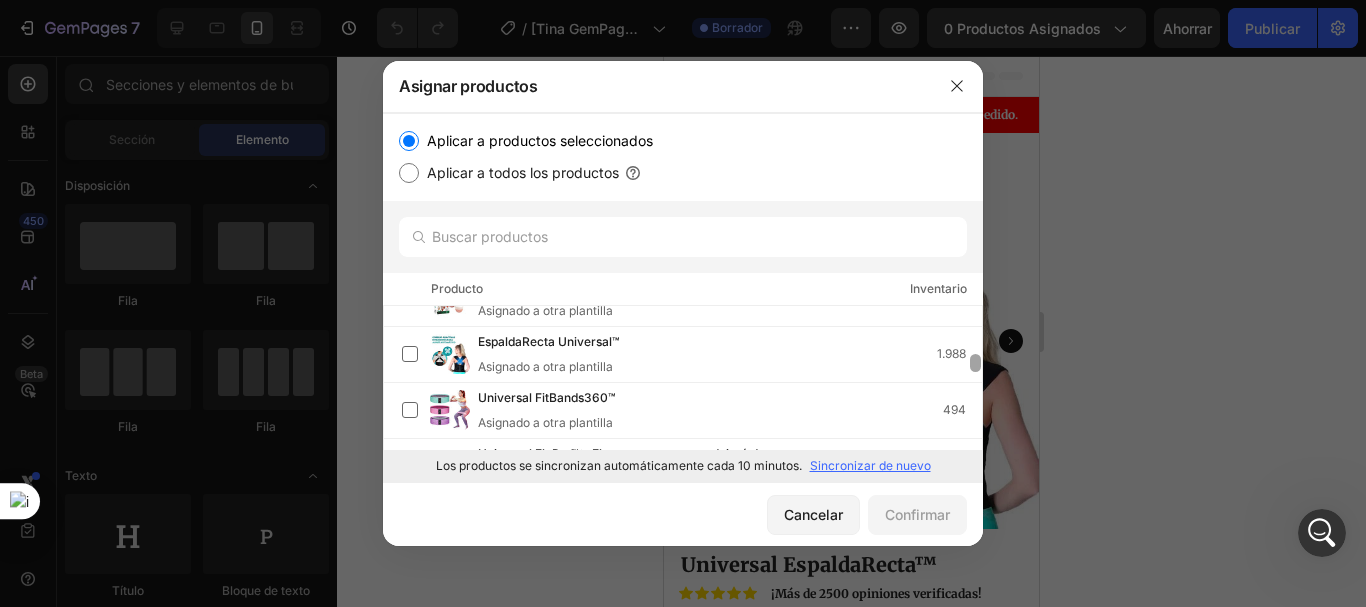 scroll, scrollTop: 345, scrollLeft: 0, axis: vertical 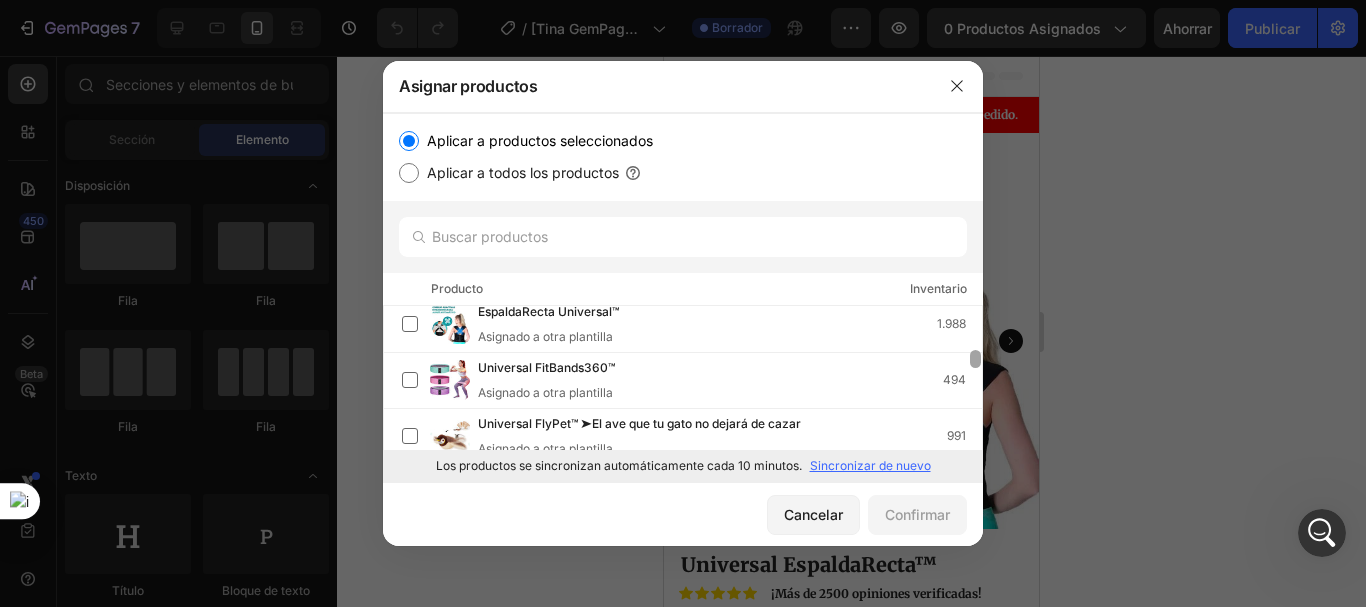 drag, startPoint x: 971, startPoint y: 317, endPoint x: 968, endPoint y: 362, distance: 45.099888 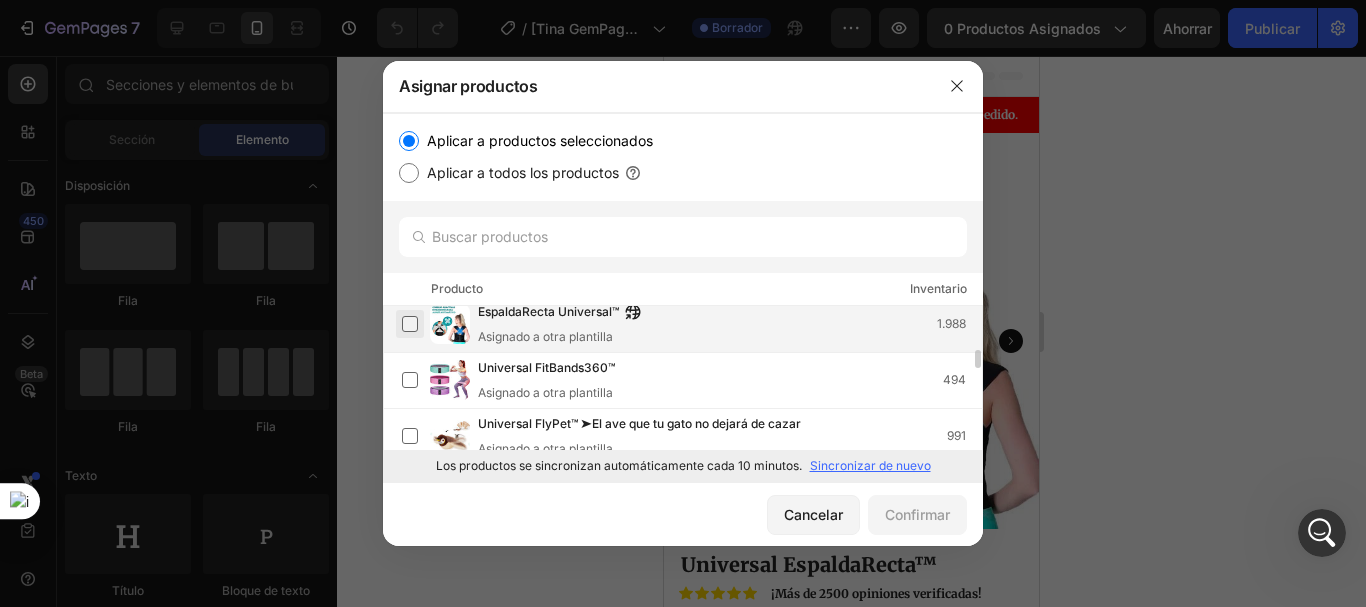 click at bounding box center (410, 324) 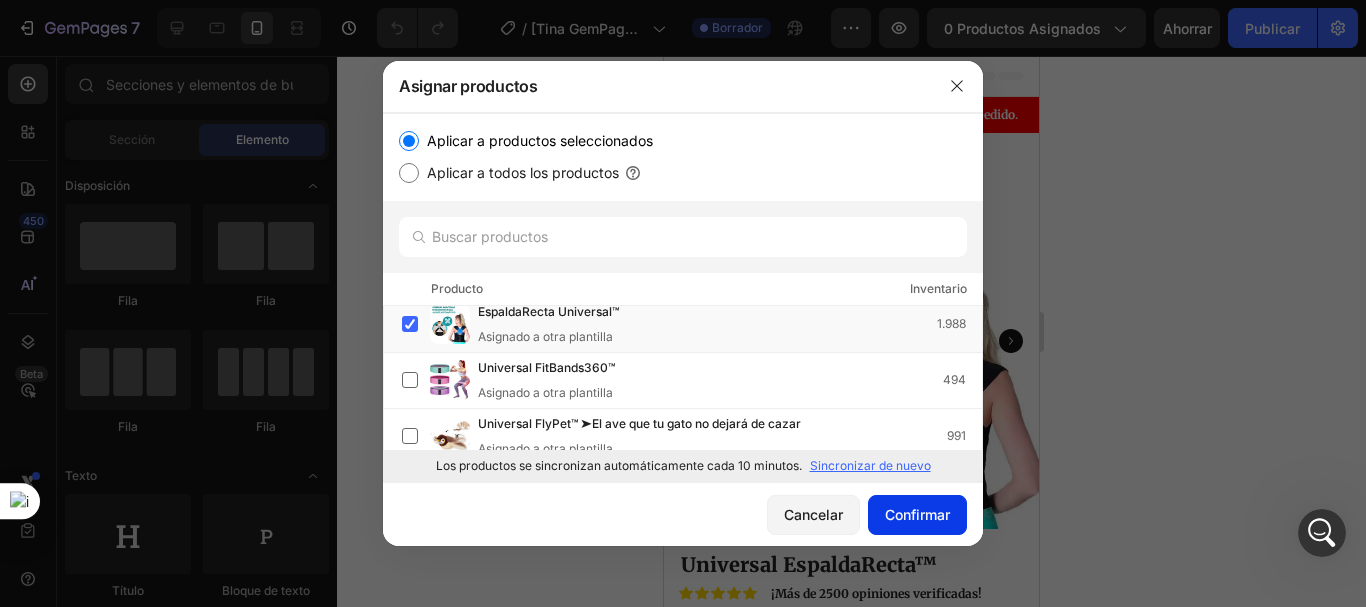 click on "Confirmar" 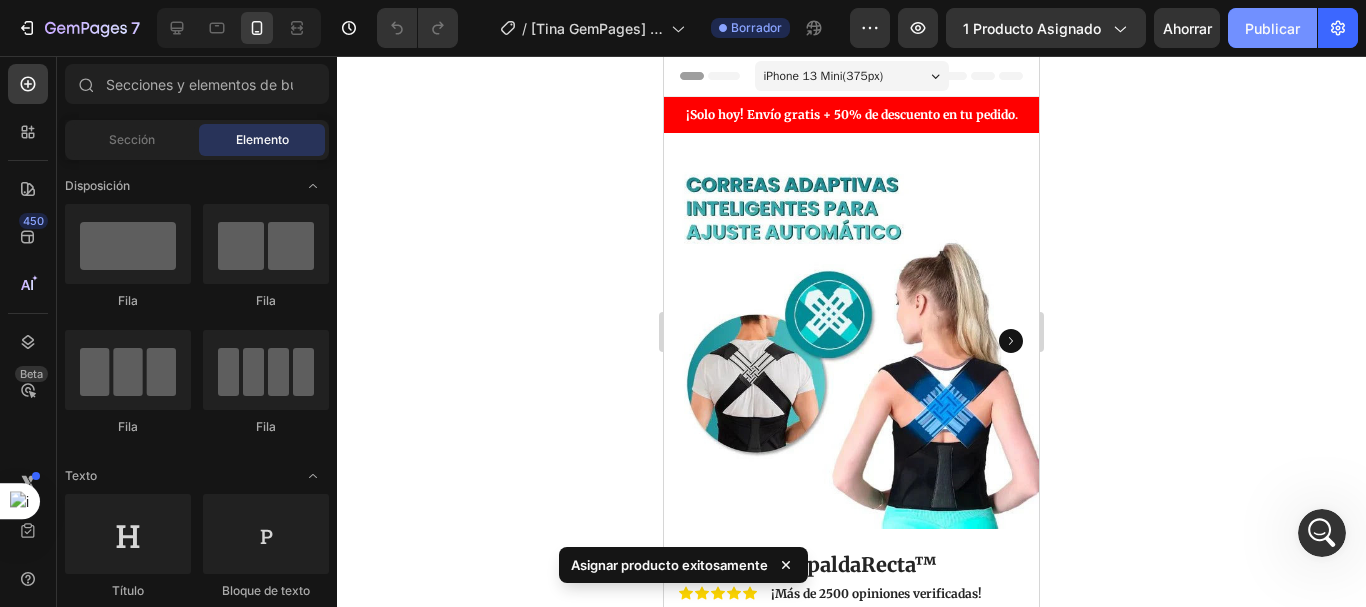 click on "Publicar" at bounding box center [1272, 28] 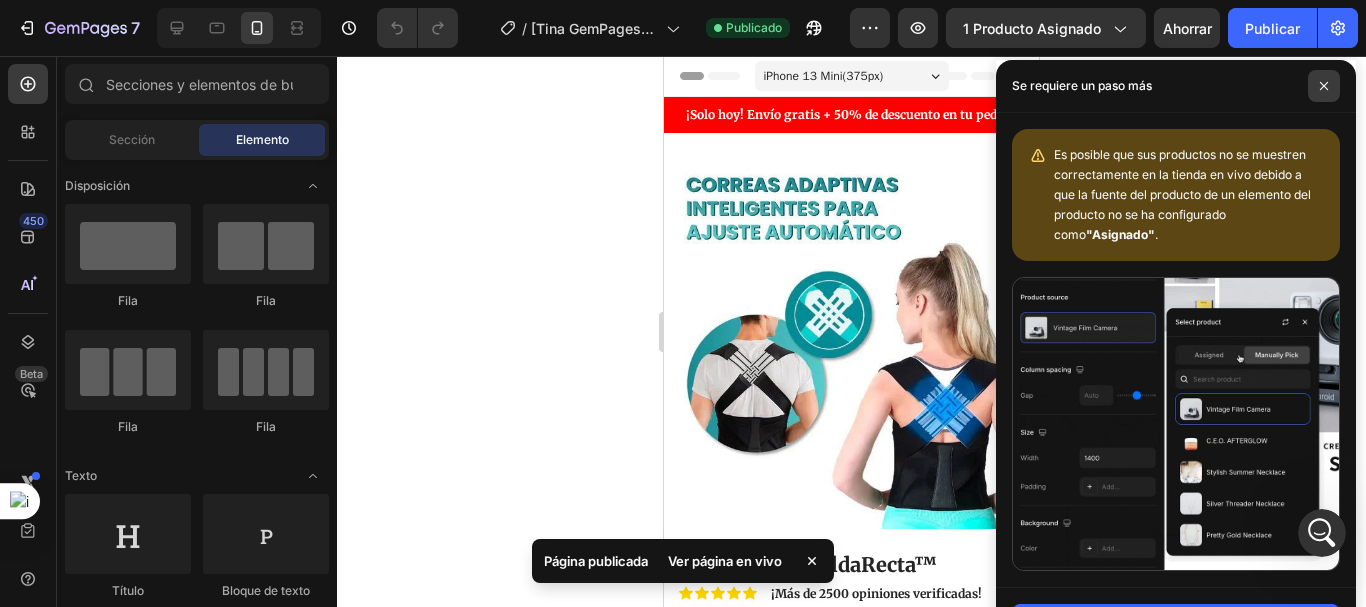 click 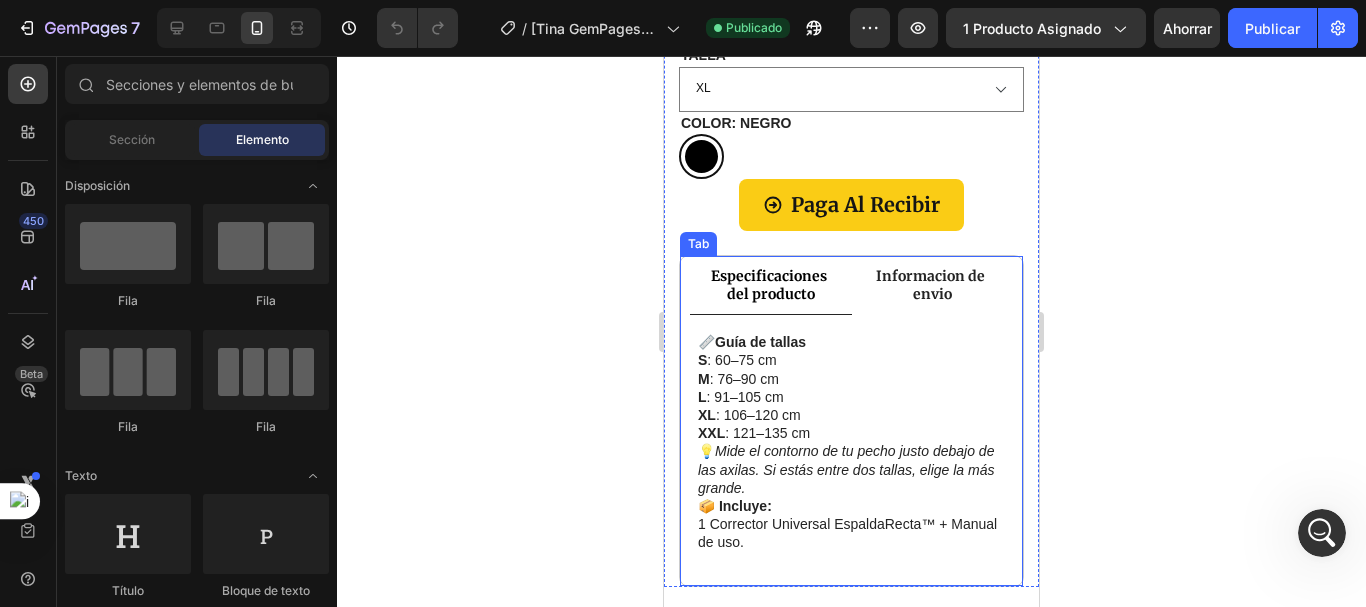 scroll, scrollTop: 628, scrollLeft: 0, axis: vertical 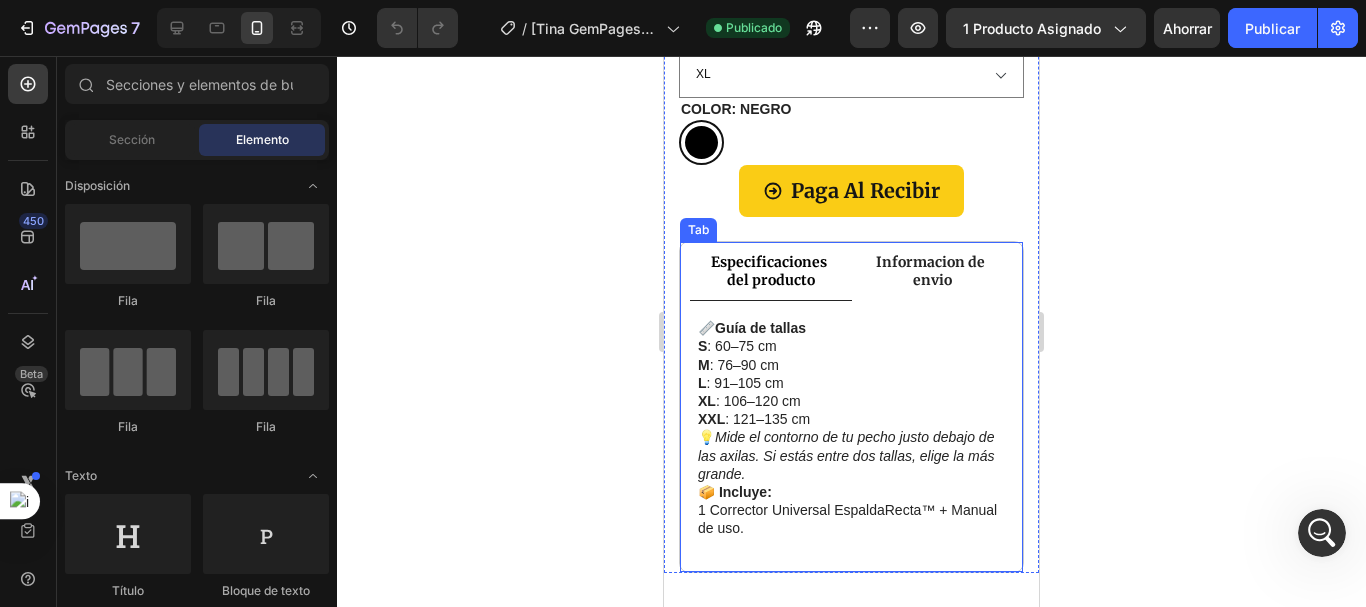 click on "Especificaciones del producto" at bounding box center (770, 271) 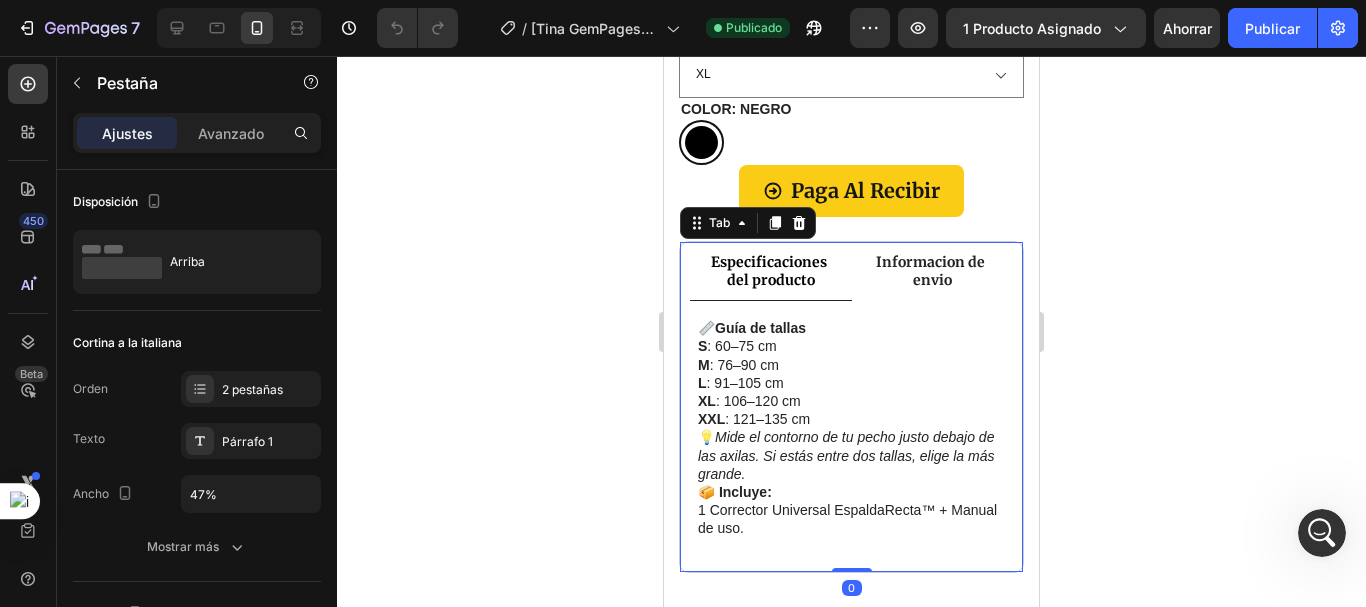 click on "Especificaciones del producto" at bounding box center [770, 271] 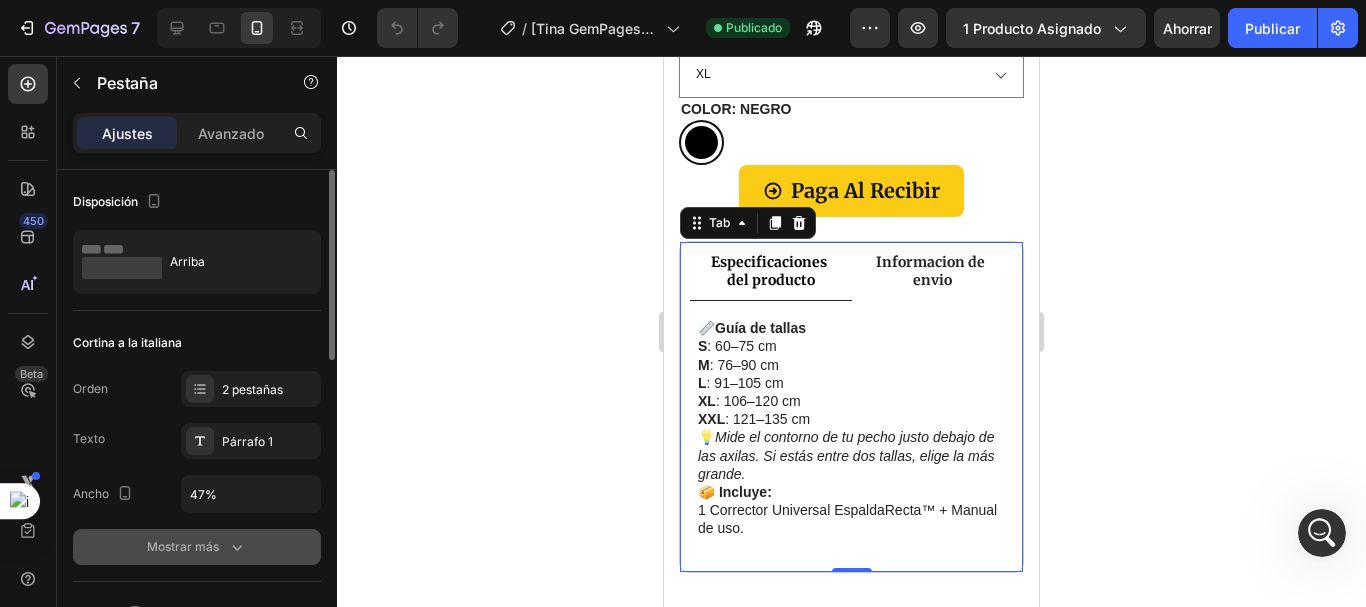 click 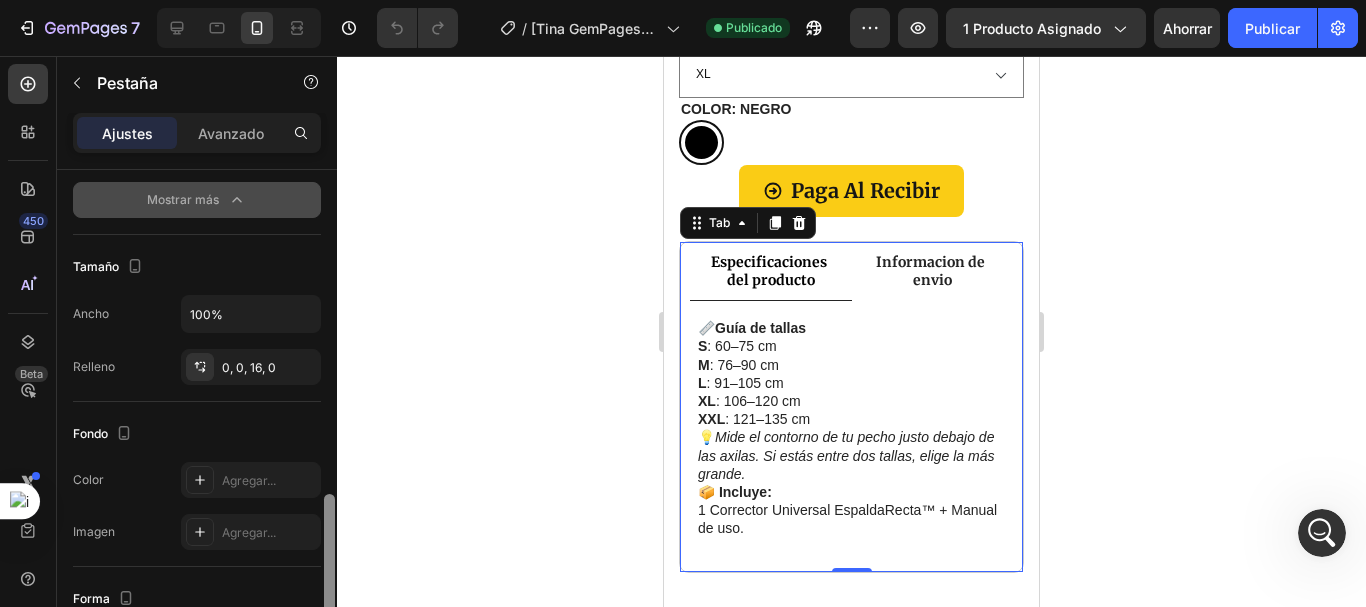 scroll, scrollTop: 705, scrollLeft: 0, axis: vertical 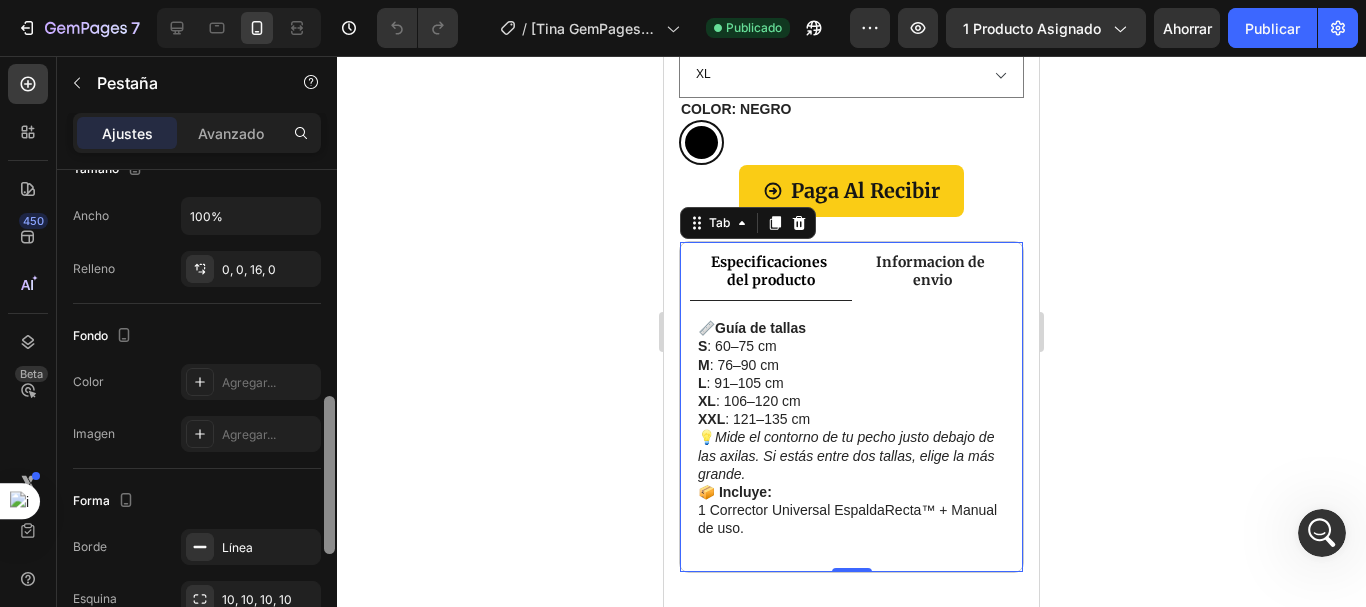 drag, startPoint x: 328, startPoint y: 326, endPoint x: 337, endPoint y: 599, distance: 273.14832 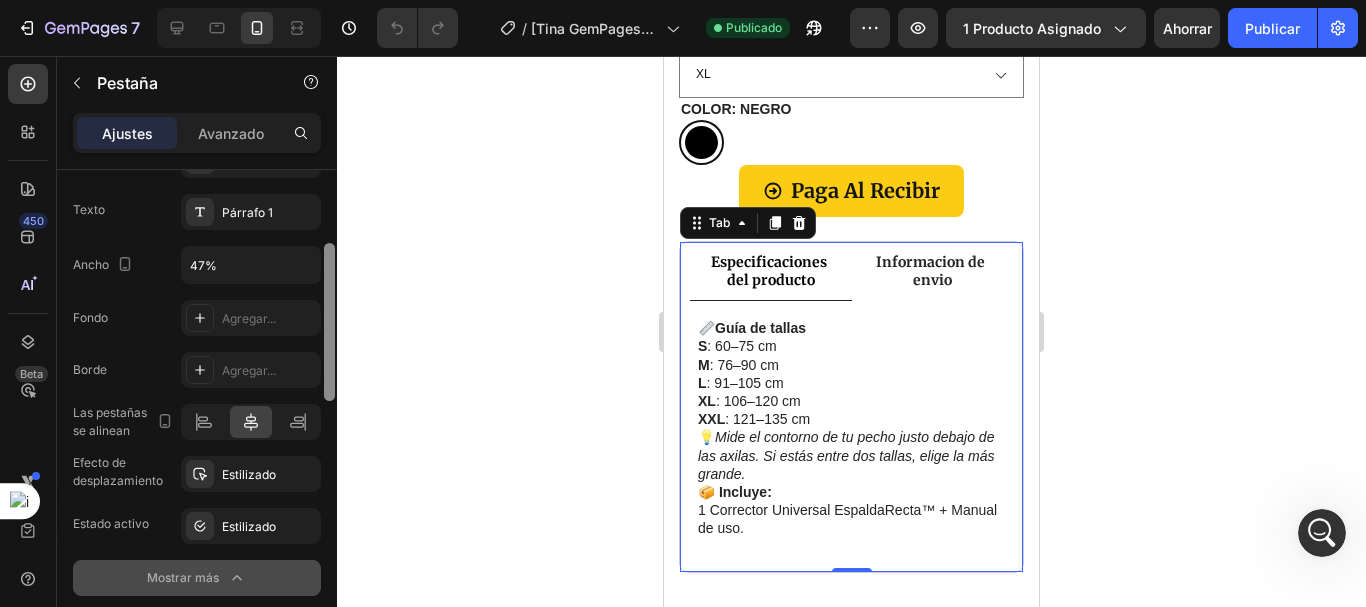 scroll, scrollTop: 0, scrollLeft: 0, axis: both 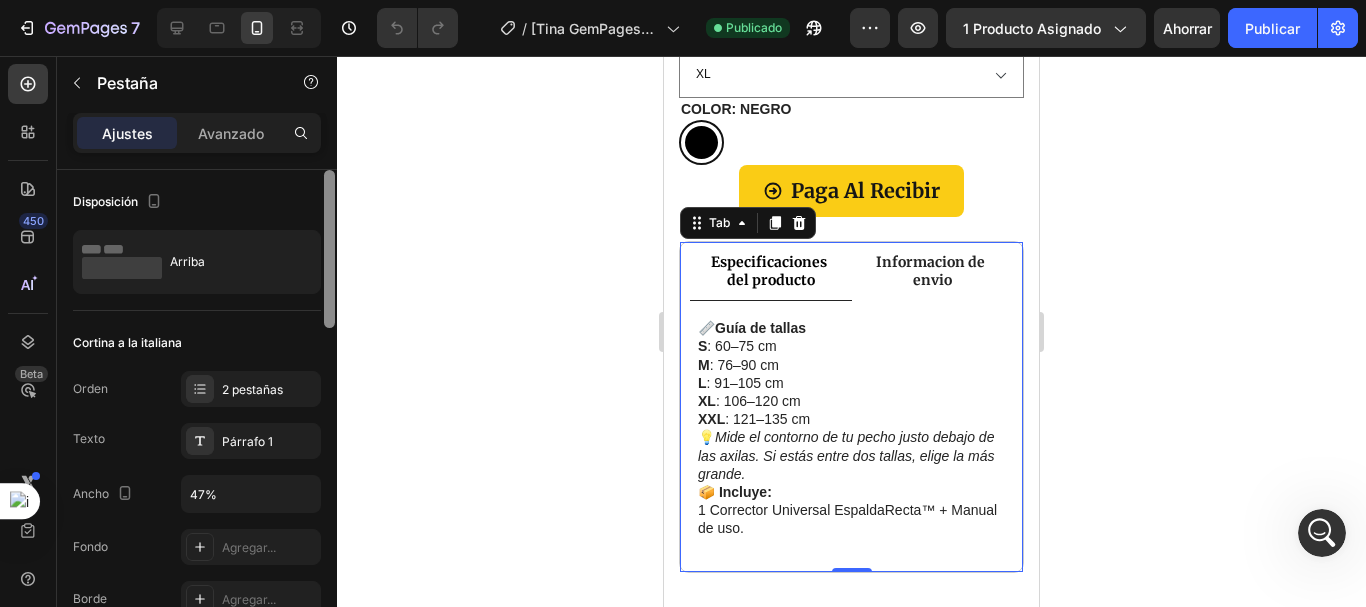 drag, startPoint x: 331, startPoint y: 519, endPoint x: 331, endPoint y: 181, distance: 338 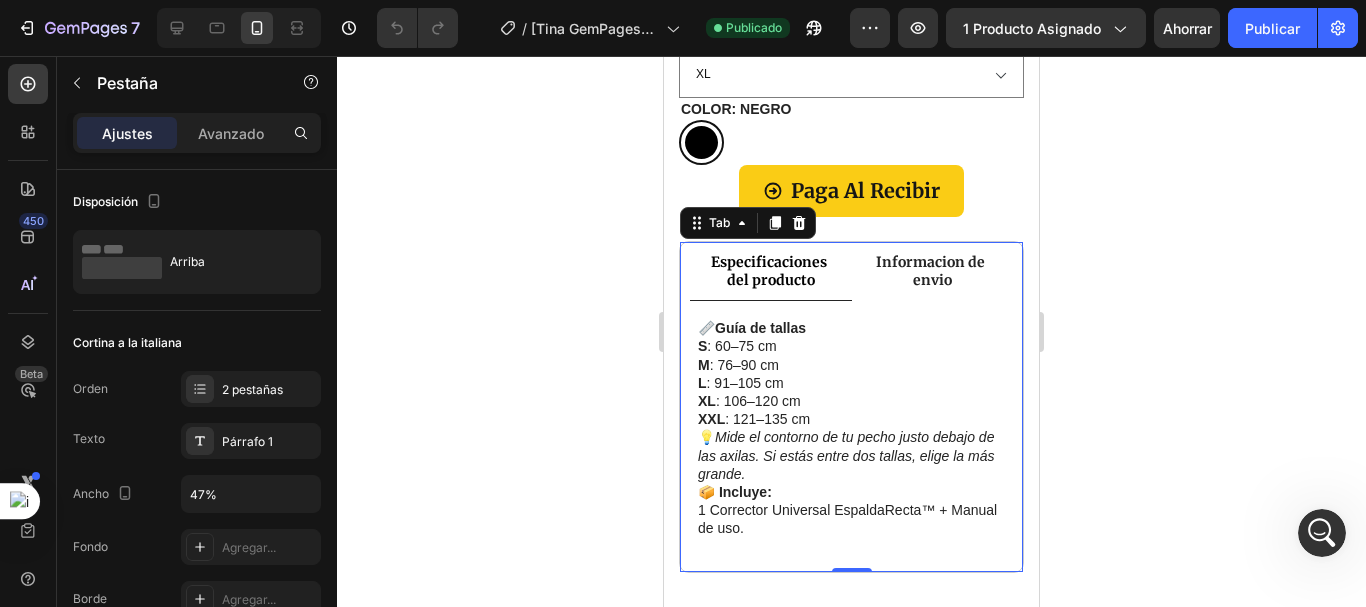 click 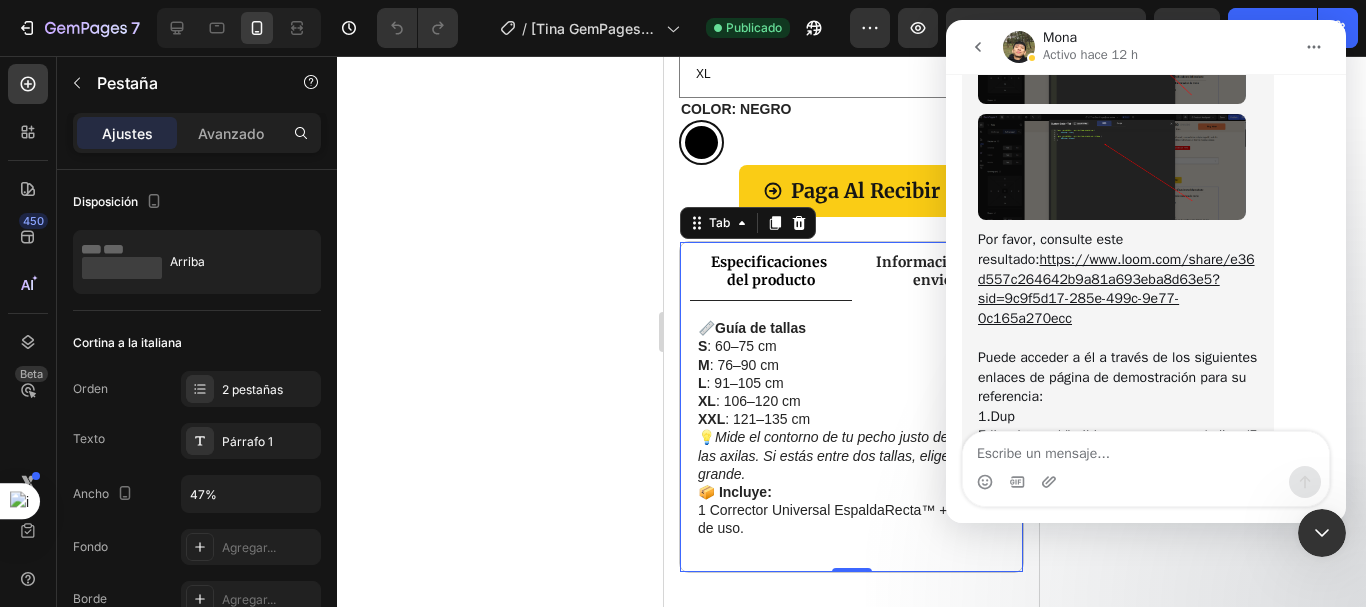 scroll, scrollTop: 6644, scrollLeft: 0, axis: vertical 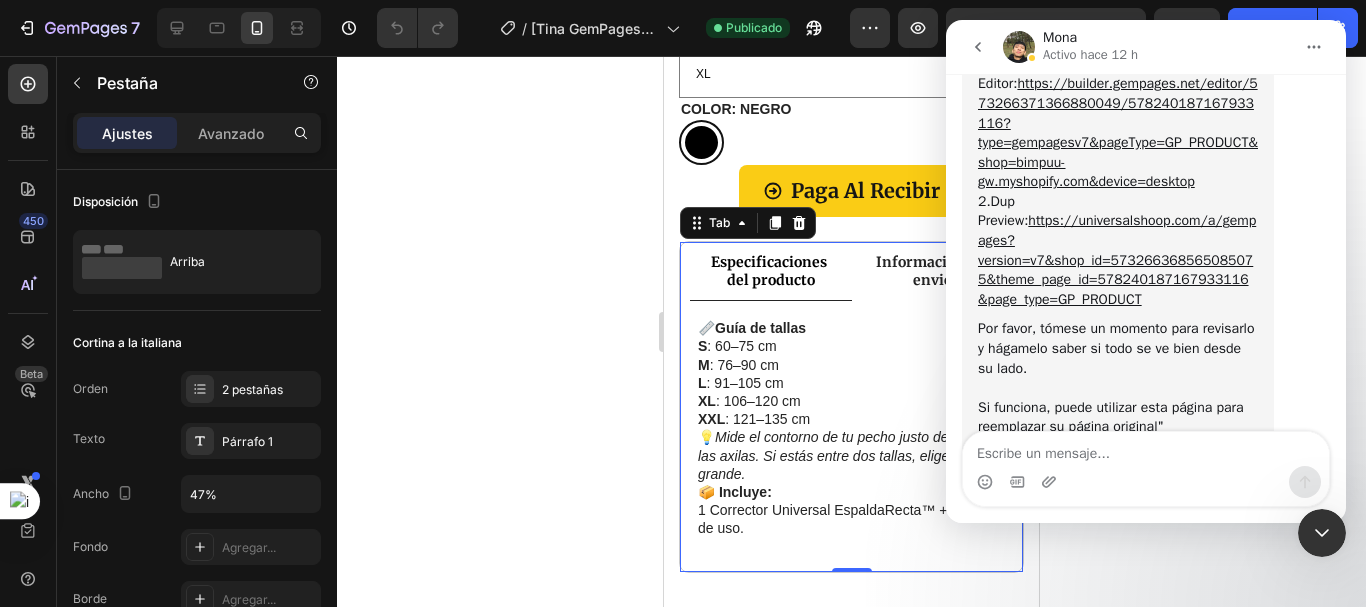 click at bounding box center (1146, 449) 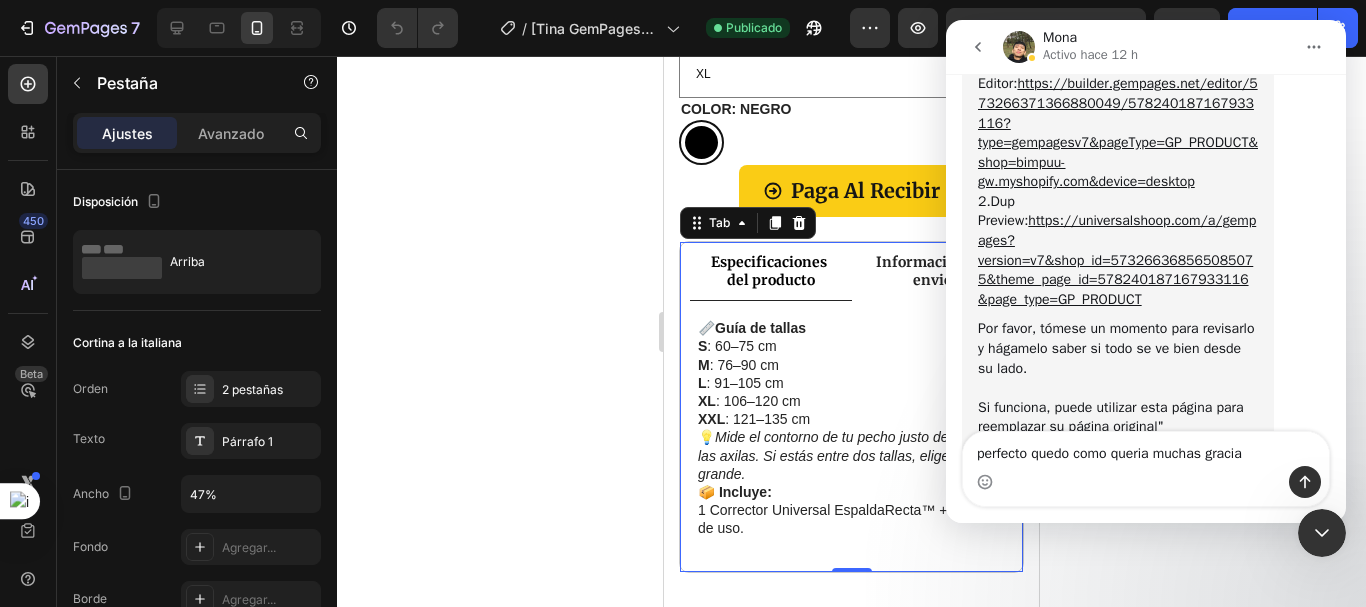 type on "perfecto quedo como queria muchas gracias" 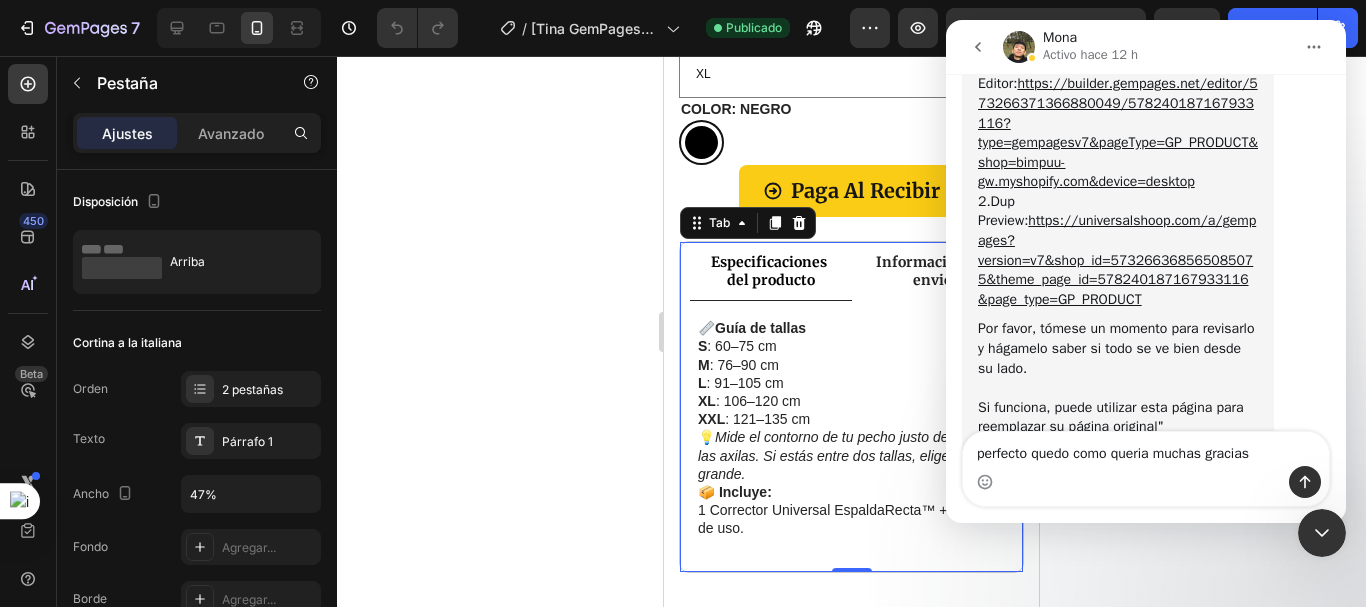 type 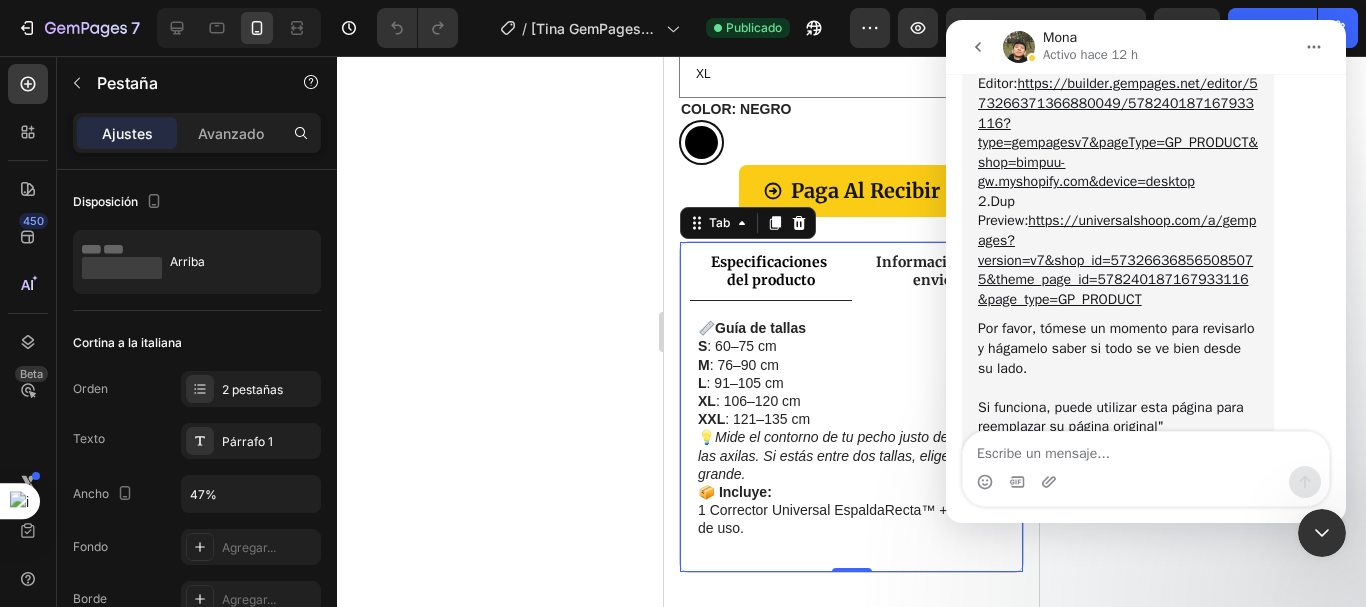 scroll, scrollTop: 6731, scrollLeft: 0, axis: vertical 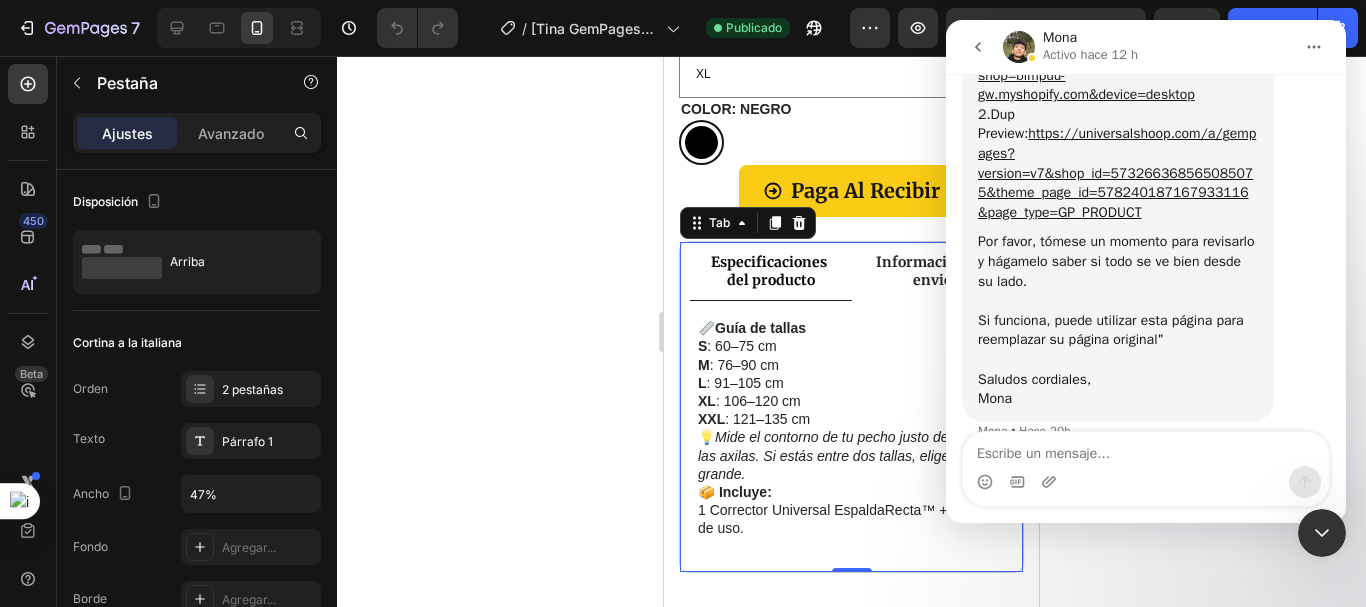 click 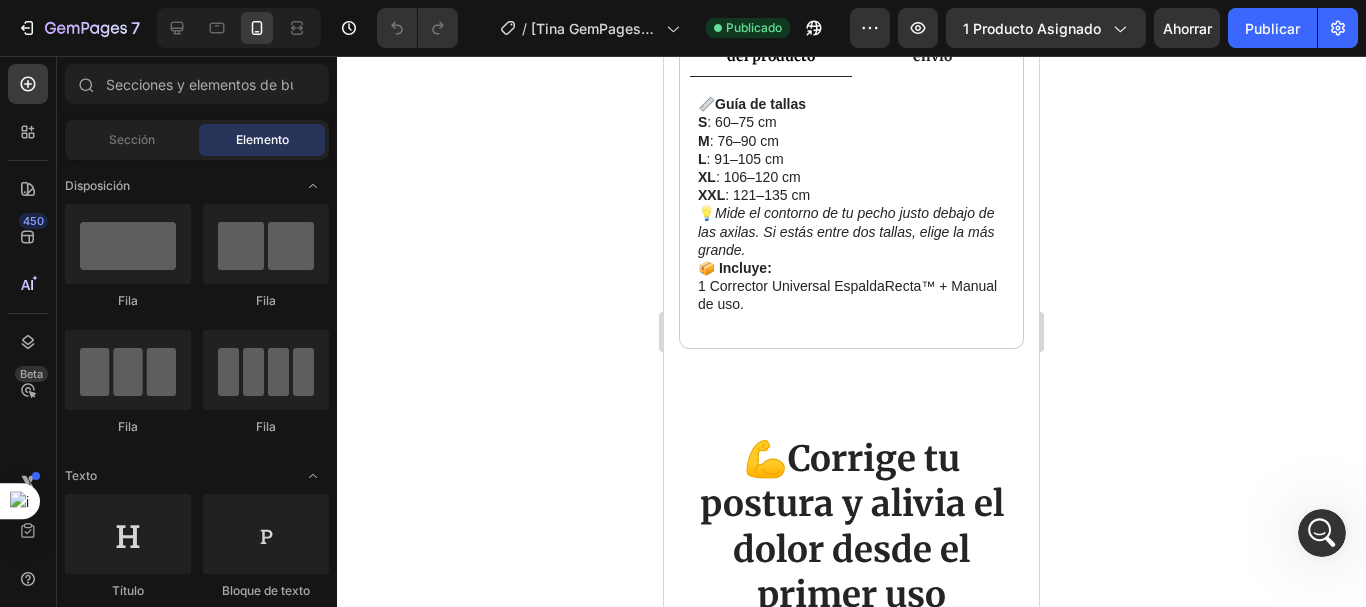scroll, scrollTop: 1033, scrollLeft: 0, axis: vertical 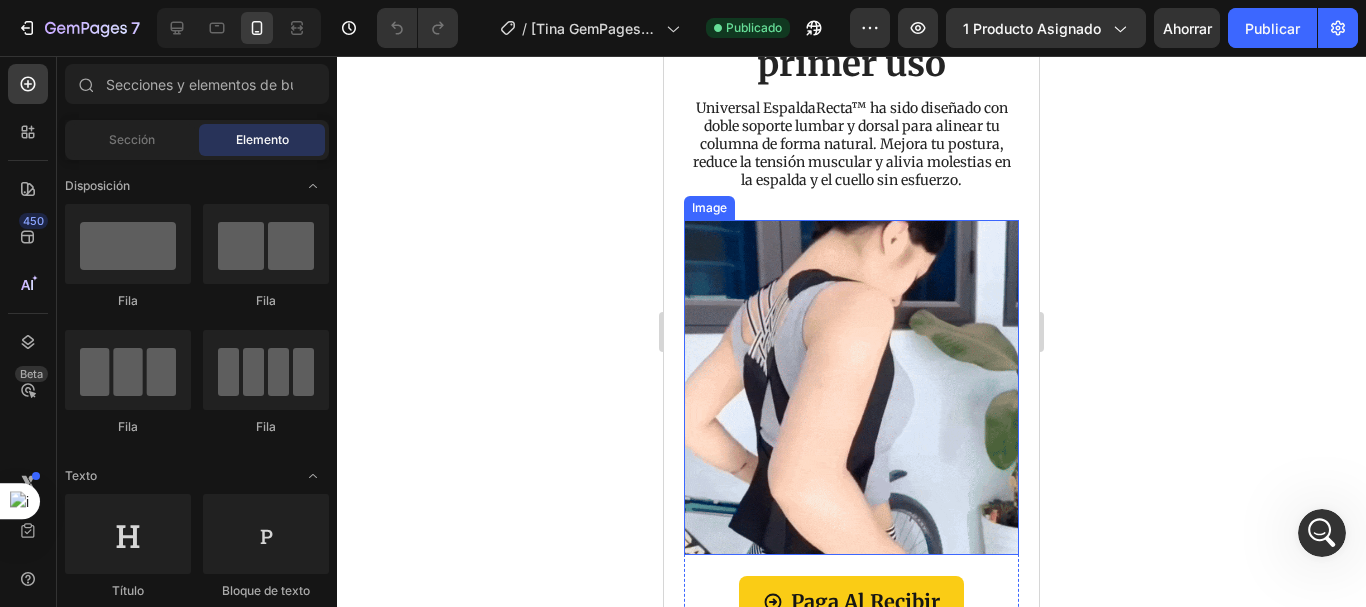 click at bounding box center (851, 387) 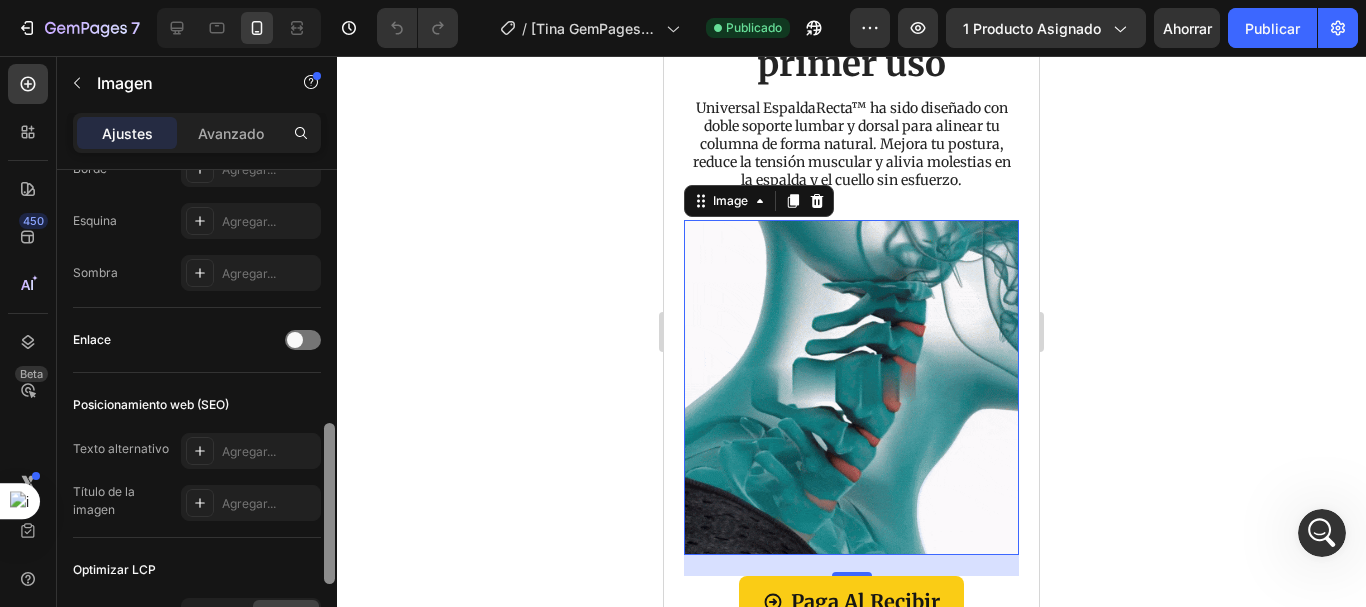 scroll, scrollTop: 116, scrollLeft: 0, axis: vertical 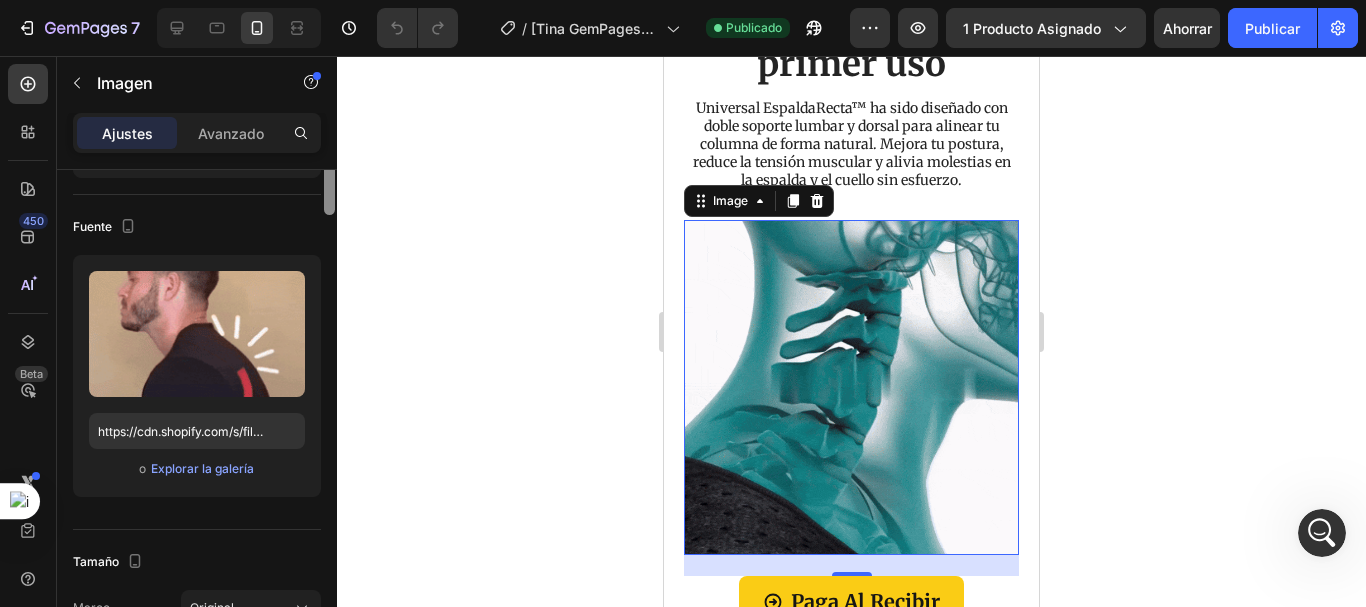 drag, startPoint x: 332, startPoint y: 259, endPoint x: 339, endPoint y: 250, distance: 11.401754 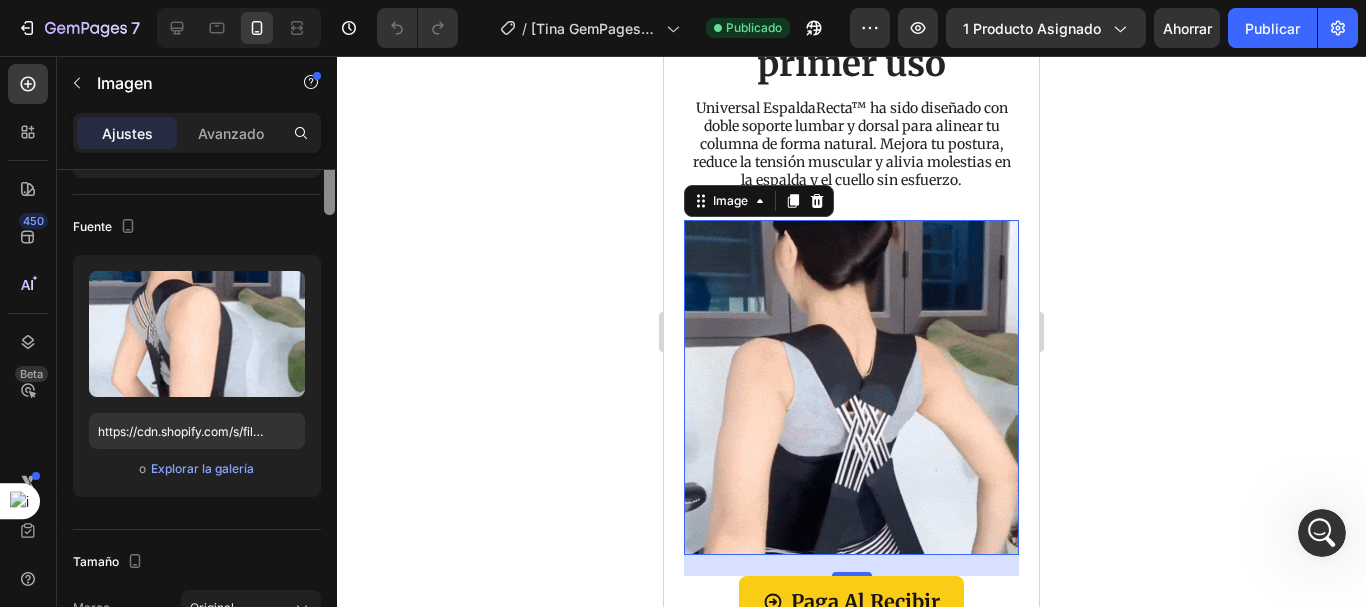 click on "7 Historial de versiones / [Tina GemPages] correctora Publicado Avance 1 producto asignado Ahorrar Publicar 450 Beta Secciones(18) Elementos(84) Sección Elemento Sección de héroes Detalle del producto Marcas Insignias de confianza Garantizar Desglose del producto Cómo utilizar Testimonios Comparar Manojo Preguntas frecuentes Prueba social Historia de la marca Lista de productos Recopilación Lista de blogs Contacto Sticky Añadir al carrito Pie de página personalizado Explorar la biblioteca 450 Disposición
Fila
Fila
Fila
Fila Texto
Título
Bloque de texto Botón
Botón
Botón Medios de comunicación
Imagen" 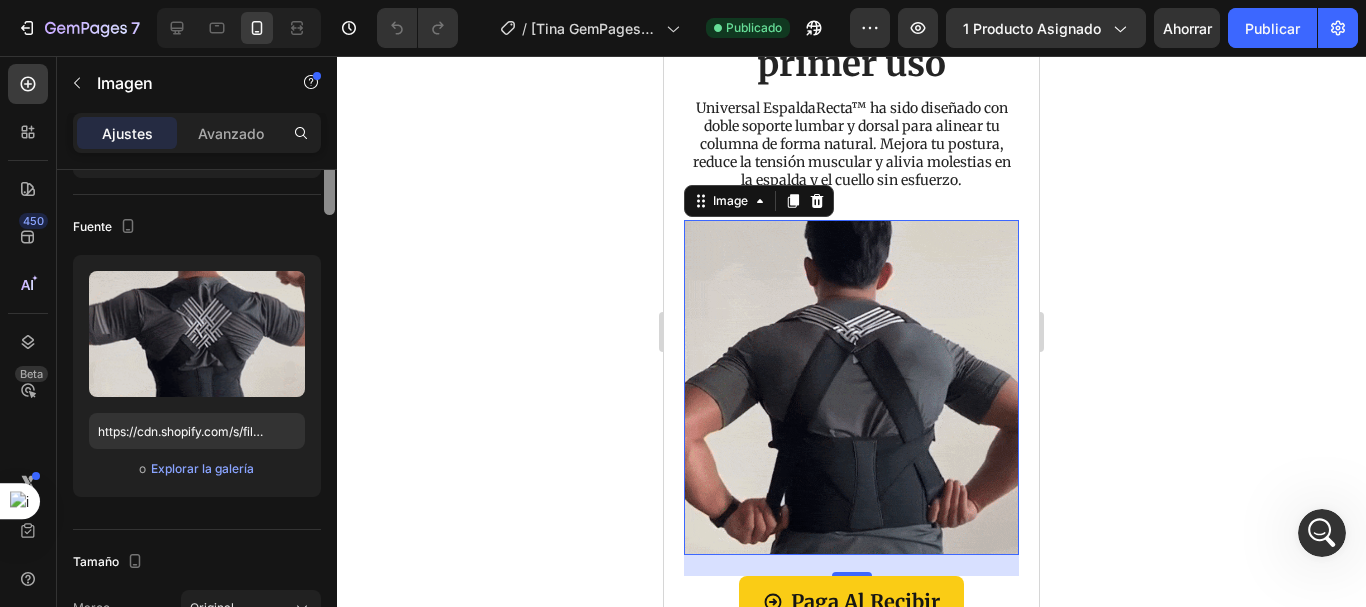 scroll, scrollTop: 0, scrollLeft: 0, axis: both 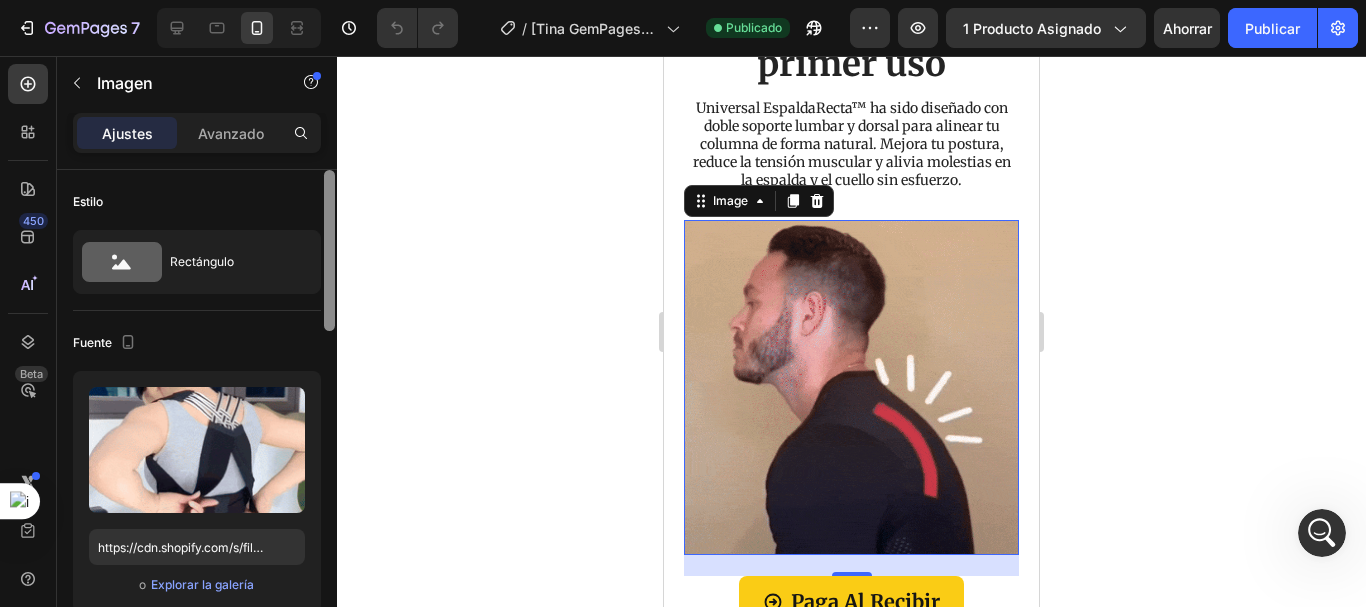 click on "Avanzado" at bounding box center [231, 133] 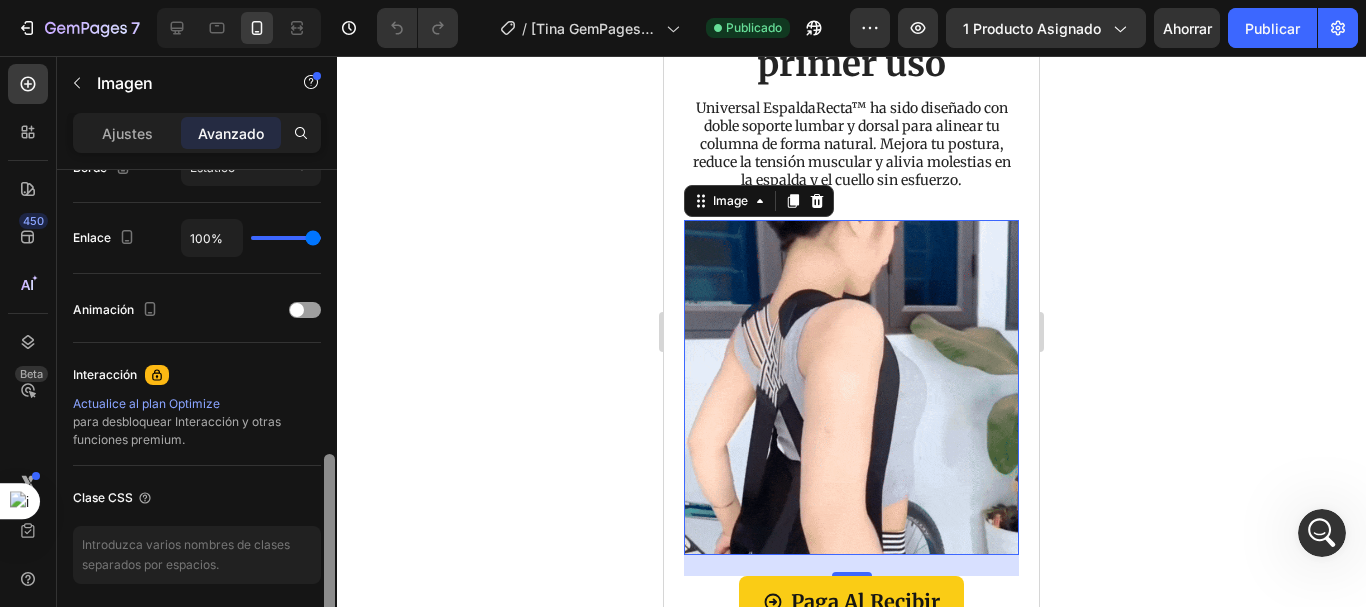 scroll, scrollTop: 0, scrollLeft: 0, axis: both 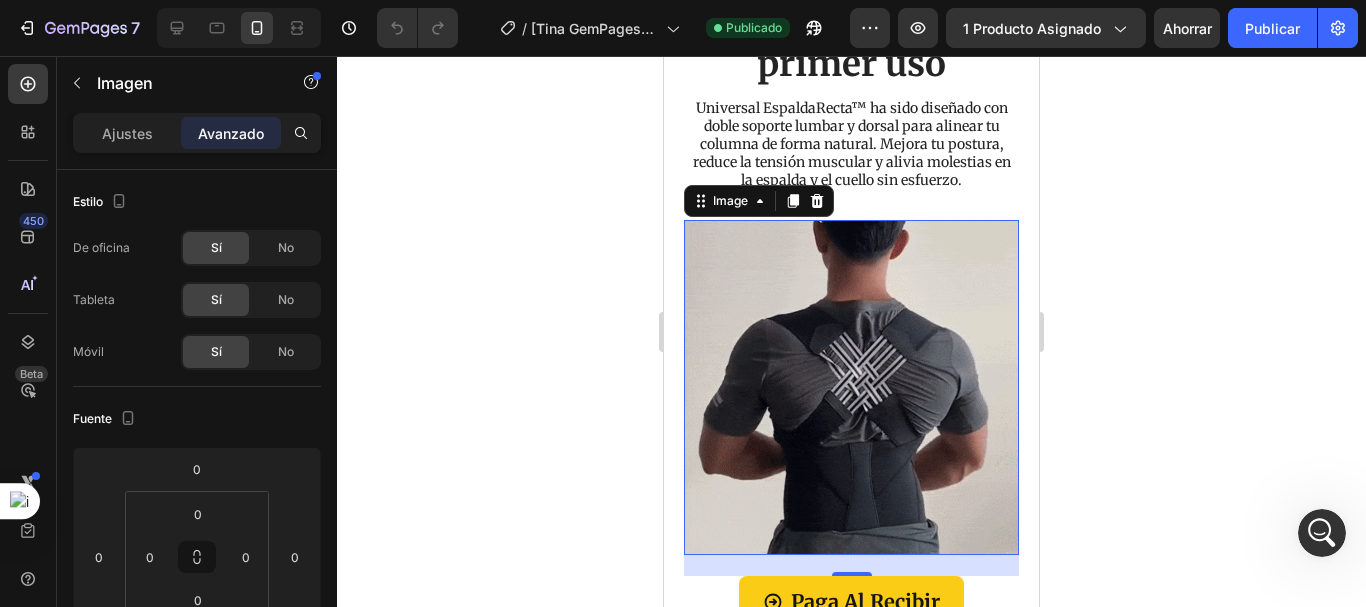 drag, startPoint x: 337, startPoint y: 295, endPoint x: 340, endPoint y: 147, distance: 148.0304 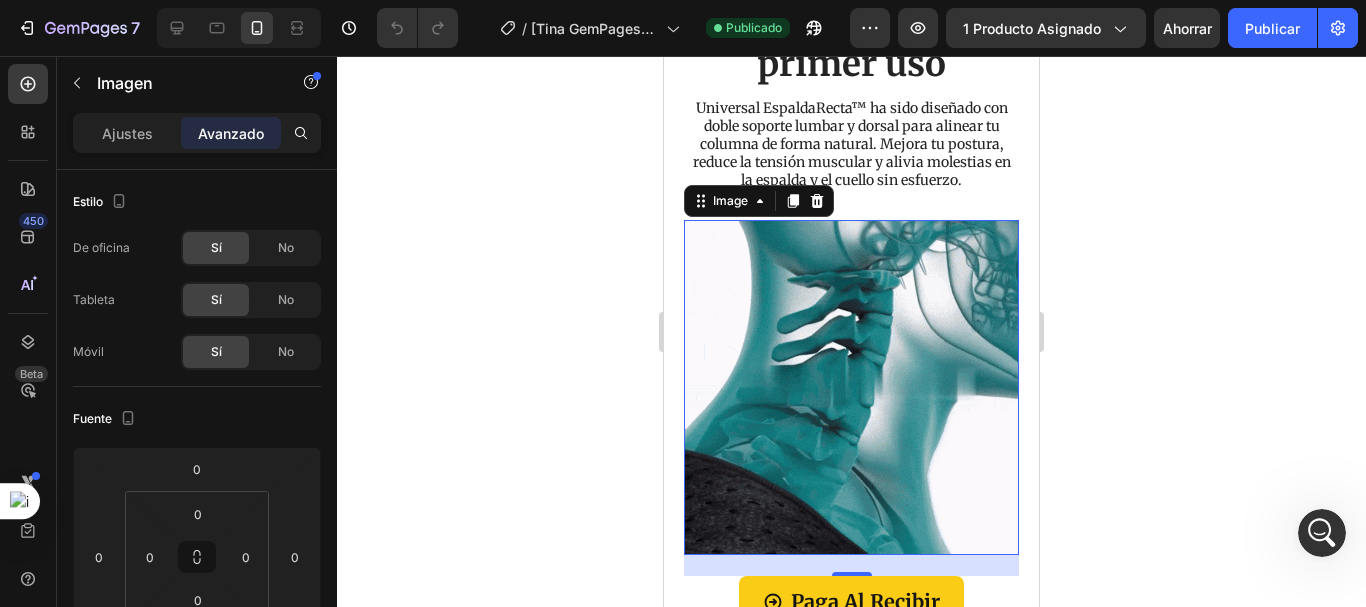 click on "7 Historial de versiones / [Tina GemPages] correctora Publicado Avance 1 producto asignado Ahorrar Publicar 450 Beta Secciones(18) Elementos(84) Sección Elemento Sección de héroes Detalle del producto Marcas Insignias de confianza Garantizar Desglose del producto Cómo utilizar Testimonios Comparar Manojo Preguntas frecuentes Prueba social Historia de la marca Lista de productos Recopilación Lista de blogs Contacto Sticky Añadir al carrito Pie de página personalizado Explorar la biblioteca 450 Disposición
Fila
Fila
Fila
Fila Texto
Título
Bloque de texto Botón
Botón
Botón Medios de comunicación
Imagen" 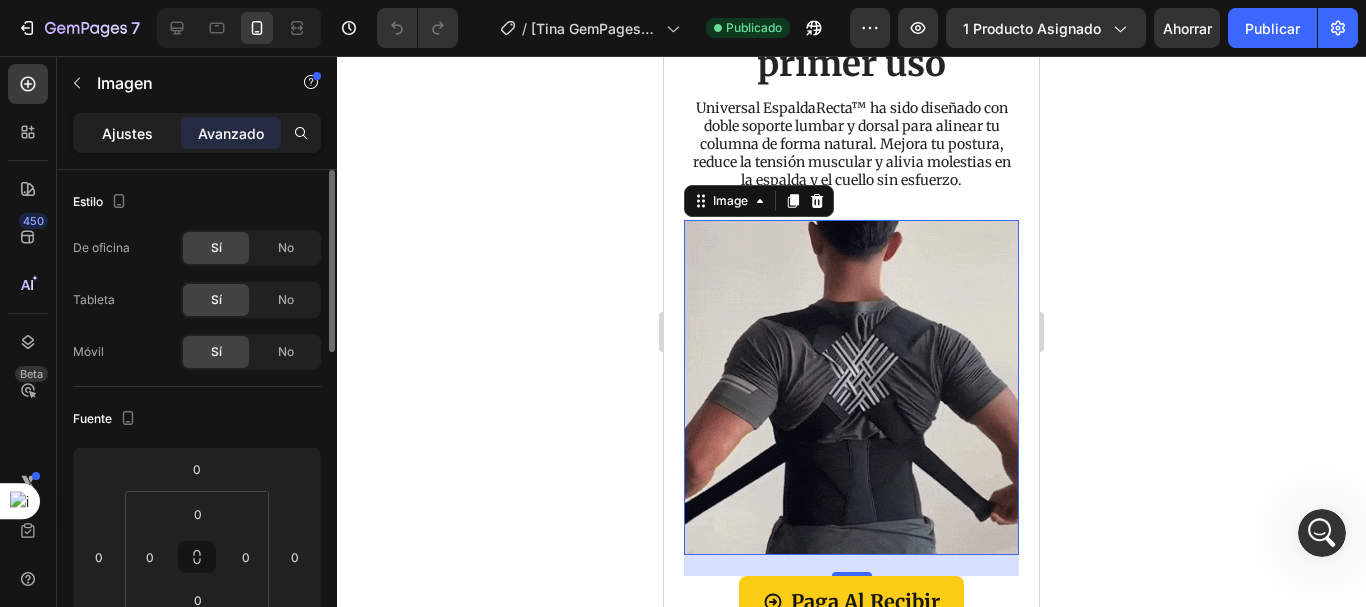 click on "Ajustes" 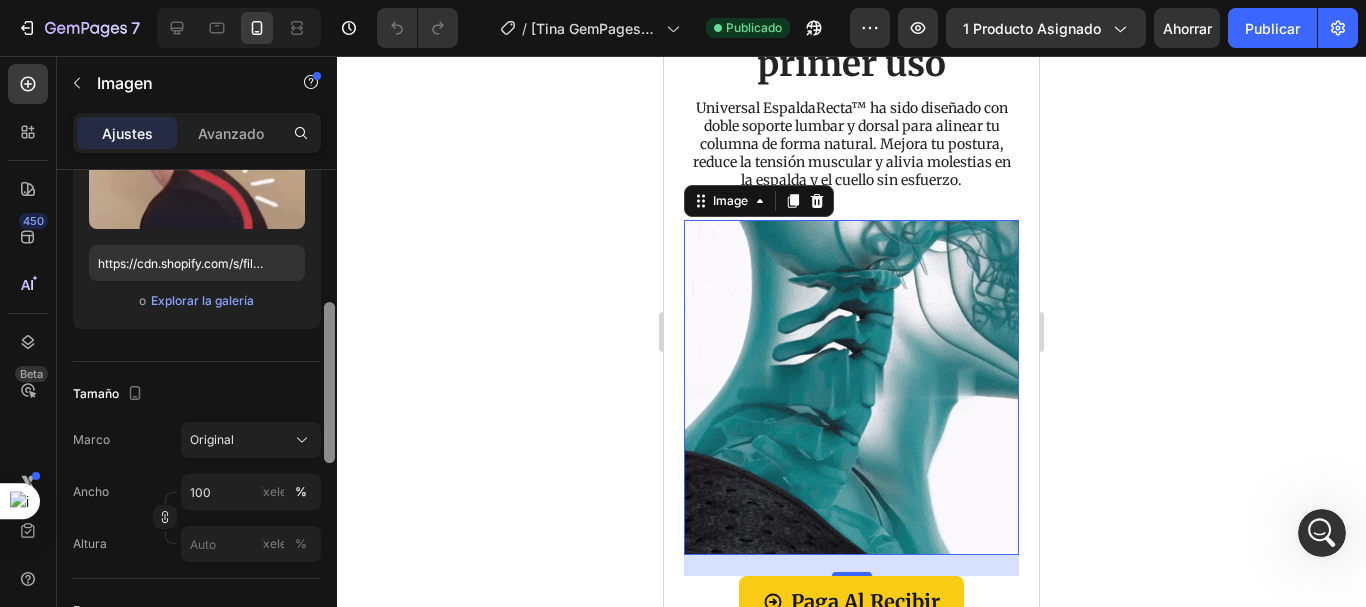 scroll, scrollTop: 314, scrollLeft: 0, axis: vertical 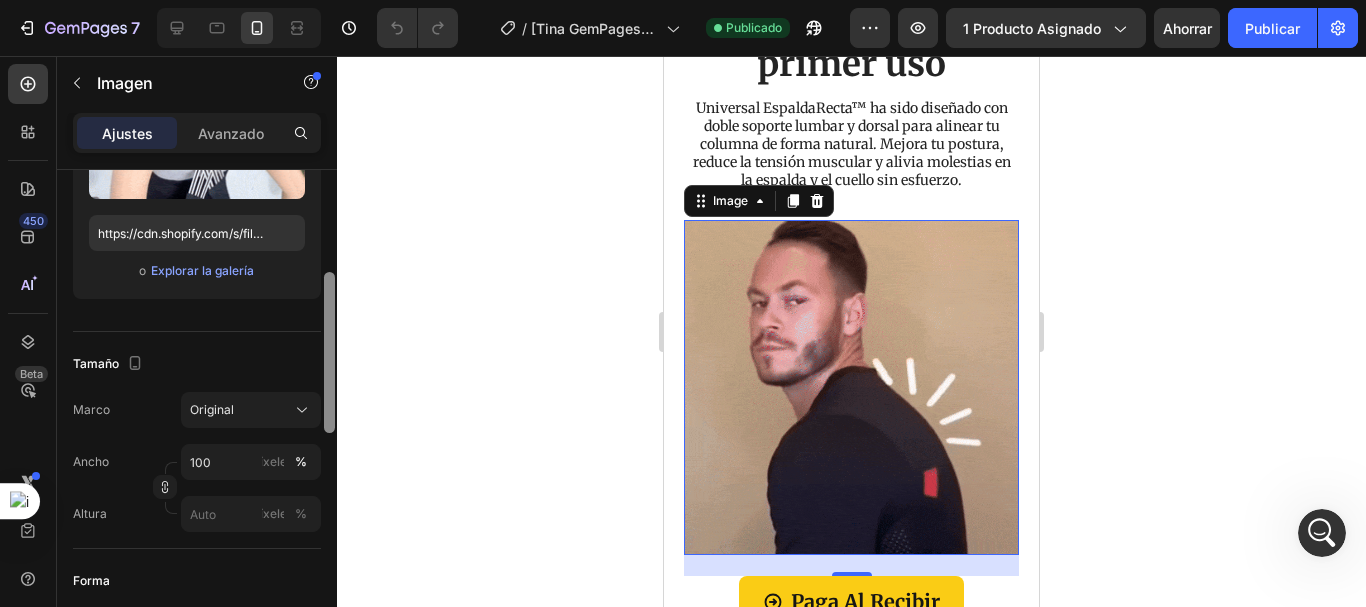 drag, startPoint x: 333, startPoint y: 211, endPoint x: 338, endPoint y: 314, distance: 103.121284 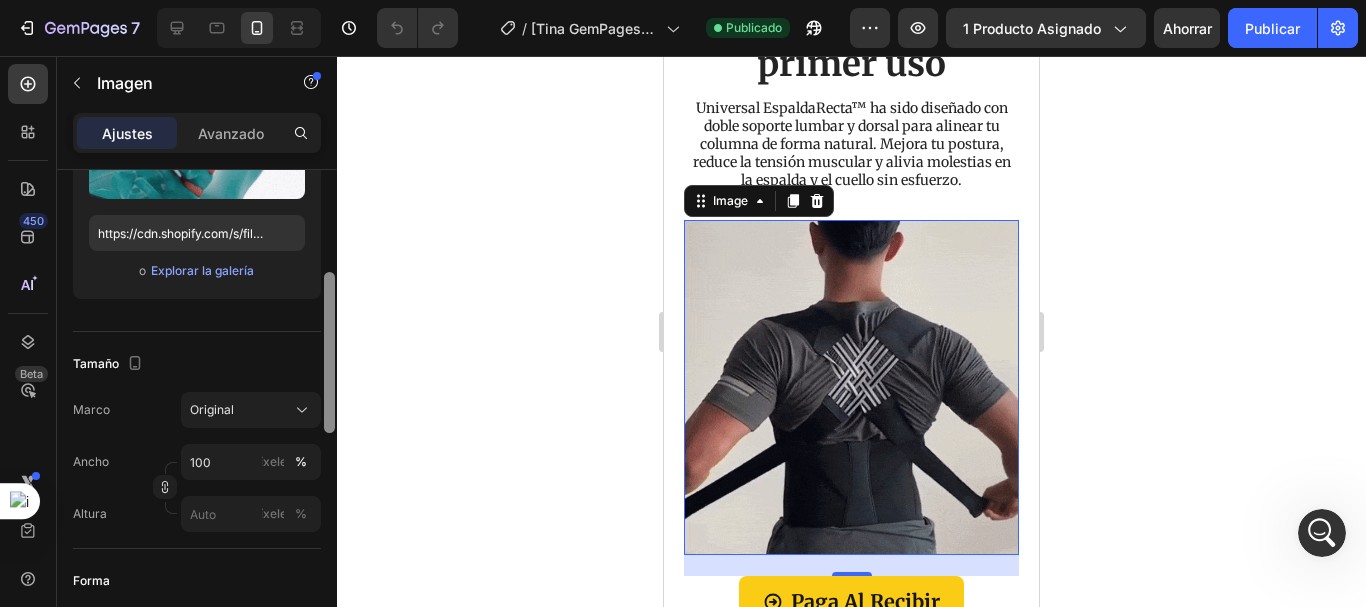 click on "7 Historial de versiones / [Tina GemPages] correctora Publicado Avance 1 producto asignado Ahorrar Publicar 450 Beta Secciones(18) Elementos(84) Sección Elemento Sección de héroes Detalle del producto Marcas Insignias de confianza Garantizar Desglose del producto Cómo utilizar Testimonios Comparar Manojo Preguntas frecuentes Prueba social Historia de la marca Lista de productos Recopilación Lista de blogs Contacto Sticky Añadir al carrito Pie de página personalizado Explorar la biblioteca 450 Disposición
Fila
Fila
Fila
Fila Texto
Título
Bloque de texto Botón
Botón
Botón Medios de comunicación
Imagen" 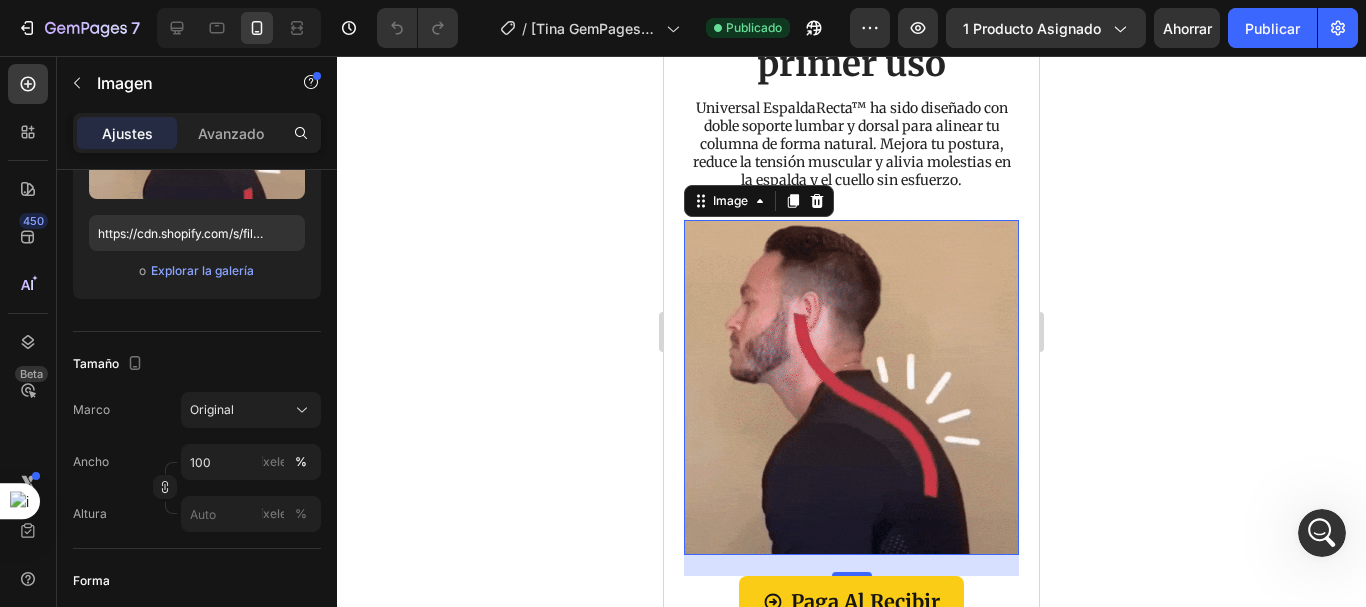 drag, startPoint x: 338, startPoint y: 314, endPoint x: 338, endPoint y: 333, distance: 19 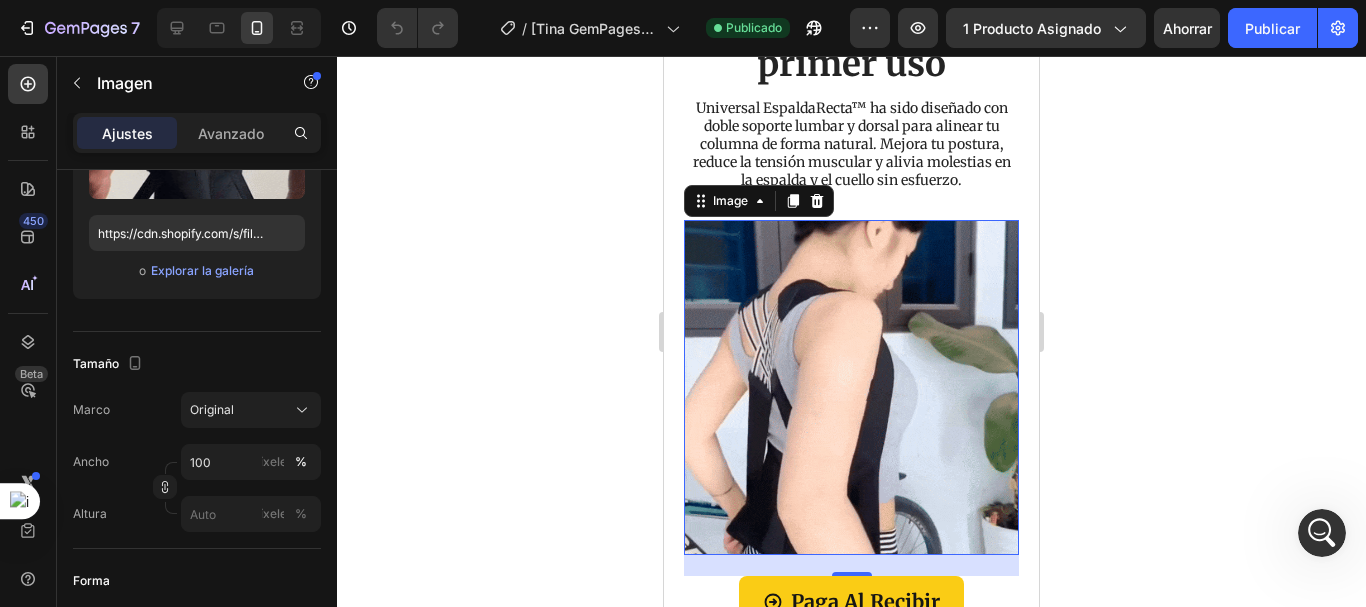 click 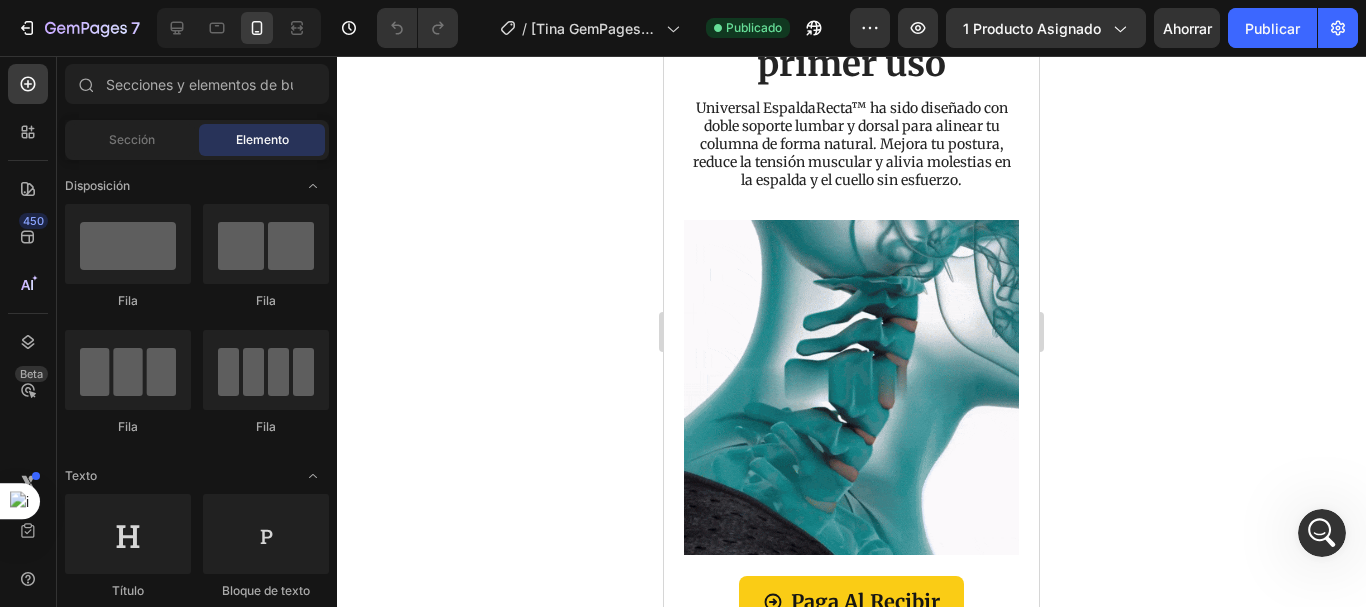 scroll, scrollTop: 442, scrollLeft: 0, axis: vertical 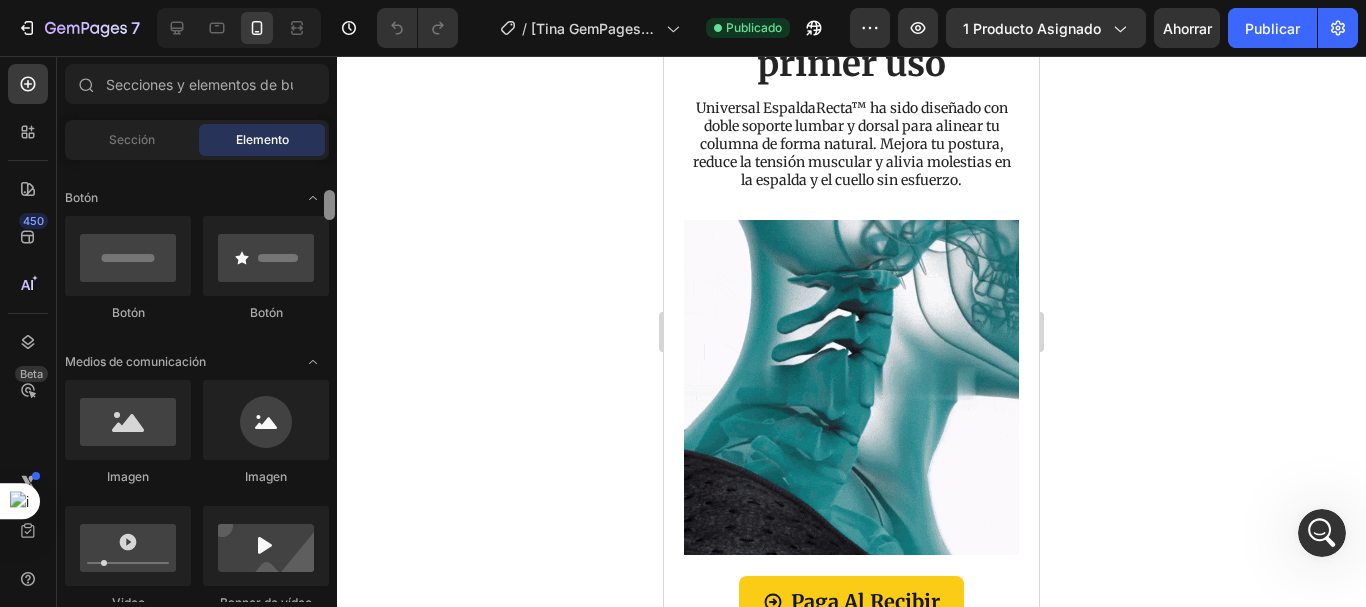 drag, startPoint x: 328, startPoint y: 190, endPoint x: 327, endPoint y: 243, distance: 53.009434 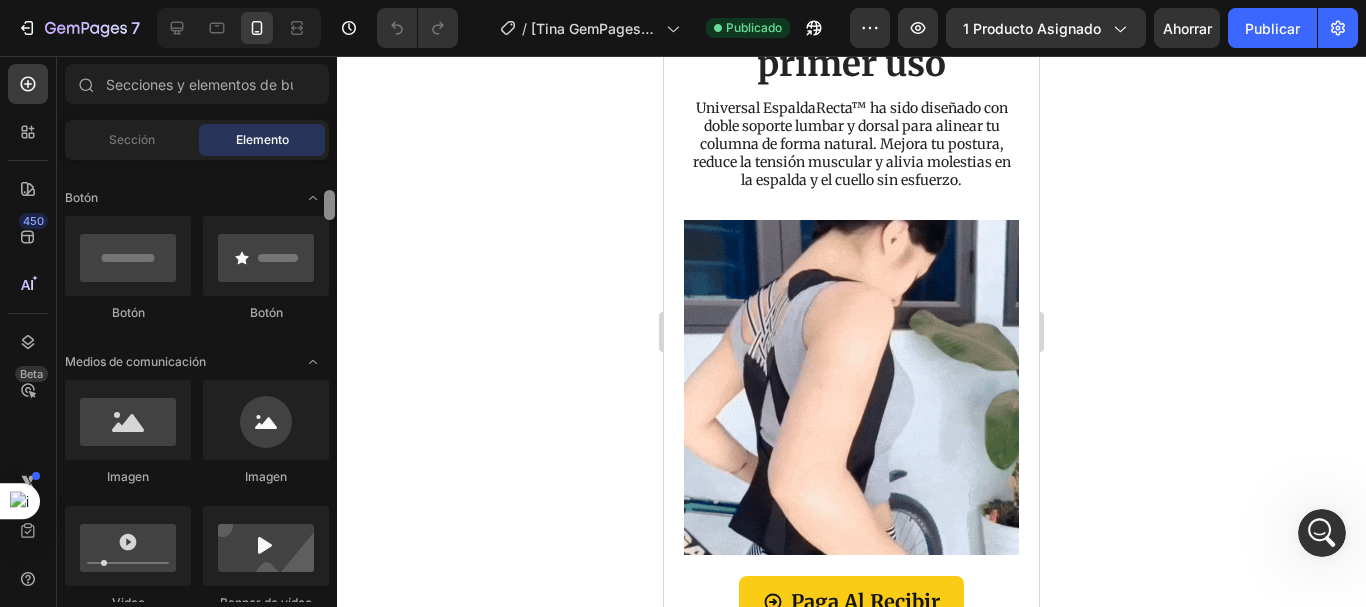 click at bounding box center (329, 381) 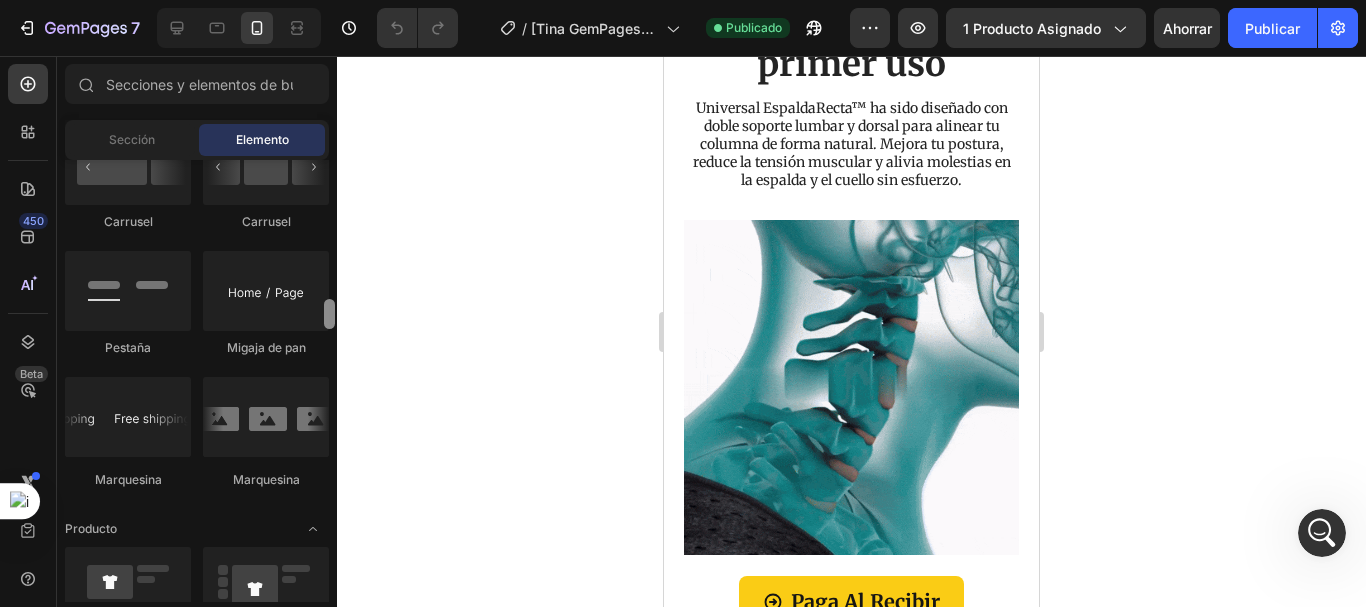 scroll, scrollTop: 2224, scrollLeft: 0, axis: vertical 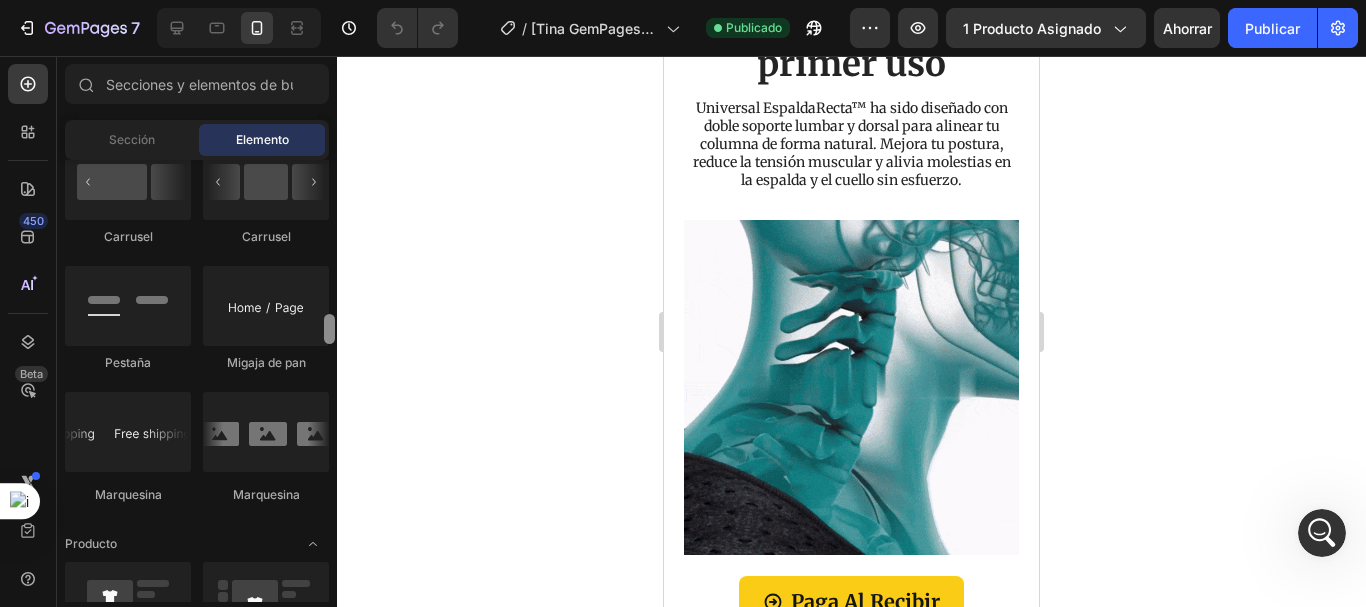 drag, startPoint x: 327, startPoint y: 206, endPoint x: 336, endPoint y: 330, distance: 124.32619 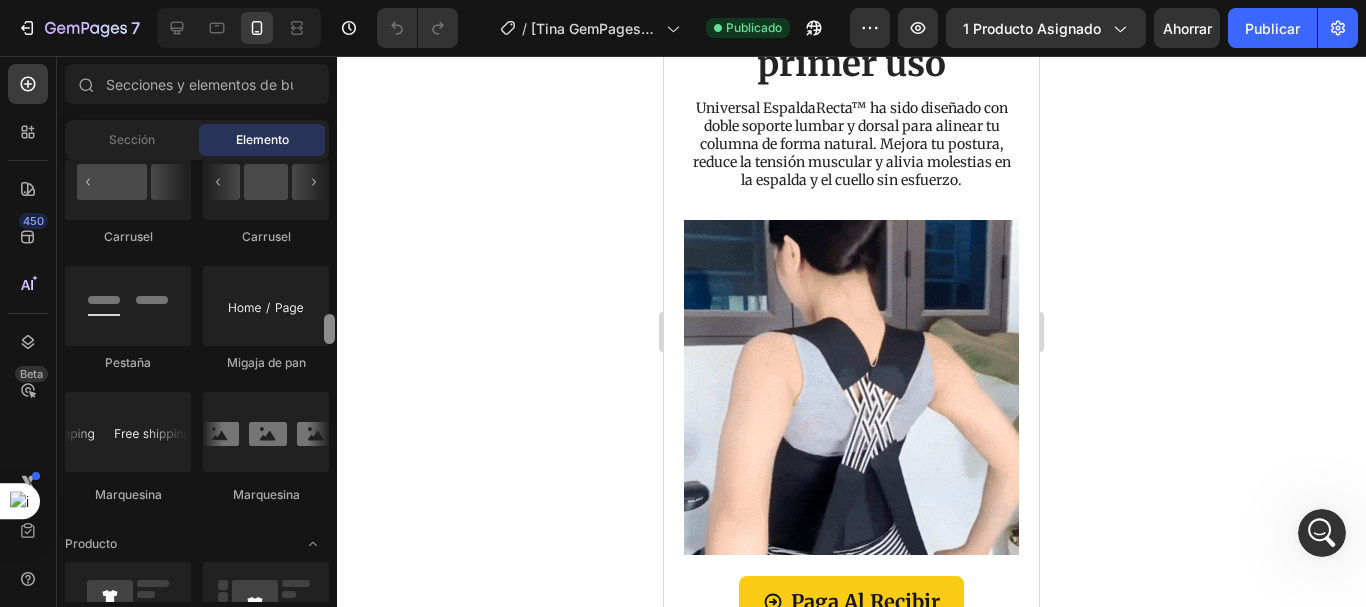 click at bounding box center [329, 381] 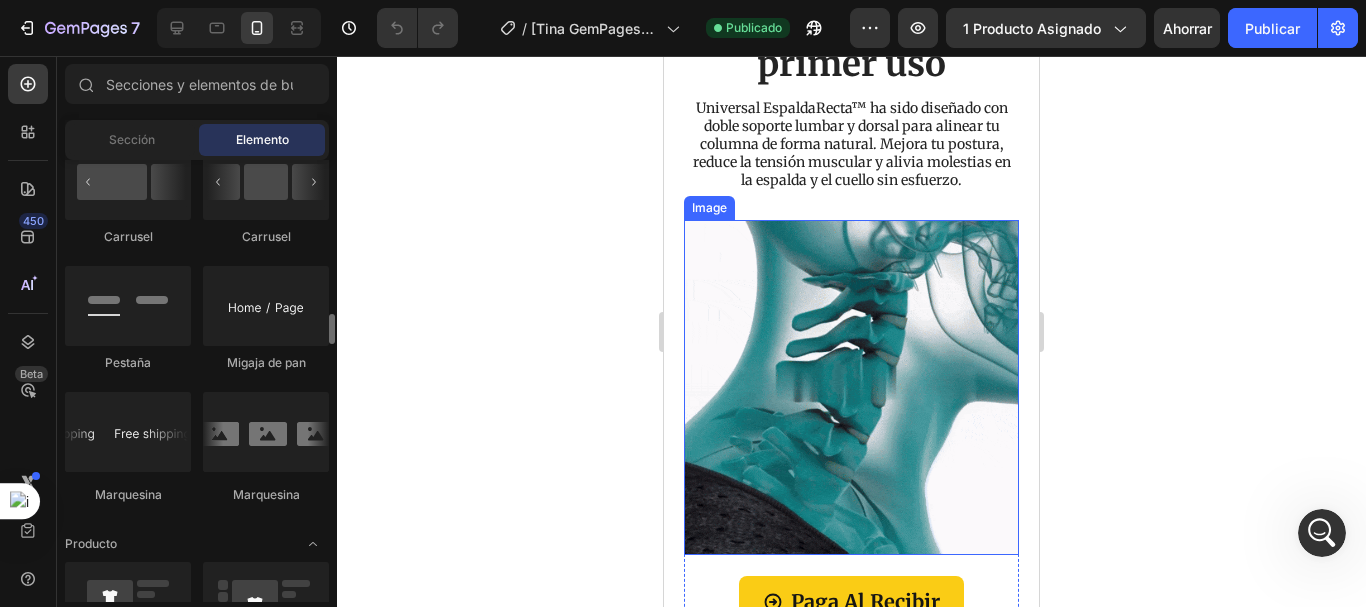 click at bounding box center (851, 387) 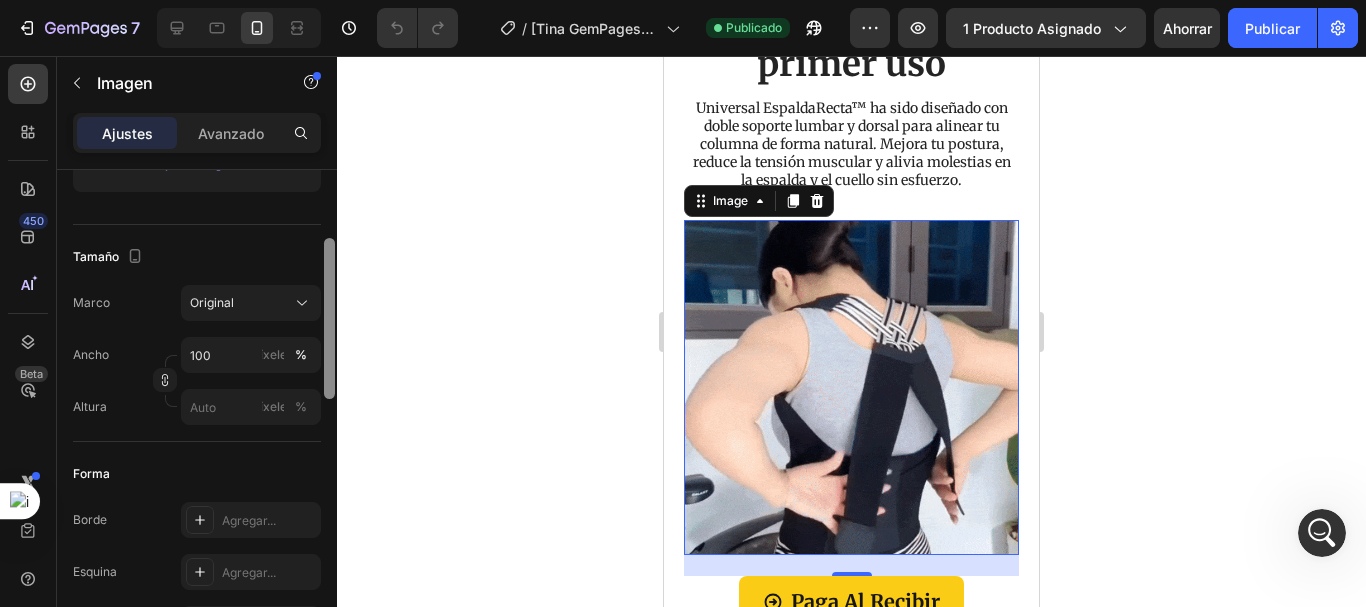 scroll, scrollTop: 369, scrollLeft: 0, axis: vertical 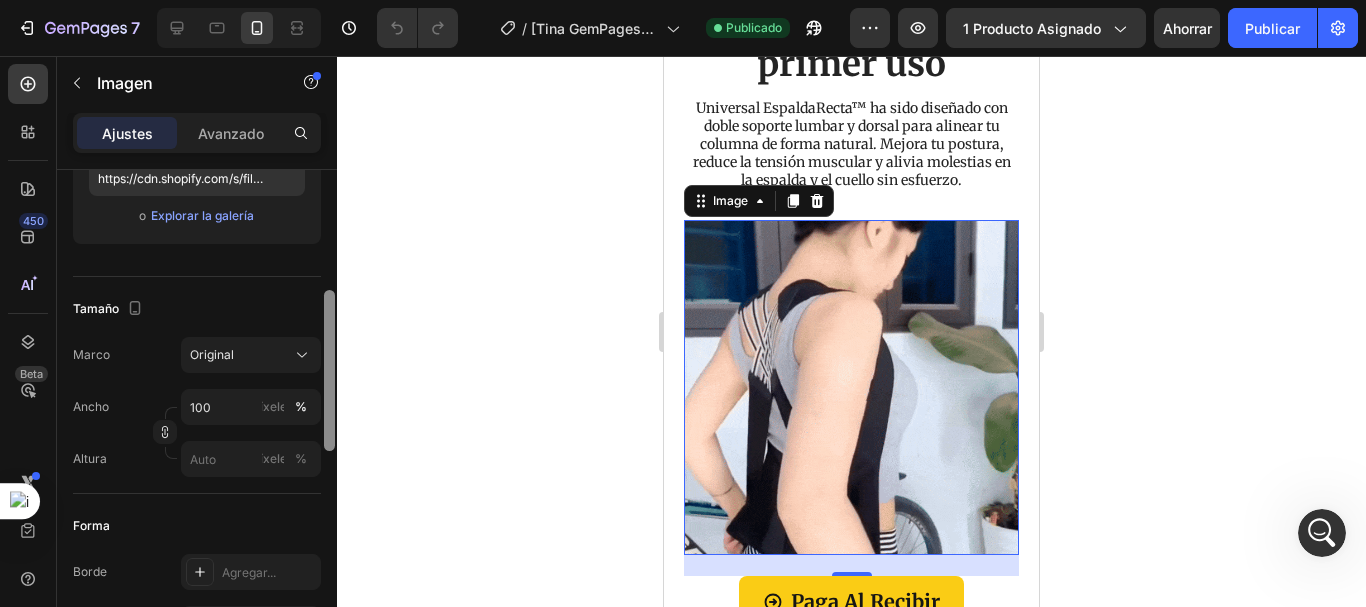 drag, startPoint x: 327, startPoint y: 264, endPoint x: 347, endPoint y: 385, distance: 122.641754 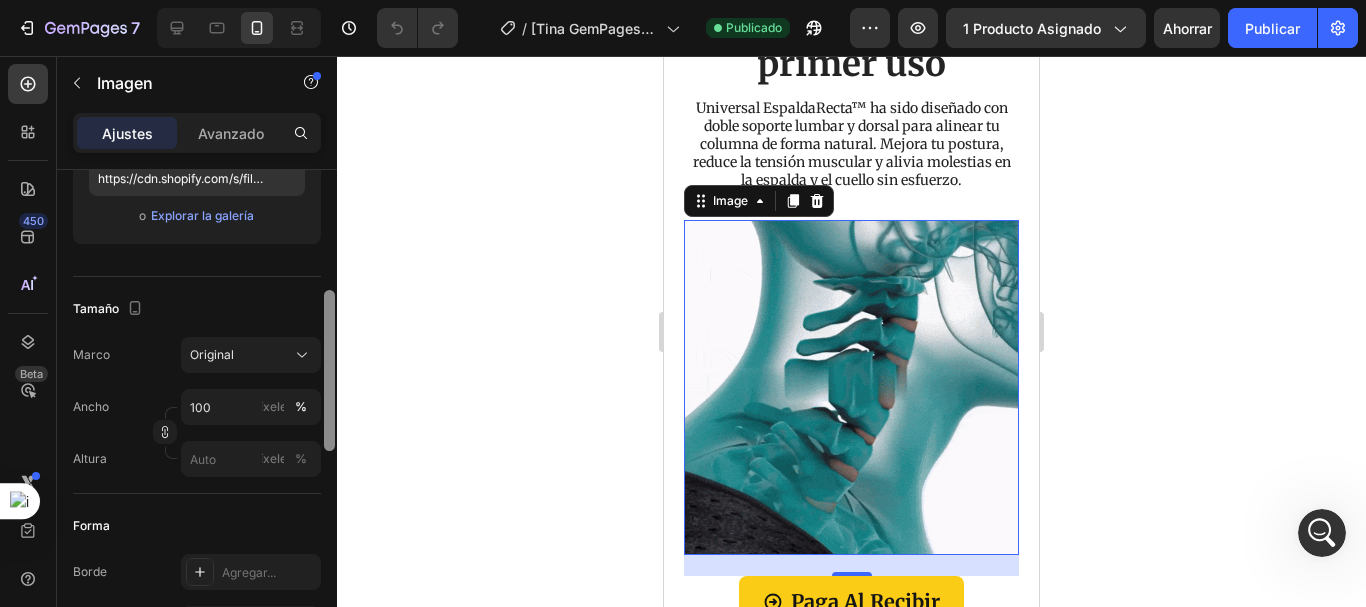click on "7 Historial de versiones / [Tina GemPages] correctora Publicado Avance 1 producto asignado Ahorrar Publicar 450 Beta Secciones(18) Elementos(84) Sección Elemento Sección de héroes Detalle del producto Marcas Insignias de confianza Garantizar Desglose del producto Cómo utilizar Testimonios Comparar Manojo Preguntas frecuentes Prueba social Historia de la marca Lista de productos Recopilación Lista de blogs Contacto Sticky Añadir al carrito Pie de página personalizado Explorar la biblioteca 450 Disposición
Fila
Fila
Fila
Fila Texto
Título
Bloque de texto Botón
Botón
Botón Medios de comunicación
Imagen" 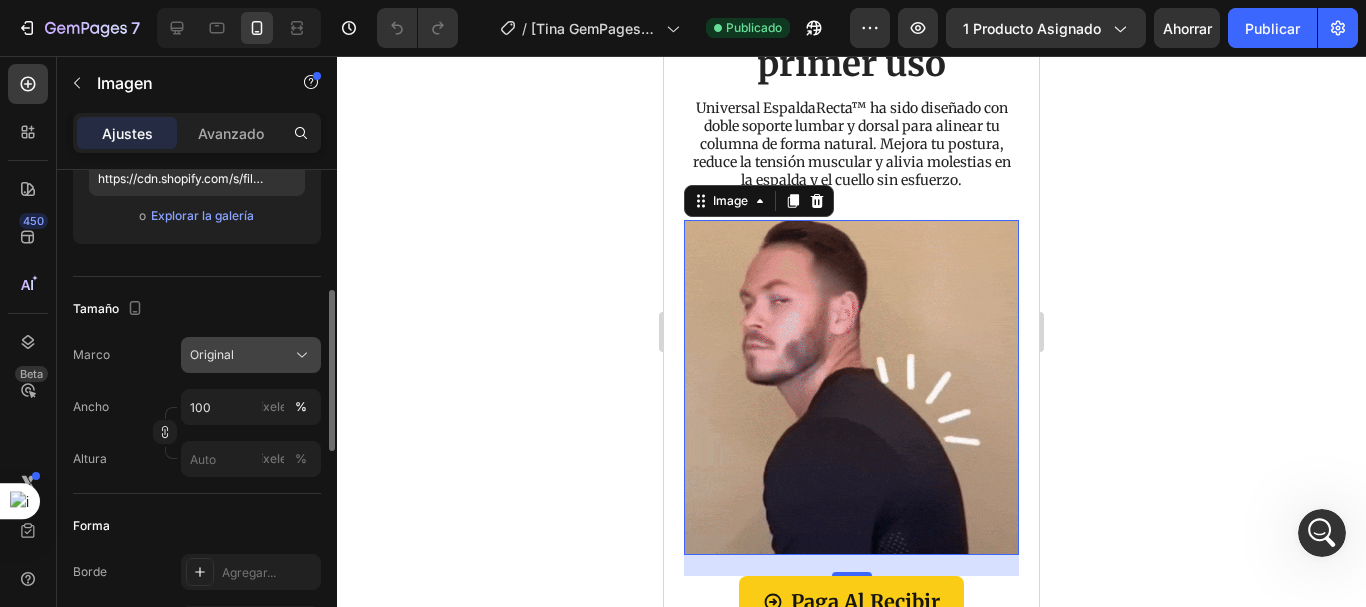 click on "Original" at bounding box center [251, 355] 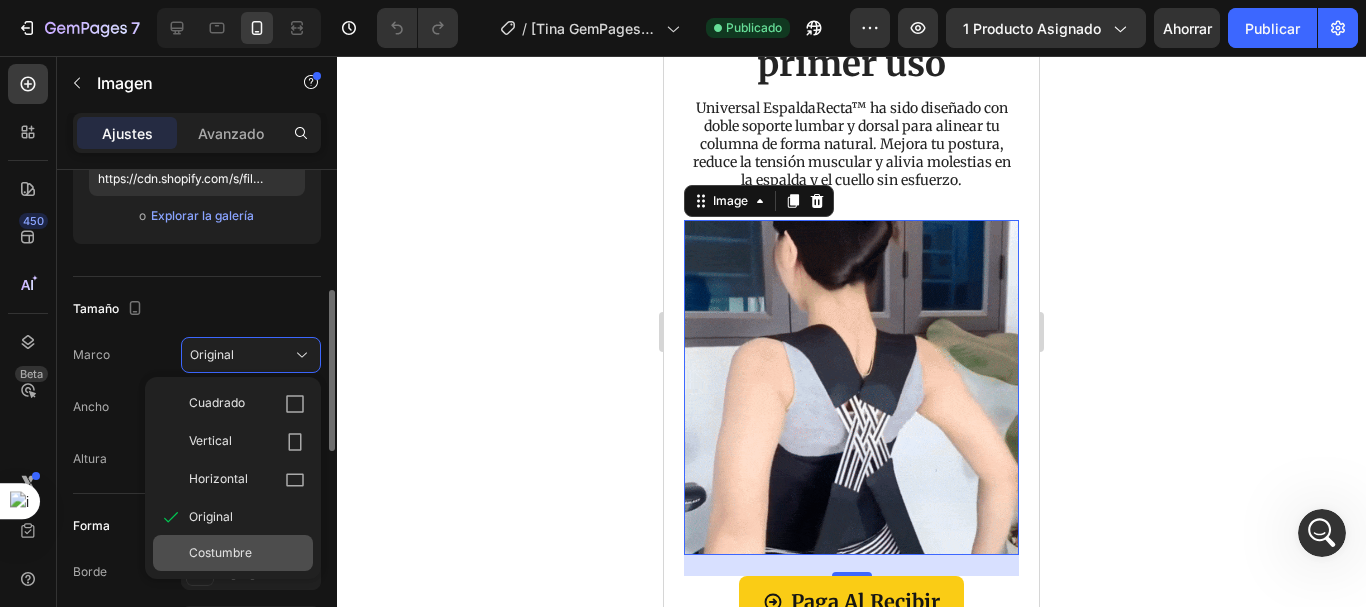 click on "Costumbre" 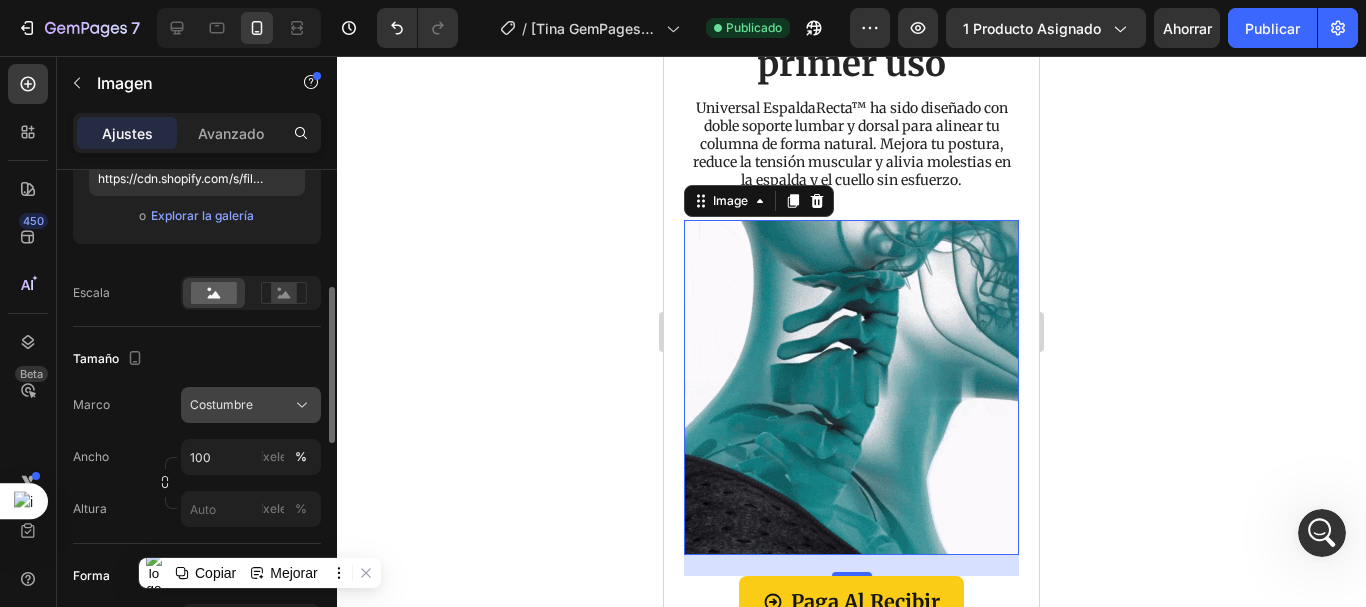 click on "Costumbre" 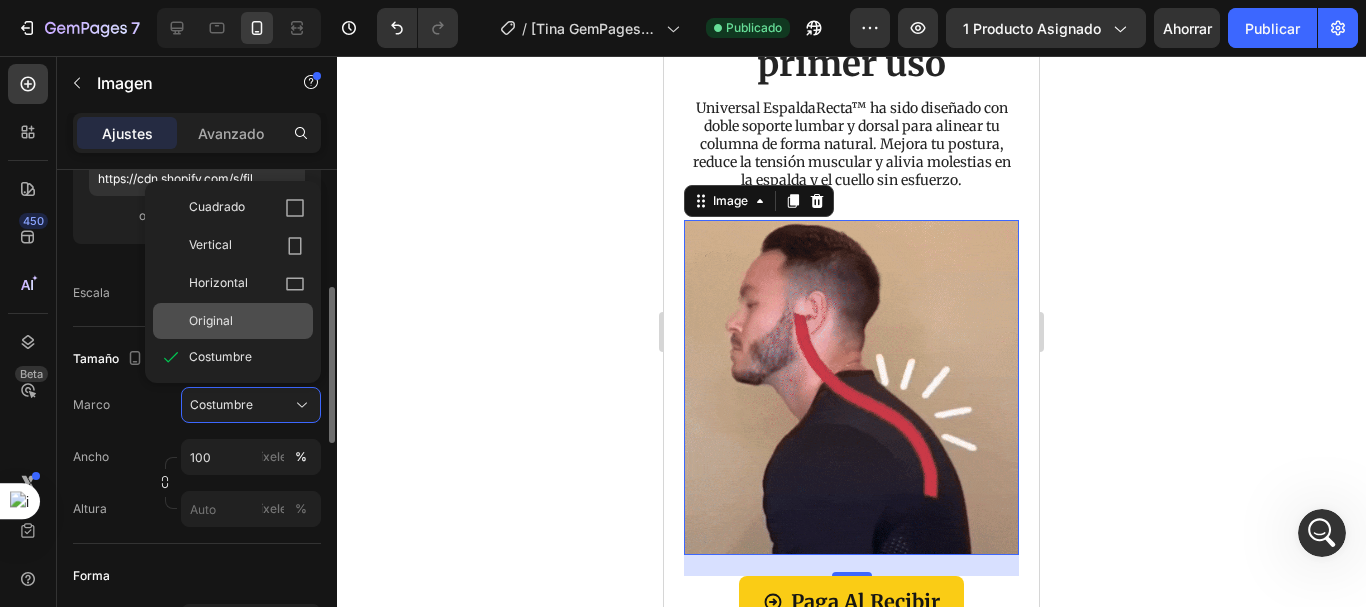 click on "Original" at bounding box center [247, 321] 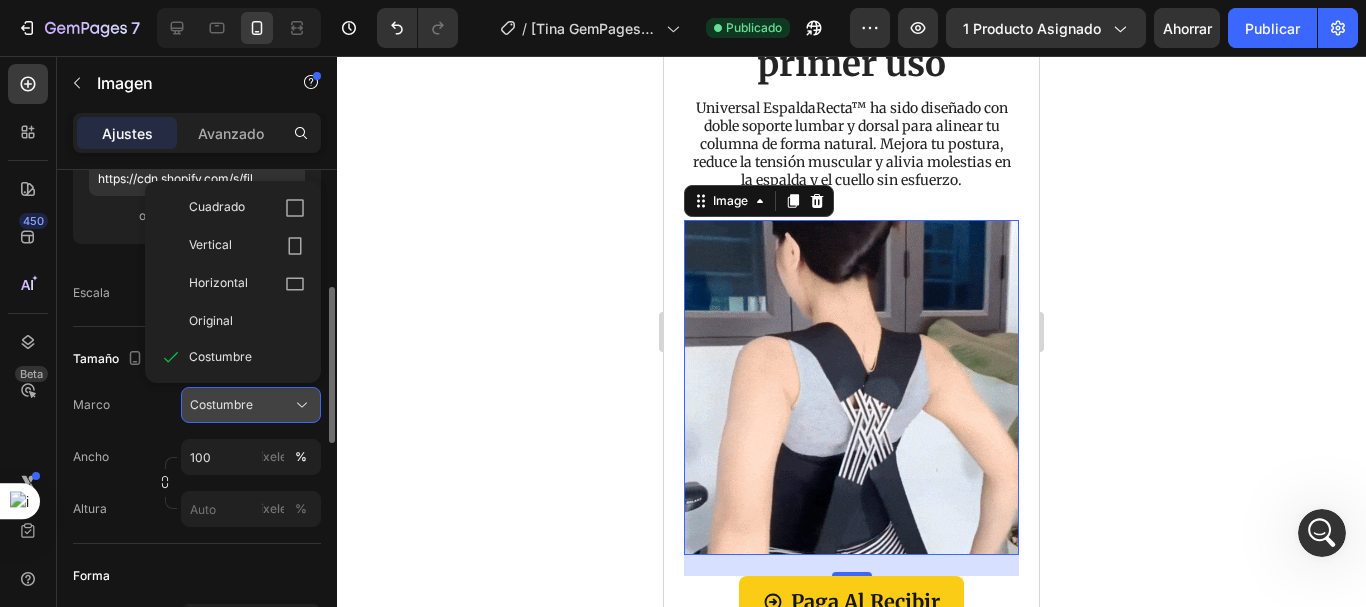 type 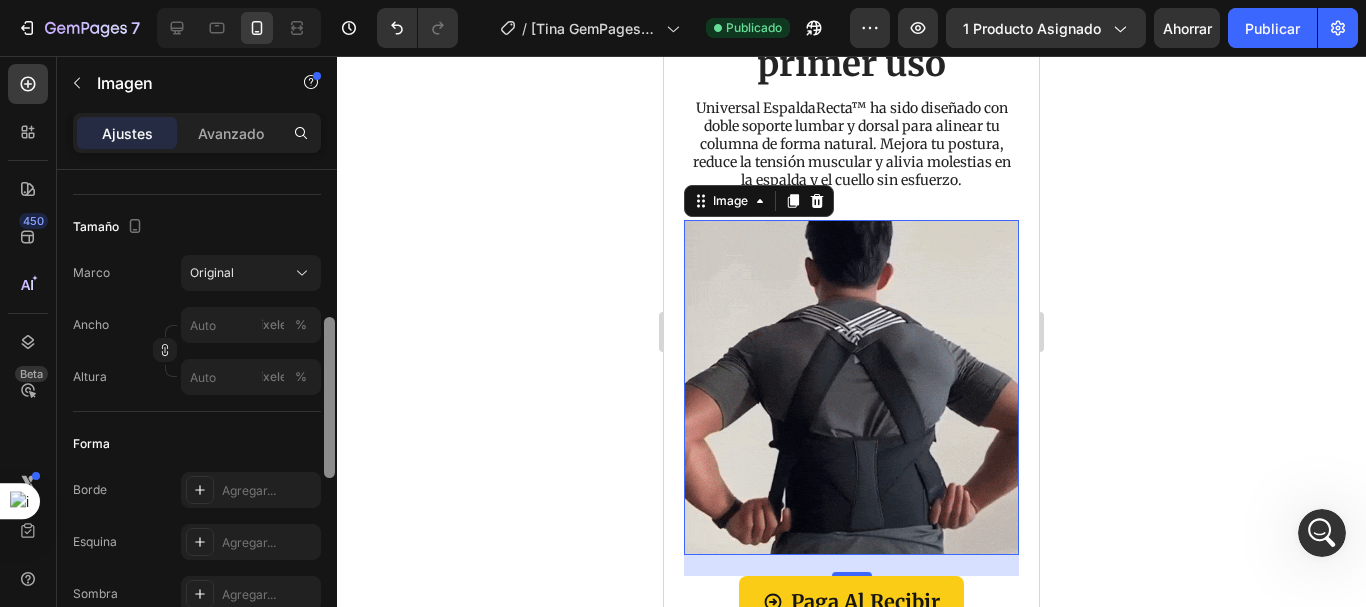 drag, startPoint x: 327, startPoint y: 389, endPoint x: 325, endPoint y: 412, distance: 23.086792 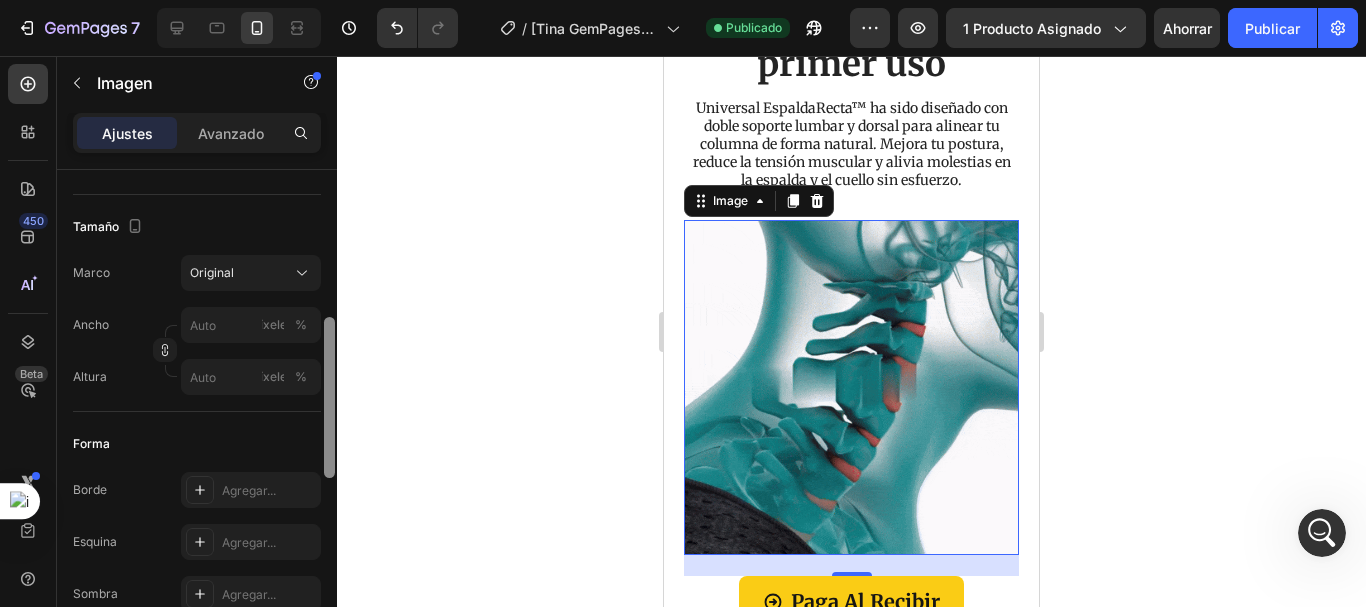 click at bounding box center (329, 397) 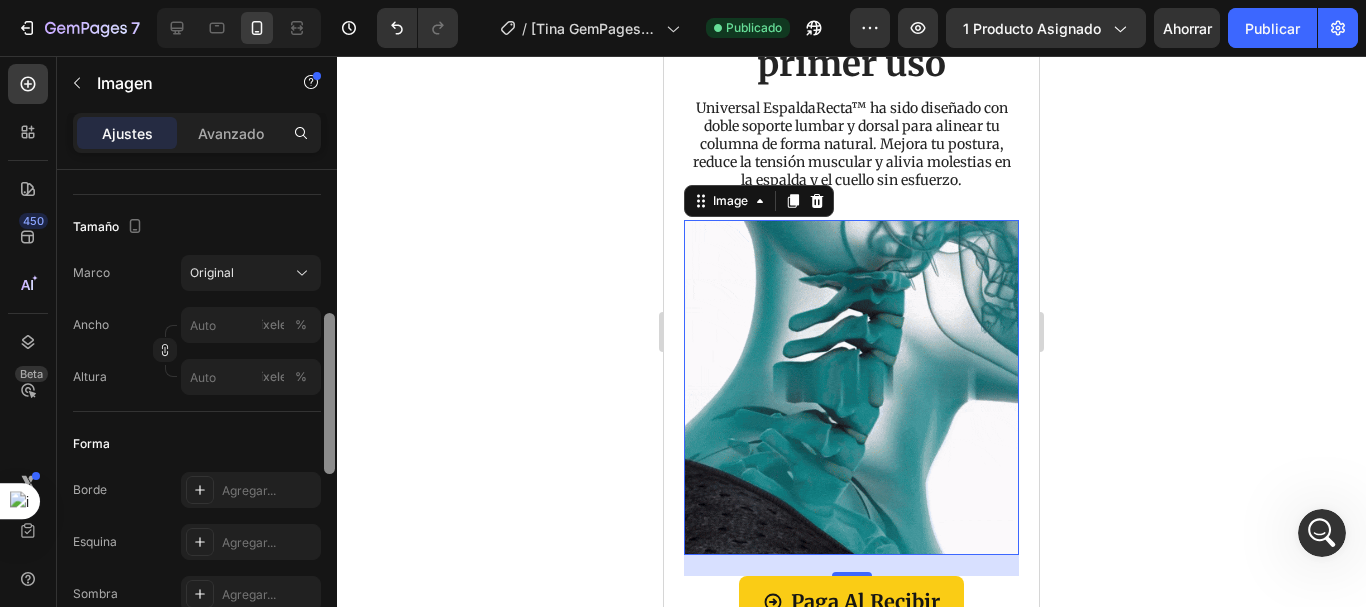 scroll, scrollTop: 448, scrollLeft: 0, axis: vertical 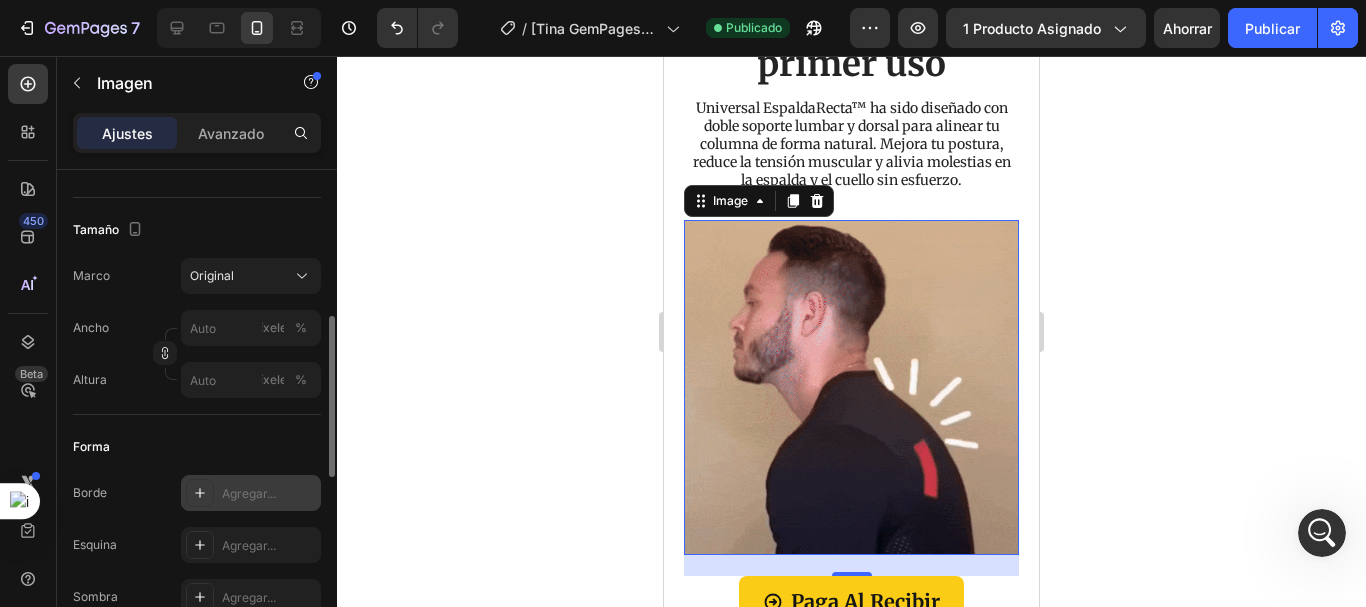 click 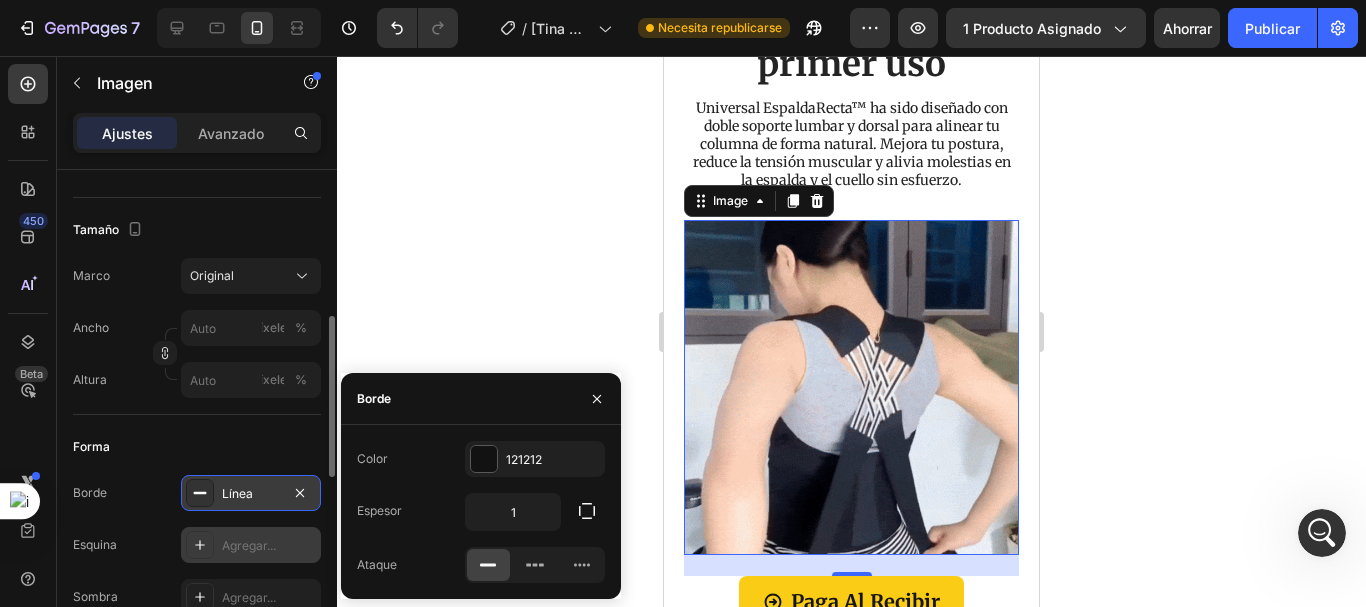 click on "Agregar..." at bounding box center (251, 545) 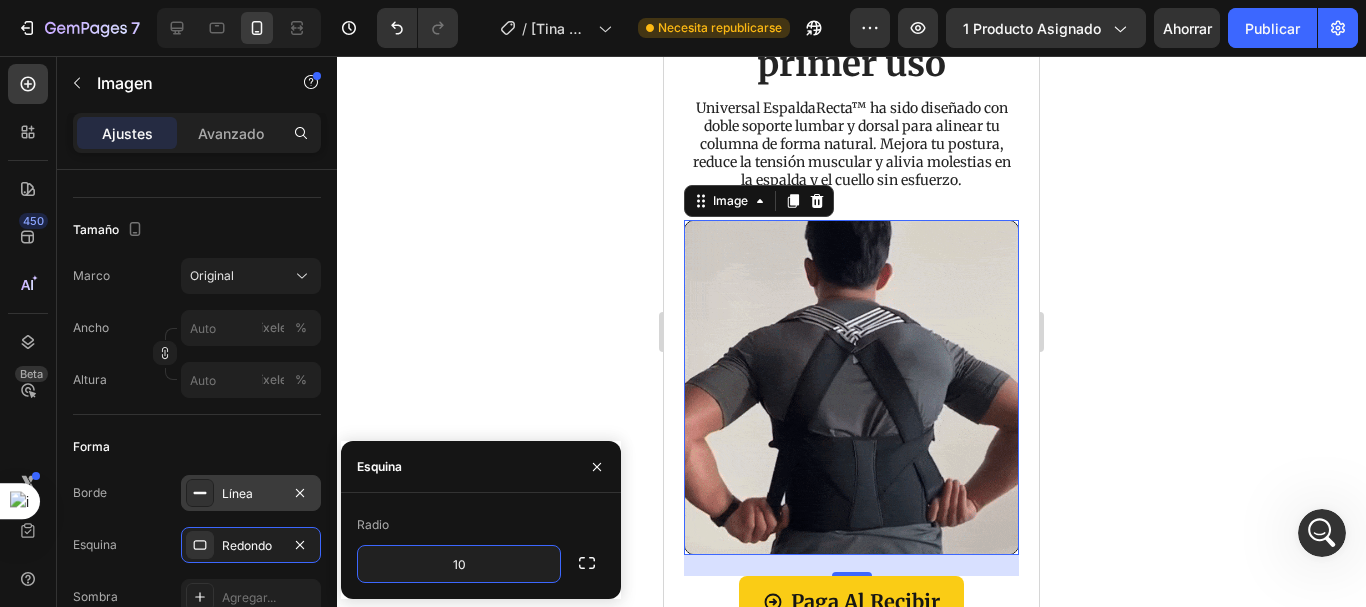 type on "1" 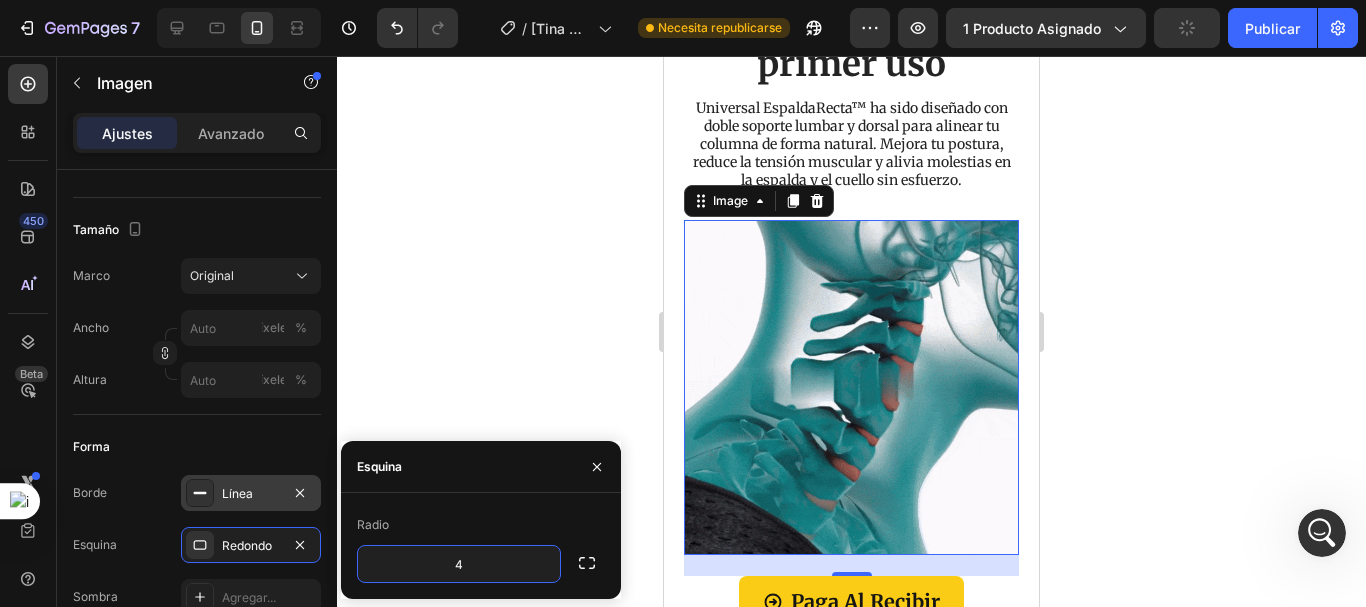 type on "40" 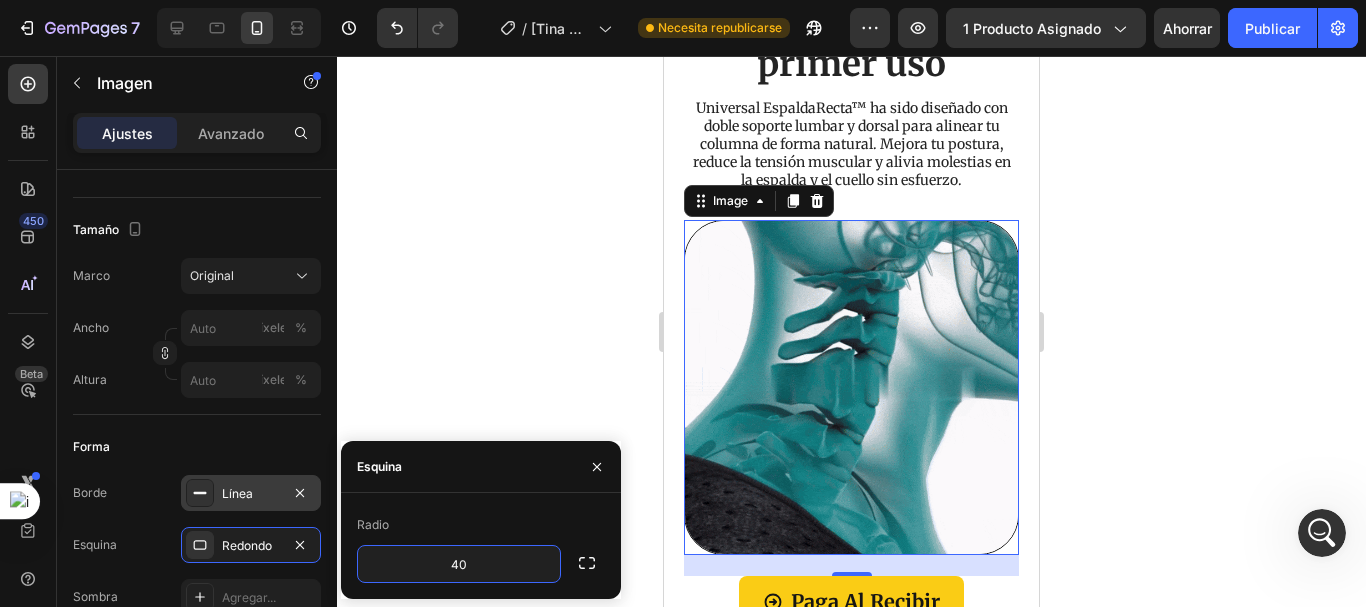 click 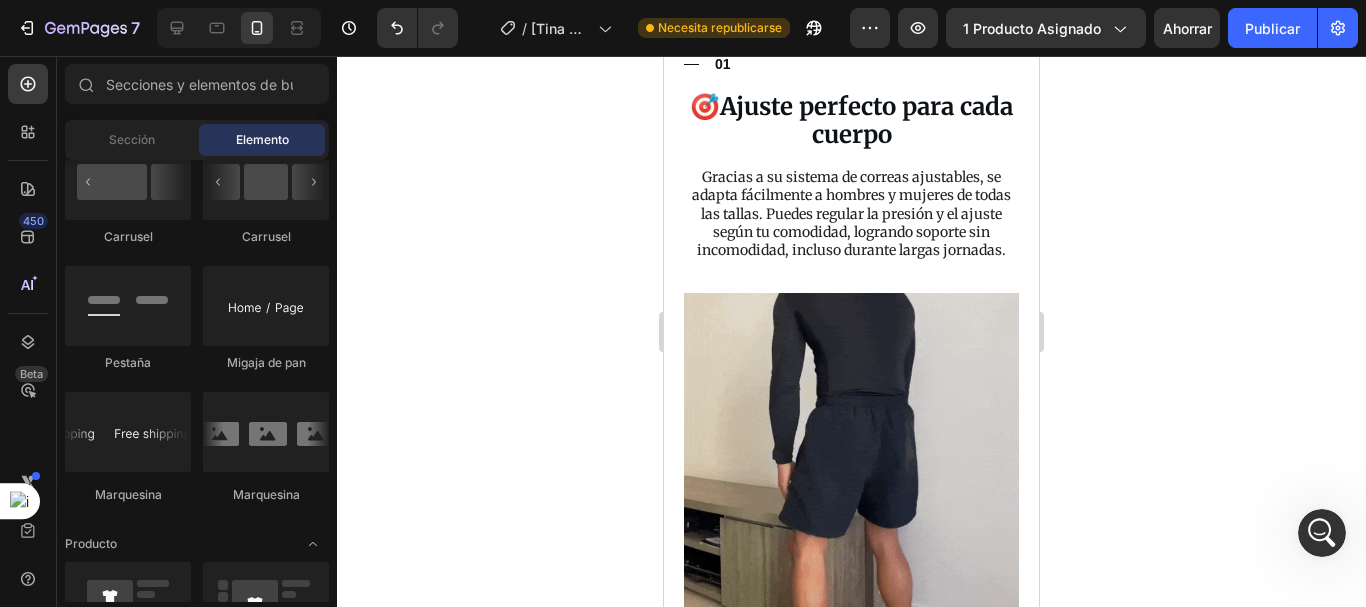scroll, scrollTop: 1982, scrollLeft: 0, axis: vertical 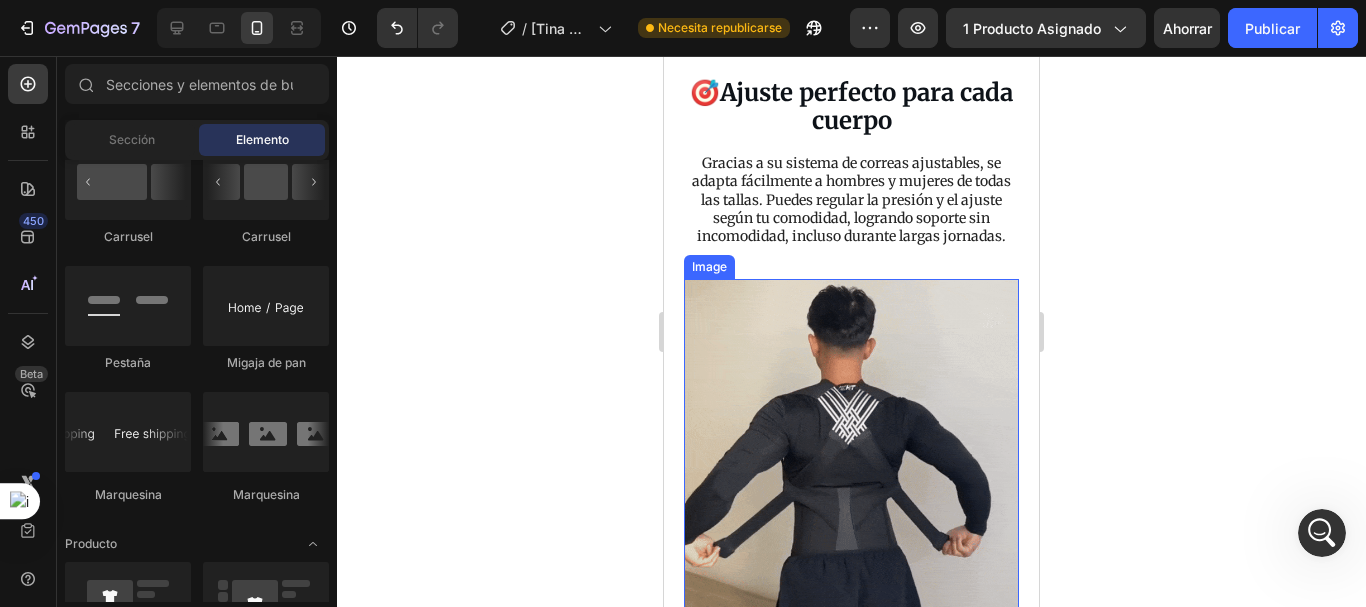 click at bounding box center [851, 446] 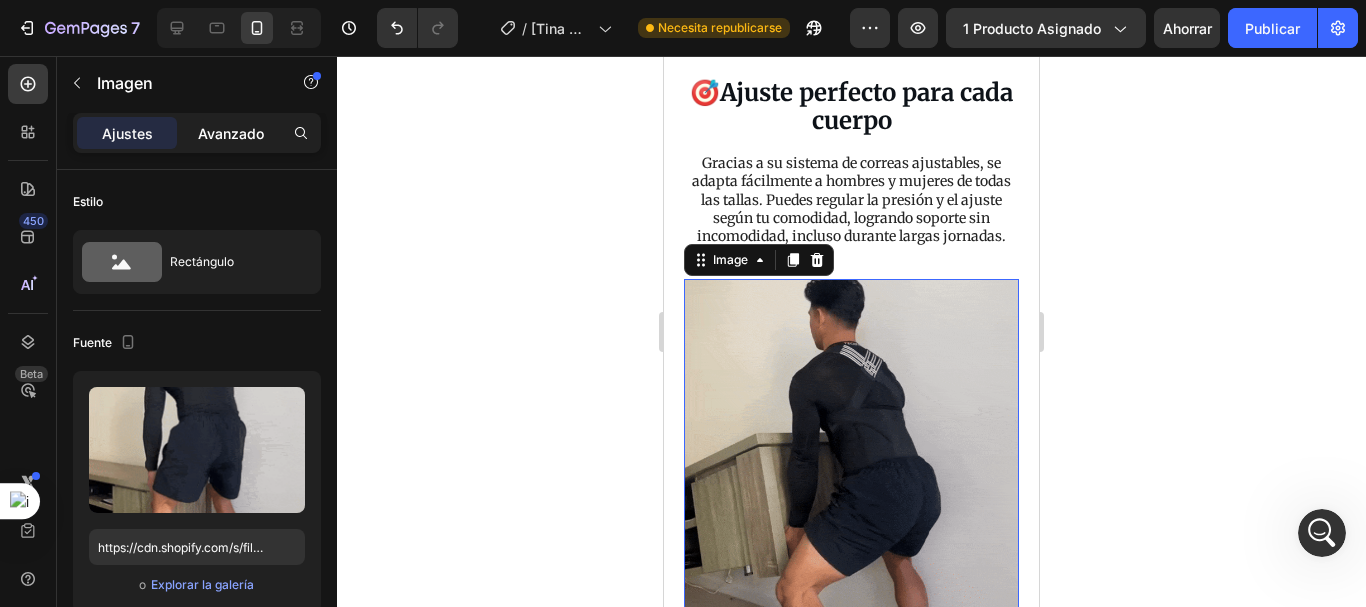 click on "Avanzado" at bounding box center (231, 133) 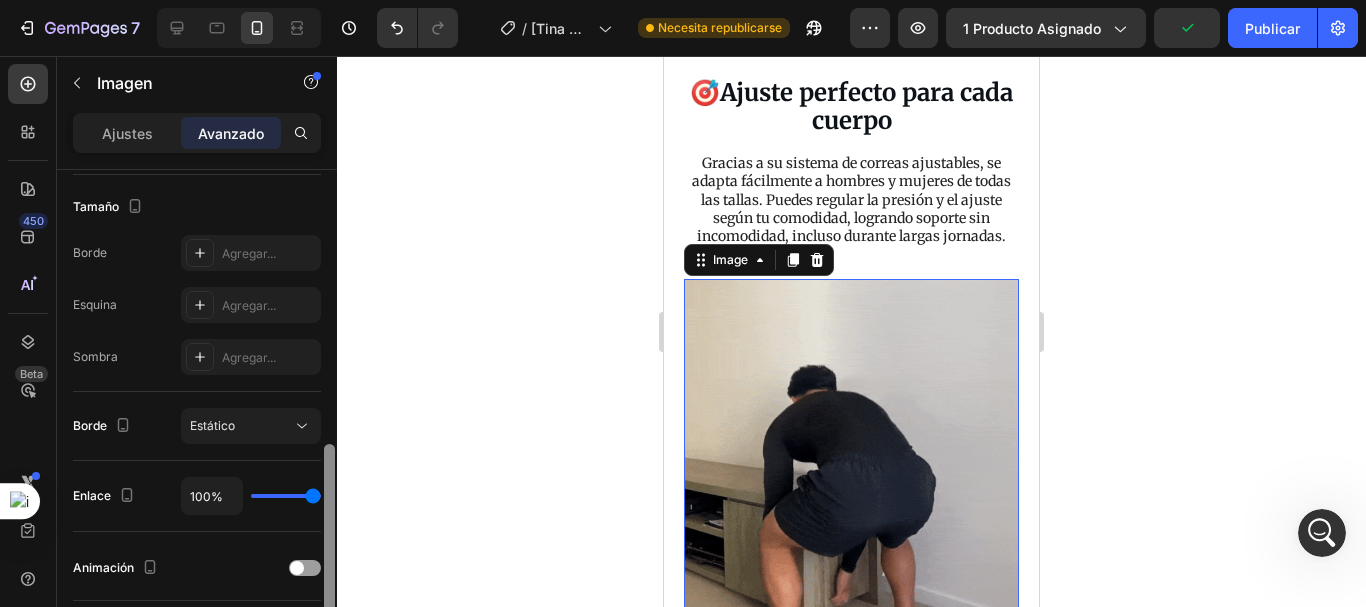 scroll, scrollTop: 571, scrollLeft: 0, axis: vertical 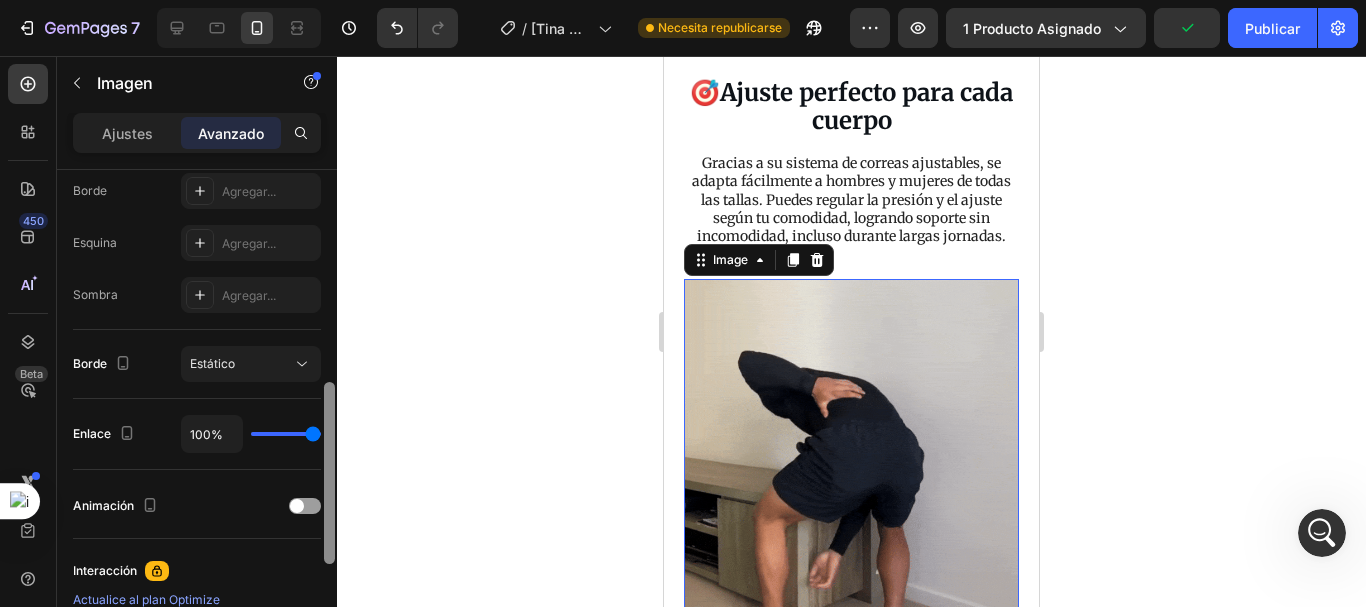 drag, startPoint x: 332, startPoint y: 245, endPoint x: 349, endPoint y: 457, distance: 212.68051 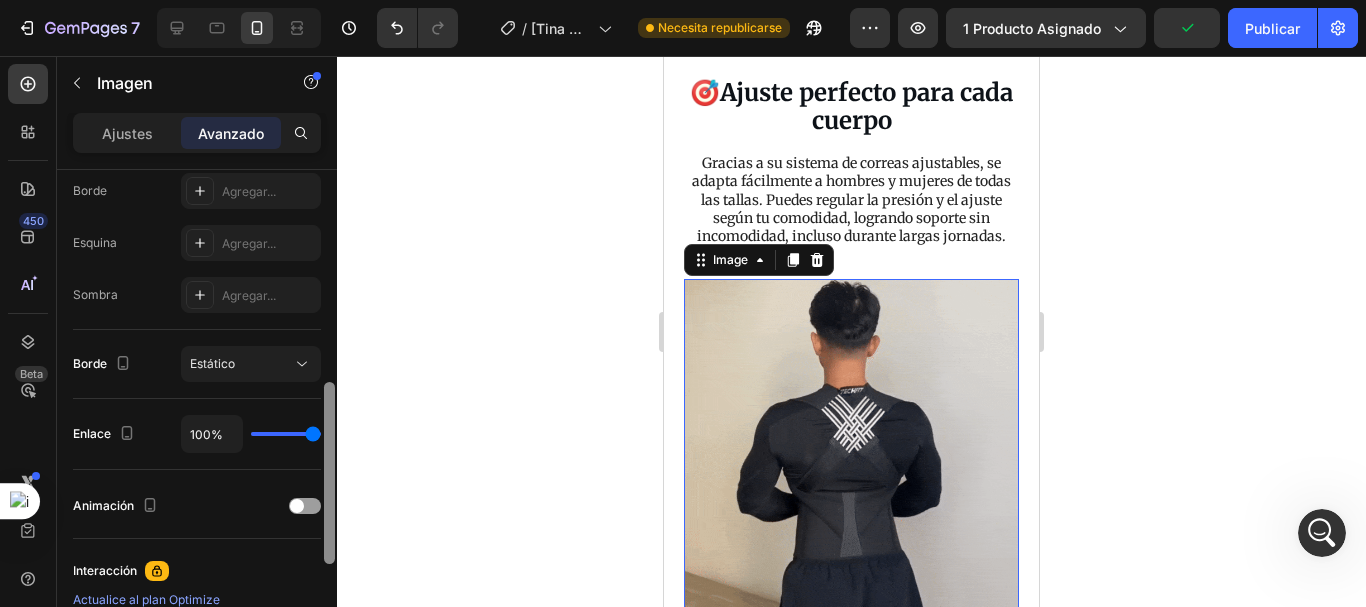 click on "7 Historial de versiones / [Tina GemPages] correctora Necesita republicarse Avance 1 producto asignado Publicar 450 Beta Secciones(18) Elementos(84) Sección Elemento Sección de héroes Detalle del producto Marcas Insignias de confianza Garantizar Desglose del producto Cómo utilizar Testimonios Comparar Manojo Preguntas frecuentes Prueba social Historia de la marca Lista de productos Recopilación Lista de blogs Contacto Sticky Añadir al carrito Pie de página personalizado Explorar la biblioteca 450 Disposición
Fila
Fila
Fila
Fila Texto
Título
Bloque de texto Botón
Botón
Botón Medios de comunicación" 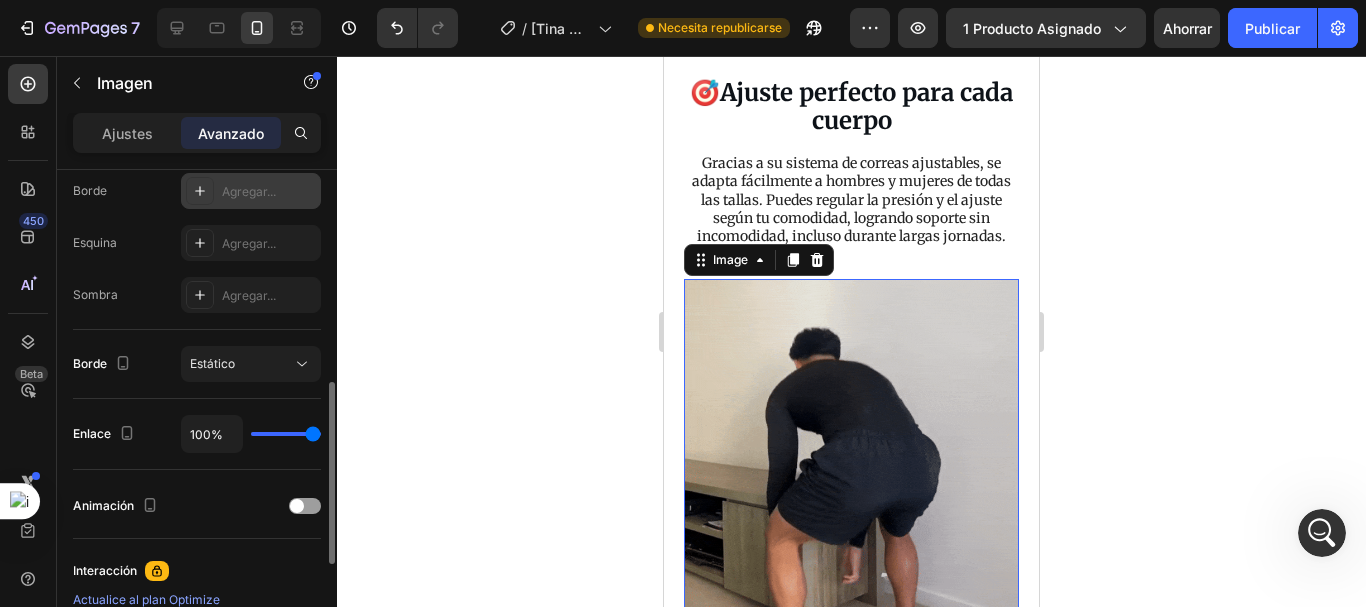 click on "Agregar..." at bounding box center (249, 191) 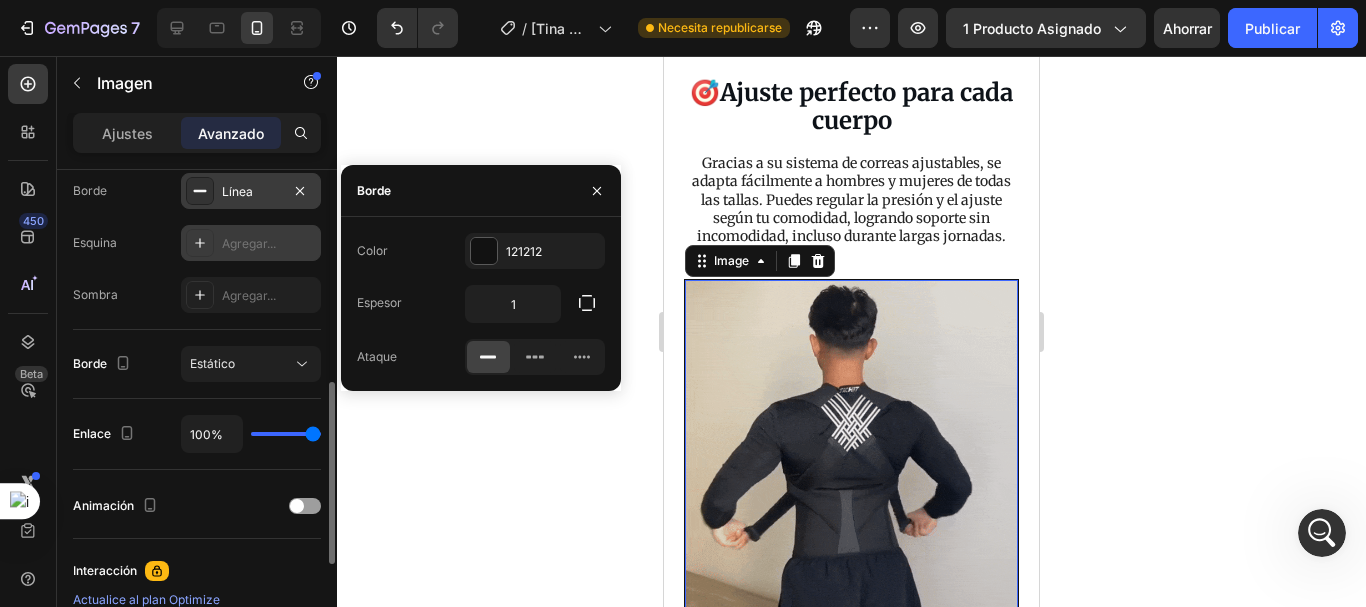 click on "Agregar..." at bounding box center (251, 243) 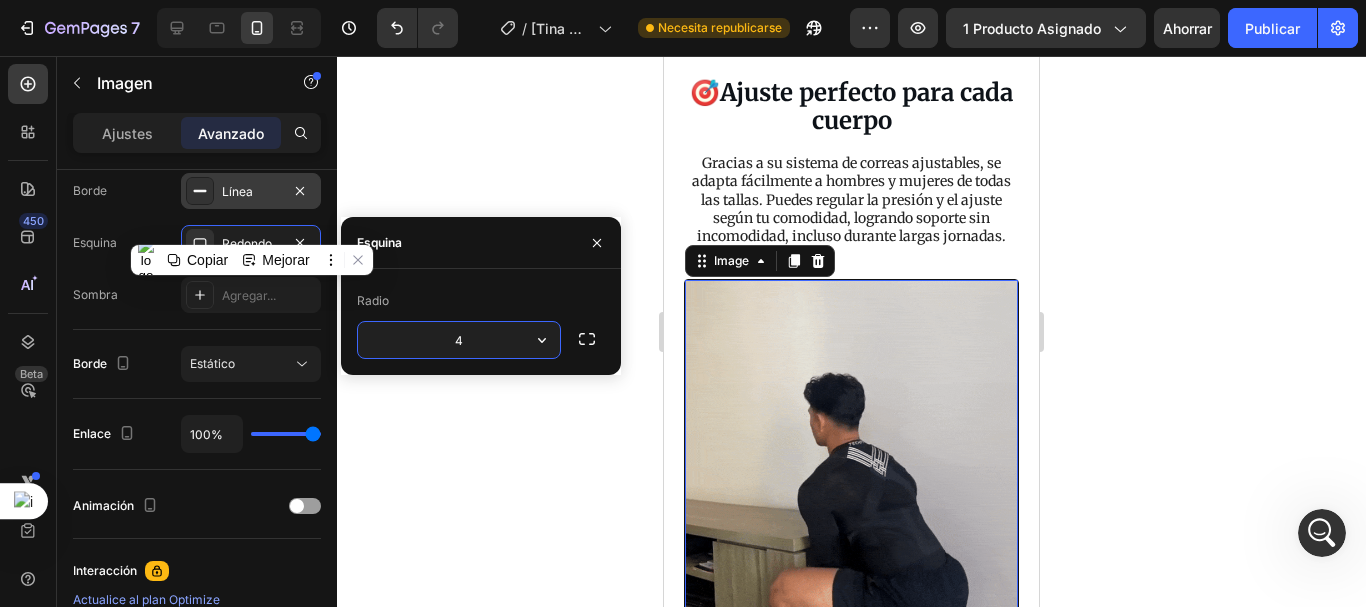 type on "40" 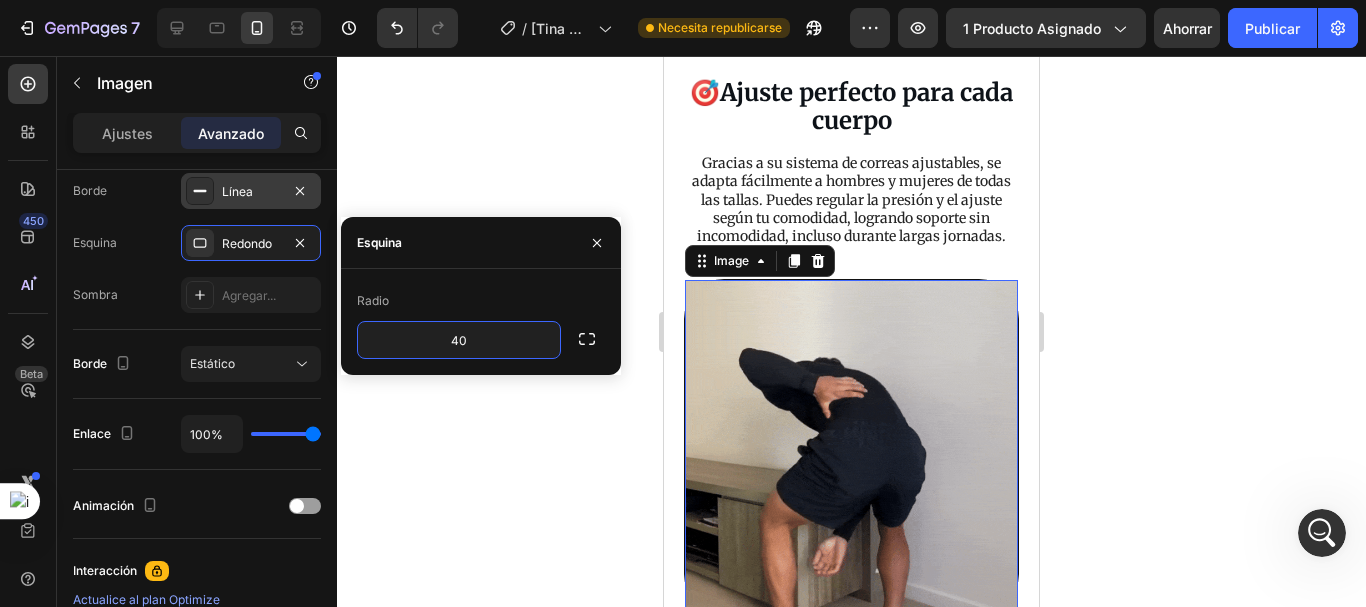 click 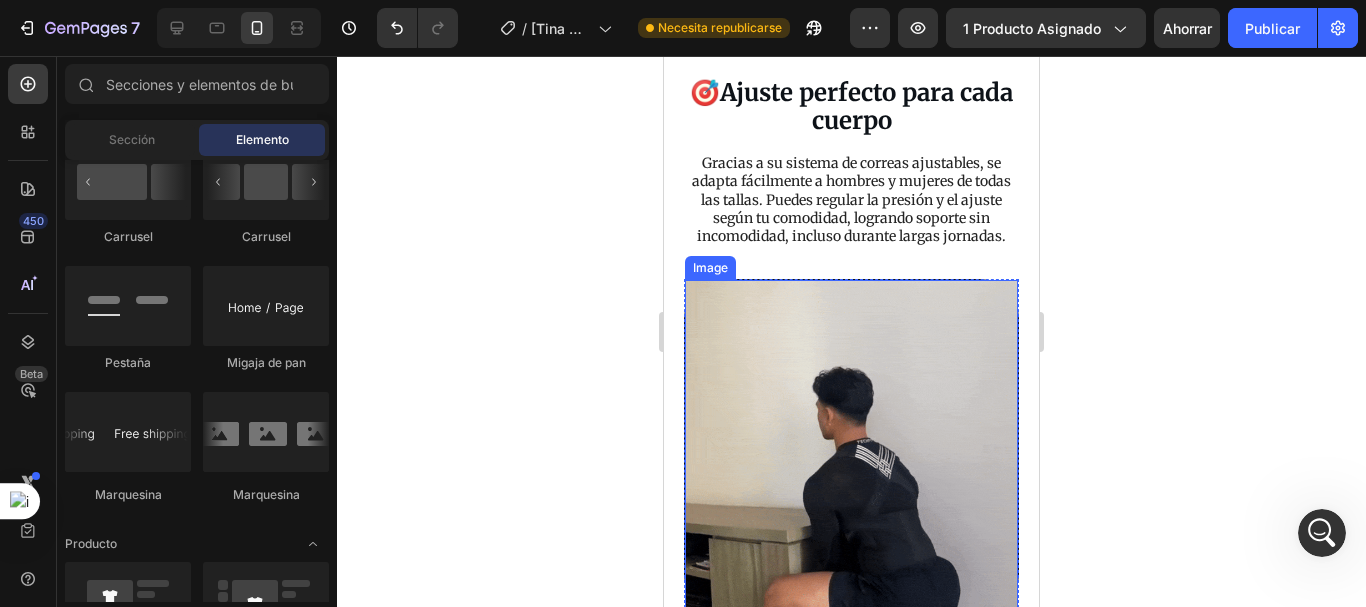 click at bounding box center [851, 446] 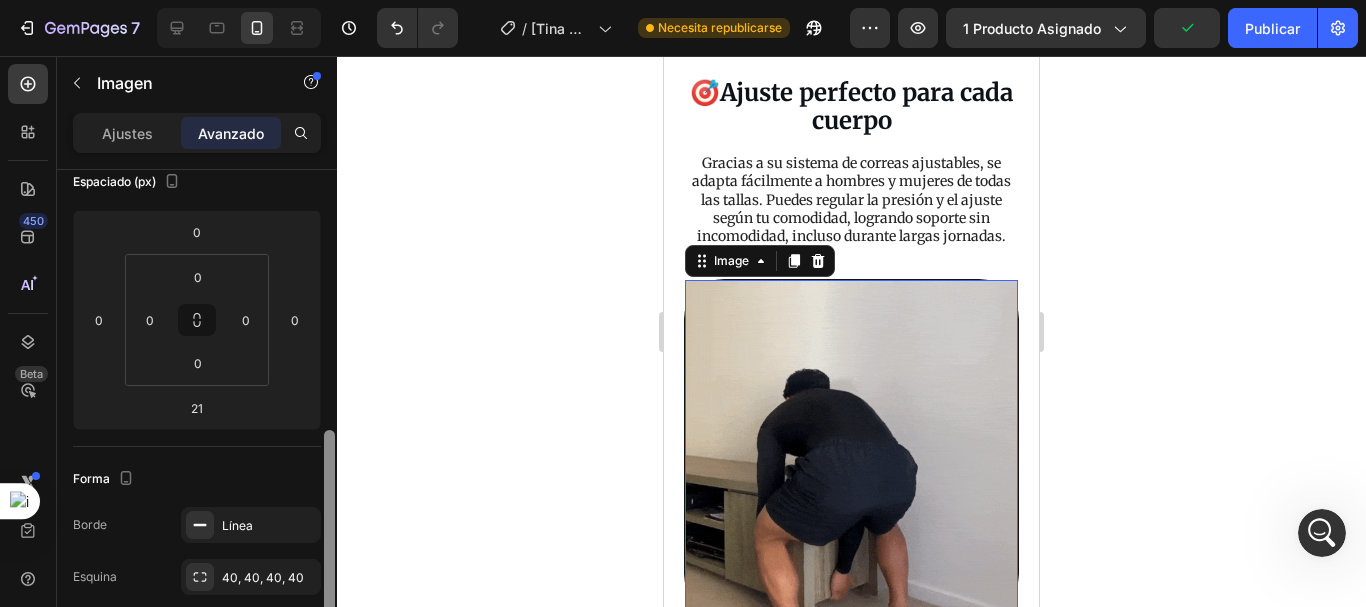 scroll, scrollTop: 363, scrollLeft: 0, axis: vertical 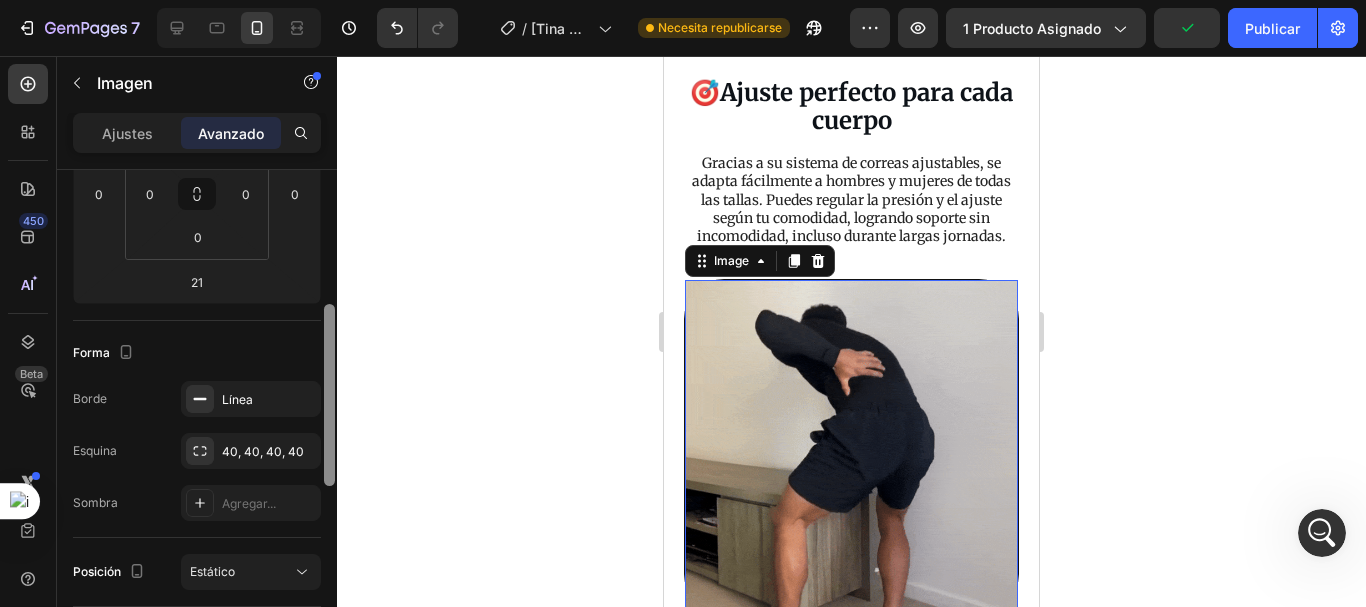 drag, startPoint x: 326, startPoint y: 201, endPoint x: 337, endPoint y: 329, distance: 128.47179 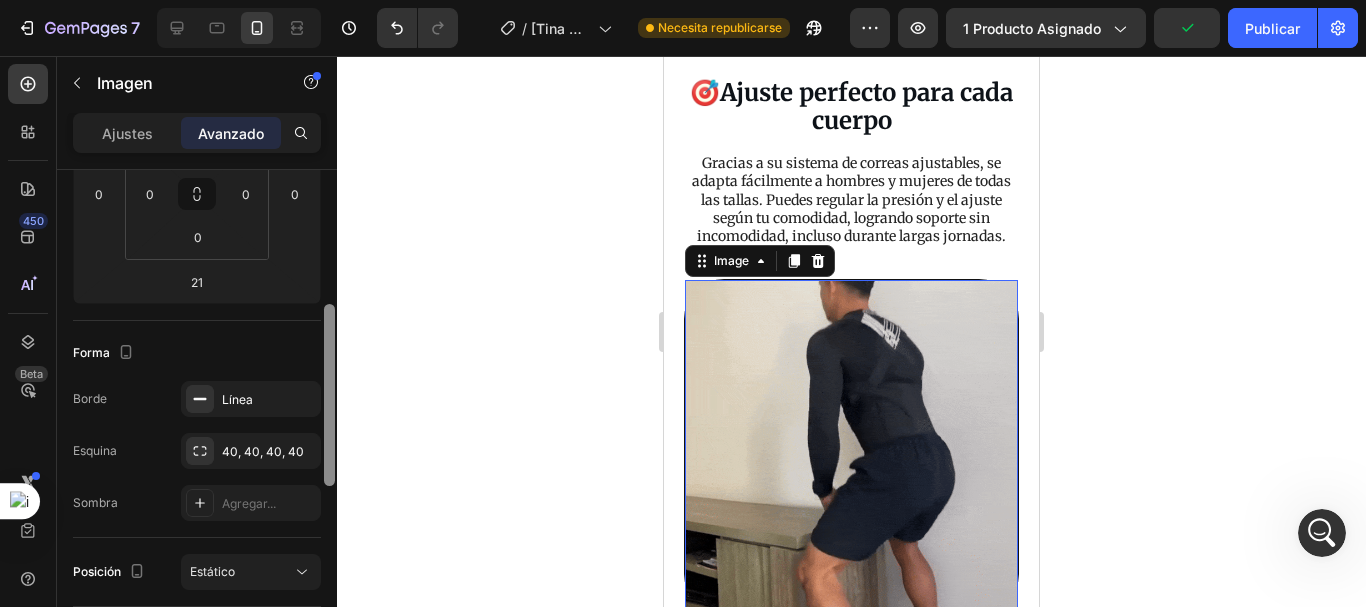click on "7 Historial de versiones / [Tina GemPages] correctora Necesita republicarse Avance 1 producto asignado Publicar 450 Beta Secciones(18) Elementos(84) Sección Elemento Sección de héroes Detalle del producto Marcas Insignias de confianza Garantizar Desglose del producto Cómo utilizar Testimonios Comparar Manojo Preguntas frecuentes Prueba social Historia de la marca Lista de productos Recopilación Lista de blogs Contacto Sticky Añadir al carrito Pie de página personalizado Explorar la biblioteca 450 Disposición
Fila
Fila
Fila
Fila Texto
Título
Bloque de texto Botón
Botón
Botón Medios de comunicación" 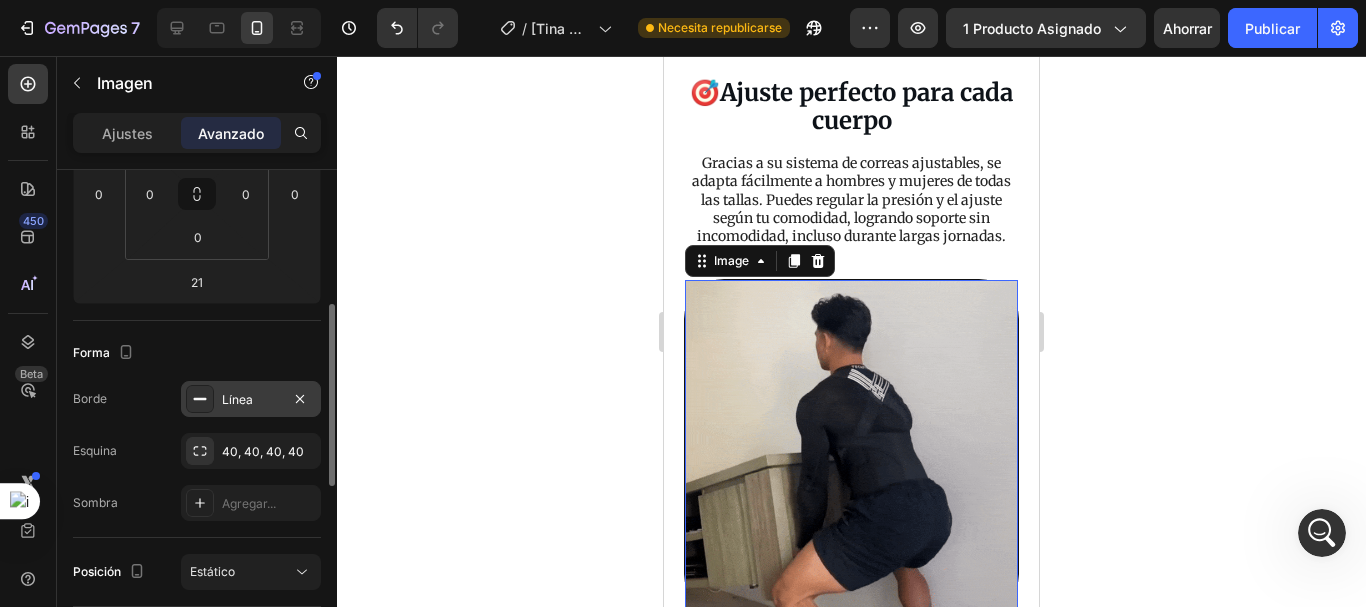click on "Línea" at bounding box center [251, 399] 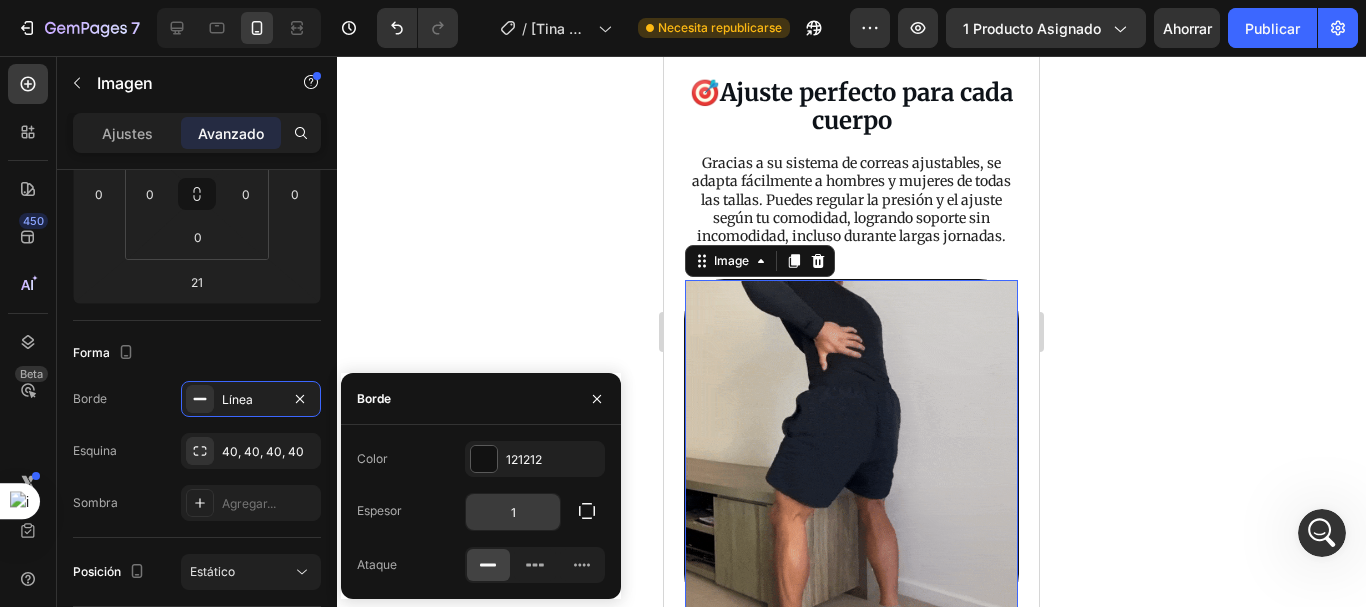 click on "1" at bounding box center [513, 512] 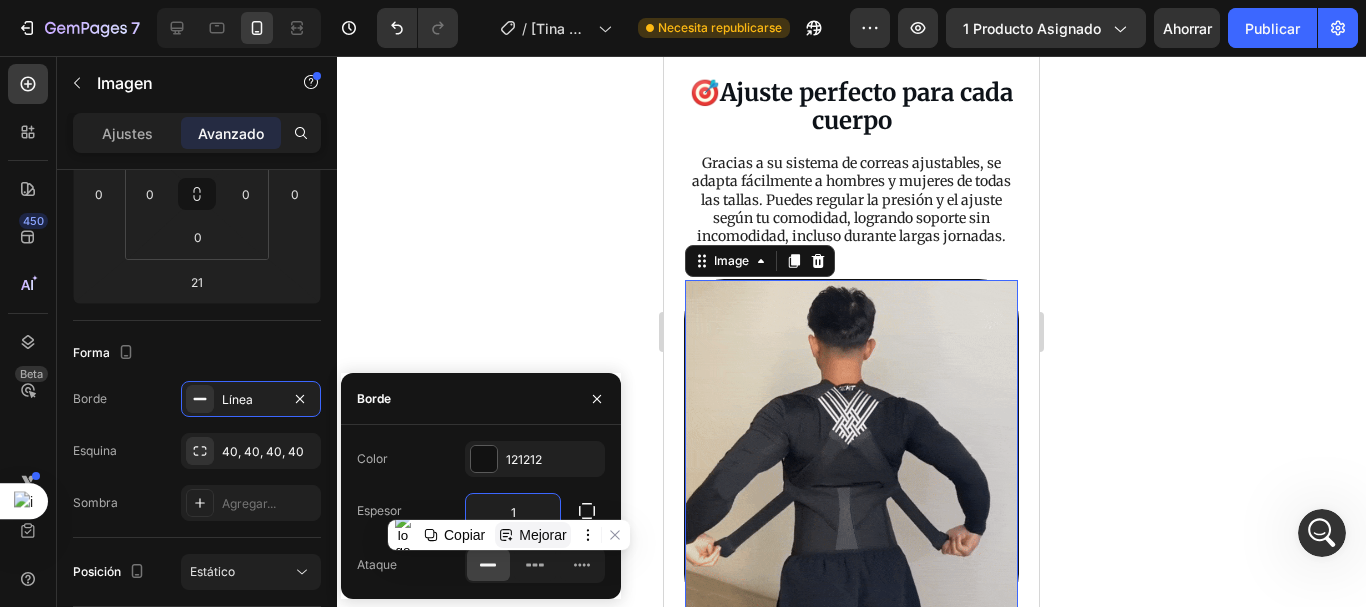 type on "0" 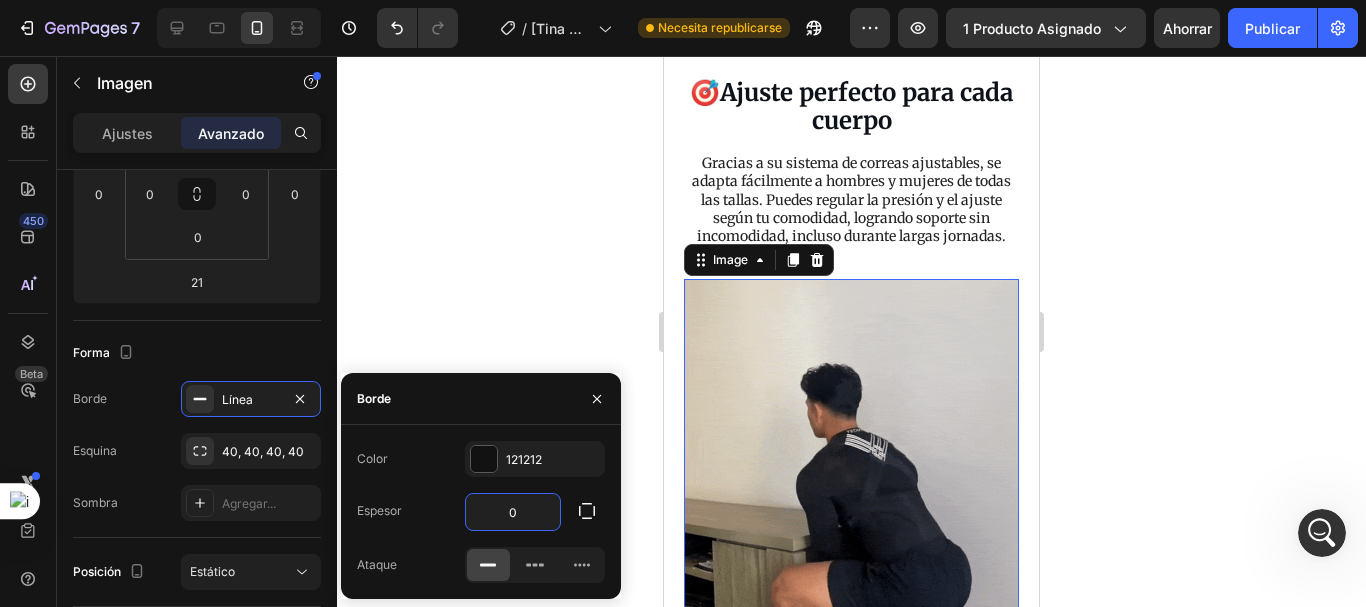 click 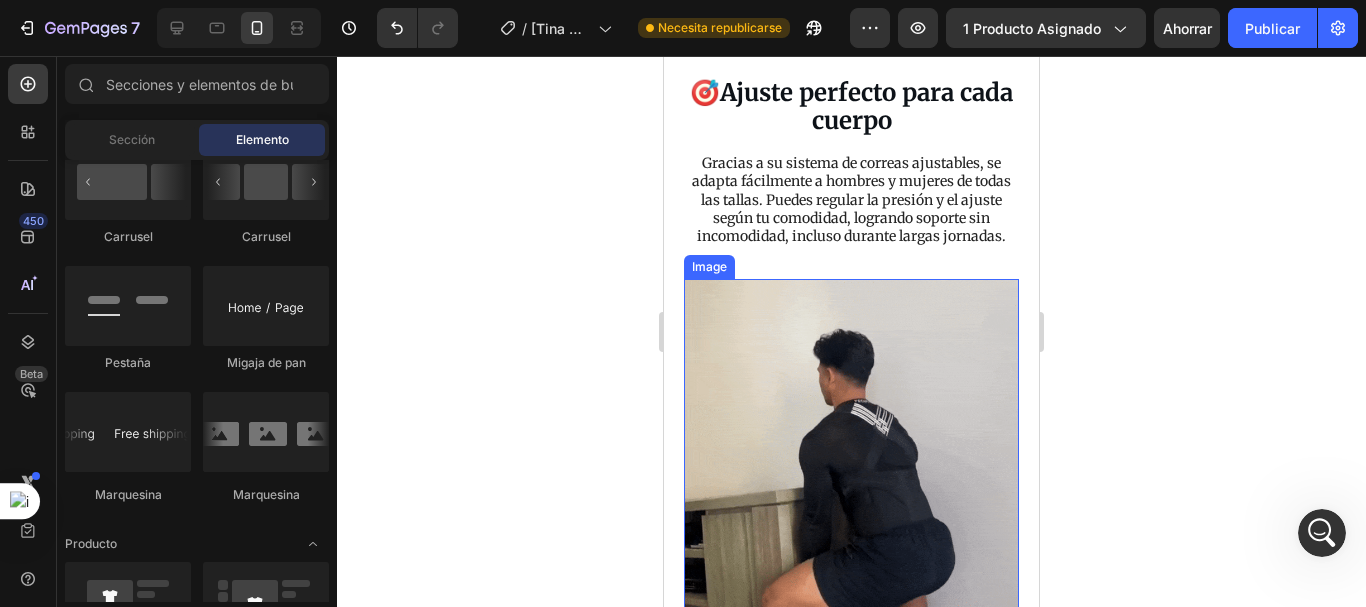 click at bounding box center (851, 446) 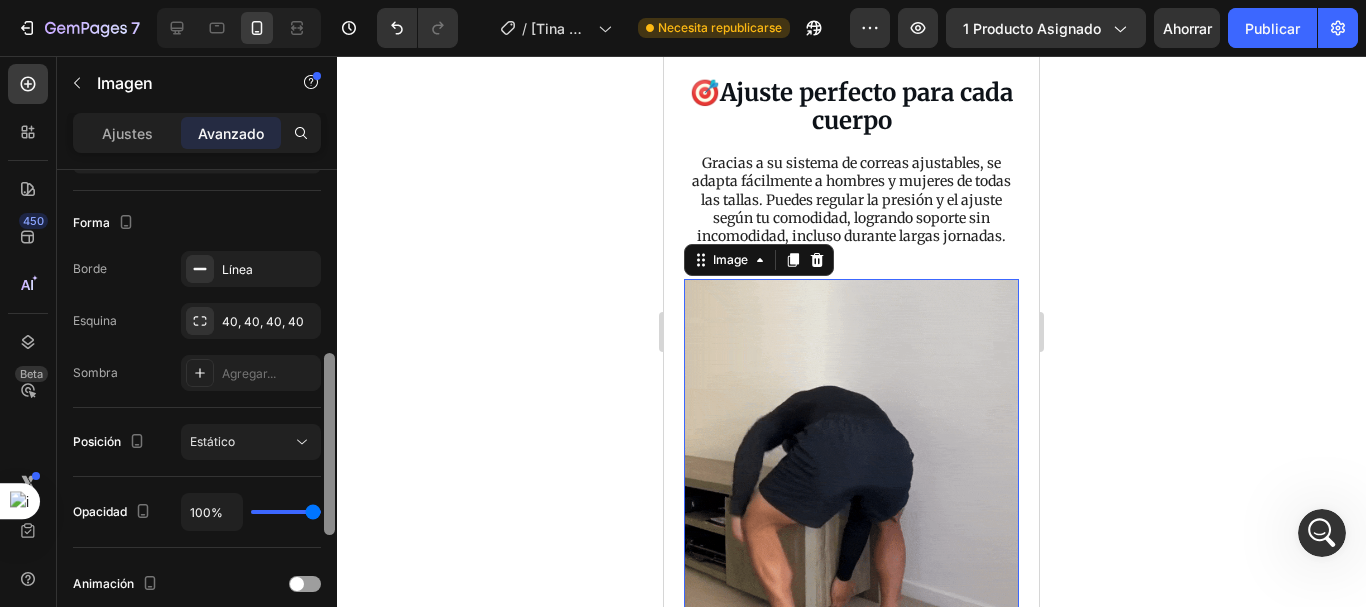 scroll, scrollTop: 520, scrollLeft: 0, axis: vertical 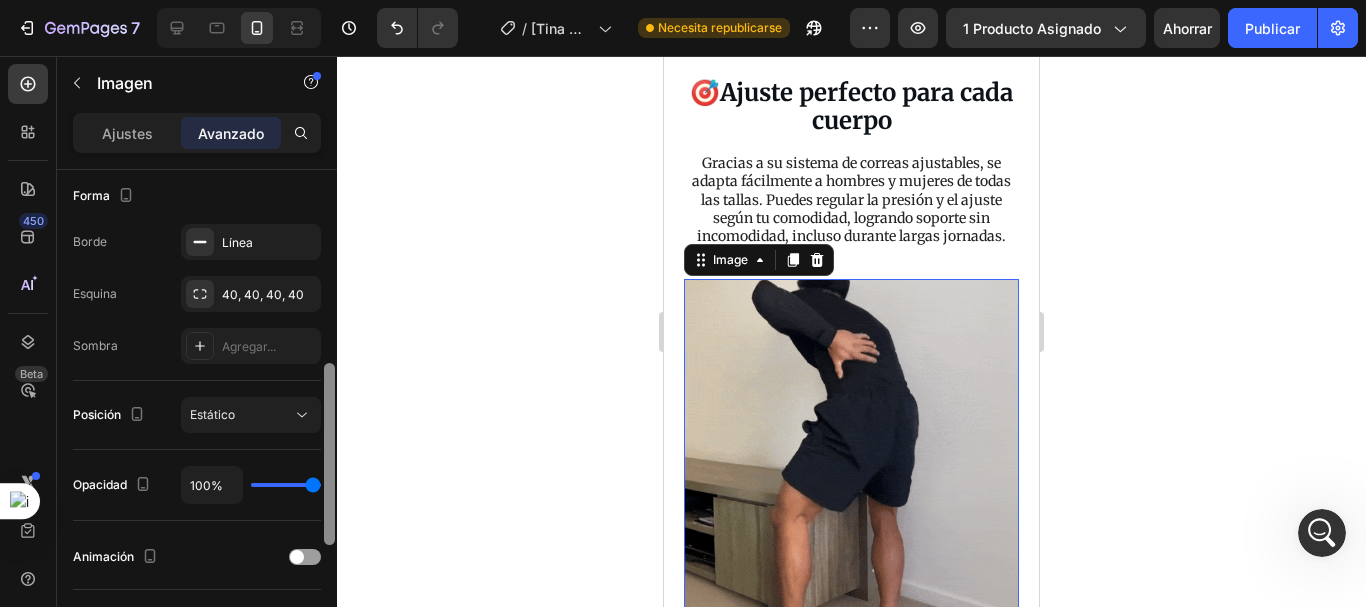 drag, startPoint x: 327, startPoint y: 217, endPoint x: 362, endPoint y: 410, distance: 196.1479 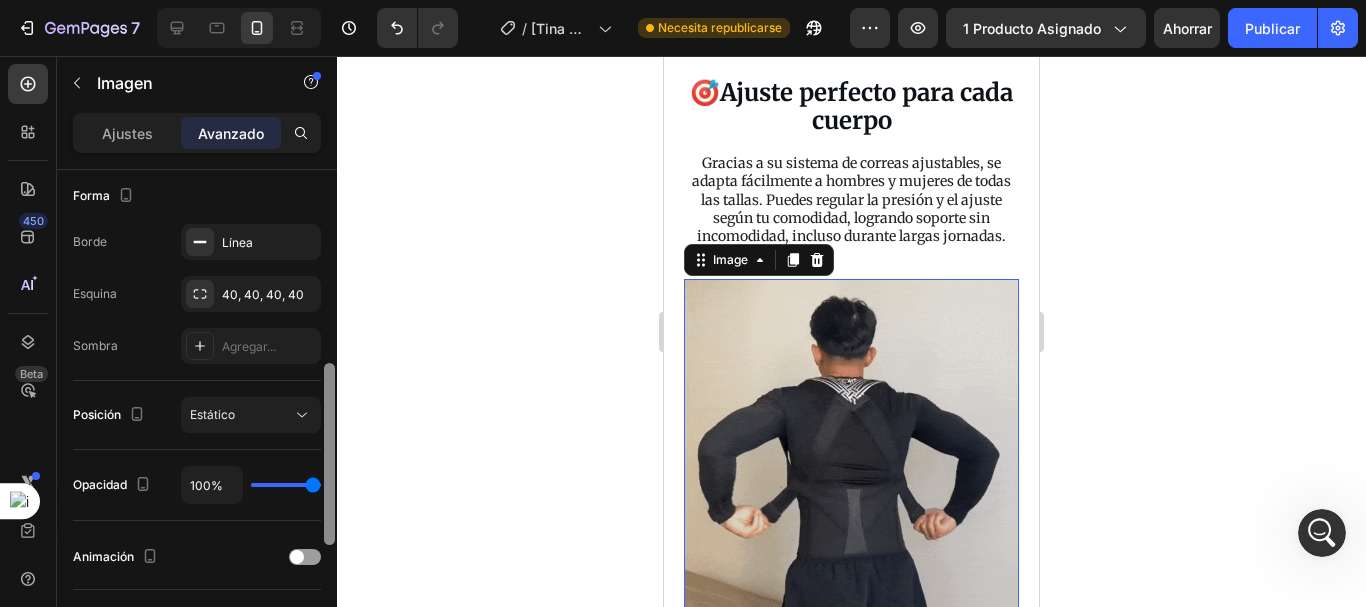 click on "7 Historial de versiones / [Tina GemPages] correctora Necesita republicarse Avance 1 producto asignado Ahorrar Publicar 450 Beta Secciones(18) Elementos(84) Sección Elemento Sección de héroes Detalle del producto Marcas Insignias de confianza Garantizar Desglose del producto Cómo utilizar Testimonios Comparar Manojo Preguntas frecuentes Prueba social Historia de la marca Lista de productos Recopilación Lista de blogs Contacto Sticky Añadir al carrito Pie de página personalizado Explorar la biblioteca 450 Disposición
Fila
Fila
Fila
Fila Texto
Título
Bloque de texto Botón
Botón
Botón Medios de comunicación
Imagen" 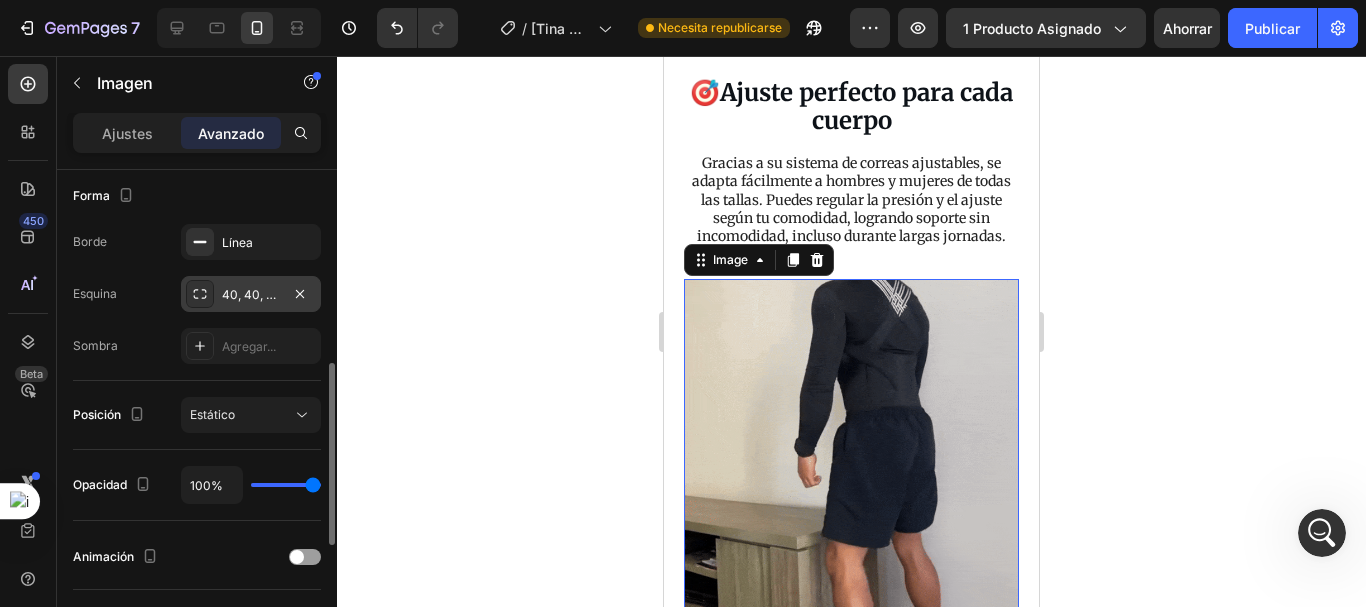 click at bounding box center (200, 294) 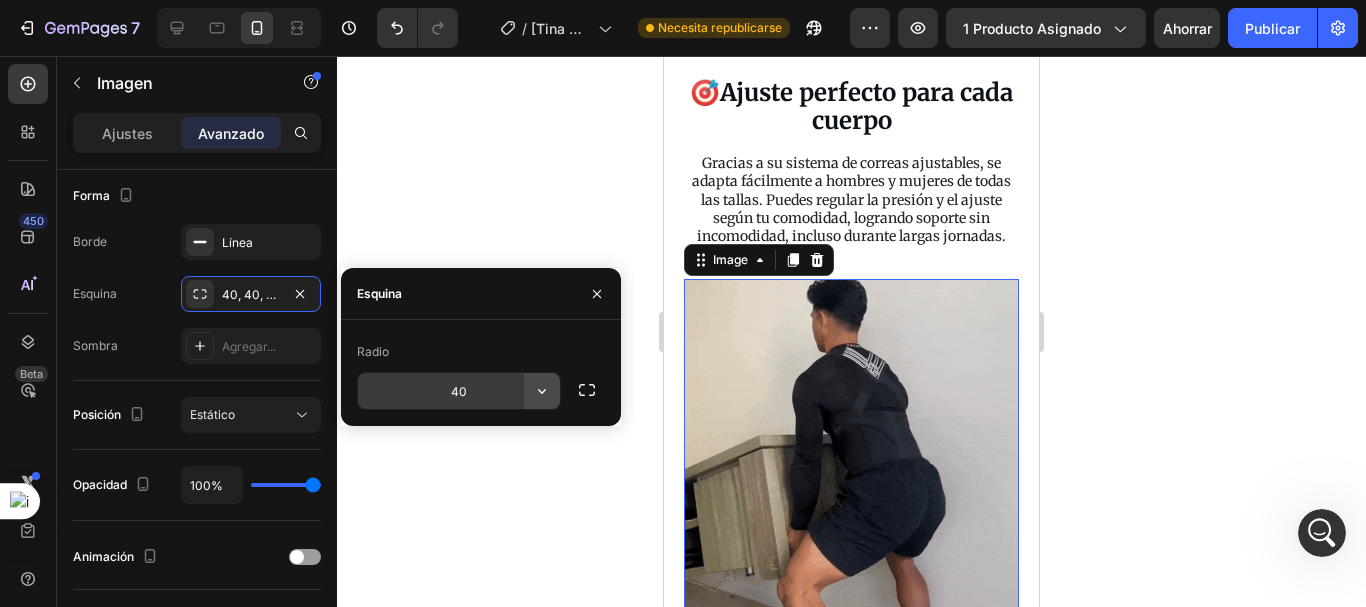click 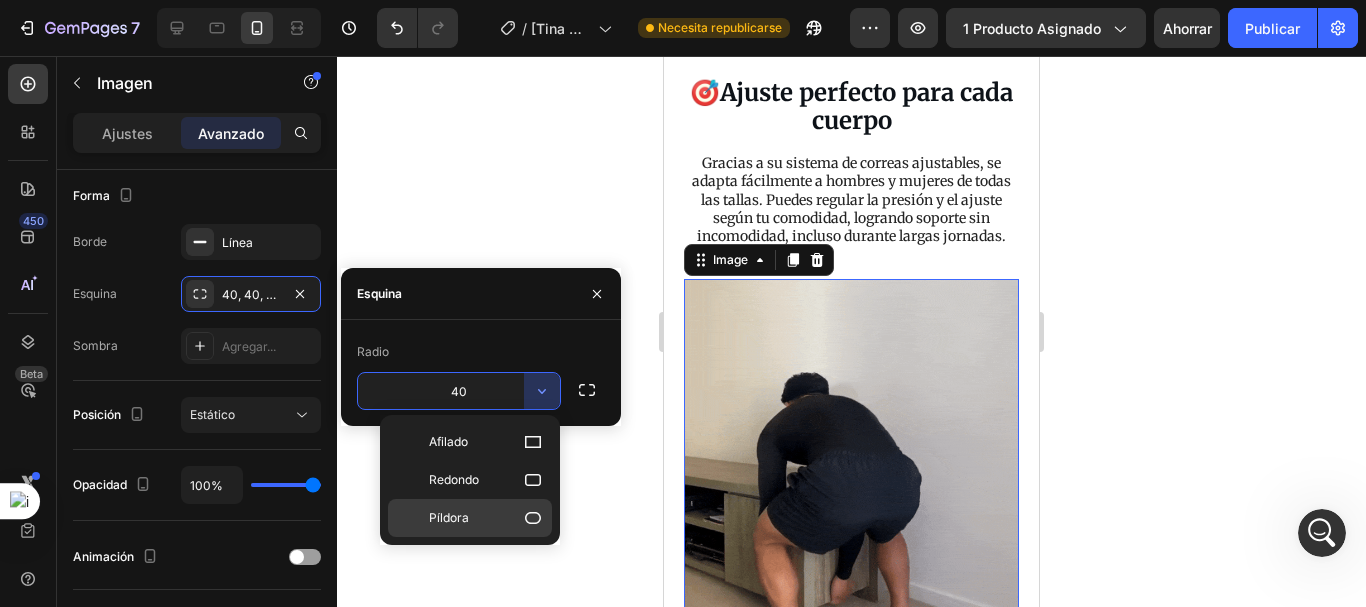click 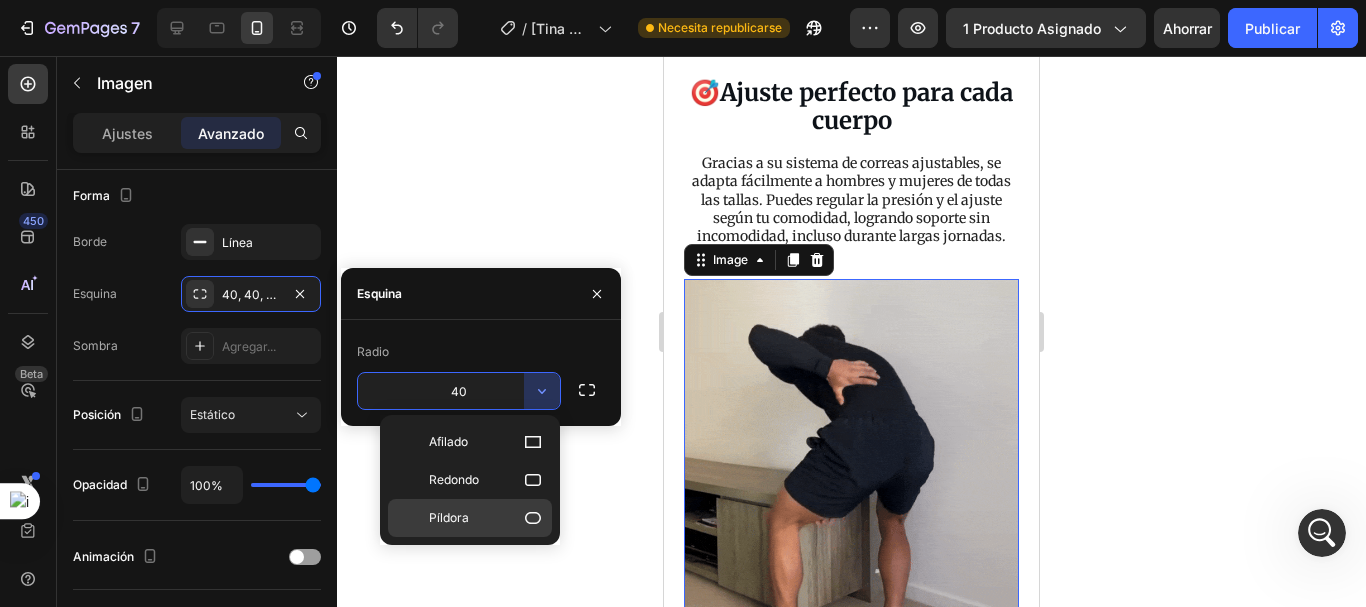 type on "9999" 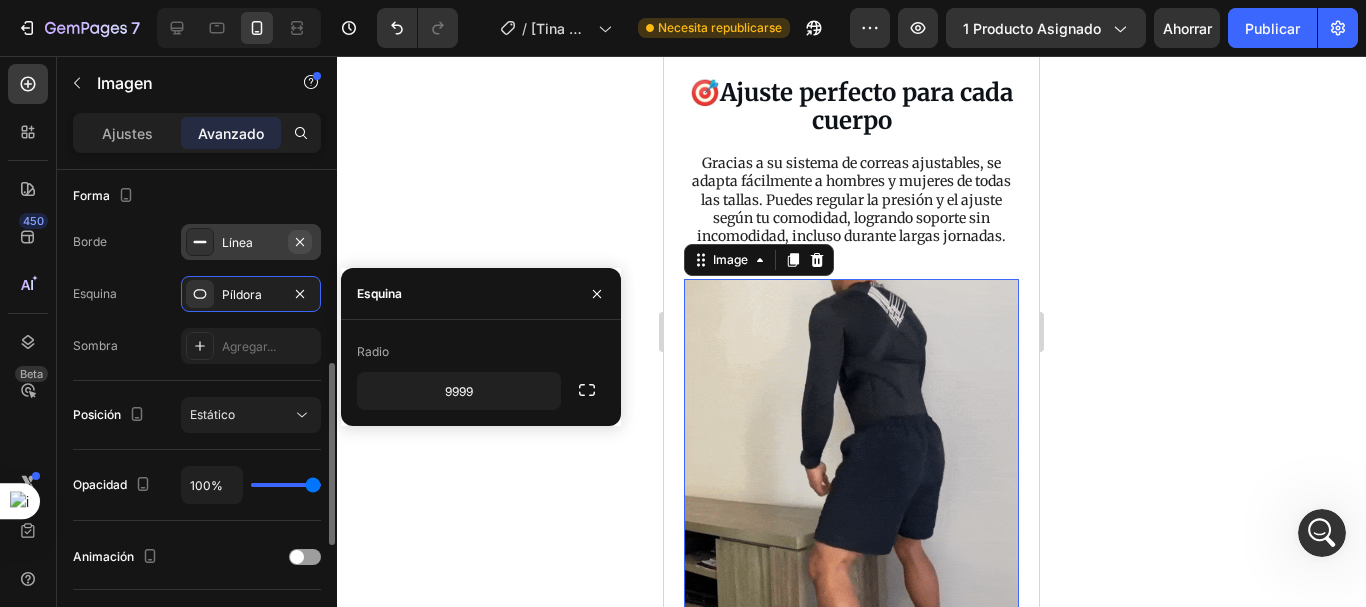 click 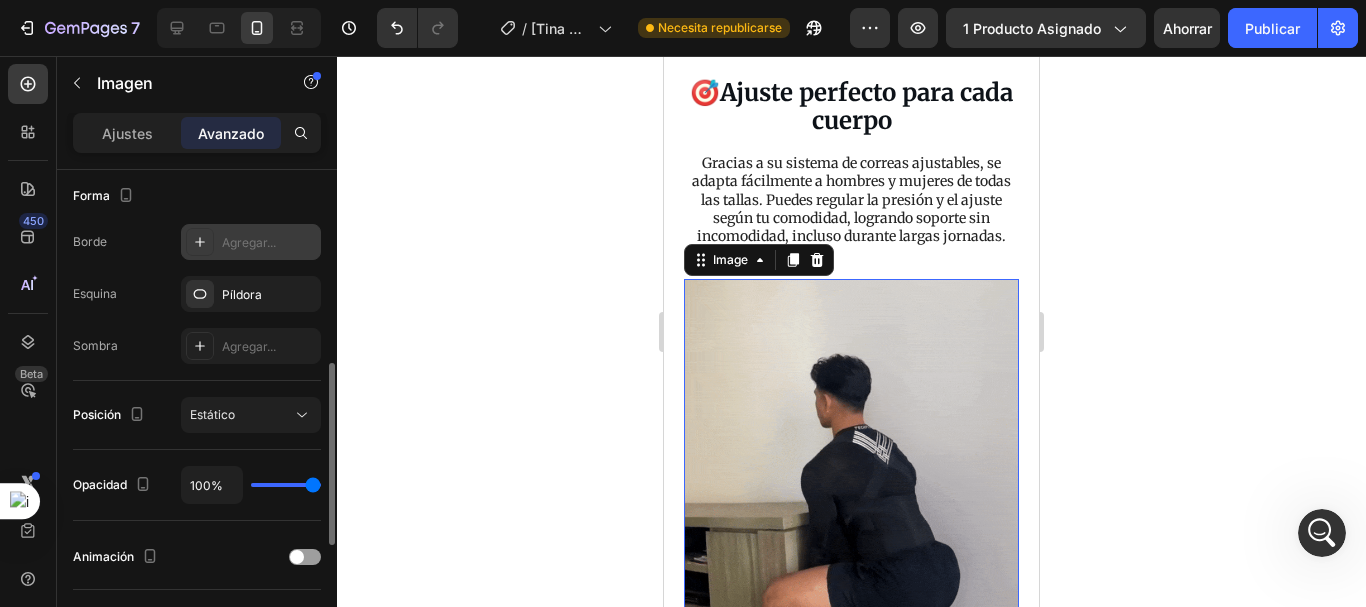 click 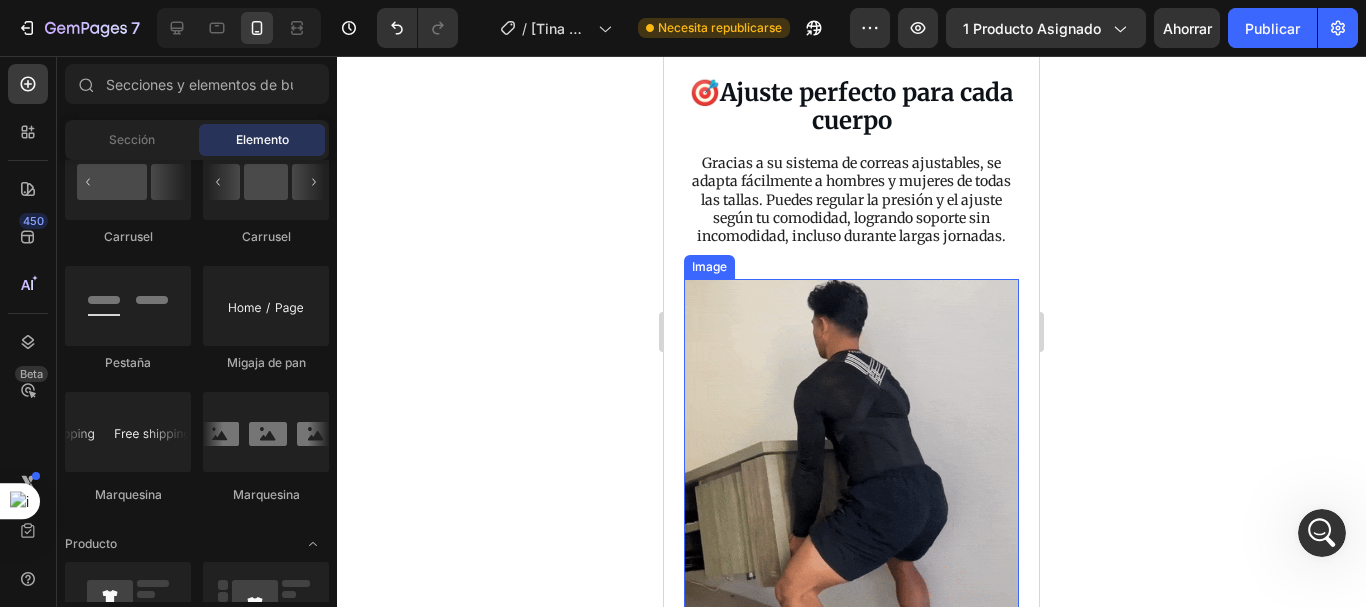 click at bounding box center (851, 446) 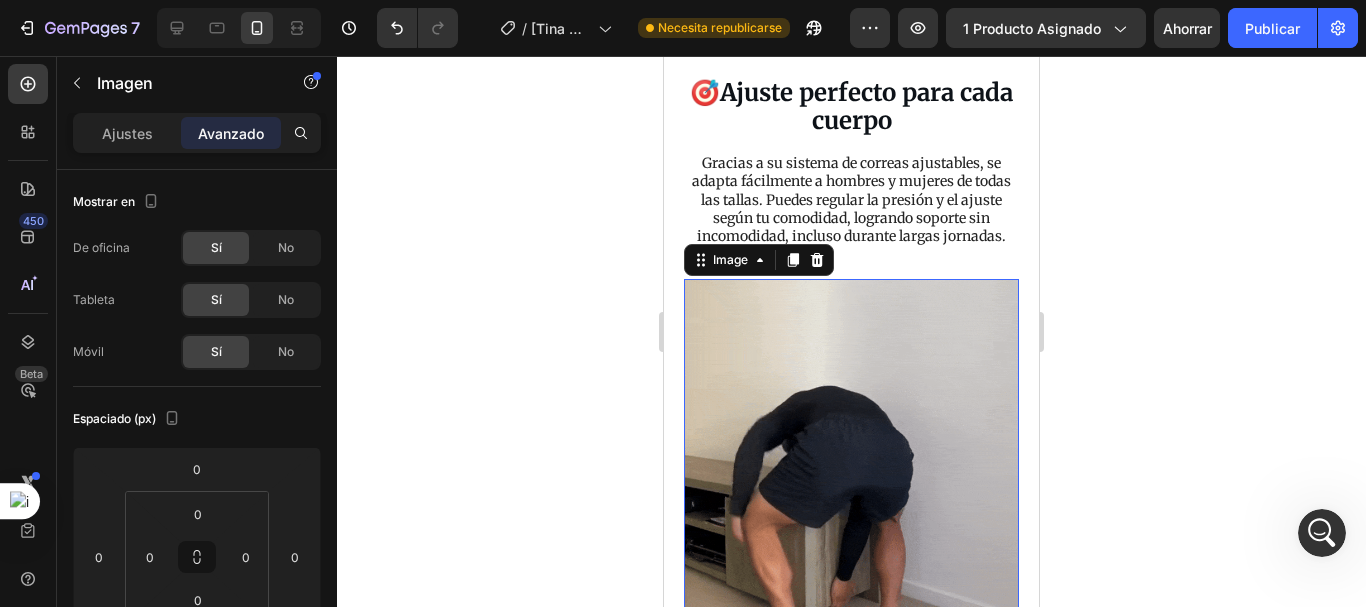 scroll, scrollTop: 494, scrollLeft: 0, axis: vertical 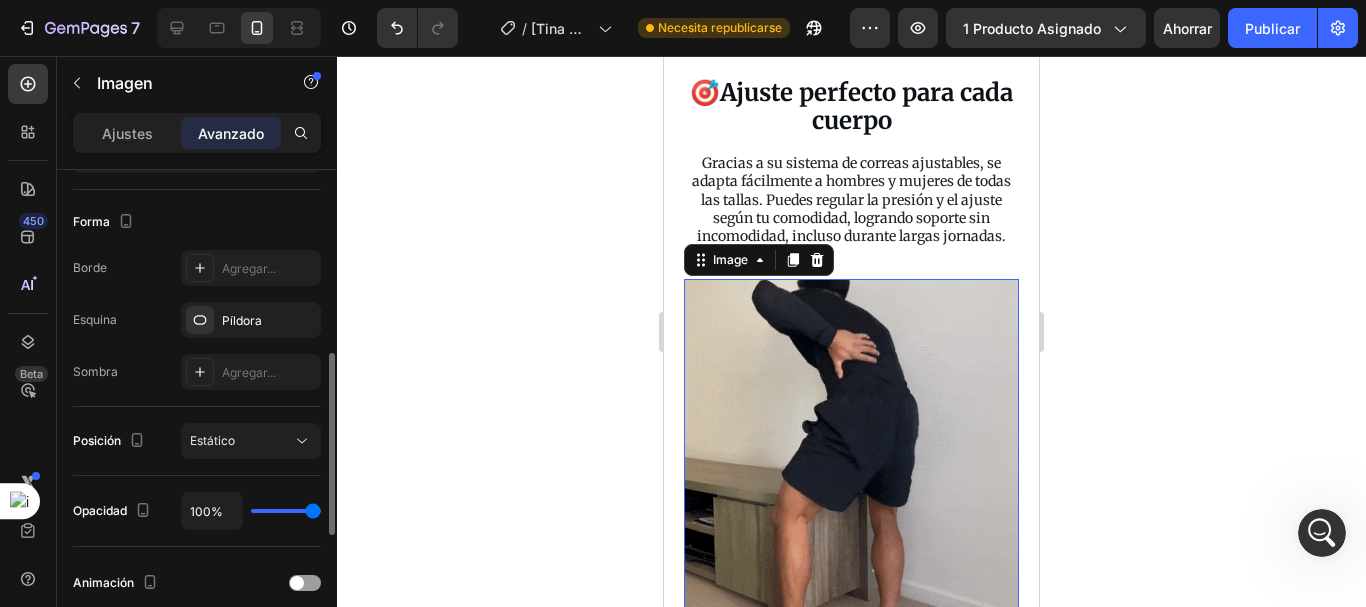 drag, startPoint x: 335, startPoint y: 280, endPoint x: 338, endPoint y: 300, distance: 20.22375 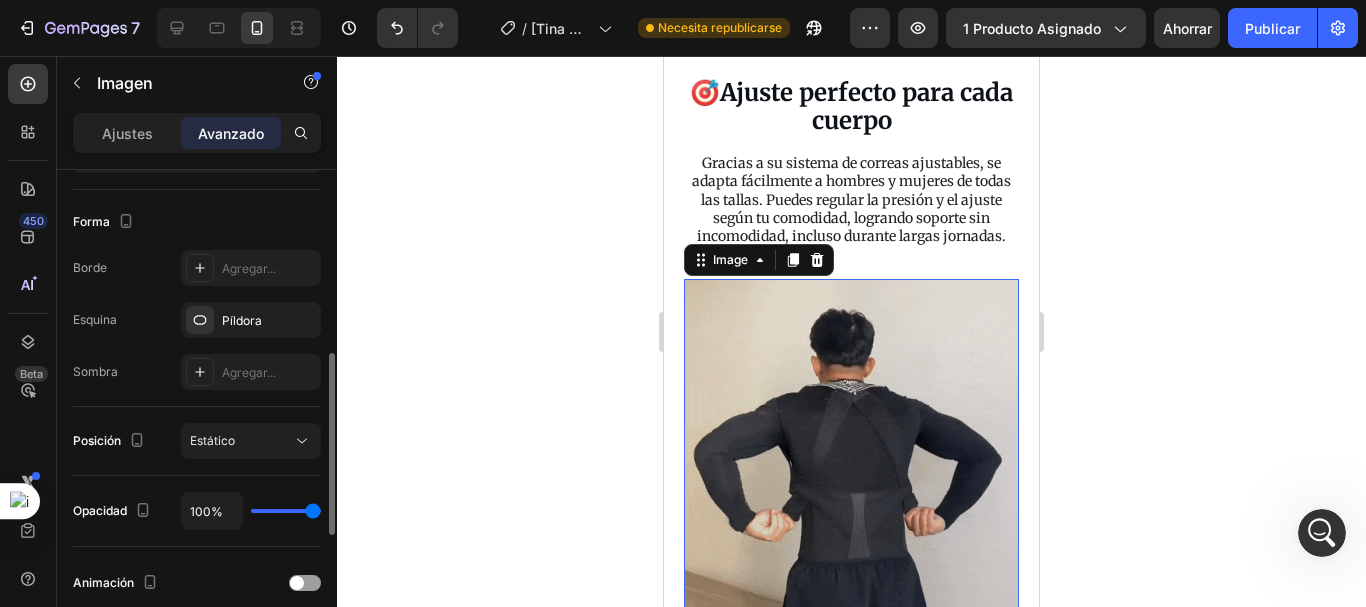 click on "7 Historial de versiones / [Tina GemPages] correctora Necesita republicarse Avance 1 producto asignado Ahorrar Publicar 450 Beta Secciones(18) Elementos(84) Sección Elemento Sección de héroes Detalle del producto Marcas Insignias de confianza Garantizar Desglose del producto Cómo utilizar Testimonios Comparar Manojo Preguntas frecuentes Prueba social Historia de la marca Lista de productos Recopilación Lista de blogs Contacto Sticky Añadir al carrito Pie de página personalizado Explorar la biblioteca 450 Disposición
Fila
Fila
Fila
Fila Texto
Título
Bloque de texto Botón
Botón
Botón Medios de comunicación
Imagen" 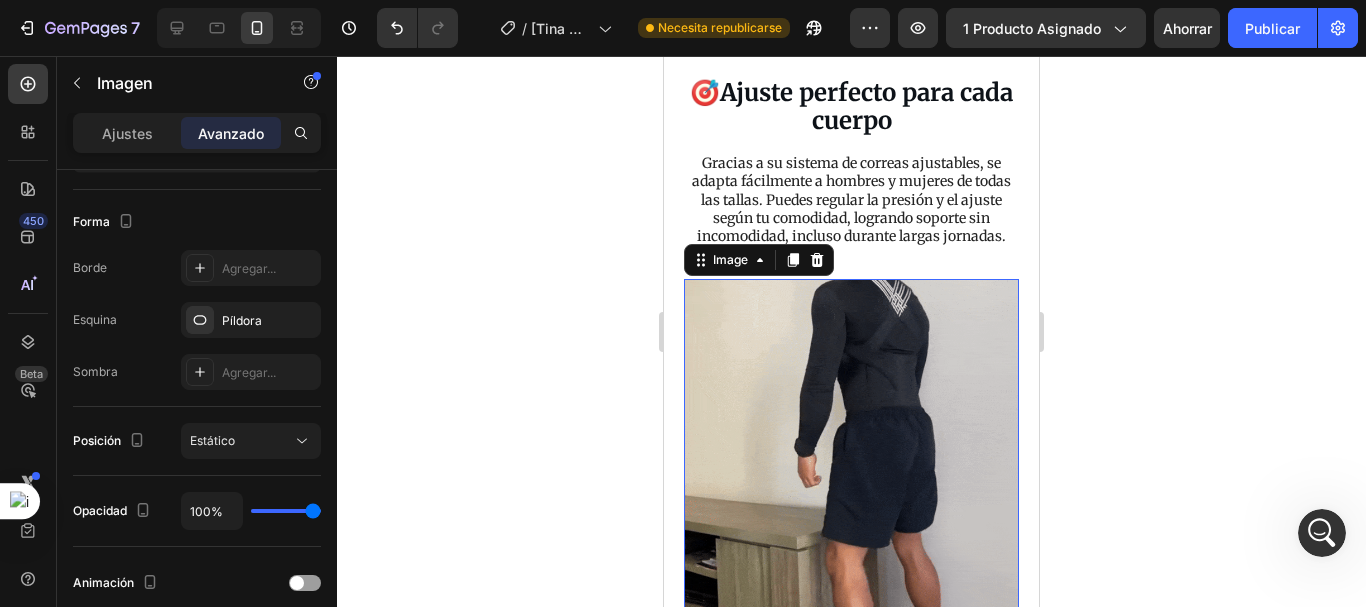 click at bounding box center [851, 446] 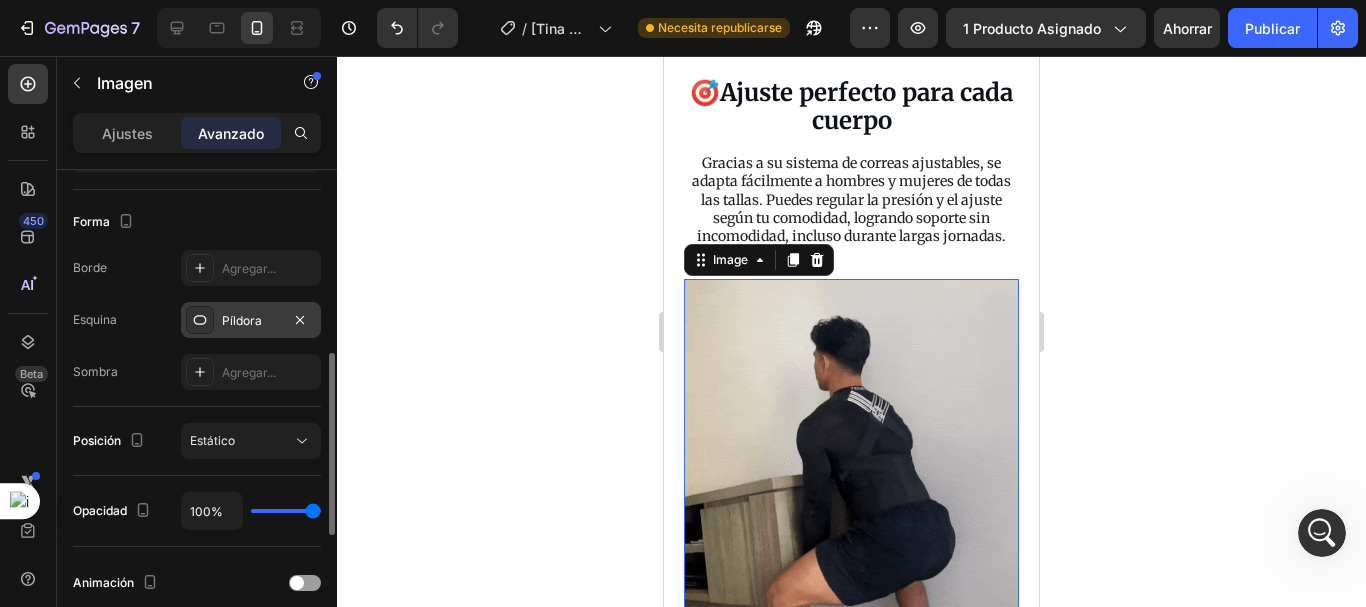 click on "Píldora" at bounding box center (242, 320) 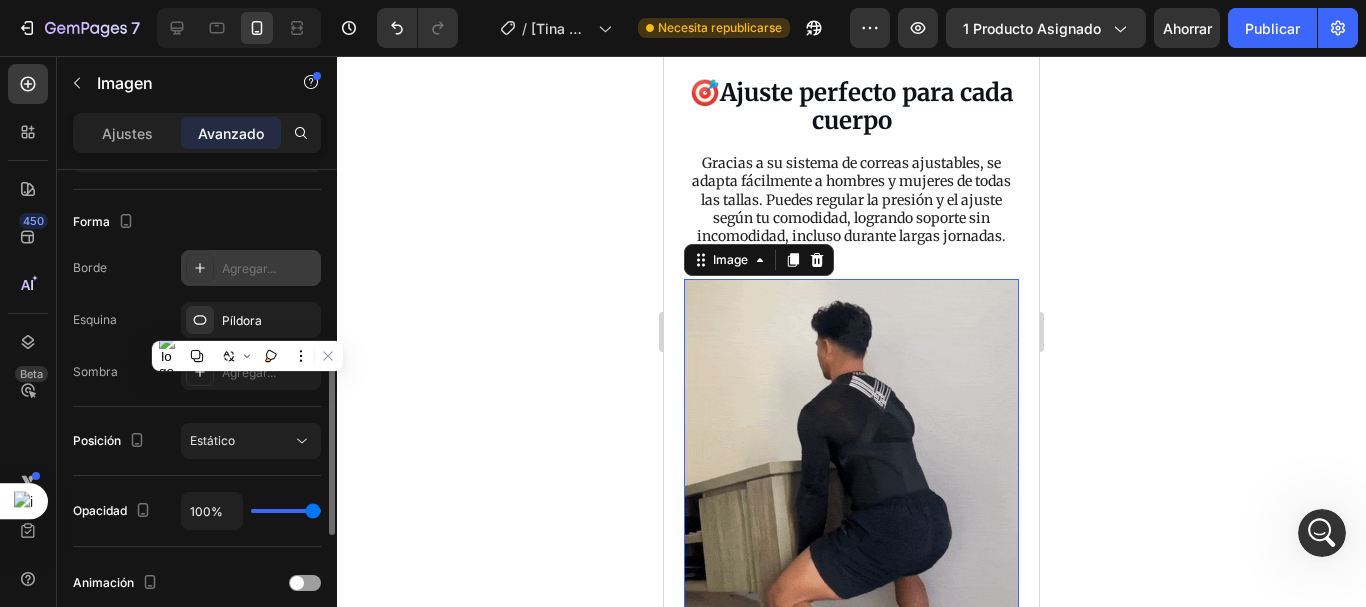 click on "Agregar..." at bounding box center (249, 268) 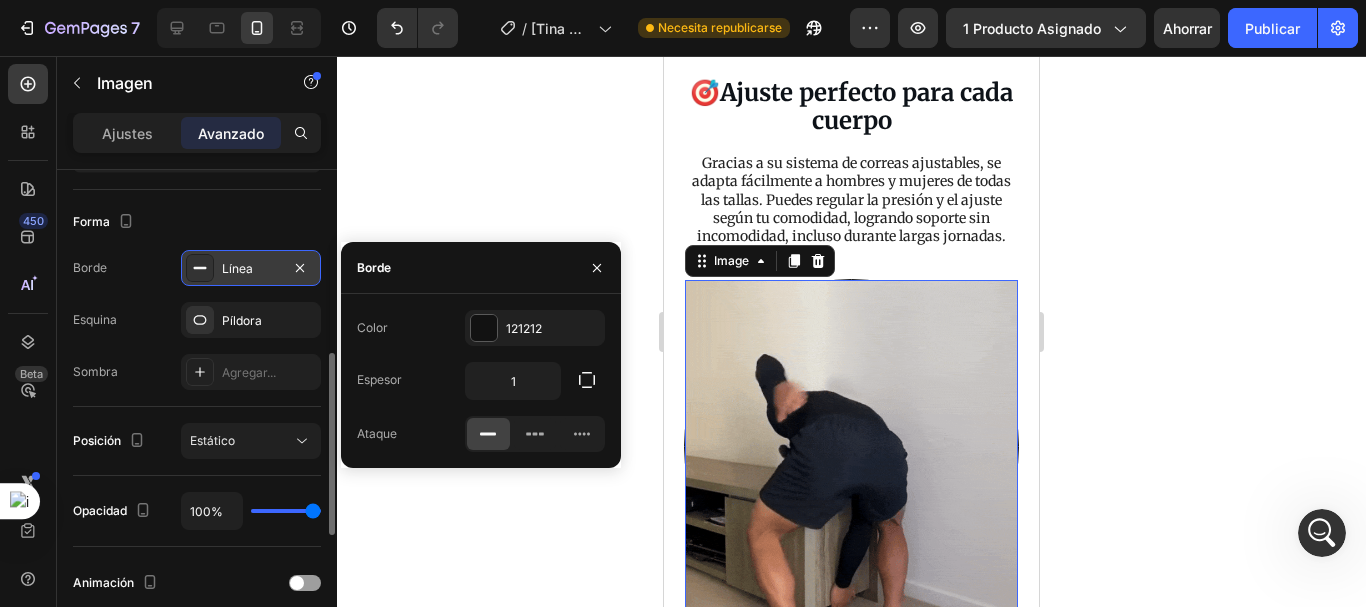 click 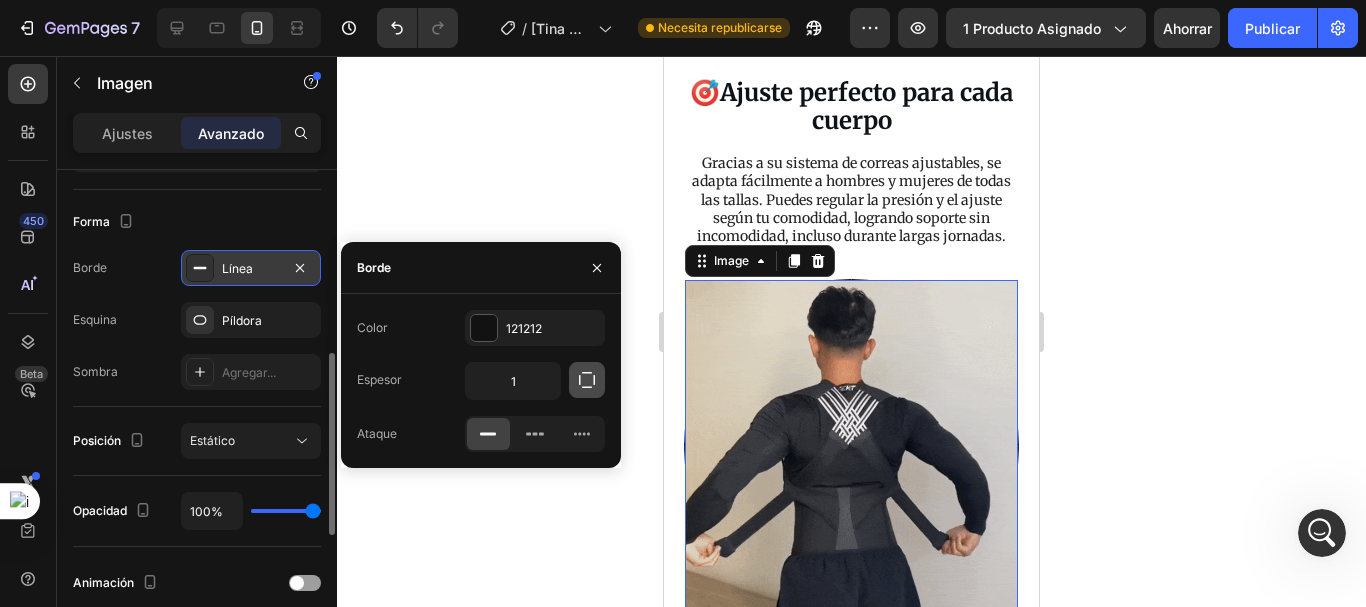 click 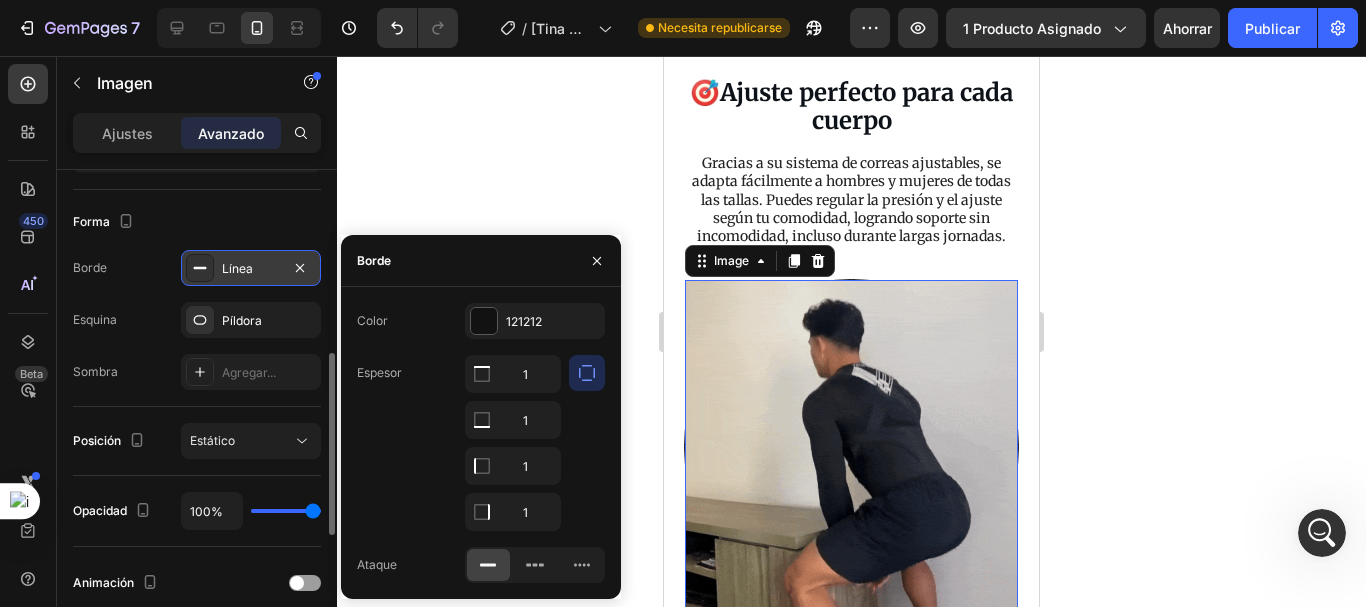 click 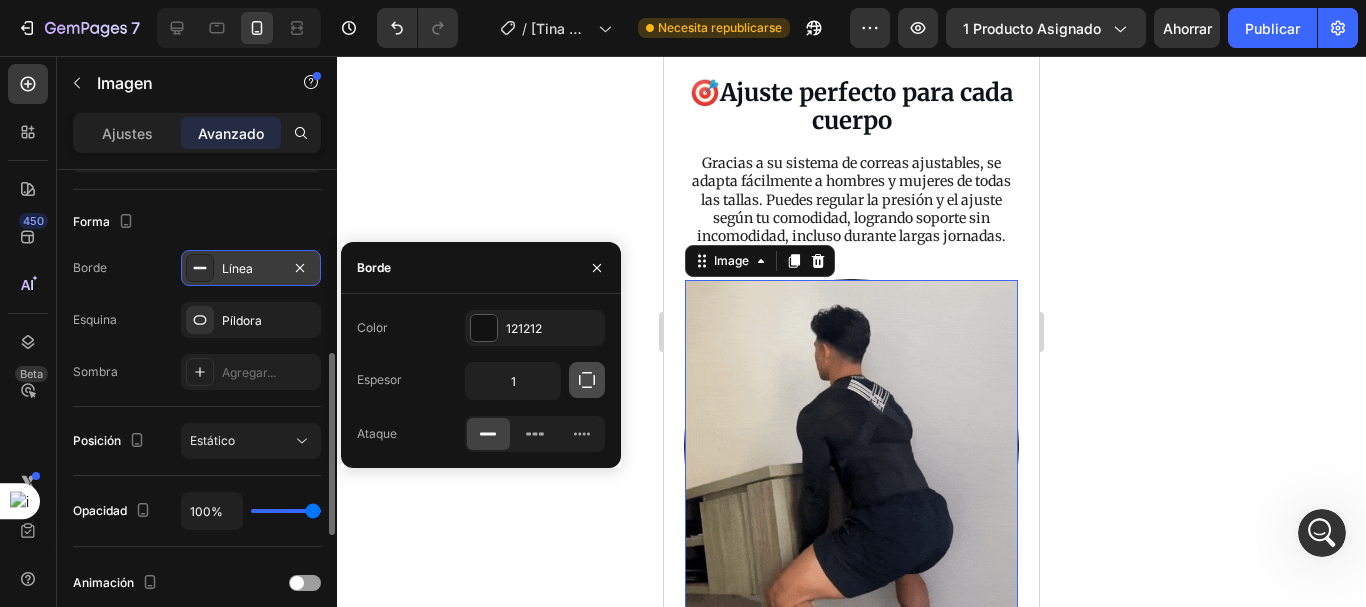 click 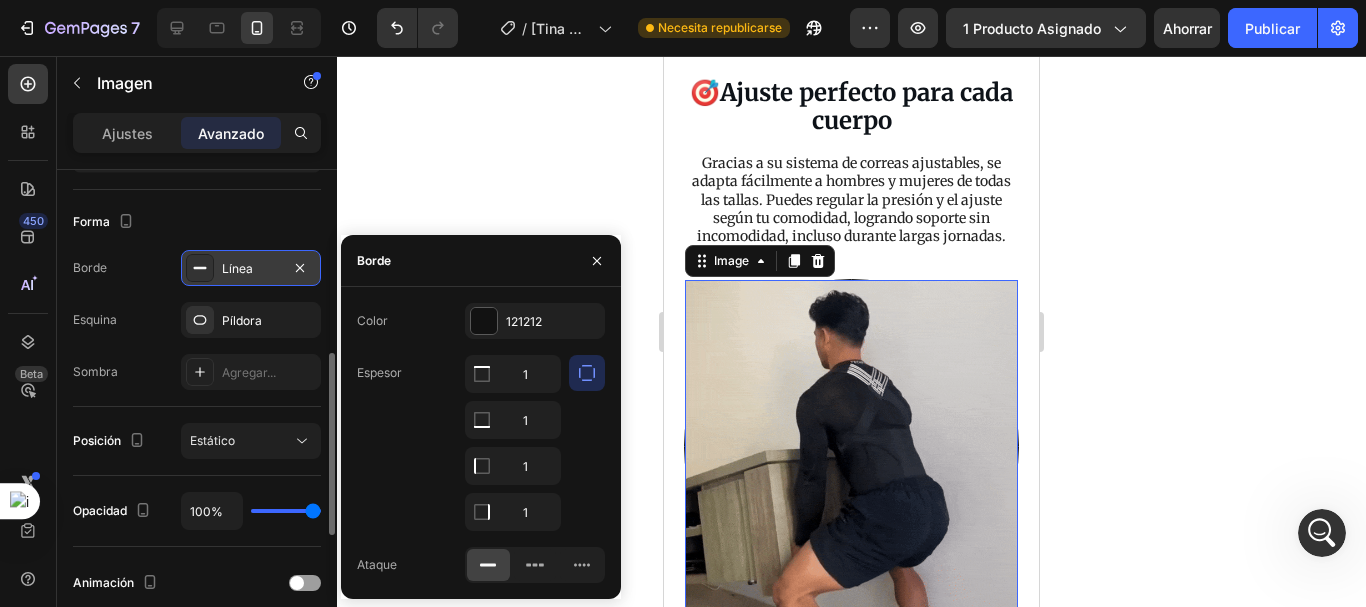 click 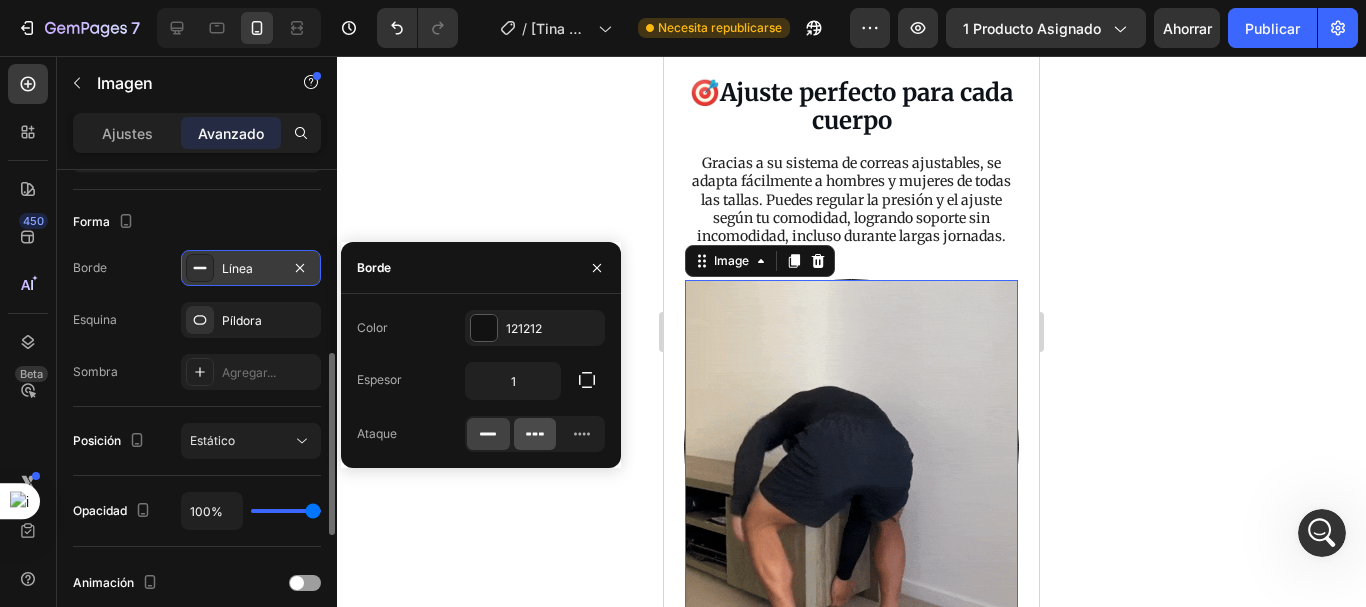 click 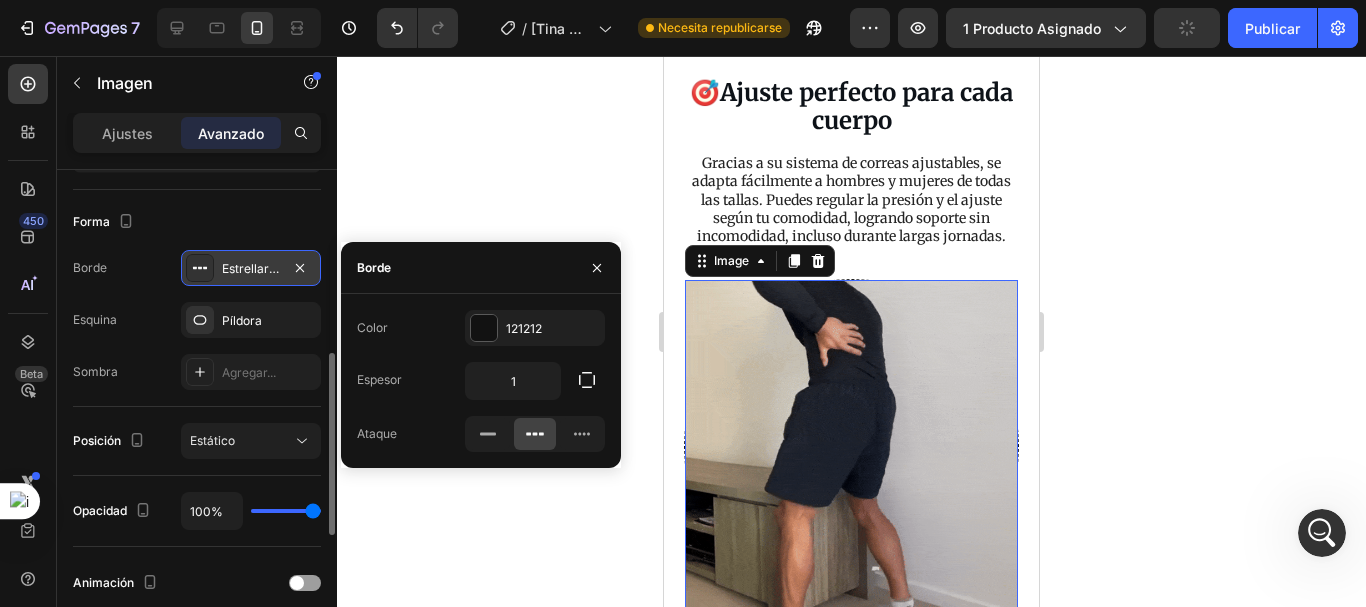 click 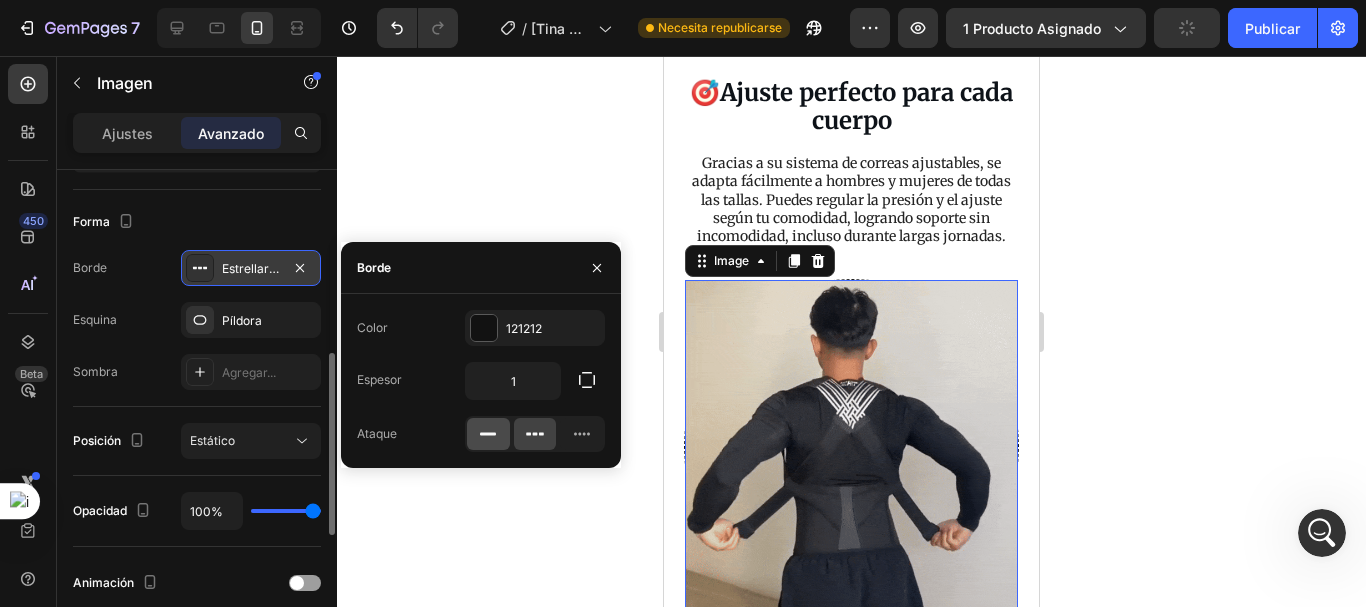 click 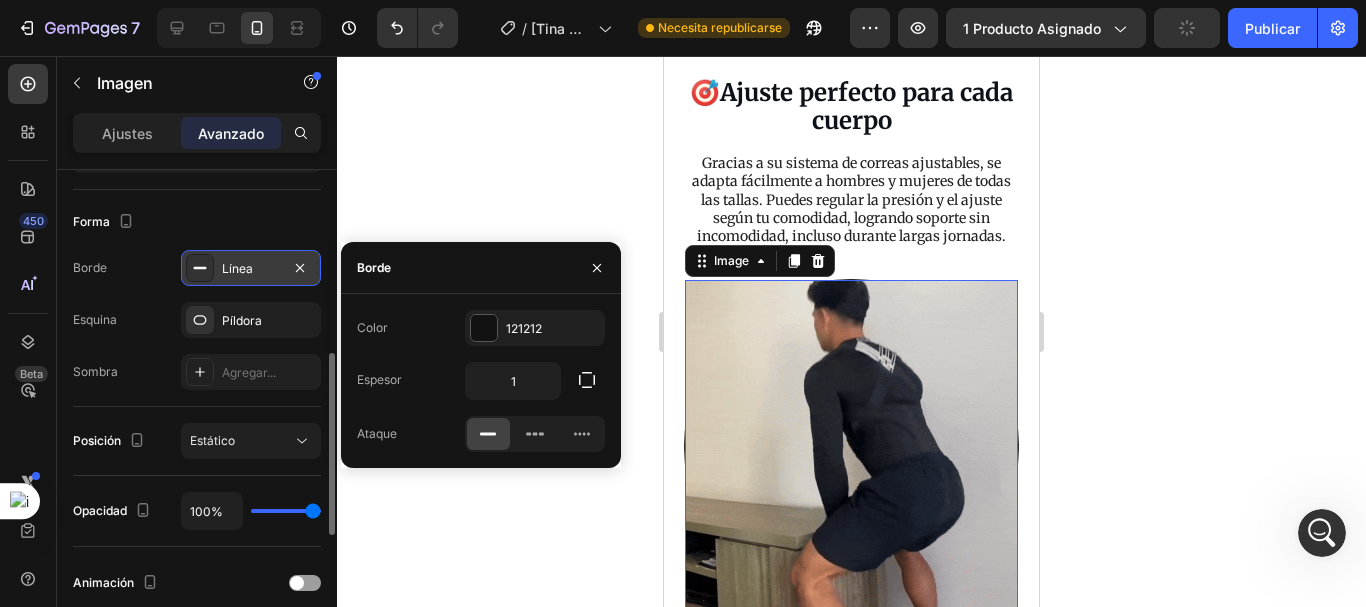 click 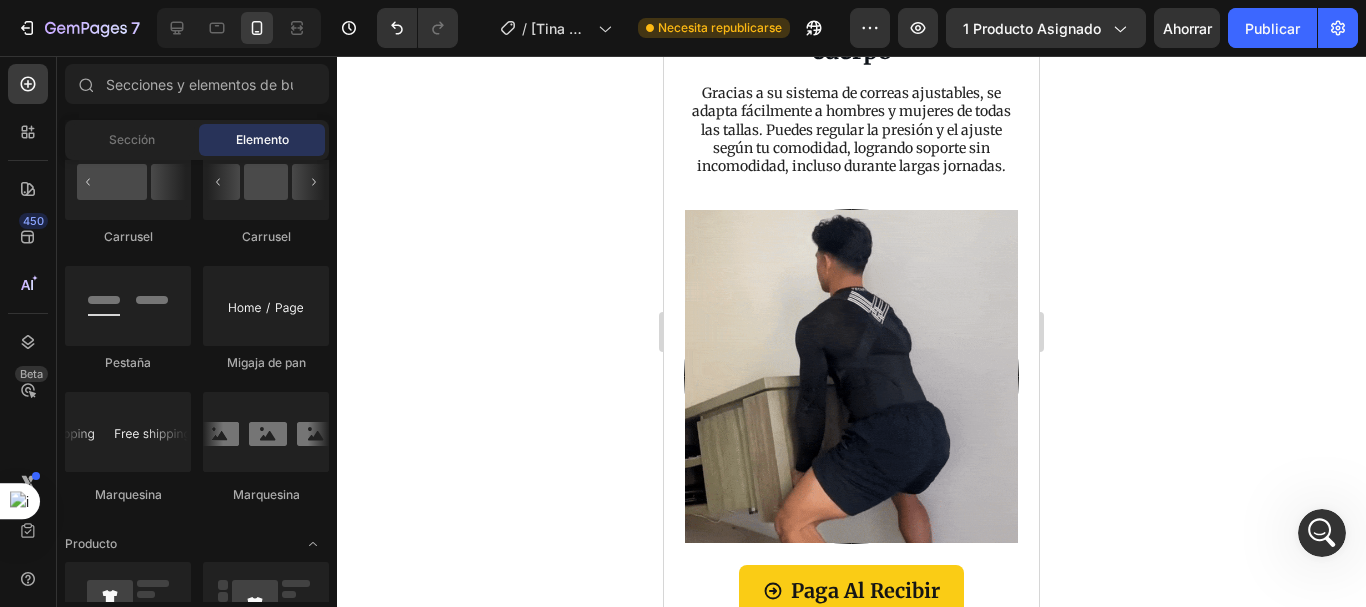 scroll, scrollTop: 2094, scrollLeft: 0, axis: vertical 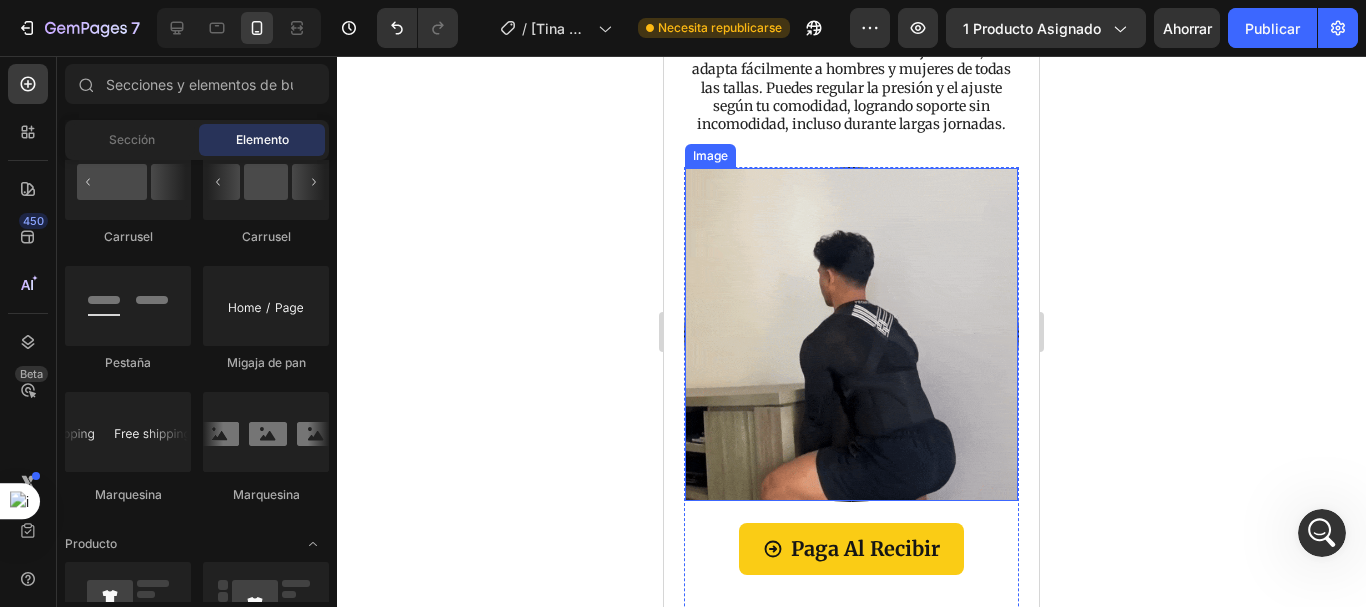 click at bounding box center (851, 334) 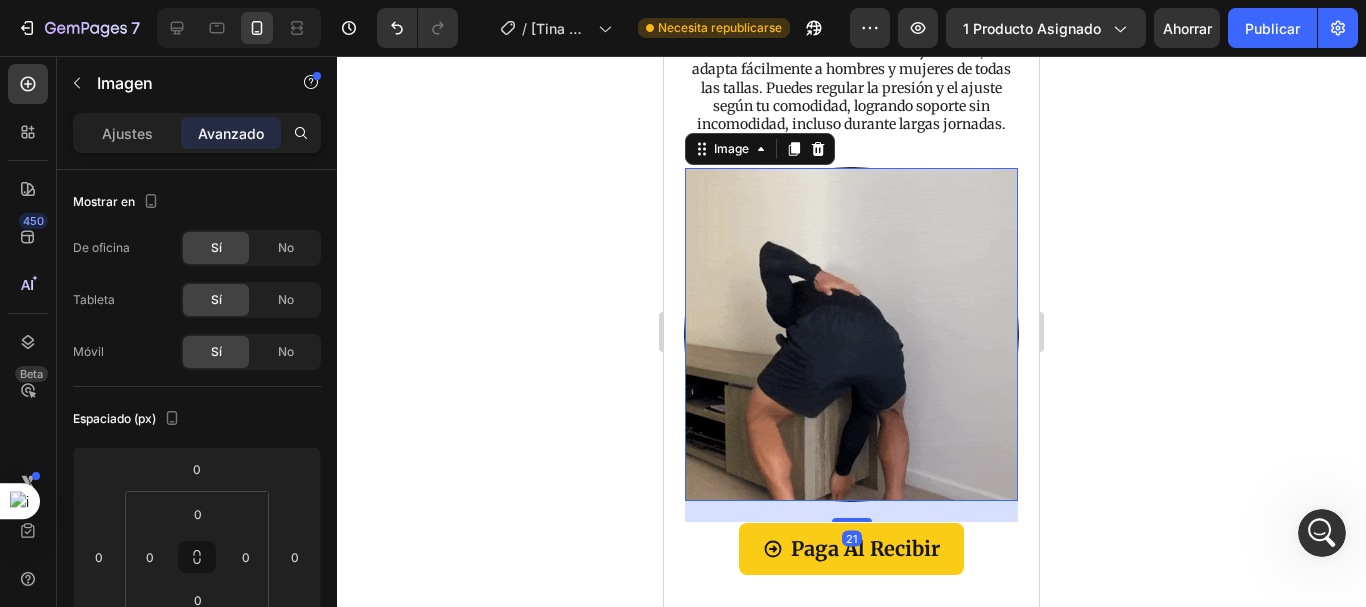 click at bounding box center [851, 334] 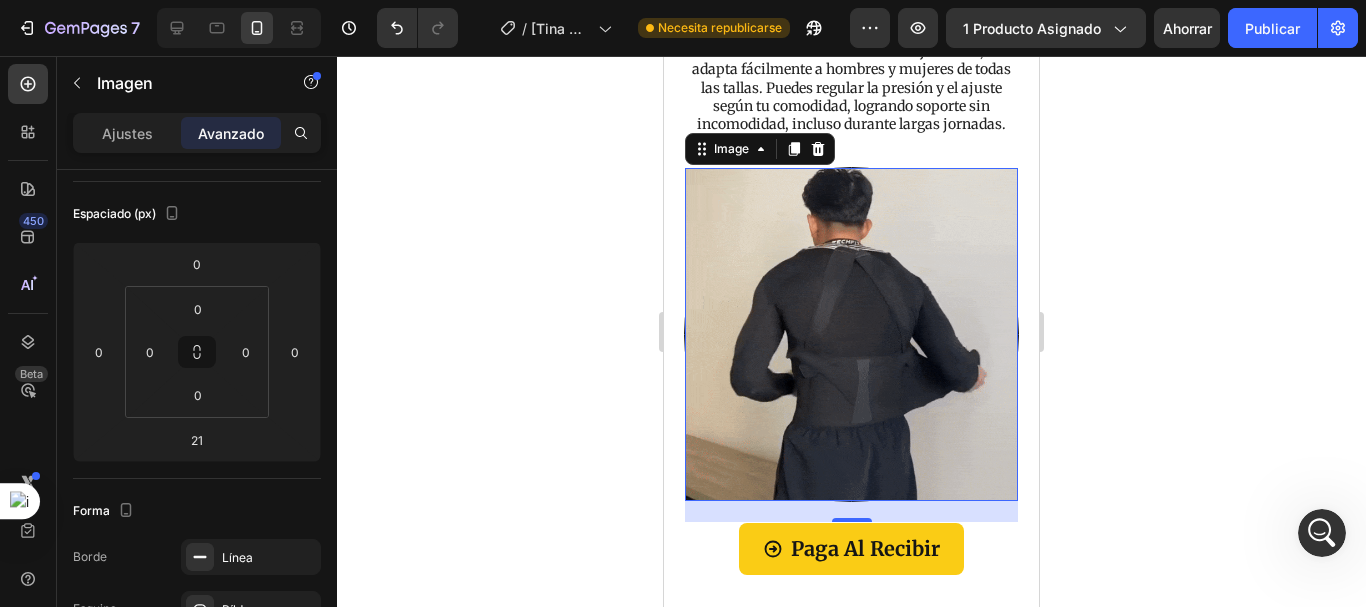 scroll, scrollTop: 587, scrollLeft: 0, axis: vertical 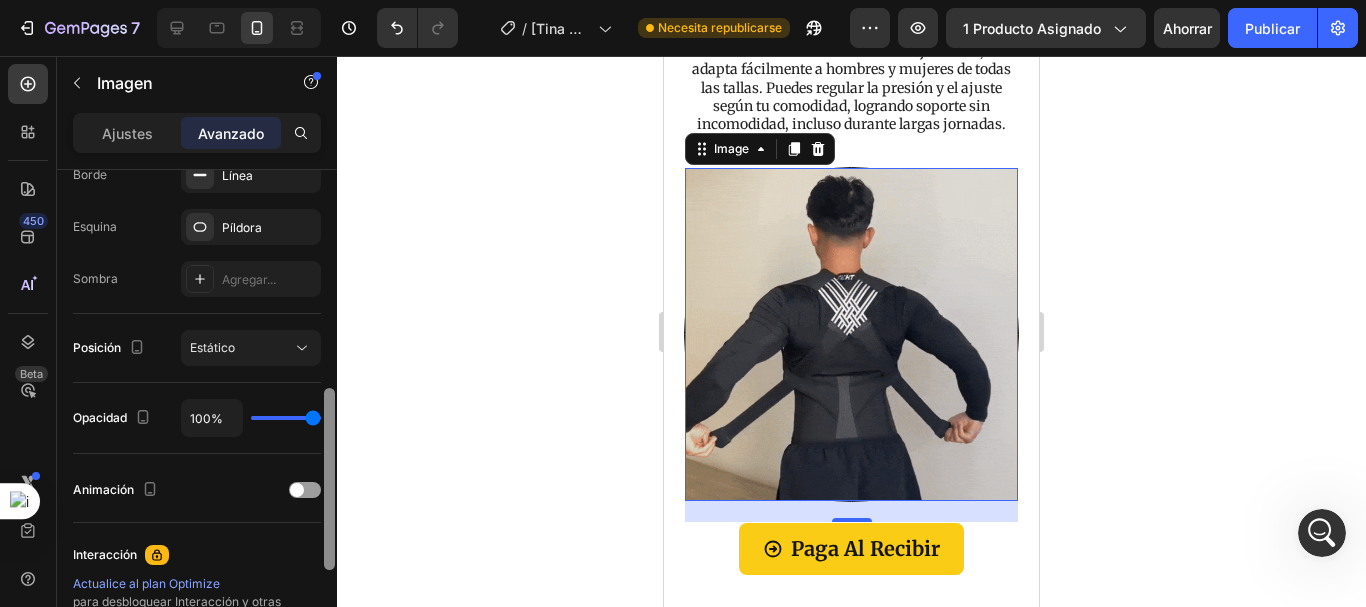 drag, startPoint x: 332, startPoint y: 255, endPoint x: 332, endPoint y: 211, distance: 44 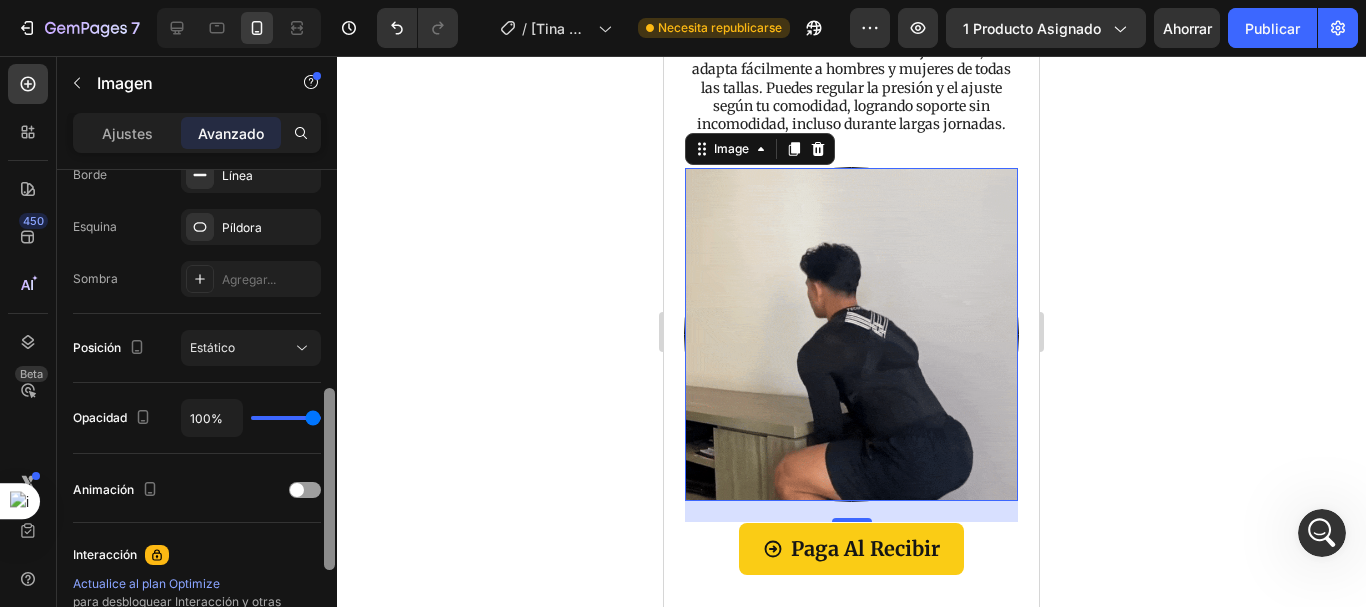 click at bounding box center (329, 479) 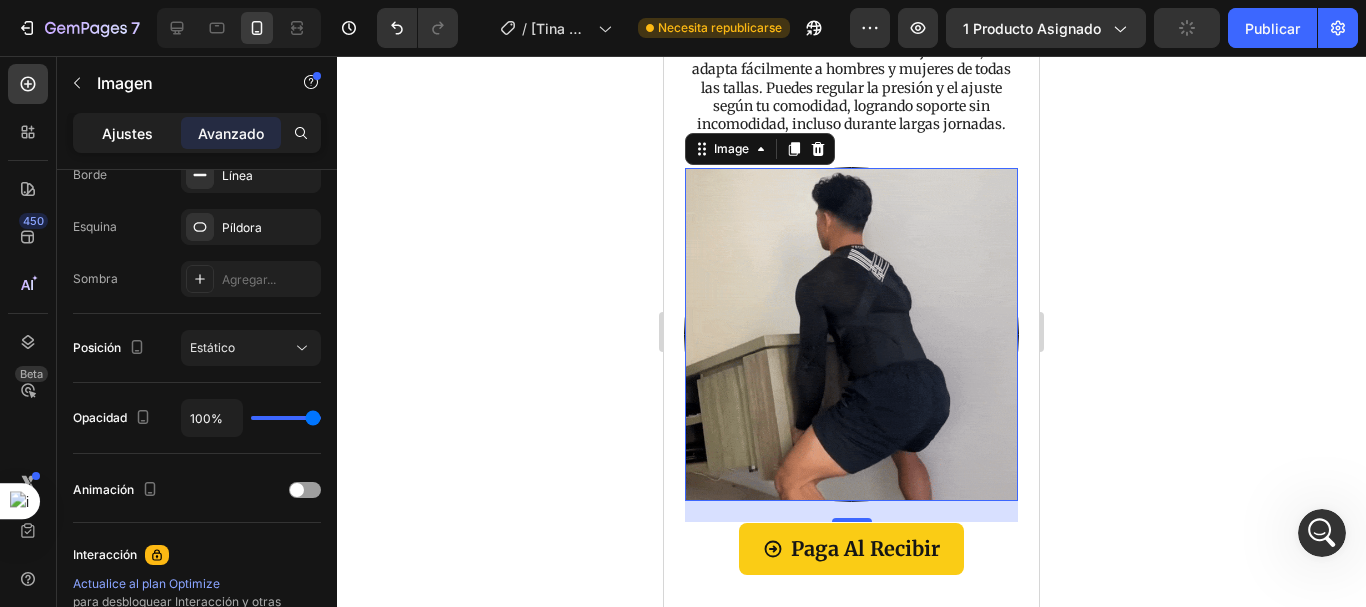 scroll, scrollTop: 0, scrollLeft: 0, axis: both 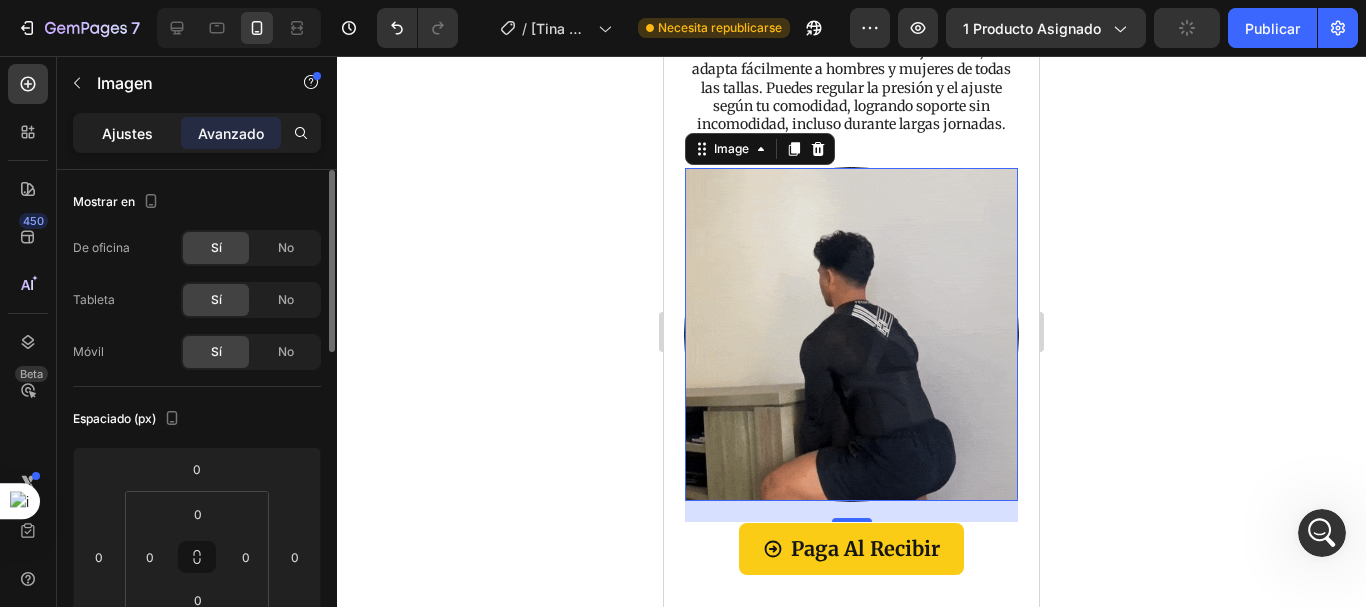 click on "Ajustes" 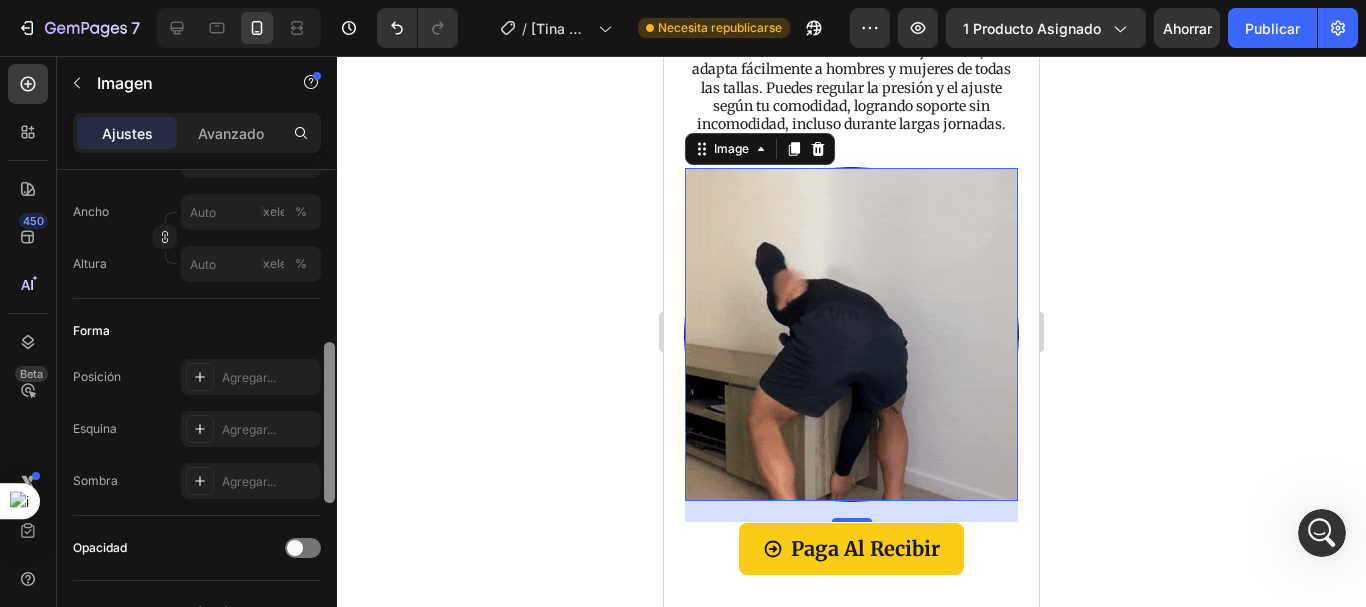 scroll, scrollTop: 555, scrollLeft: 0, axis: vertical 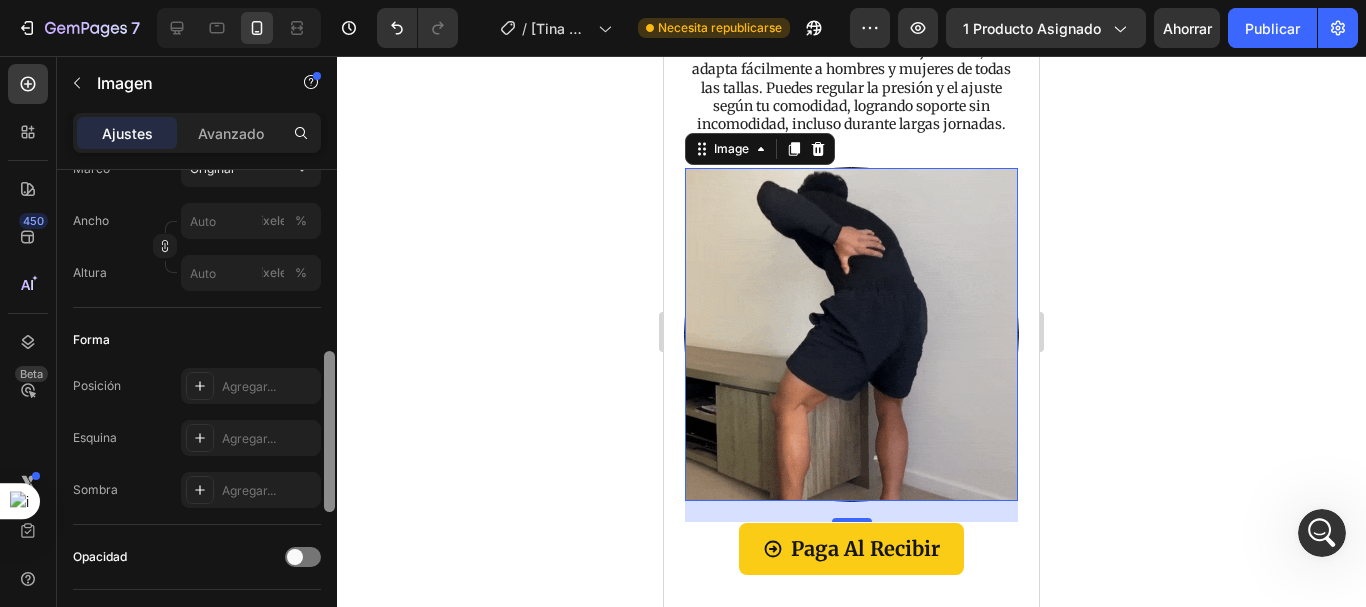 drag, startPoint x: 329, startPoint y: 241, endPoint x: 347, endPoint y: 423, distance: 182.88794 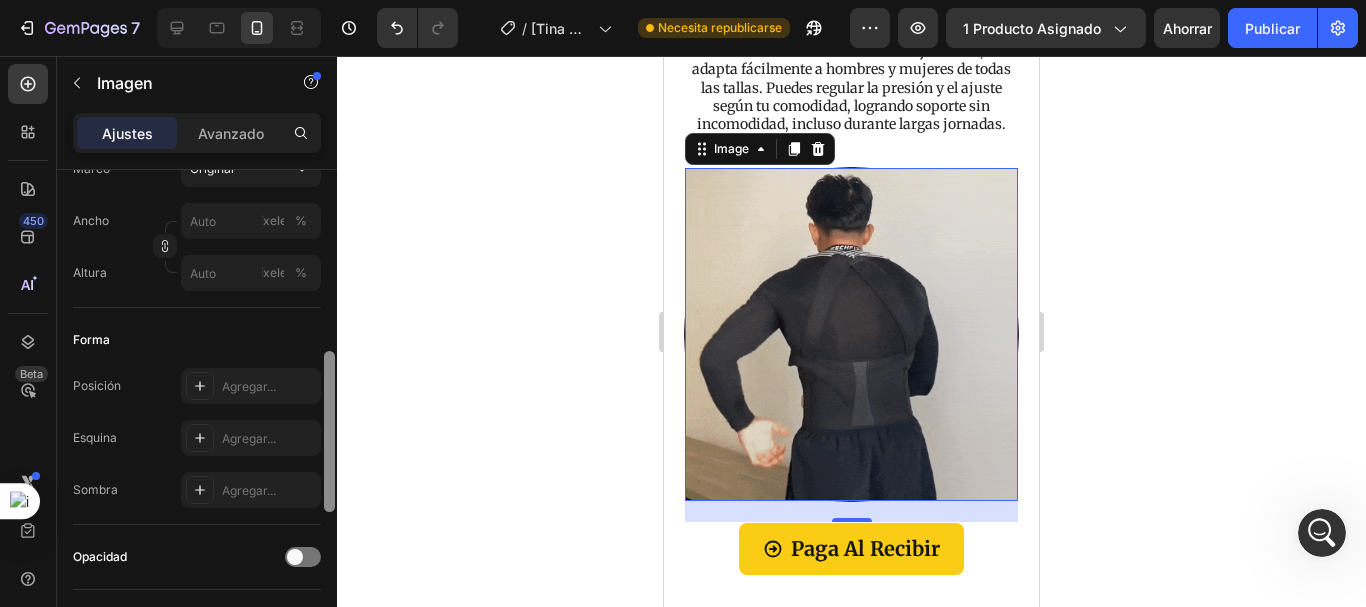 click on "7 Historial de versiones / [Tina GemPages] correctora Necesita republicarse Avance 1 producto asignado Ahorrar Publicar 450 Beta Secciones(18) Elementos(84) Sección Elemento Sección de héroes Detalle del producto Marcas Insignias de confianza Garantizar Desglose del producto Cómo utilizar Testimonios Comparar Manojo Preguntas frecuentes Prueba social Historia de la marca Lista de productos Recopilación Lista de blogs Contacto Sticky Añadir al carrito Pie de página personalizado Explorar la biblioteca 450 Disposición
Fila
Fila
Fila
Fila Texto
Título
Bloque de texto Botón
Botón
Botón Medios de comunicación
Imagen" 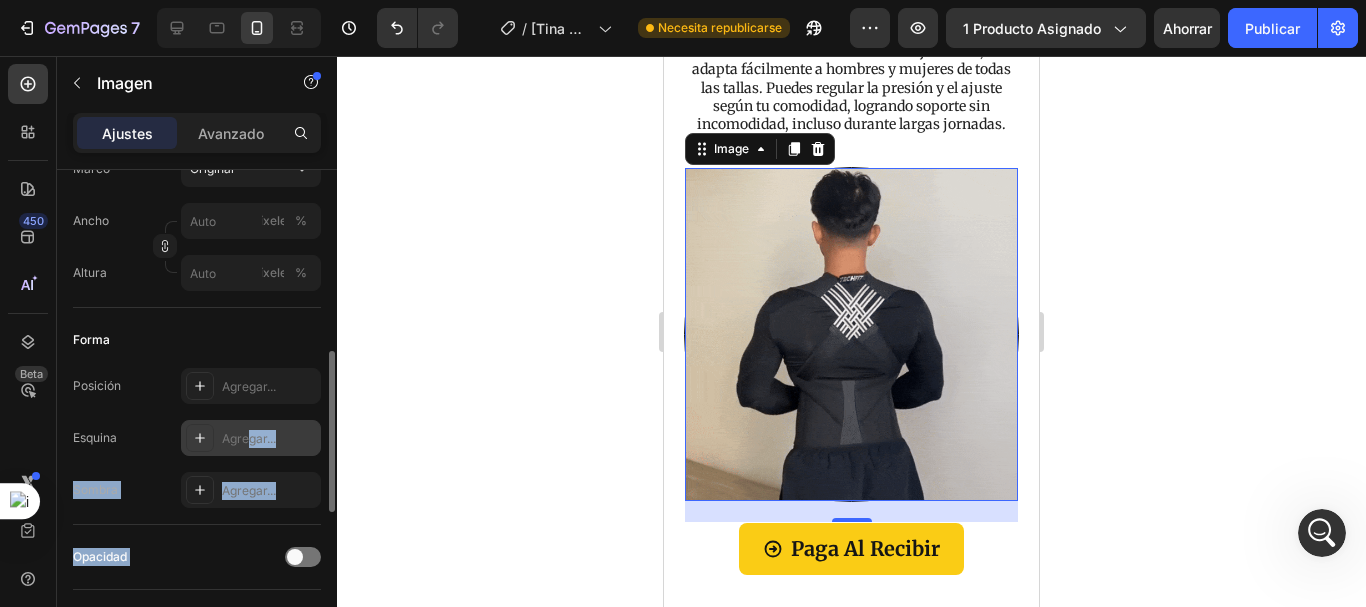 drag, startPoint x: 347, startPoint y: 423, endPoint x: 251, endPoint y: 444, distance: 98.270035 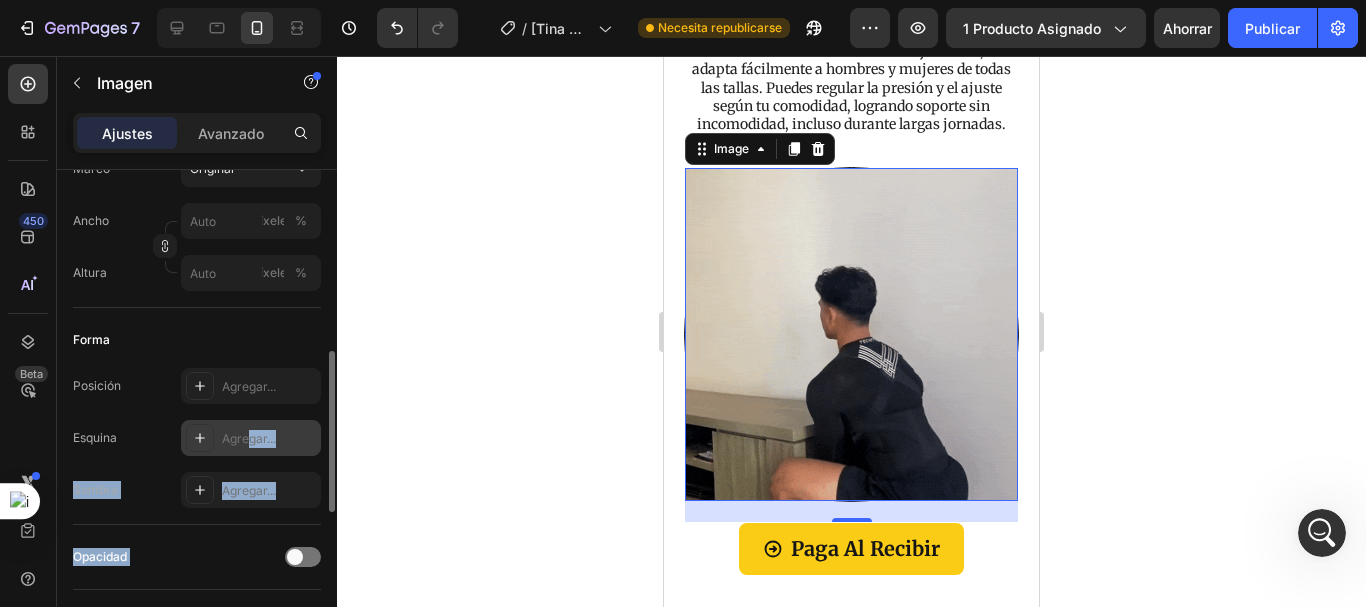 click on "7 Historial de versiones / [Tina GemPages] correctora Necesita republicarse Avance 1 producto asignado Ahorrar Publicar 450 Beta Secciones(18) Elementos(84) Sección Elemento Sección de héroes Detalle del producto Marcas Insignias de confianza Garantizar Desglose del producto Cómo utilizar Testimonios Comparar Manojo Preguntas frecuentes Prueba social Historia de la marca Lista de productos Recopilación Lista de blogs Contacto Sticky Añadir al carrito Pie de página personalizado Explorar la biblioteca 450 Disposición
Fila
Fila
Fila
Fila Texto
Título
Bloque de texto Botón
Botón
Botón Medios de comunicación
Imagen" 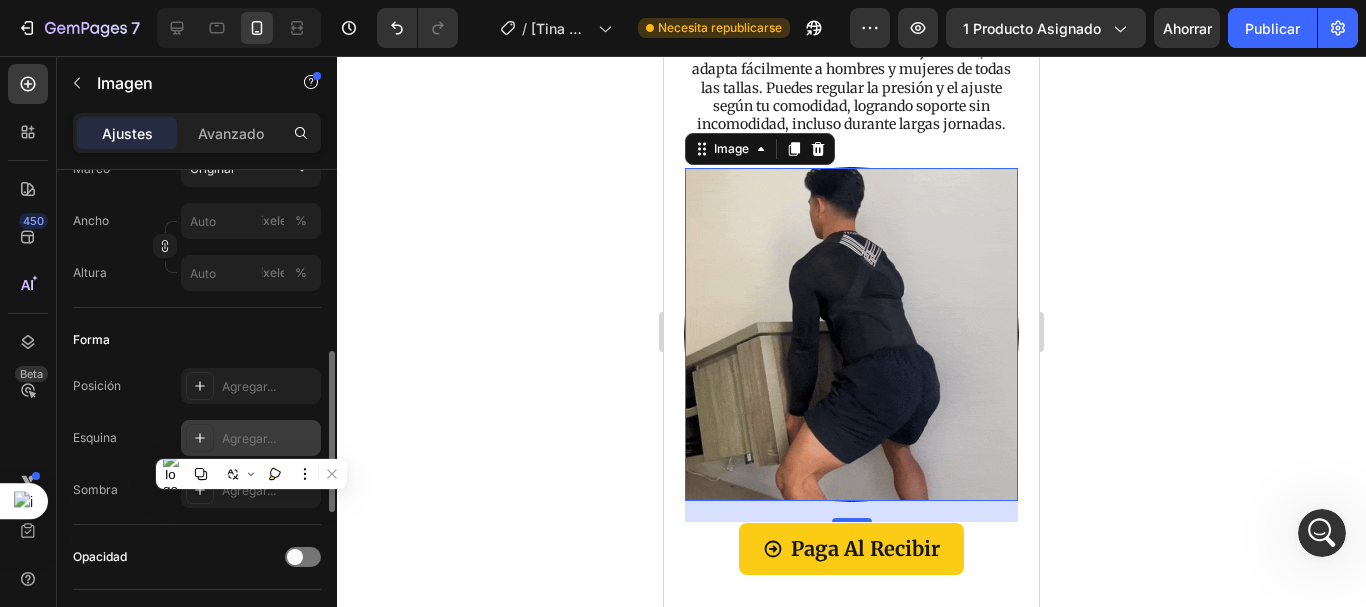 click on "Agregar..." at bounding box center (249, 438) 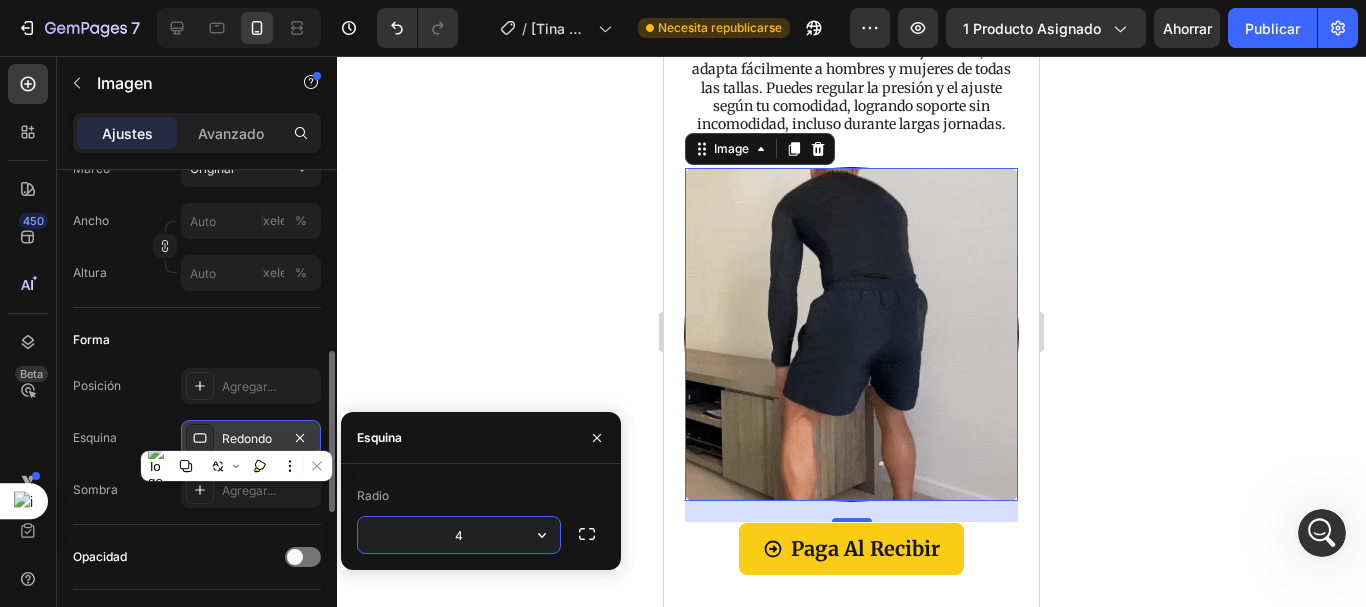 type on "40" 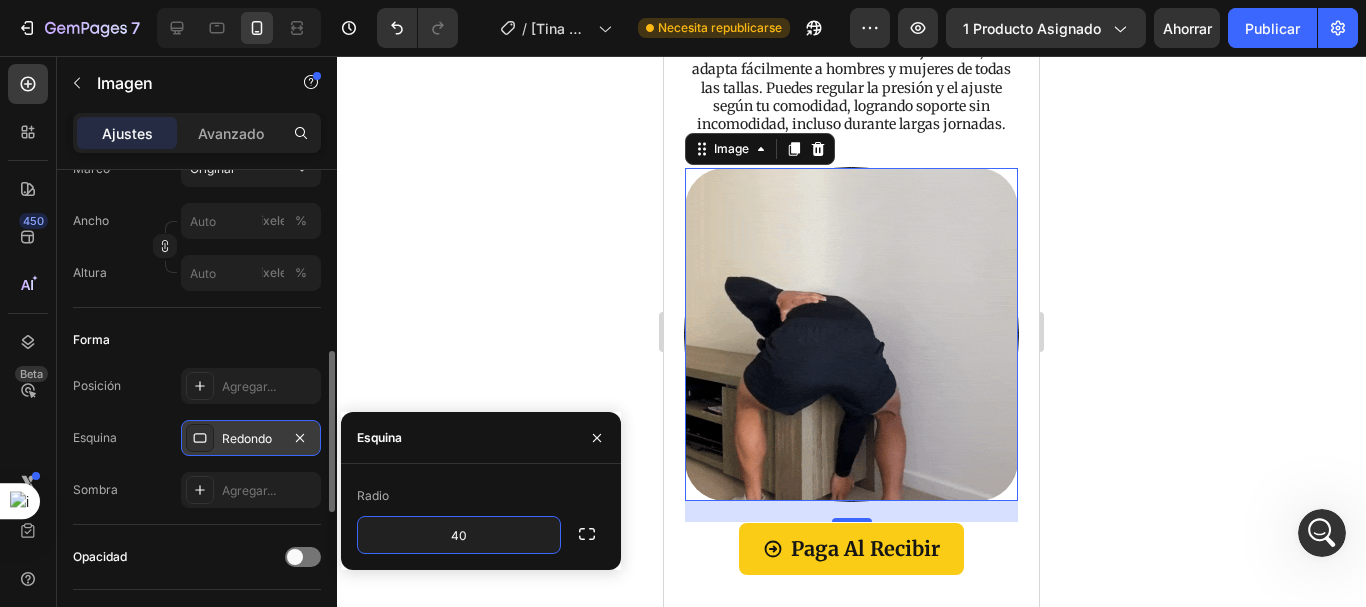 click 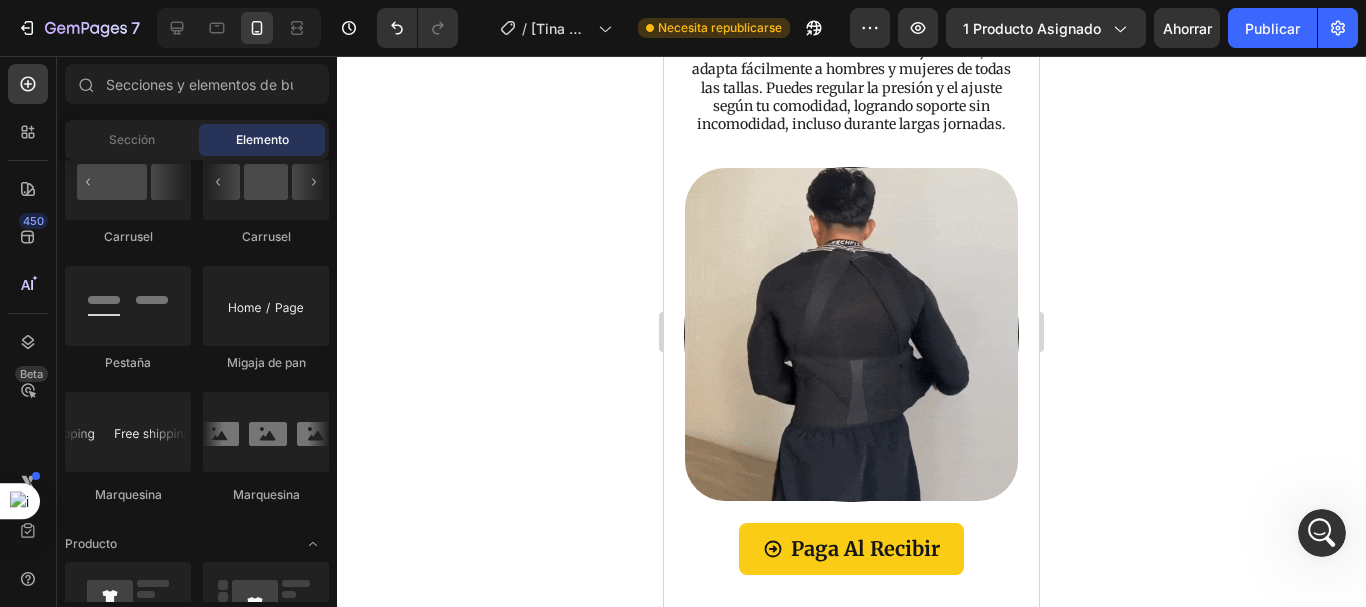 click 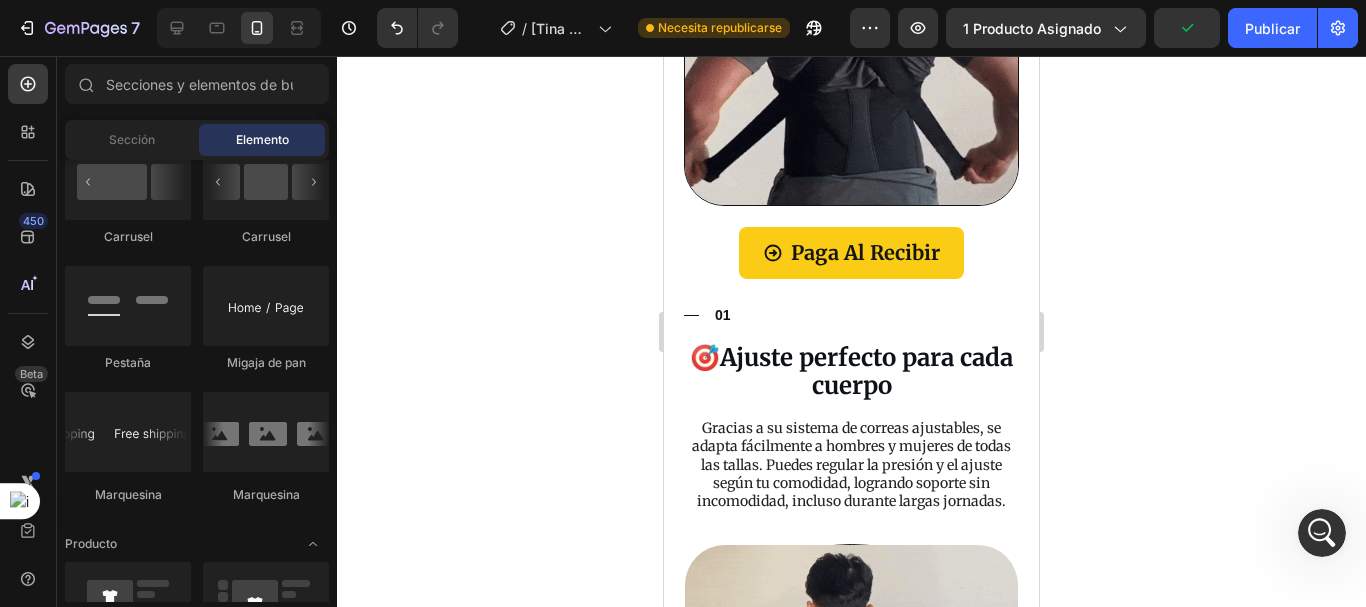scroll, scrollTop: 1494, scrollLeft: 0, axis: vertical 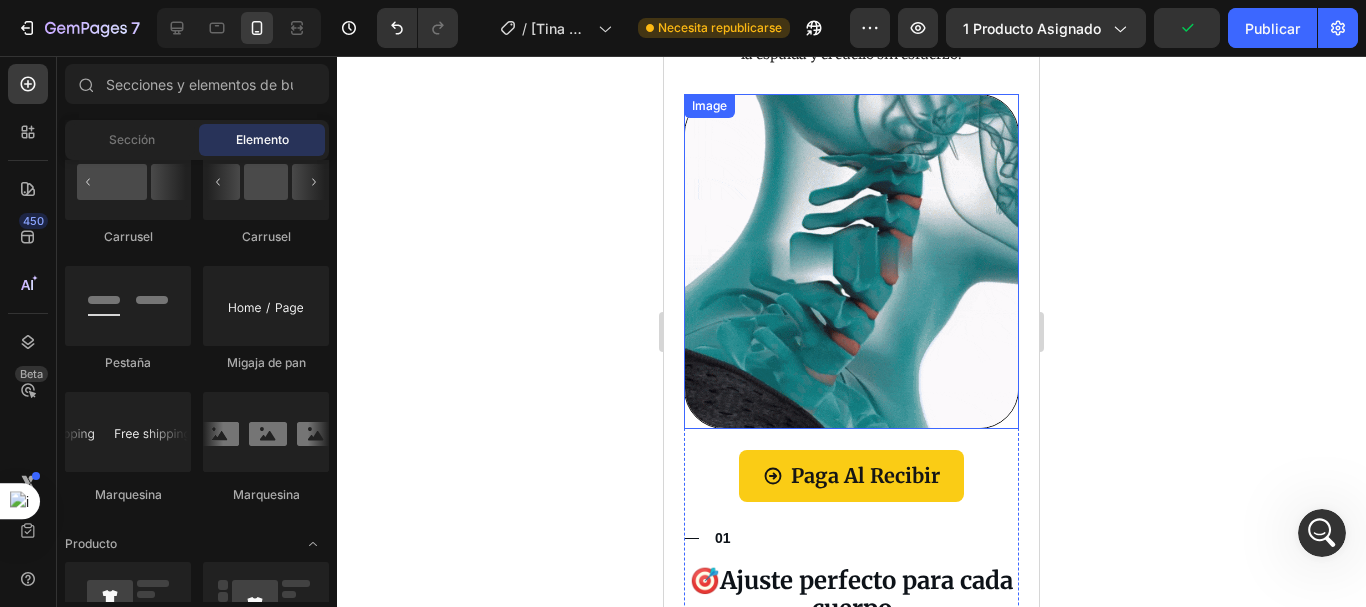 click at bounding box center [851, 261] 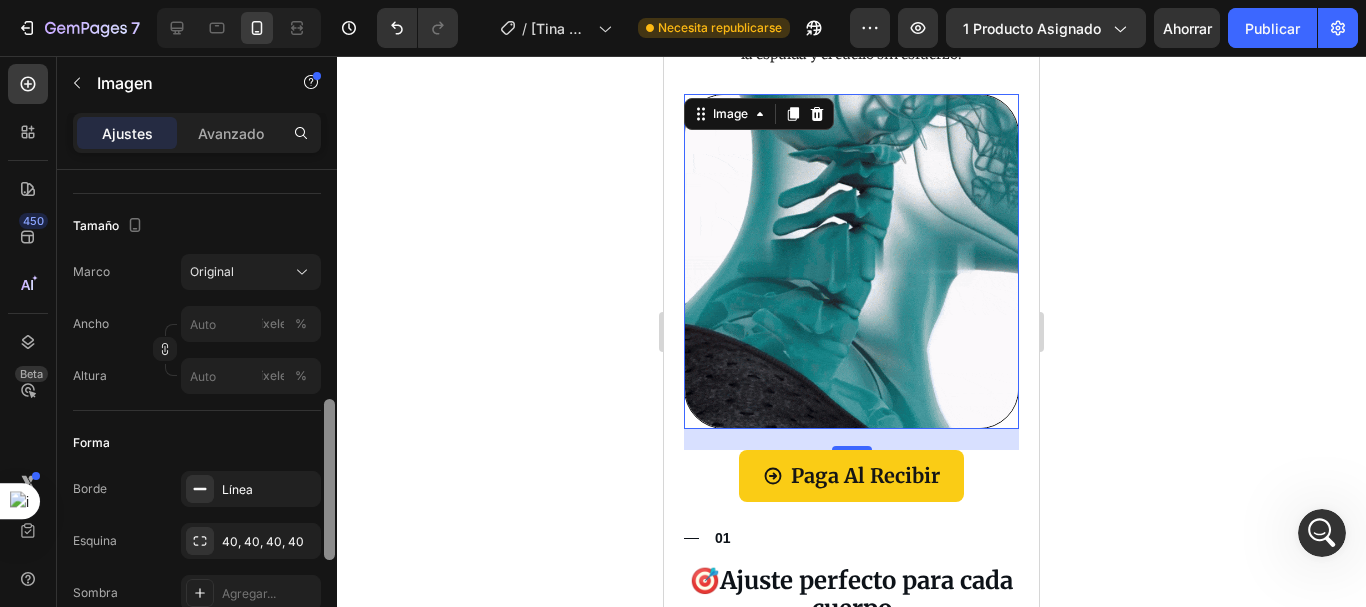 scroll, scrollTop: 513, scrollLeft: 0, axis: vertical 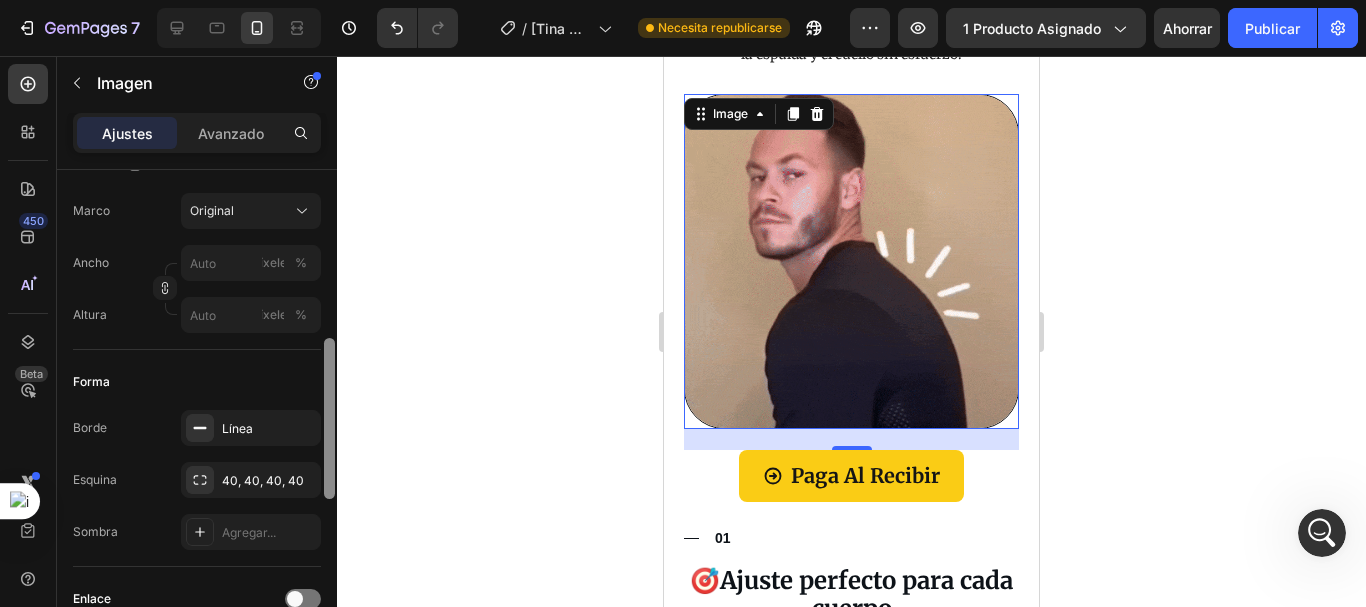 drag, startPoint x: 339, startPoint y: 396, endPoint x: 336, endPoint y: 453, distance: 57.07889 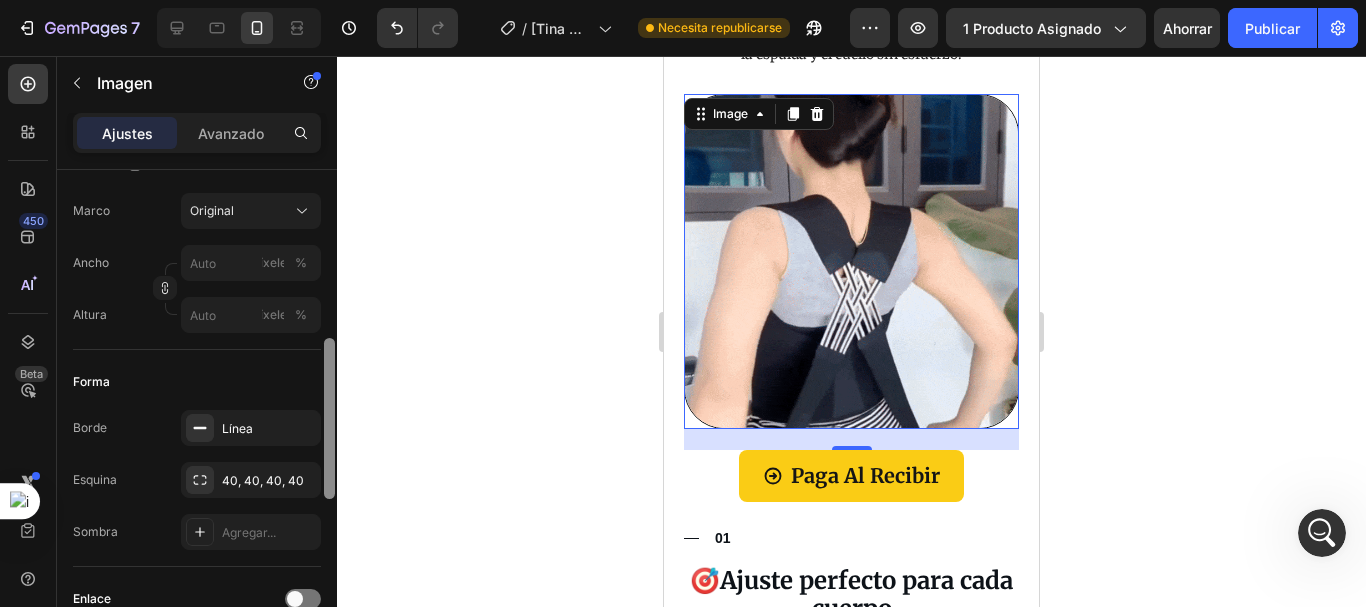 click at bounding box center [329, 417] 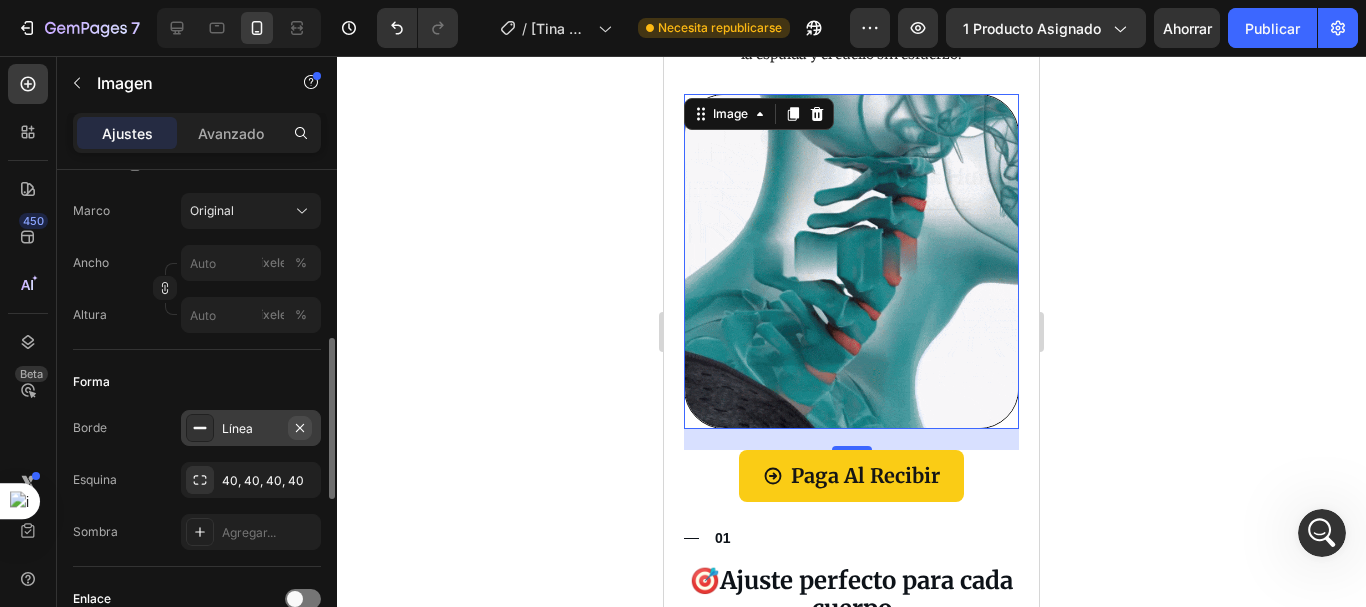 click 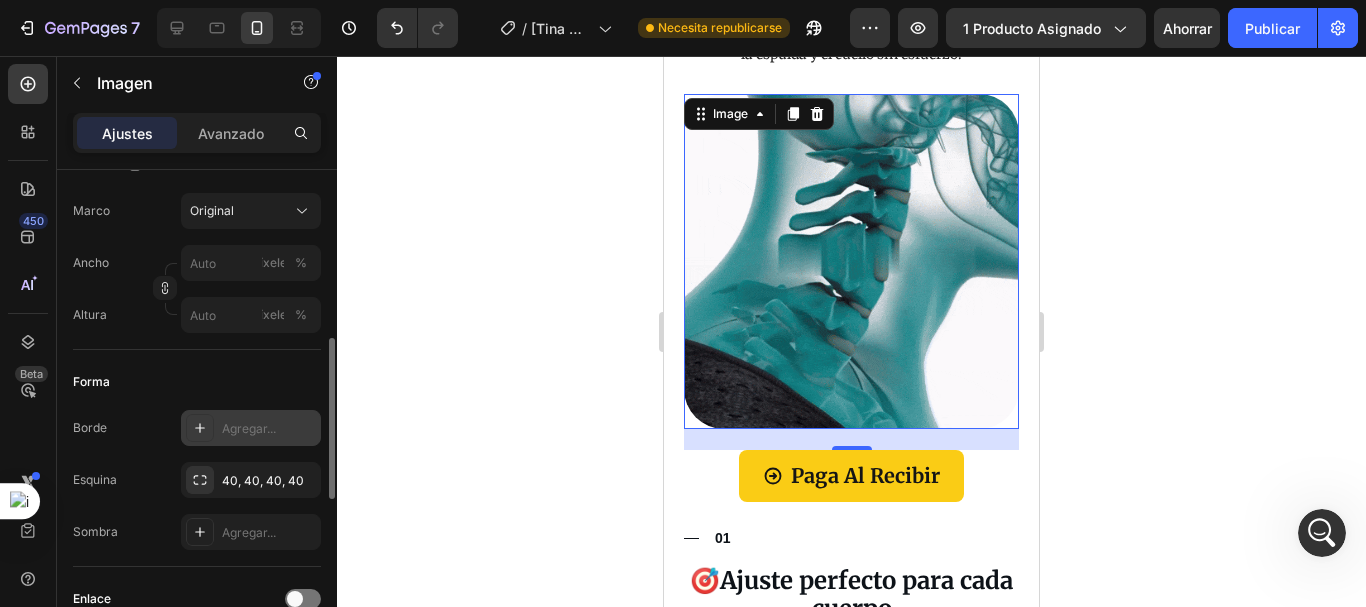 click 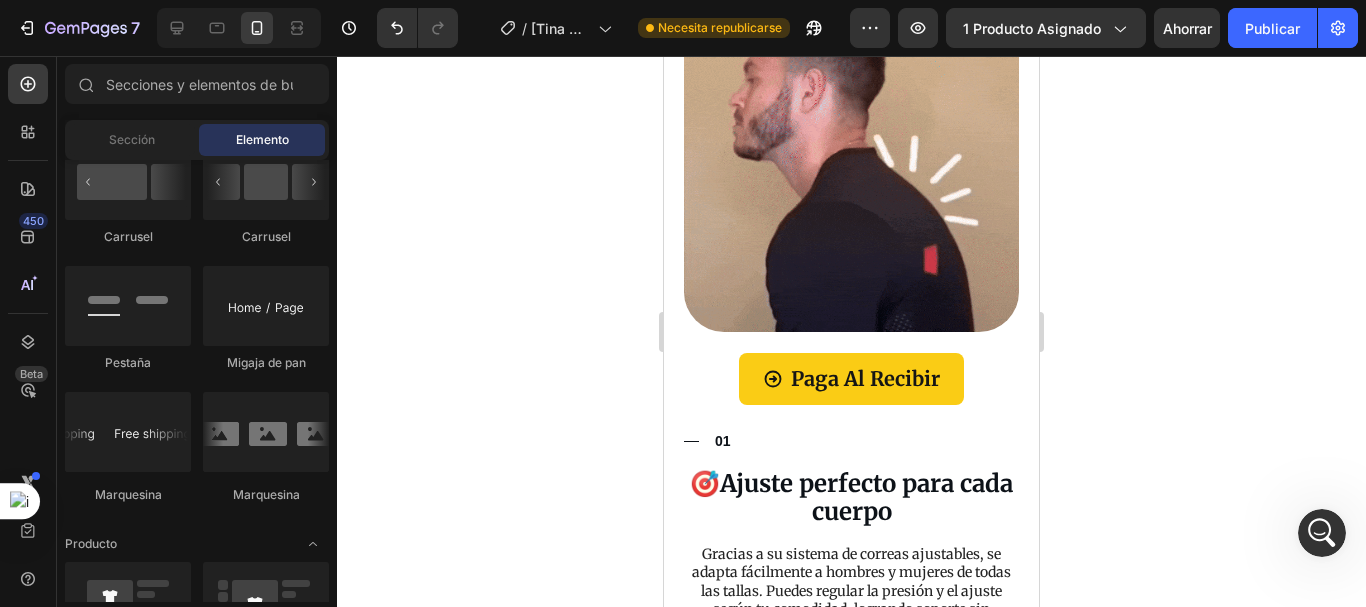 scroll, scrollTop: 1424, scrollLeft: 0, axis: vertical 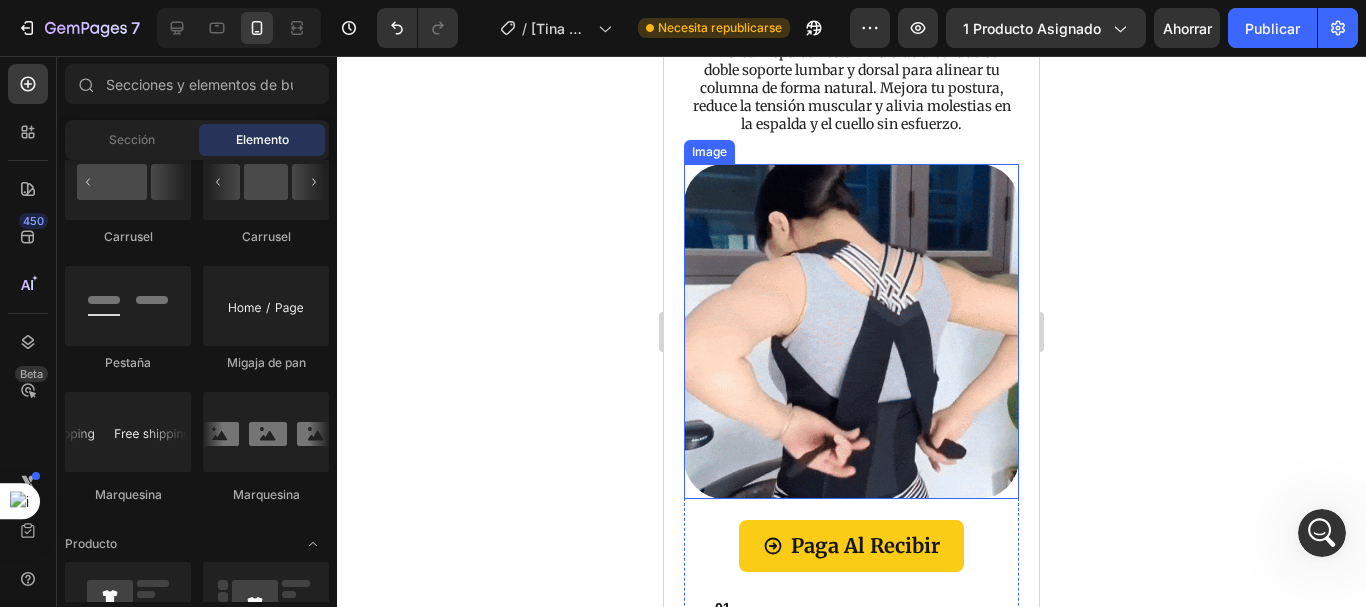 click at bounding box center [851, 331] 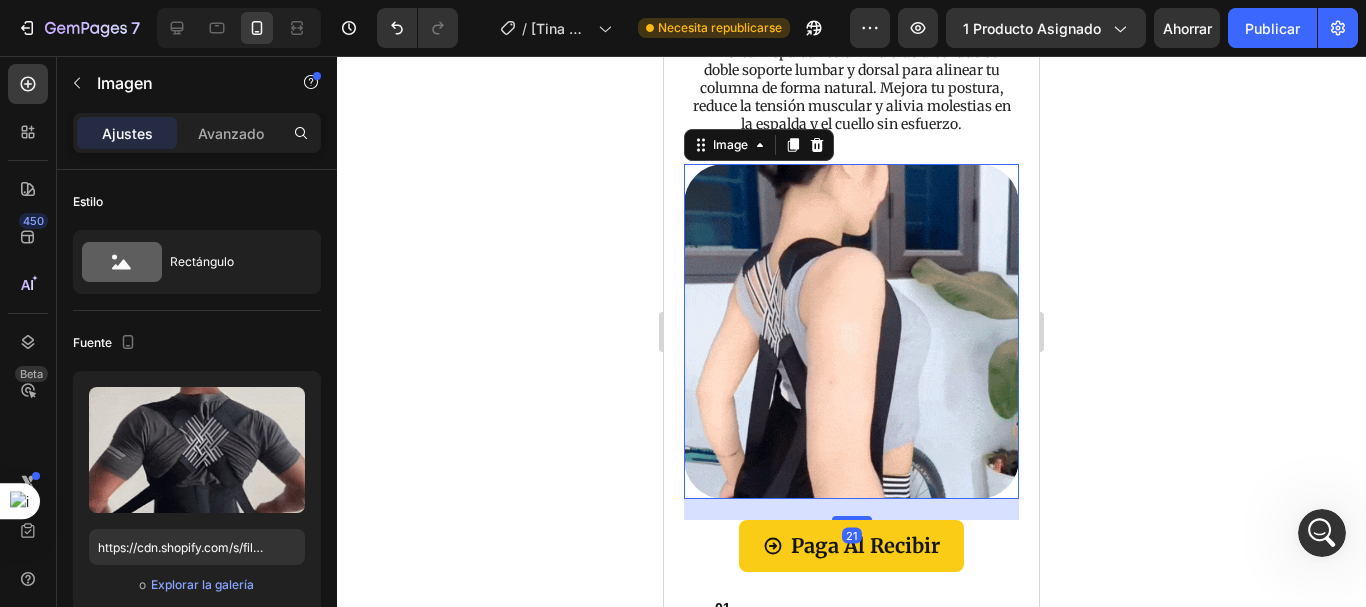 click at bounding box center [851, 331] 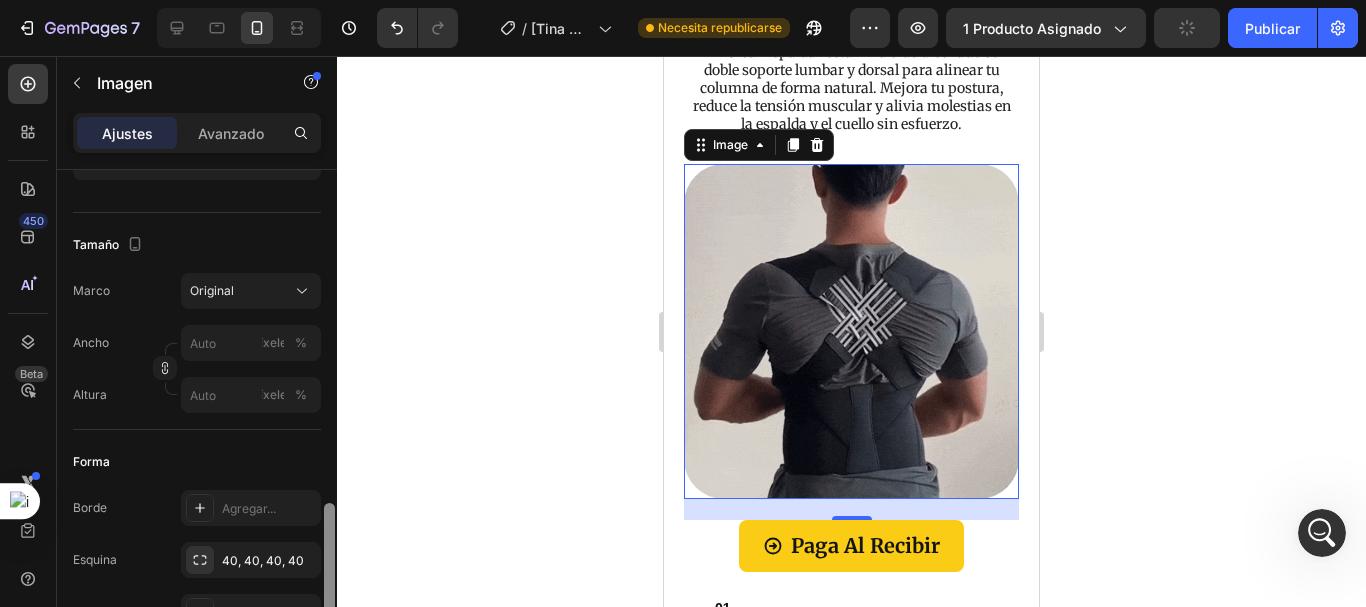 scroll, scrollTop: 577, scrollLeft: 0, axis: vertical 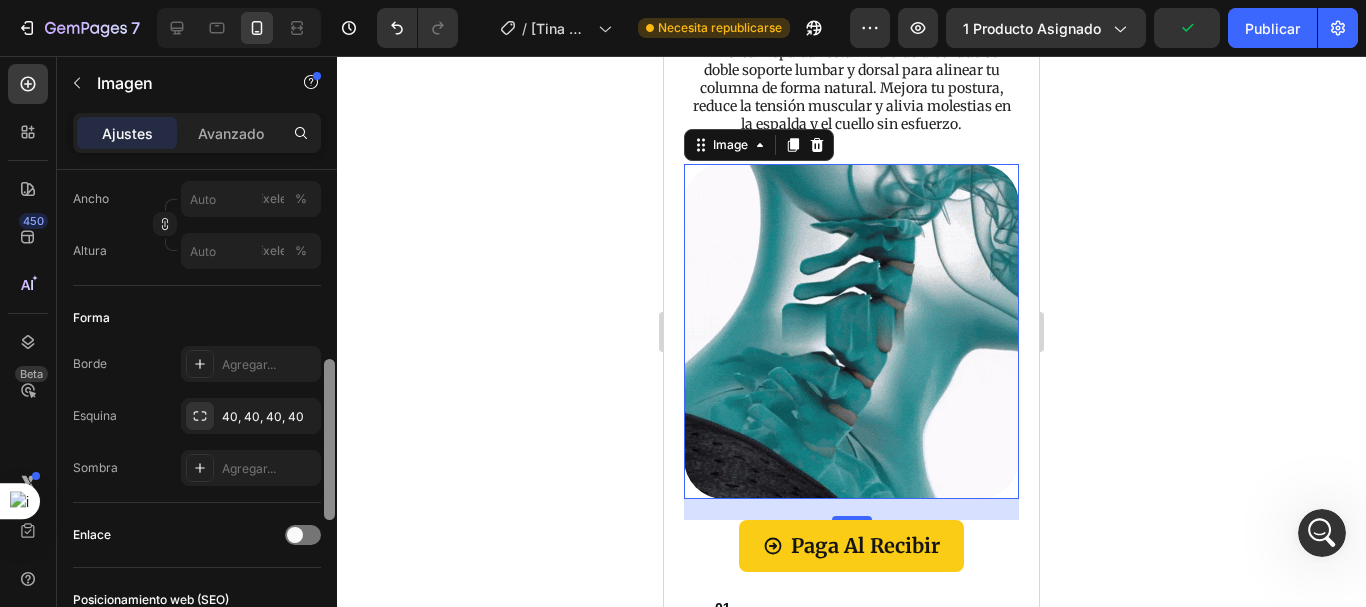 drag, startPoint x: 327, startPoint y: 305, endPoint x: 335, endPoint y: 494, distance: 189.16924 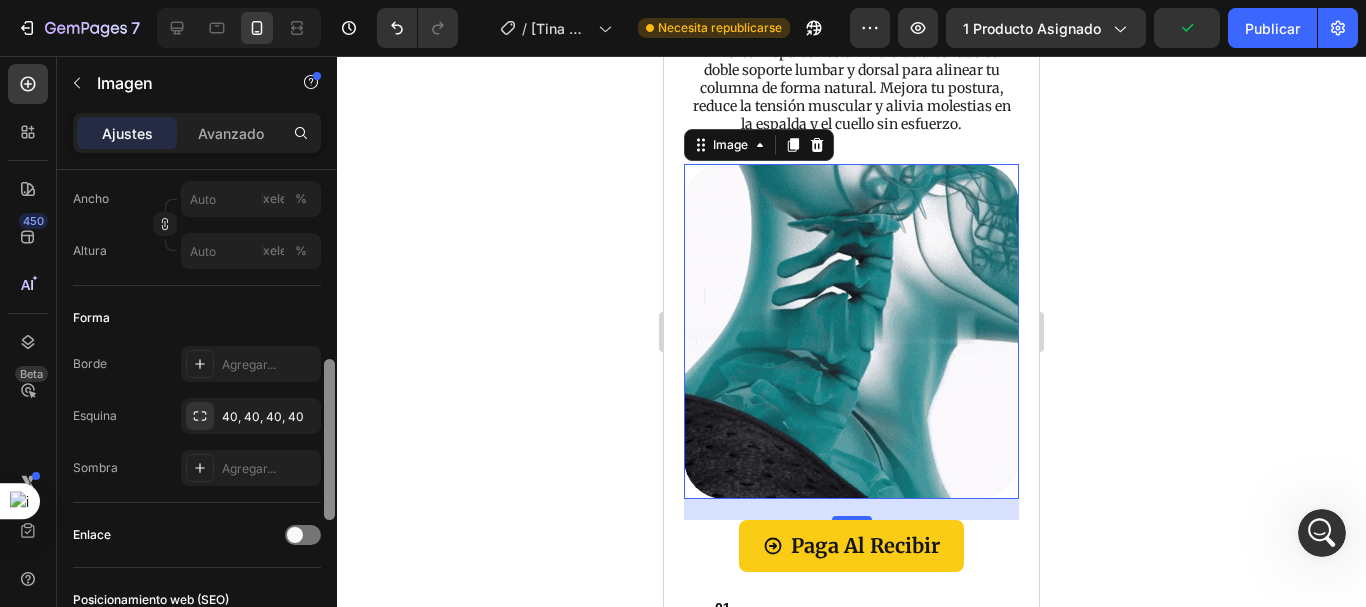 click at bounding box center (329, 417) 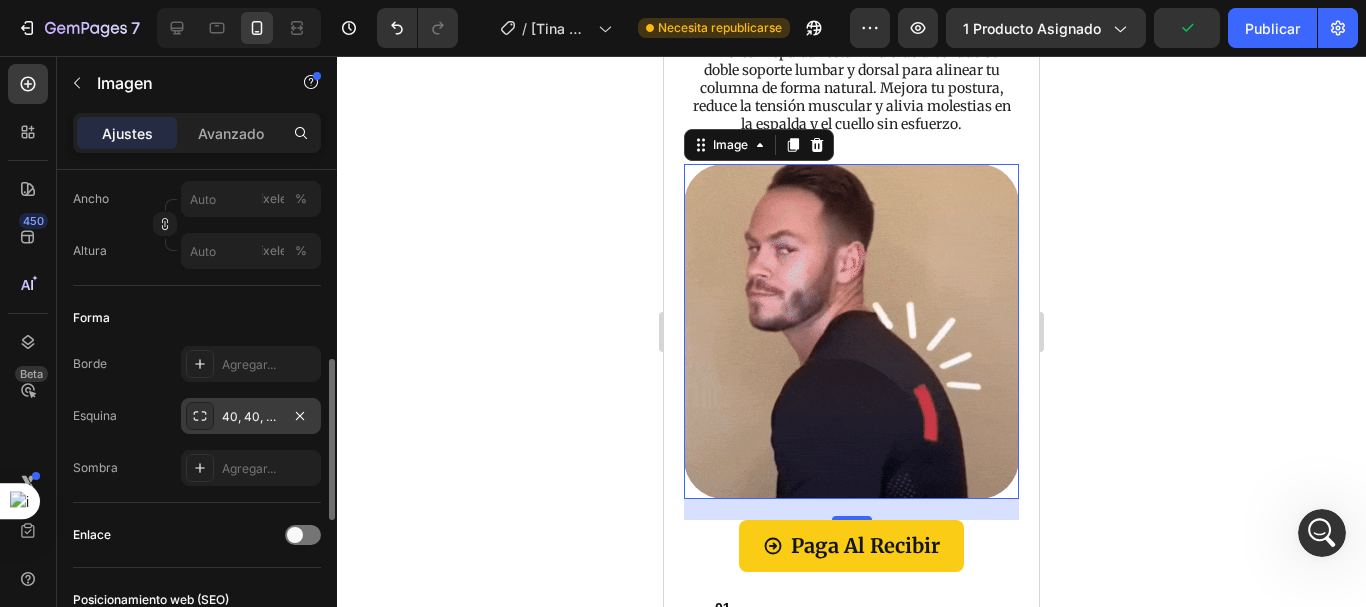 click on "40, 40, 40, 40" at bounding box center (263, 416) 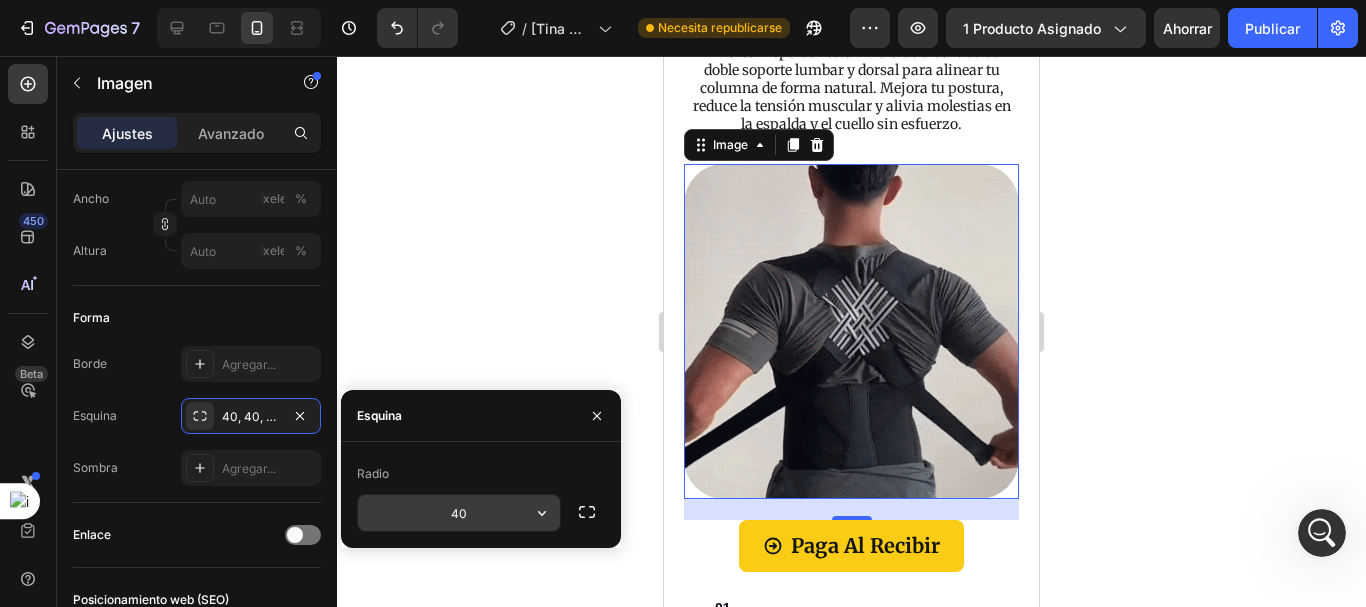 click on "40" at bounding box center (459, 513) 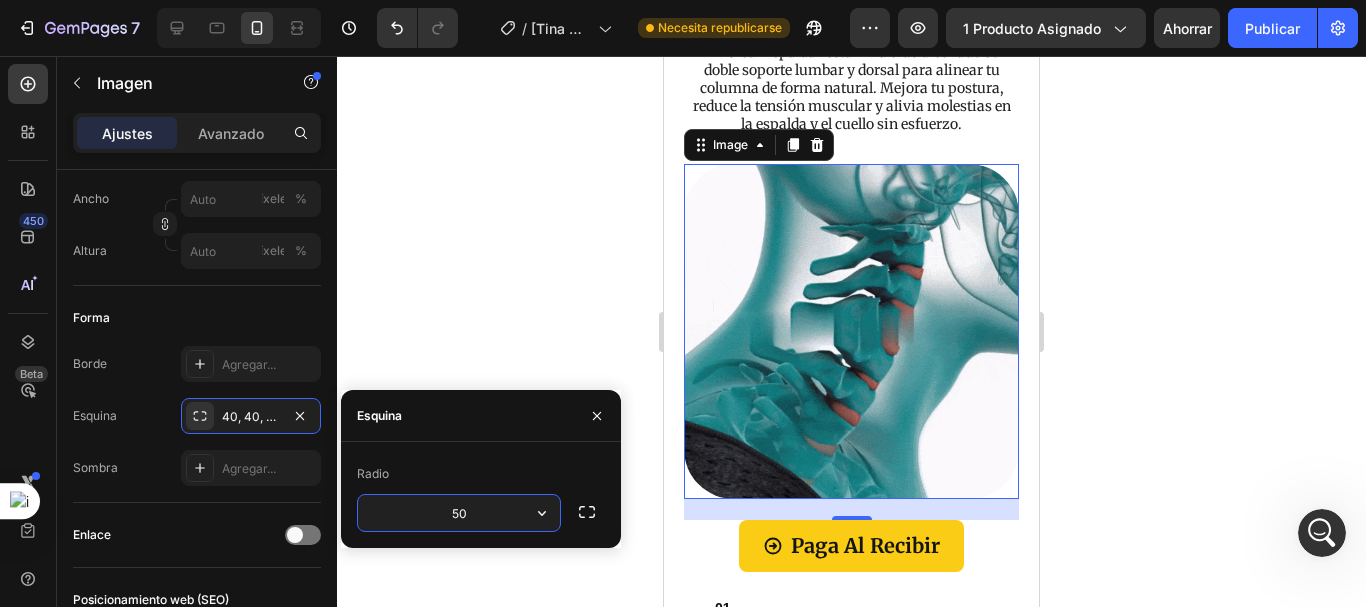 type on "5" 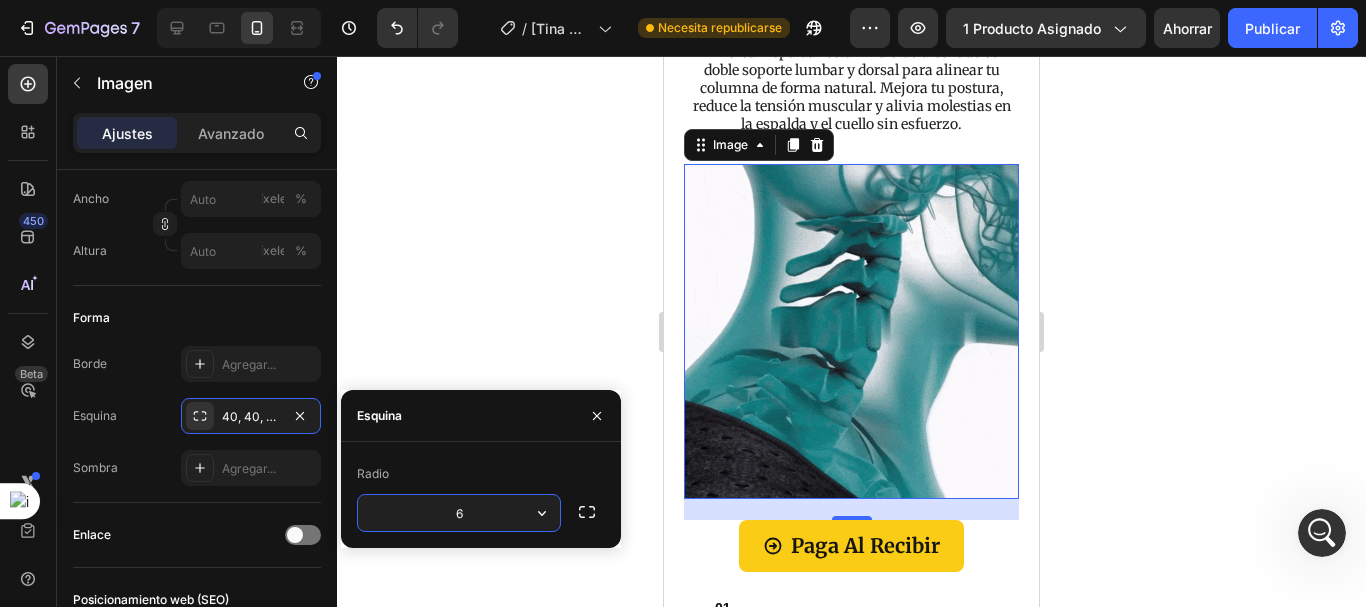 type on "60" 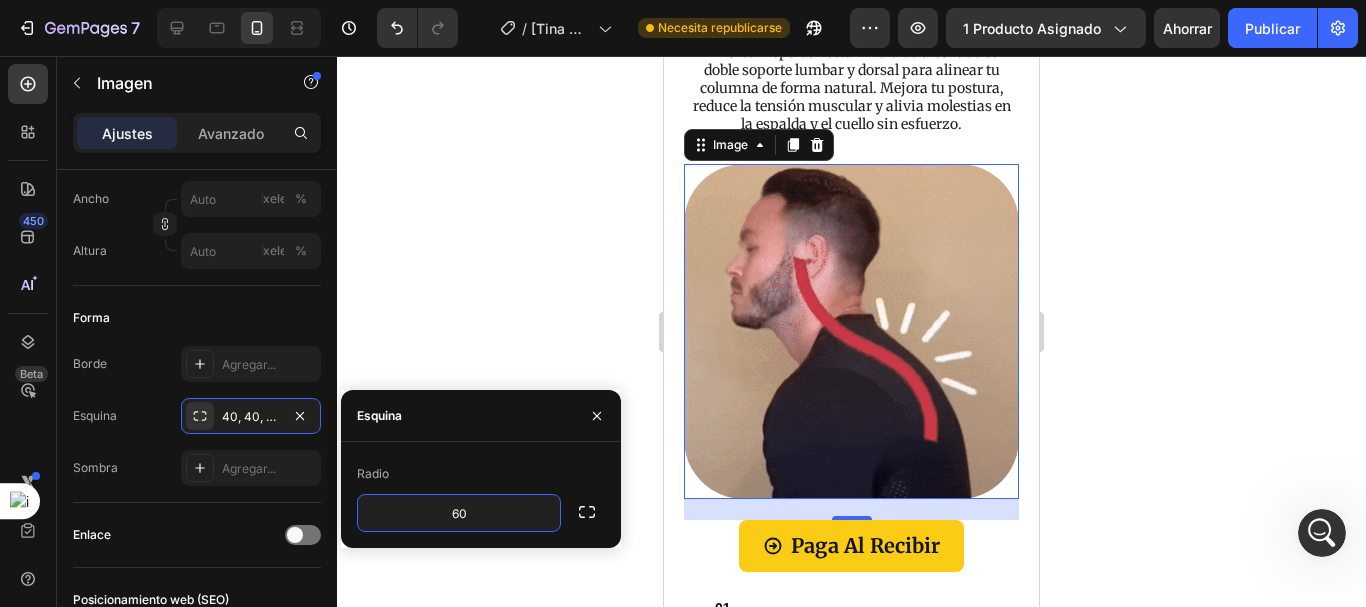 click 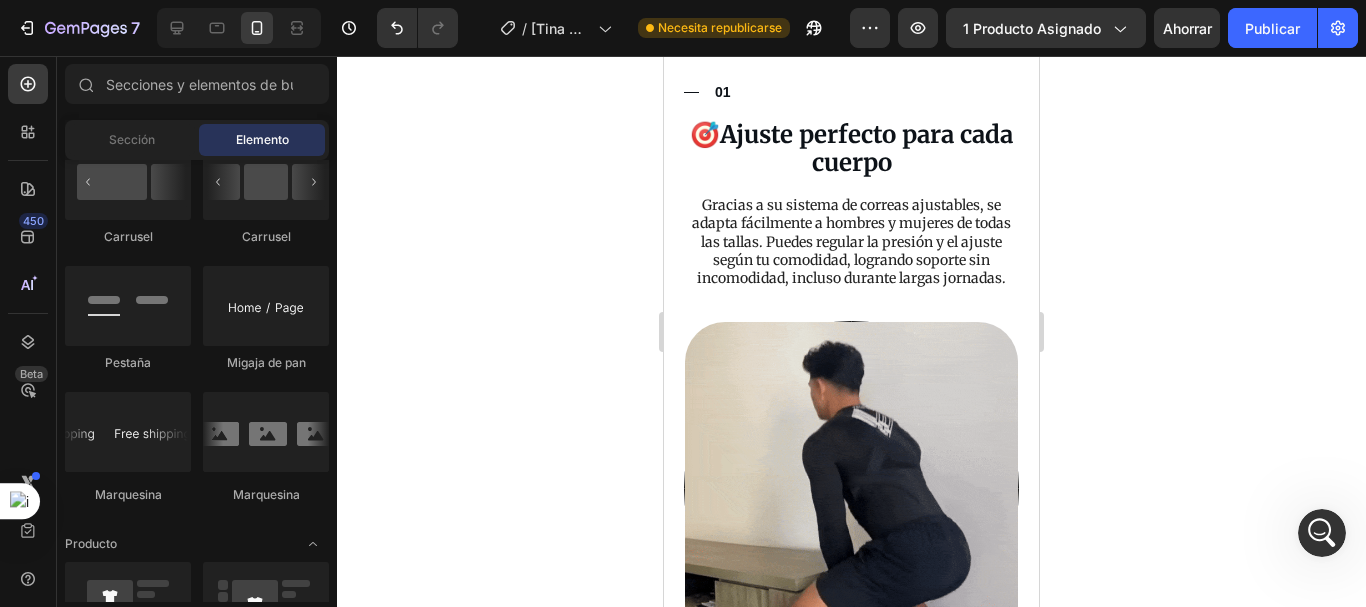 scroll, scrollTop: 2052, scrollLeft: 0, axis: vertical 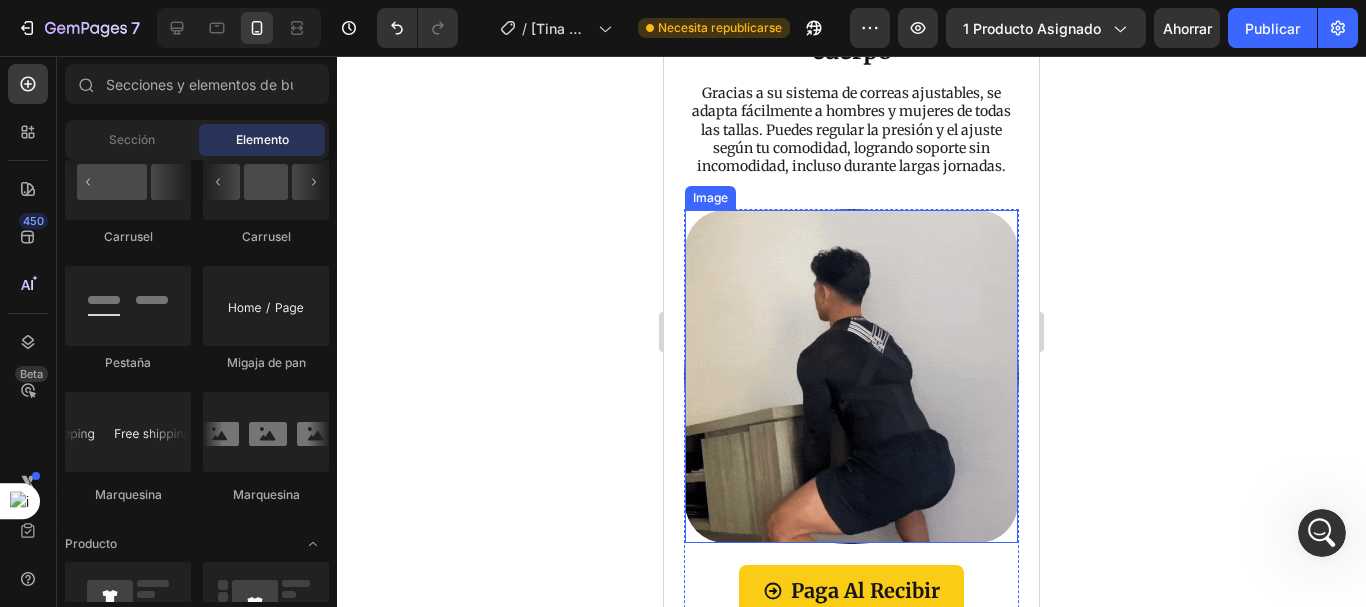 click at bounding box center [851, 376] 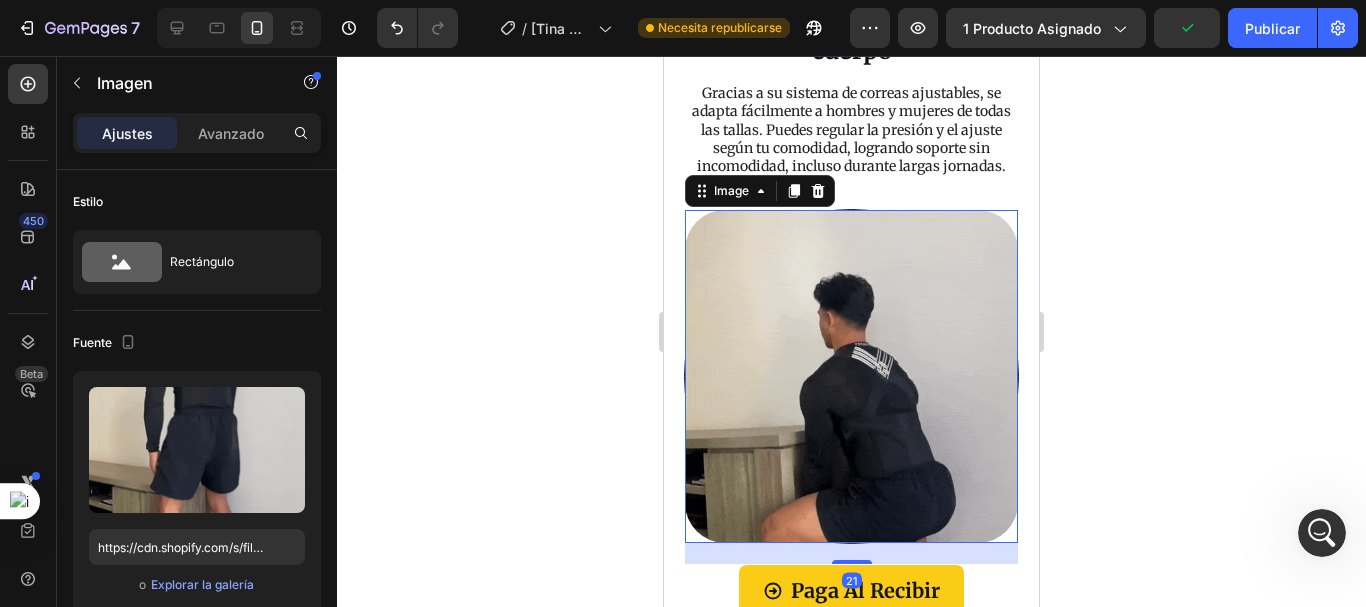 scroll, scrollTop: 494, scrollLeft: 0, axis: vertical 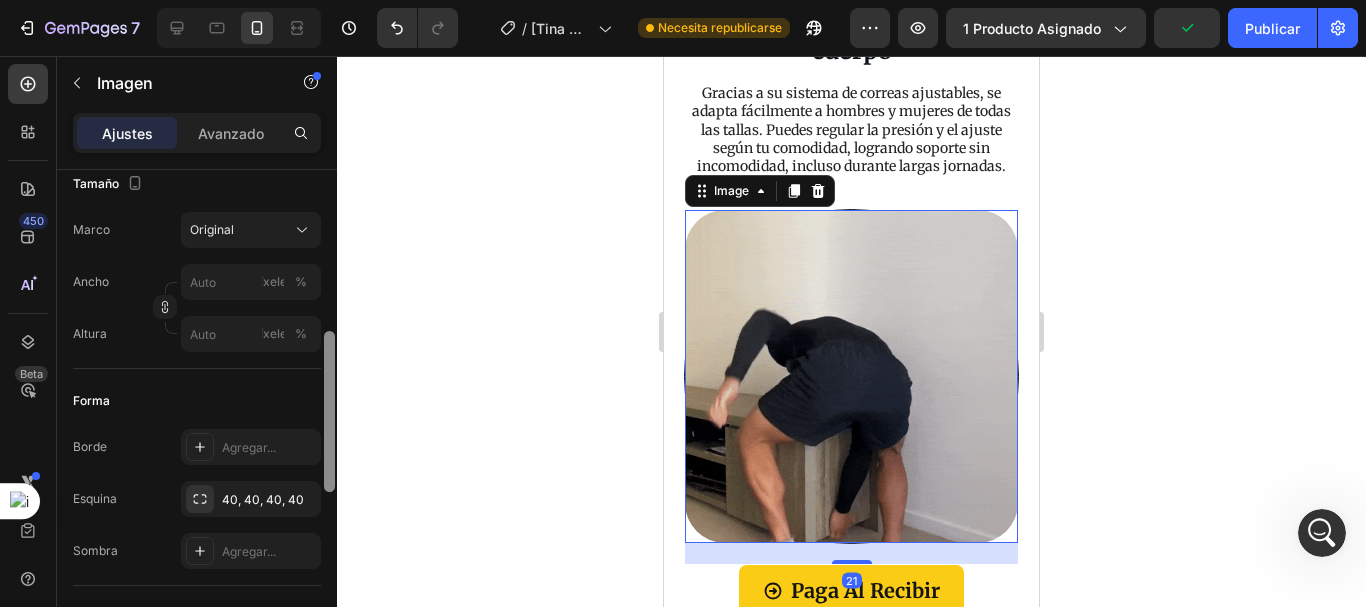 drag, startPoint x: 333, startPoint y: 305, endPoint x: 333, endPoint y: 392, distance: 87 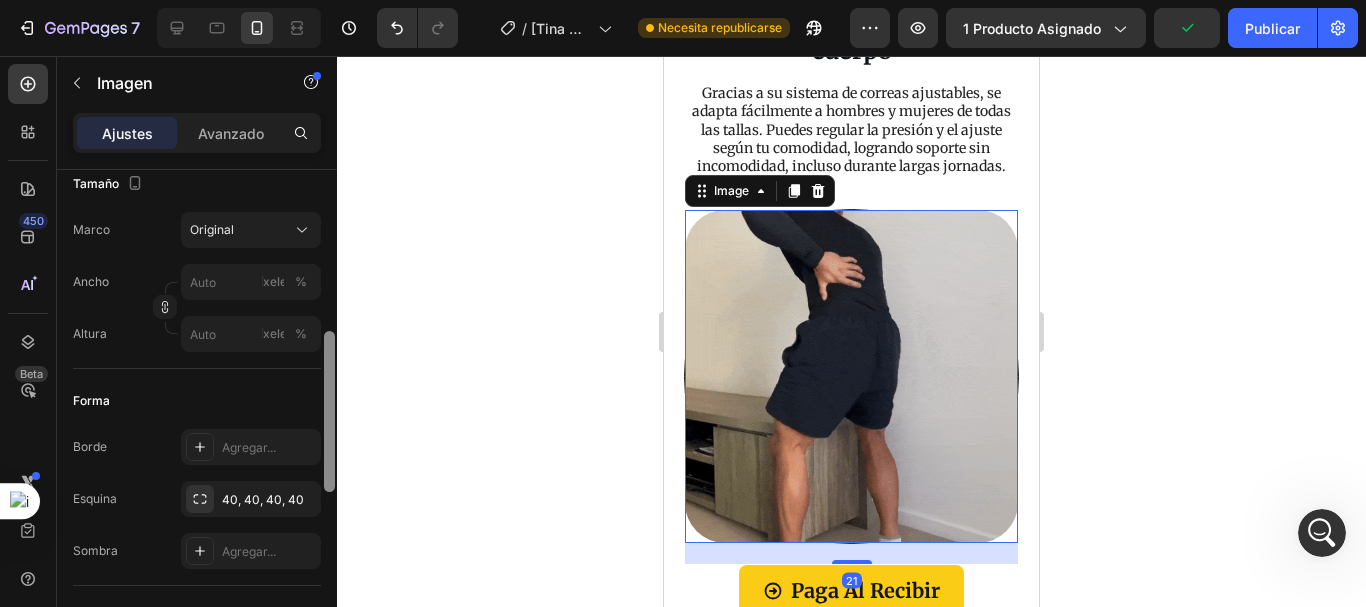 click at bounding box center [329, 417] 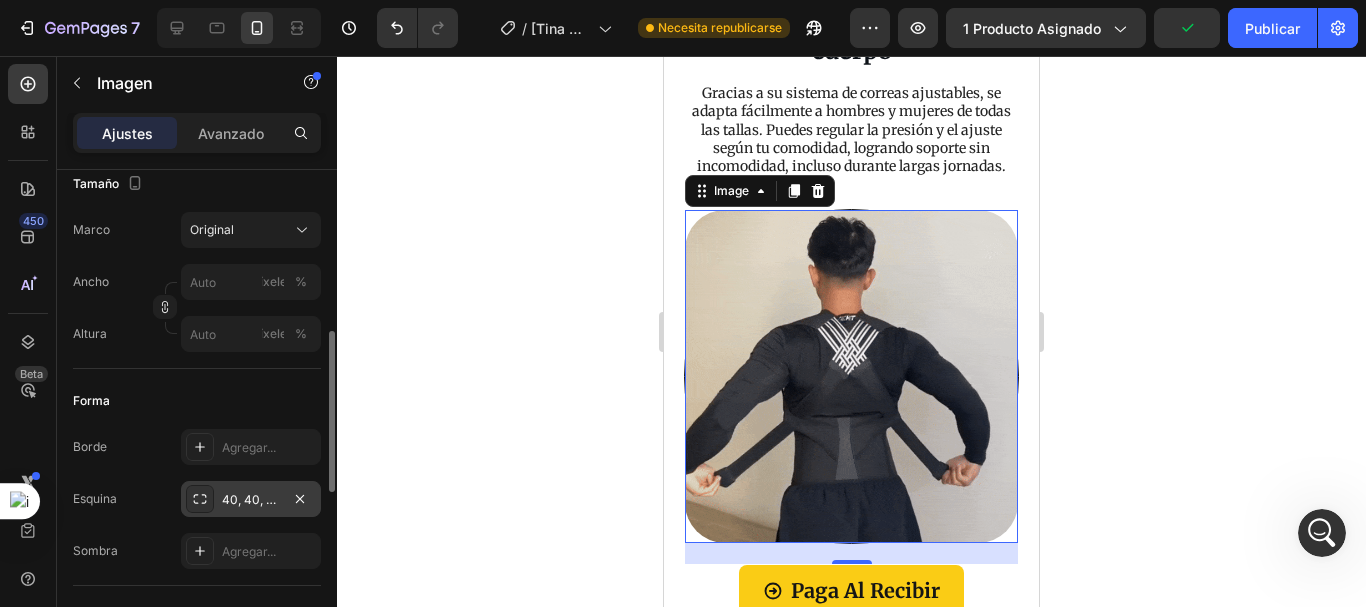 click on "40, 40, 40, 40" at bounding box center [263, 499] 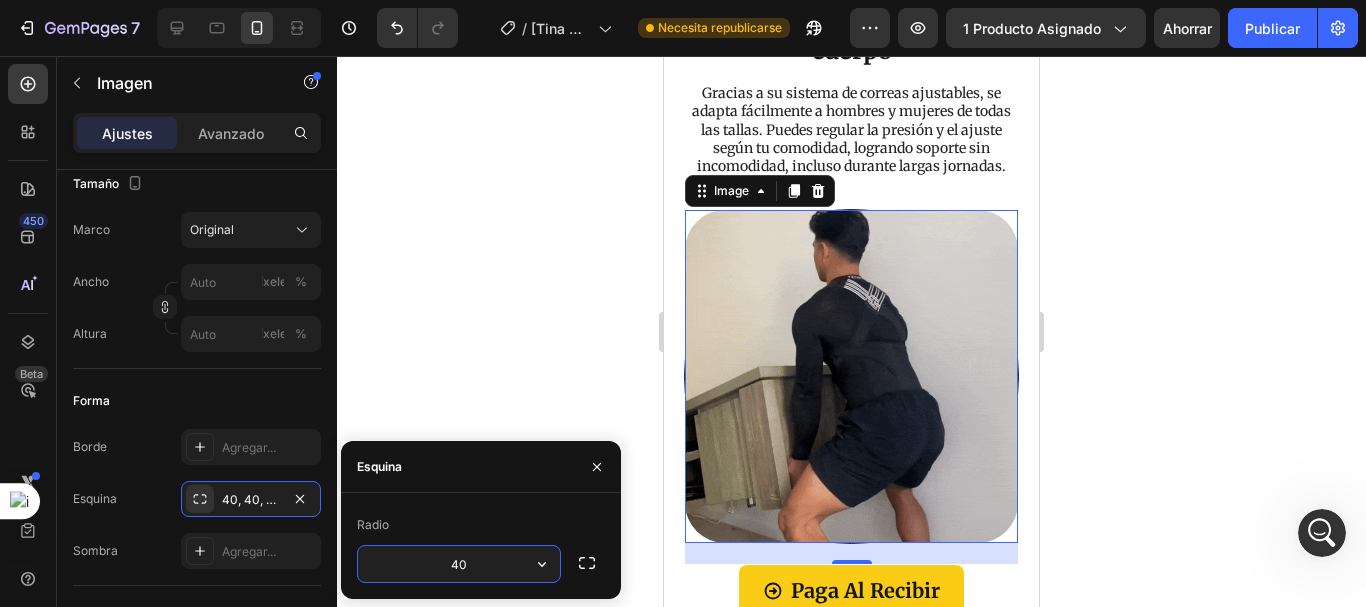 click on "40" at bounding box center [459, 564] 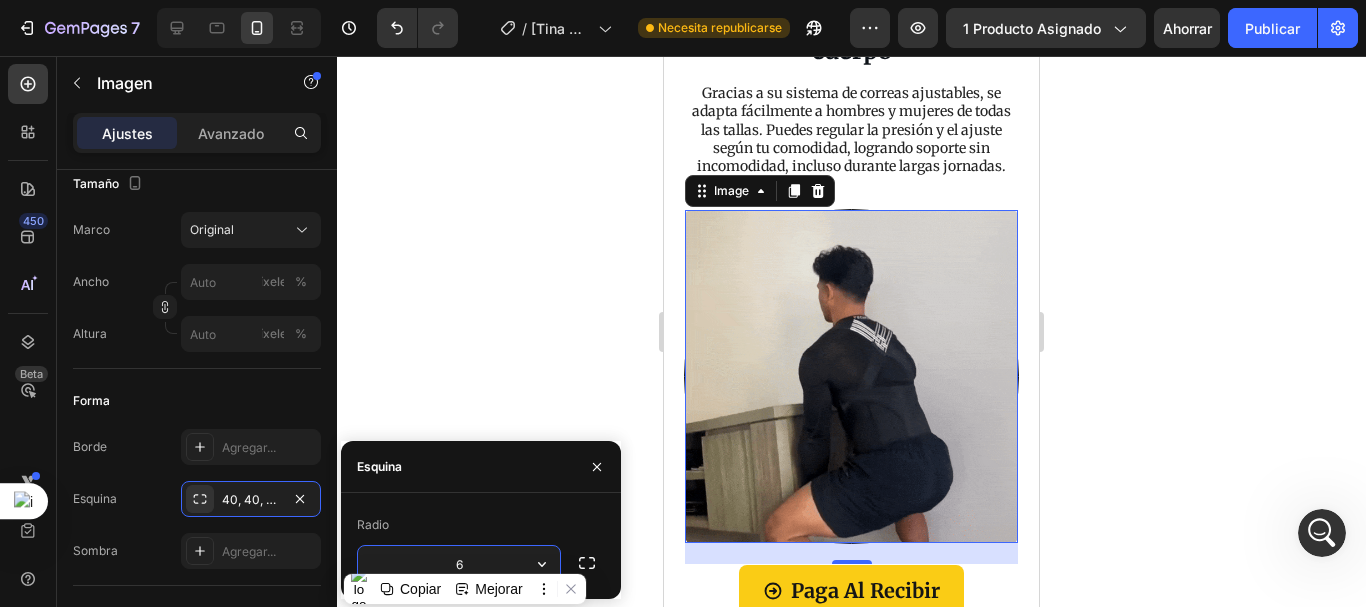 type on "60" 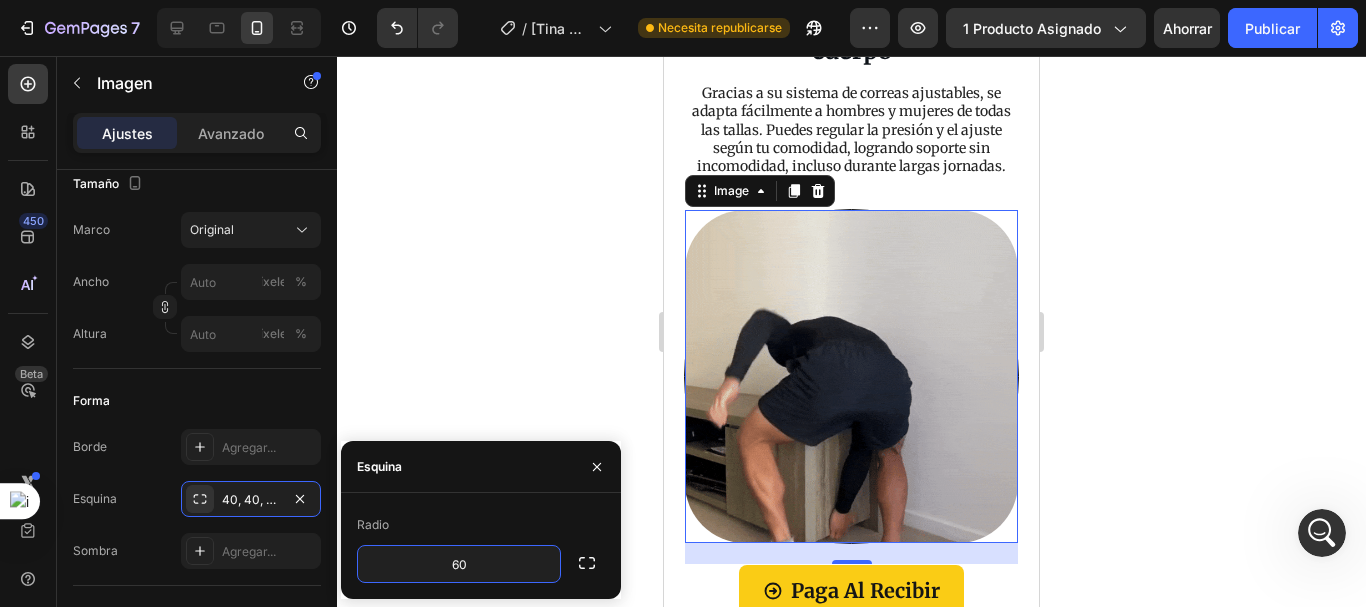 click 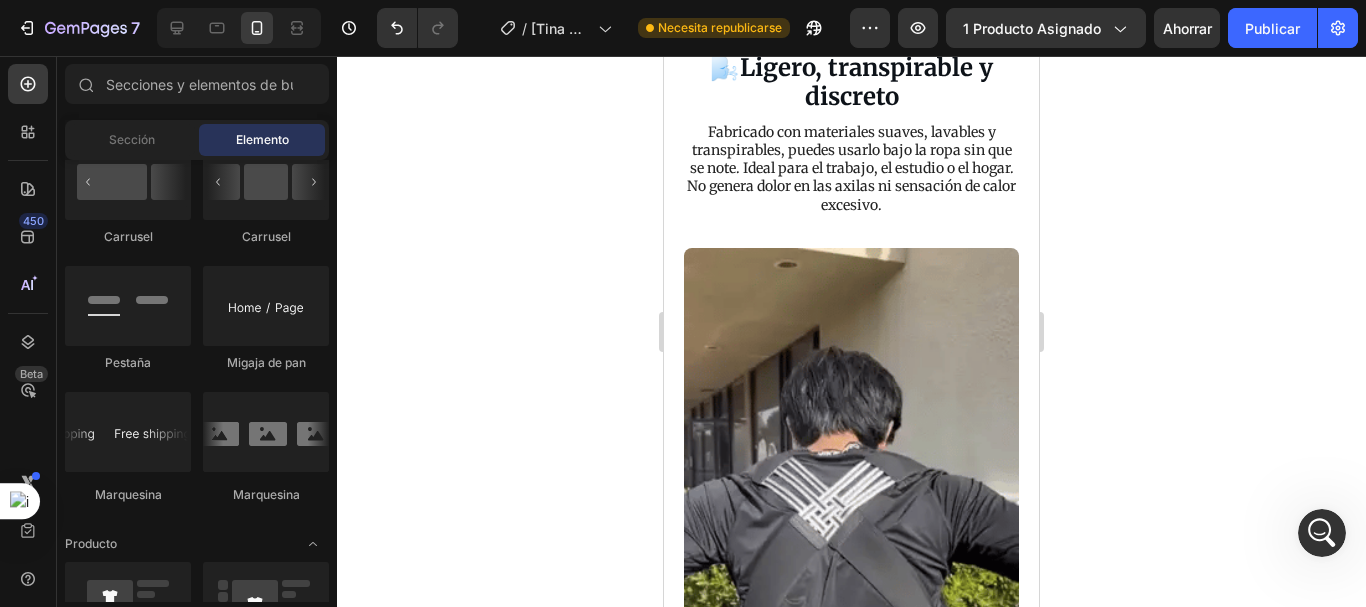 scroll, scrollTop: 2736, scrollLeft: 0, axis: vertical 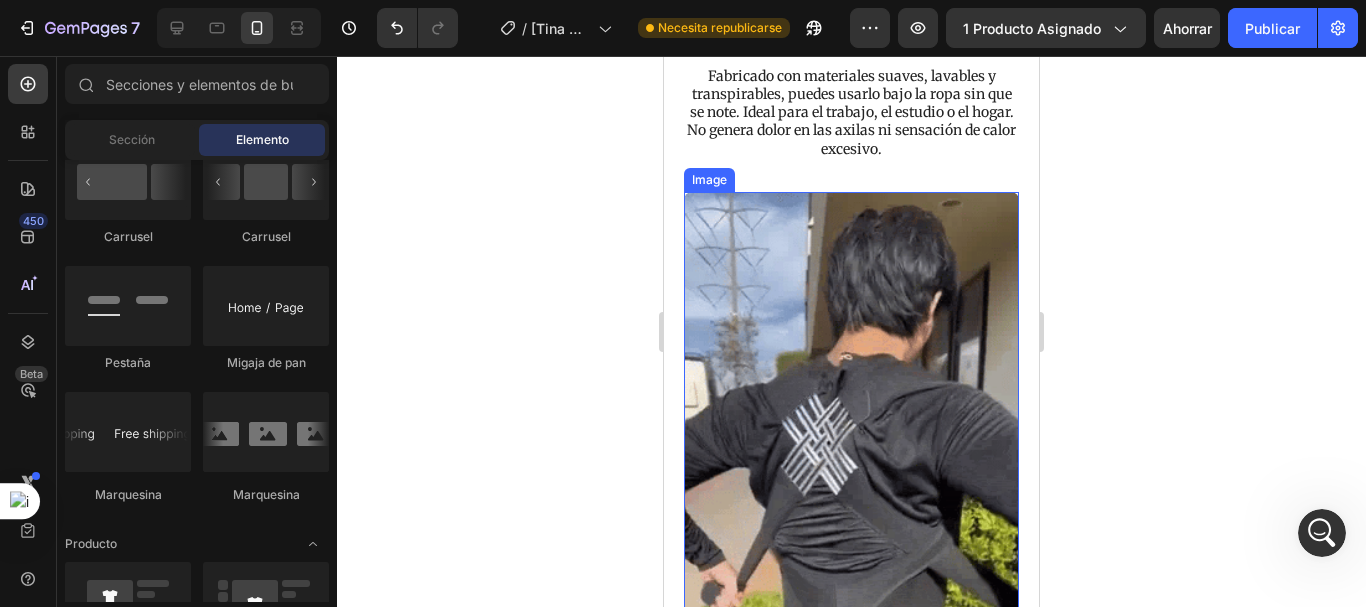 click at bounding box center [851, 490] 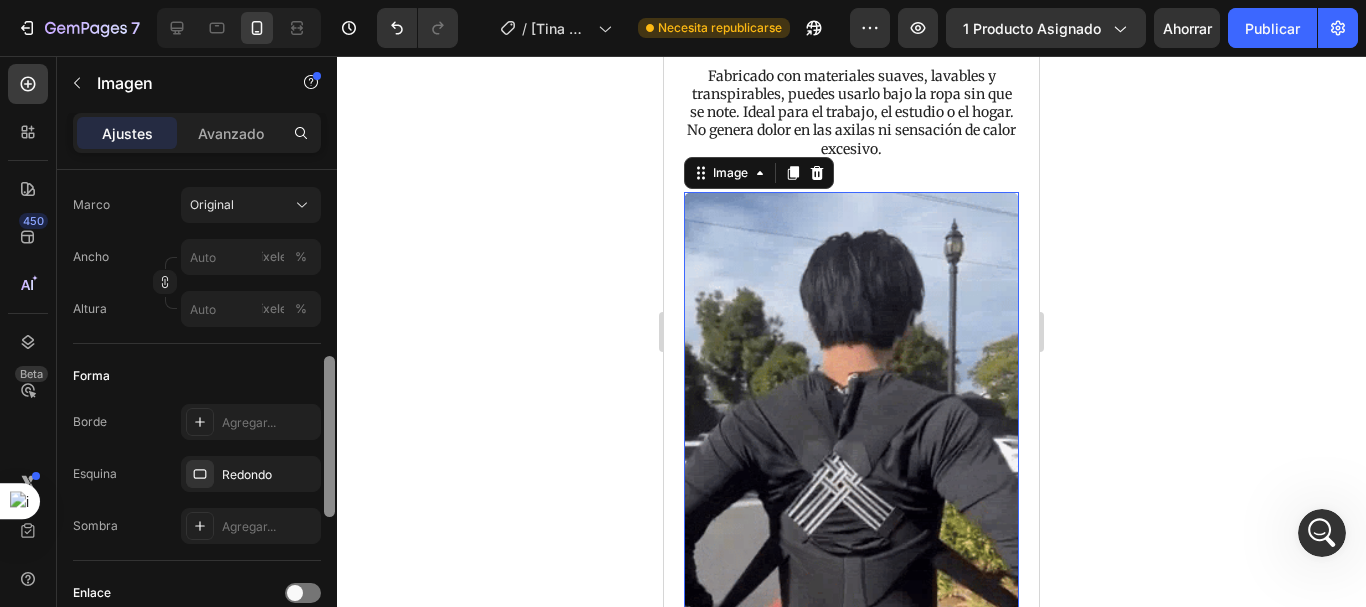 scroll, scrollTop: 531, scrollLeft: 0, axis: vertical 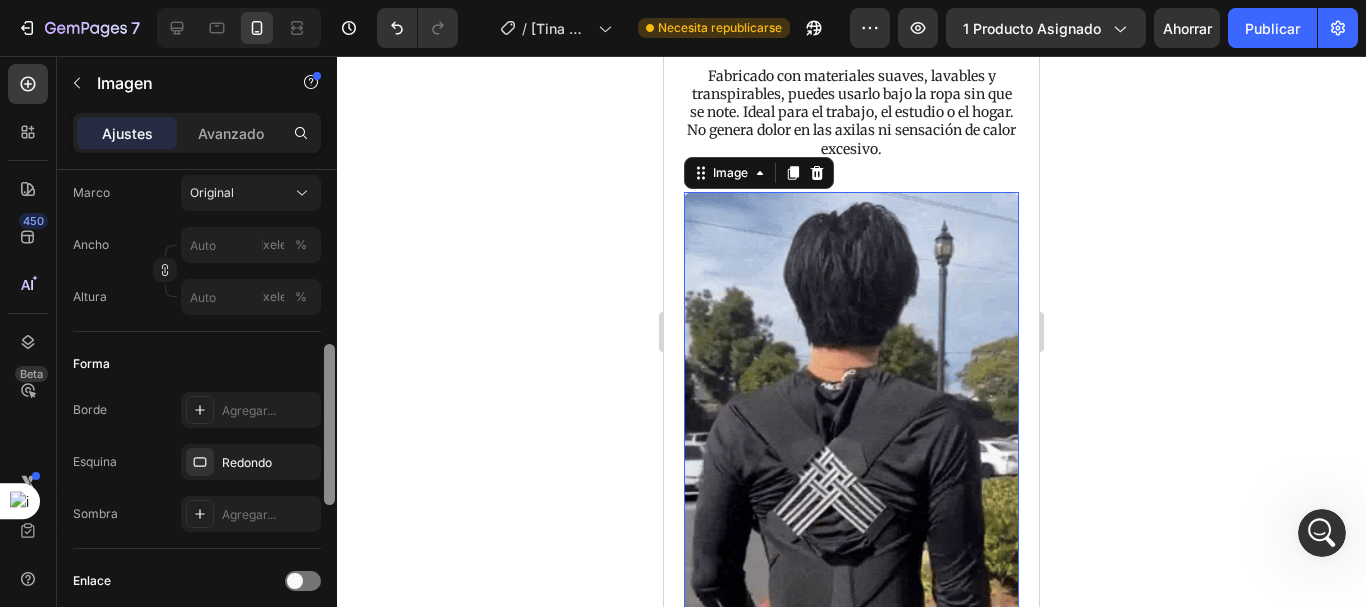 drag, startPoint x: 328, startPoint y: 277, endPoint x: 324, endPoint y: 451, distance: 174.04597 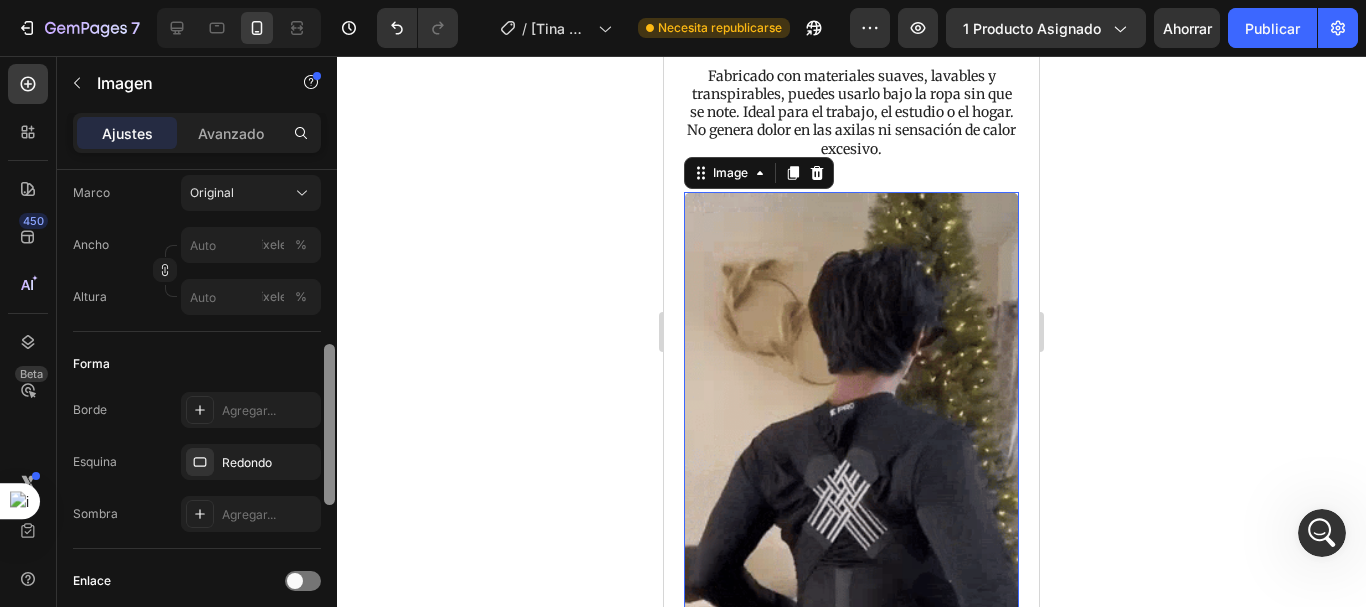 click at bounding box center (329, 424) 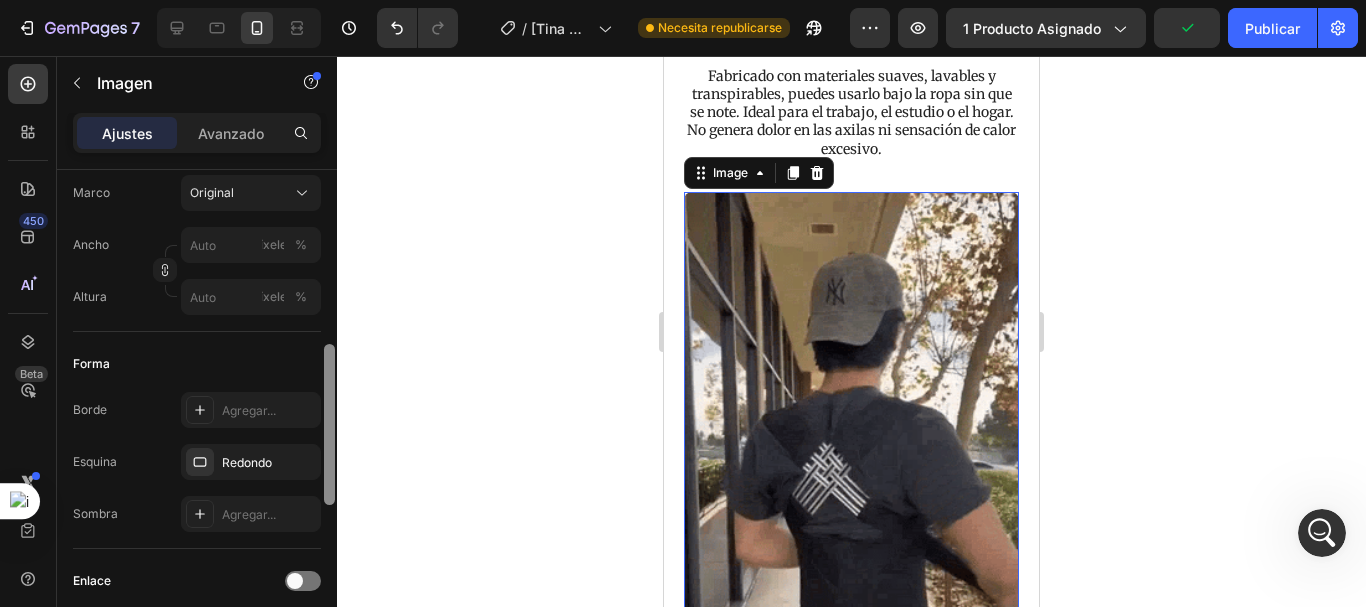click on "Agregar..." at bounding box center (269, 411) 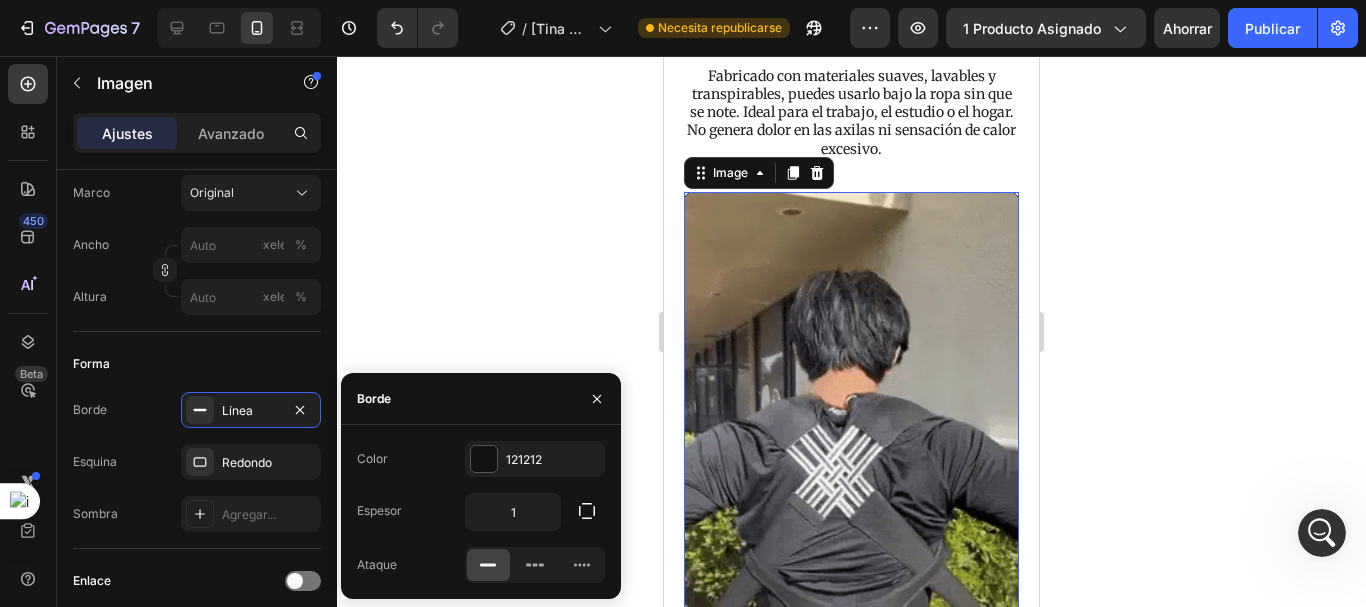 drag, startPoint x: 515, startPoint y: 504, endPoint x: 552, endPoint y: 536, distance: 48.9183 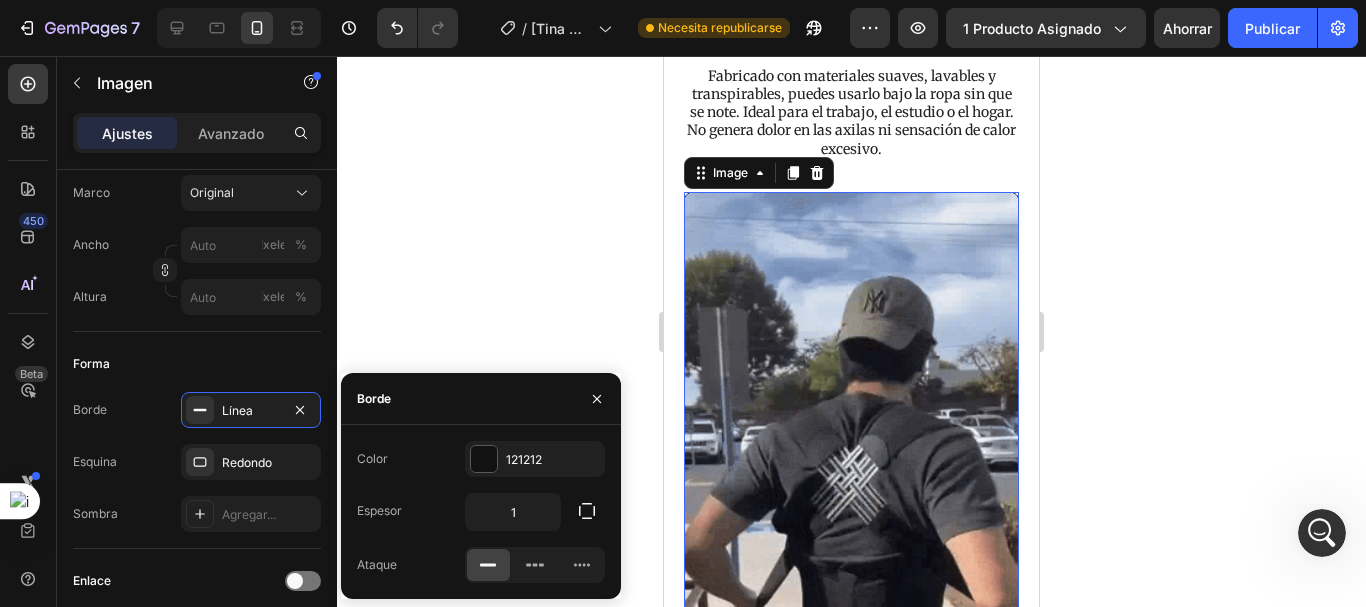 click on "1" at bounding box center [513, 512] 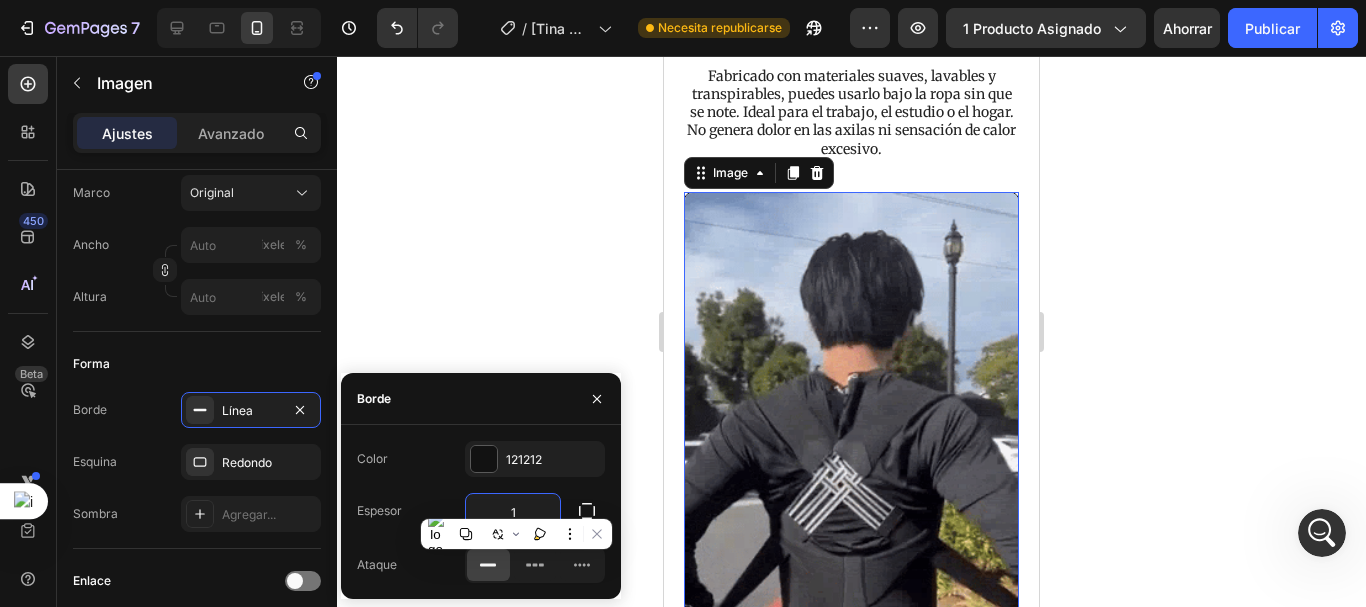 click 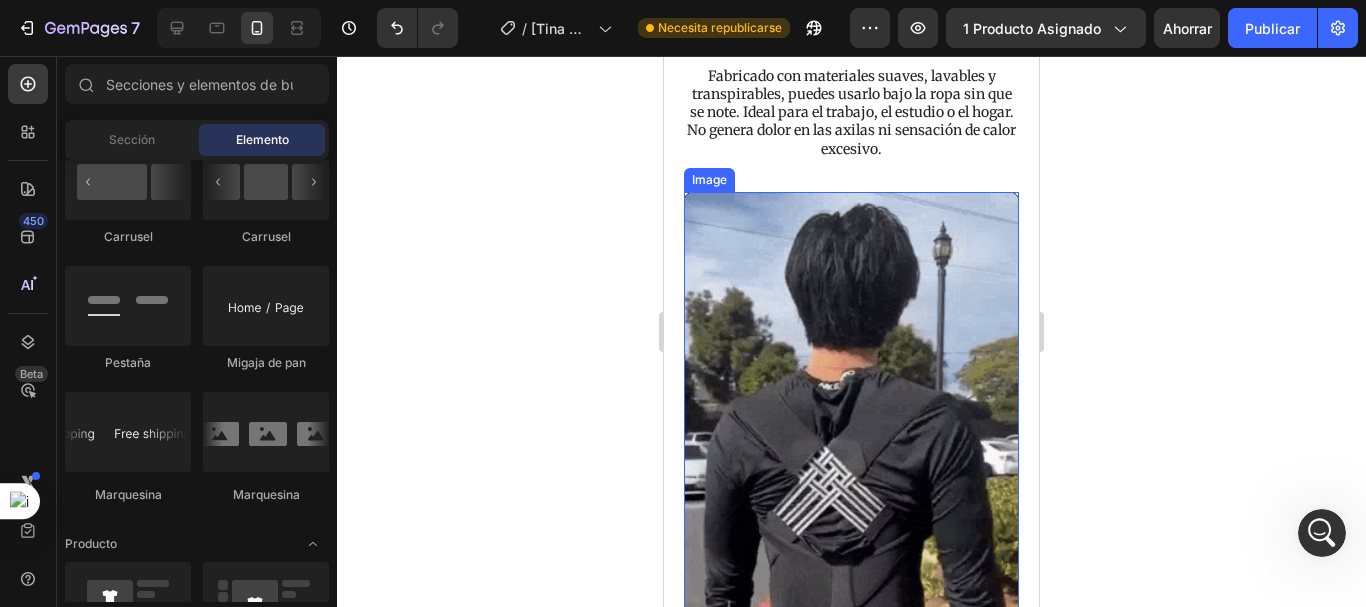 click at bounding box center [851, 489] 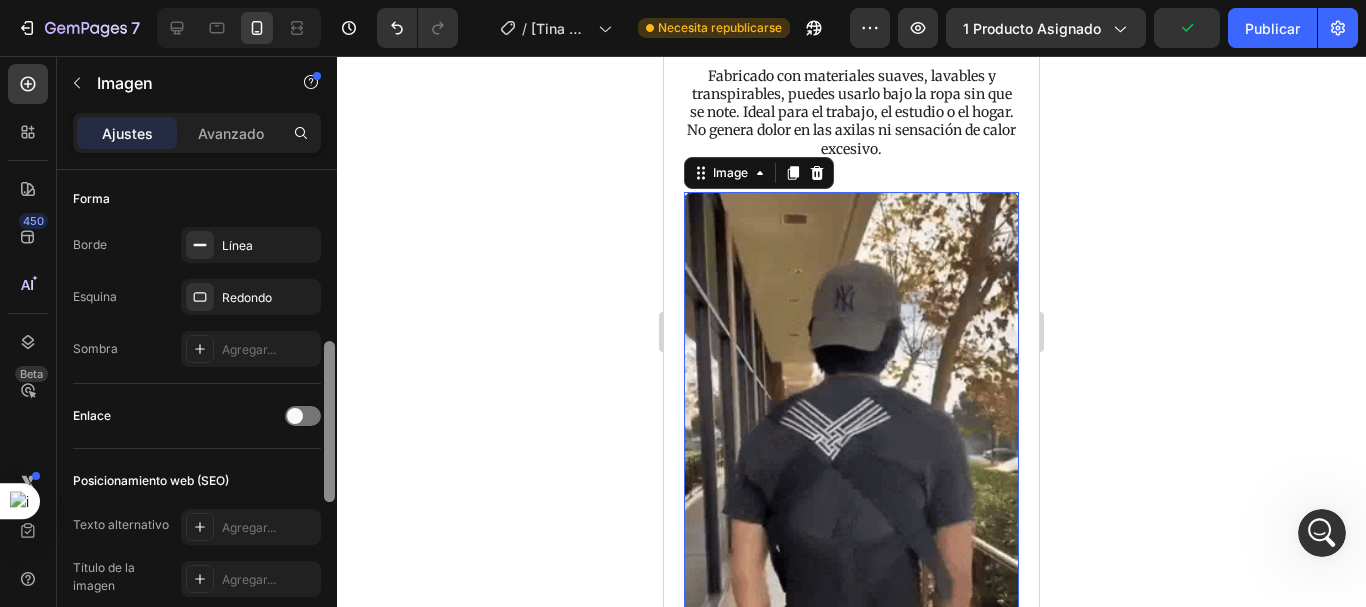 scroll, scrollTop: 653, scrollLeft: 0, axis: vertical 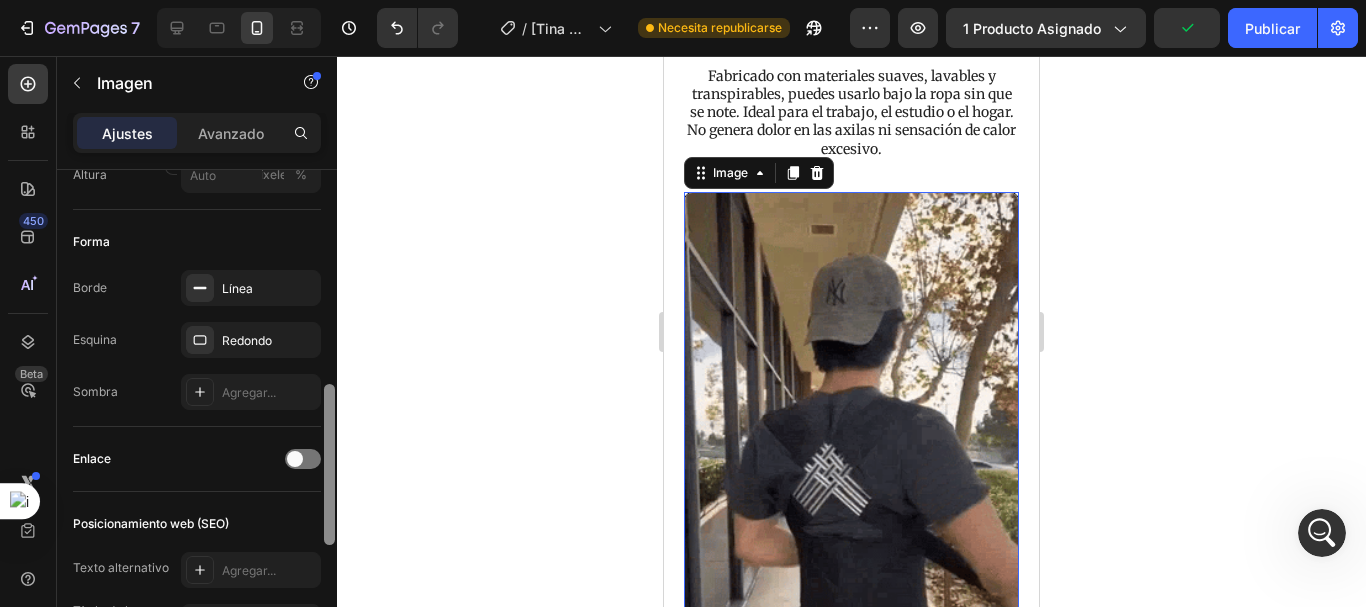 drag, startPoint x: 326, startPoint y: 306, endPoint x: 339, endPoint y: 516, distance: 210.402 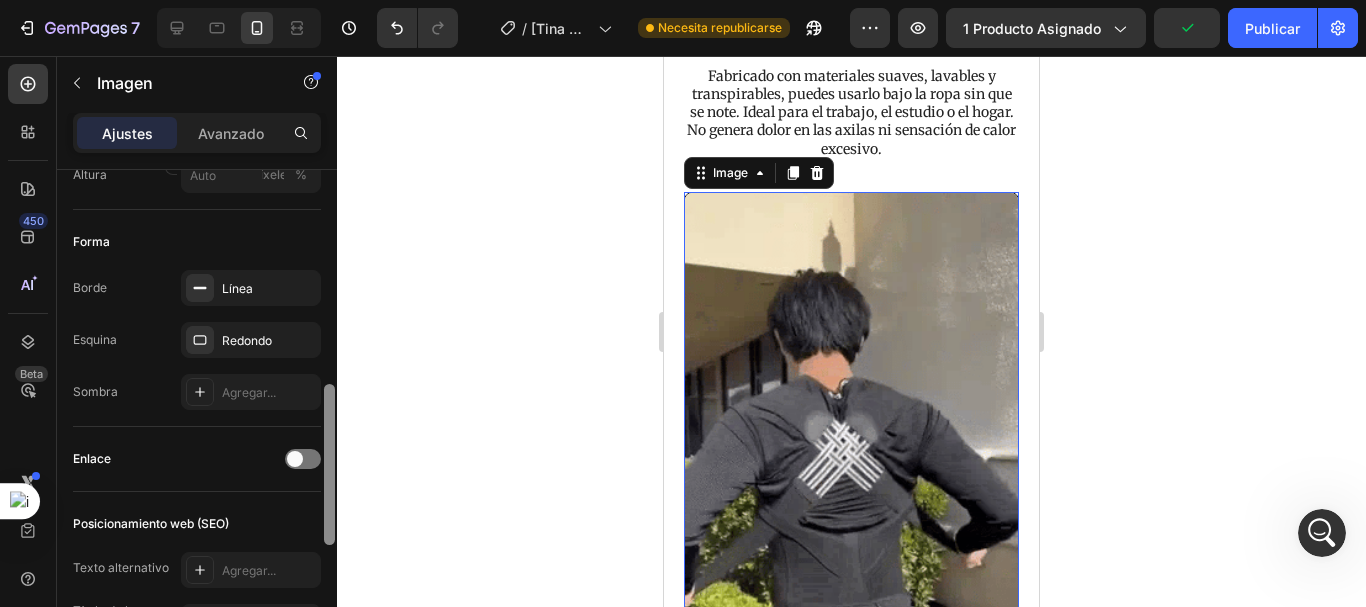 click on "7 Historial de versiones / [Tina GemPages] correctora Necesita republicarse Avance 1 producto asignado Publicar 450 Beta Secciones(18) Elementos(84) Sección Elemento Sección de héroes Detalle del producto Marcas Insignias de confianza Garantizar Desglose del producto Cómo utilizar Testimonios Comparar Manojo Preguntas frecuentes Prueba social Historia de la marca Lista de productos Recopilación Lista de blogs Contacto Sticky Añadir al carrito Pie de página personalizado Explorar la biblioteca 450 Disposición
Fila
Fila
Fila
Fila Texto
Título
Bloque de texto Botón
Botón
Botón Medios de comunicación" 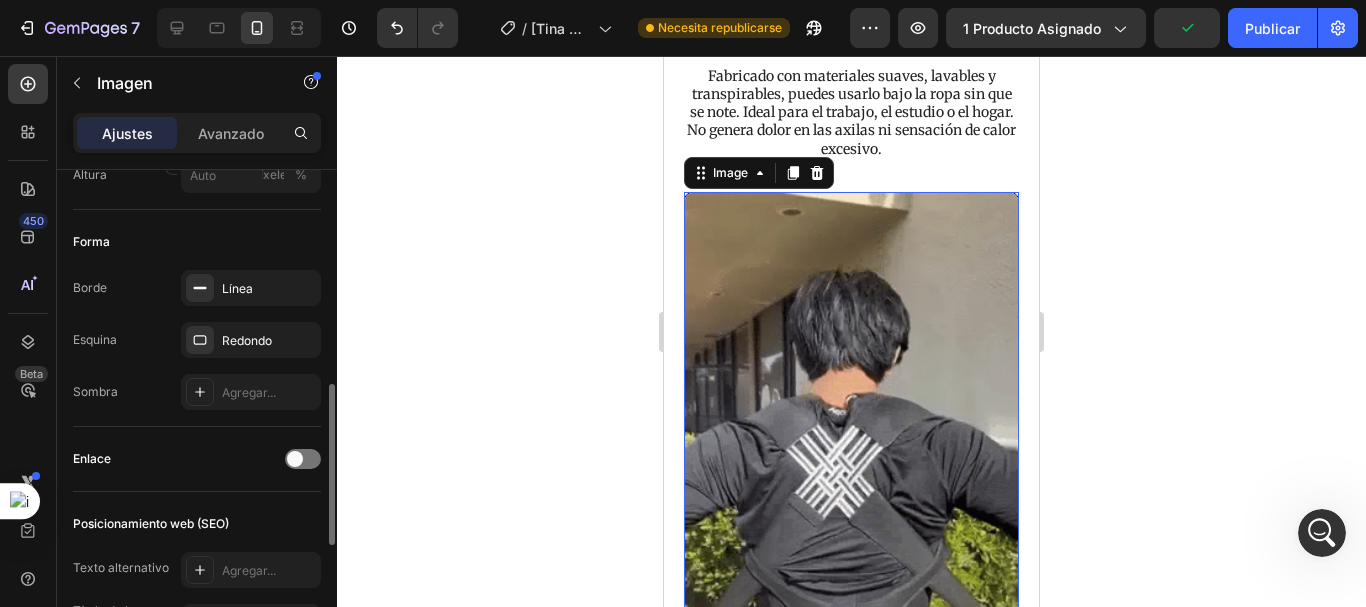 click 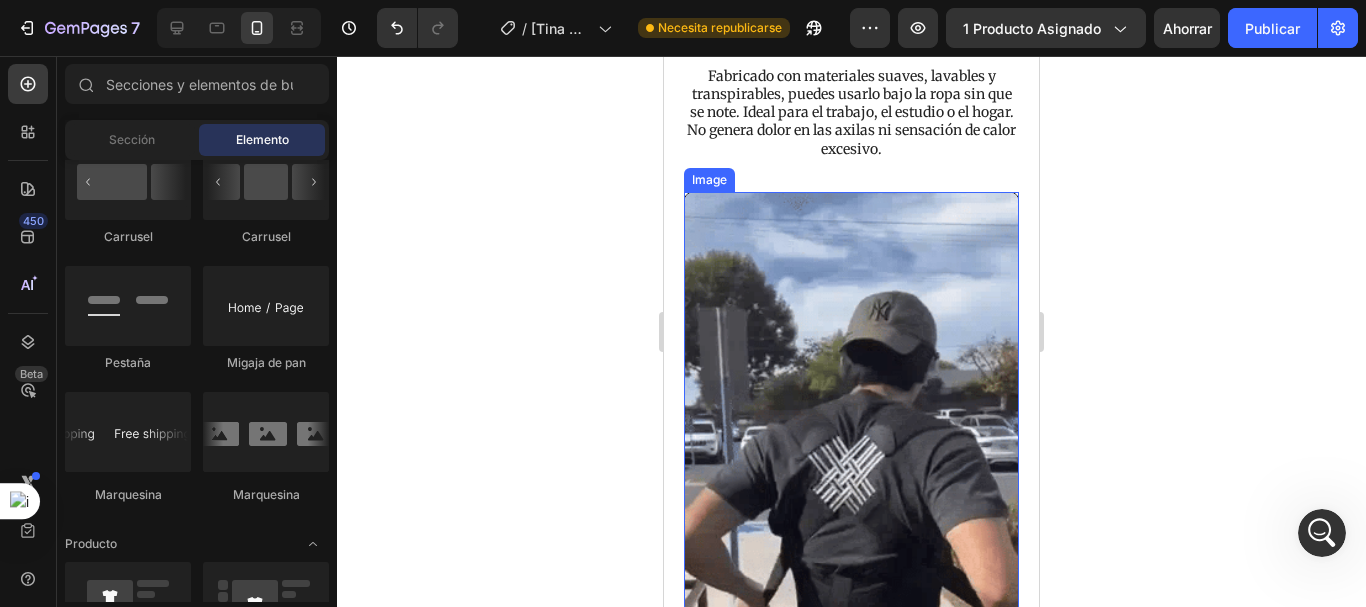 click at bounding box center [851, 489] 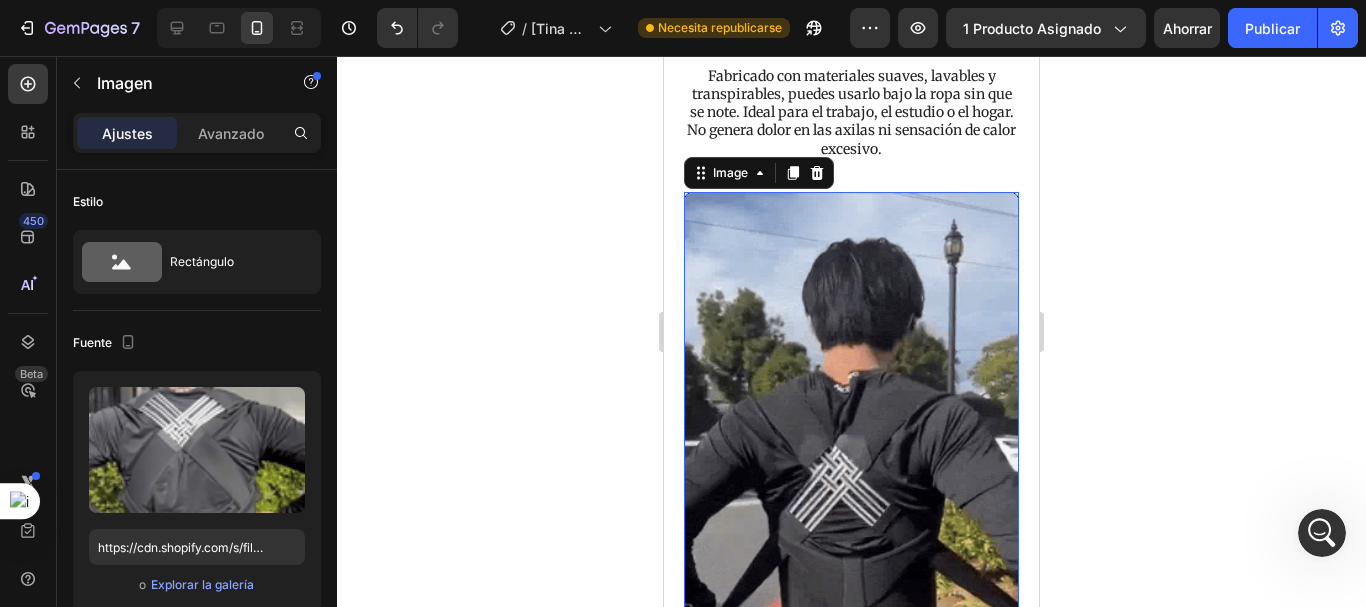 scroll, scrollTop: 424, scrollLeft: 0, axis: vertical 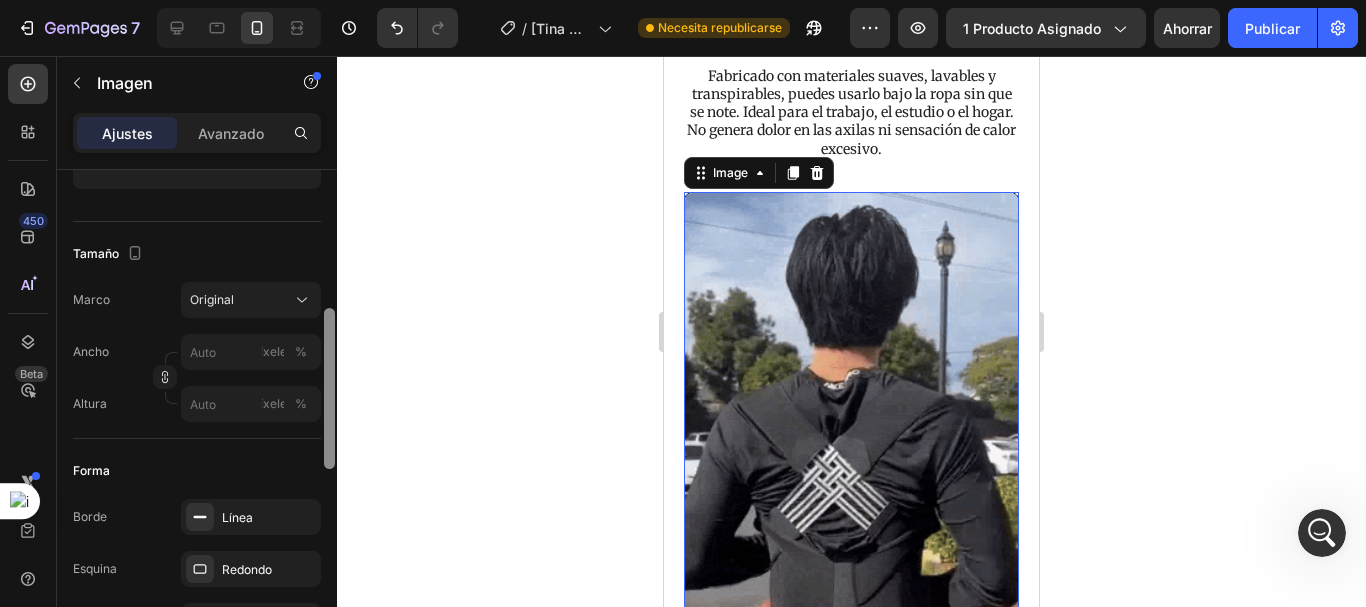 drag, startPoint x: 329, startPoint y: 287, endPoint x: 358, endPoint y: 426, distance: 141.99295 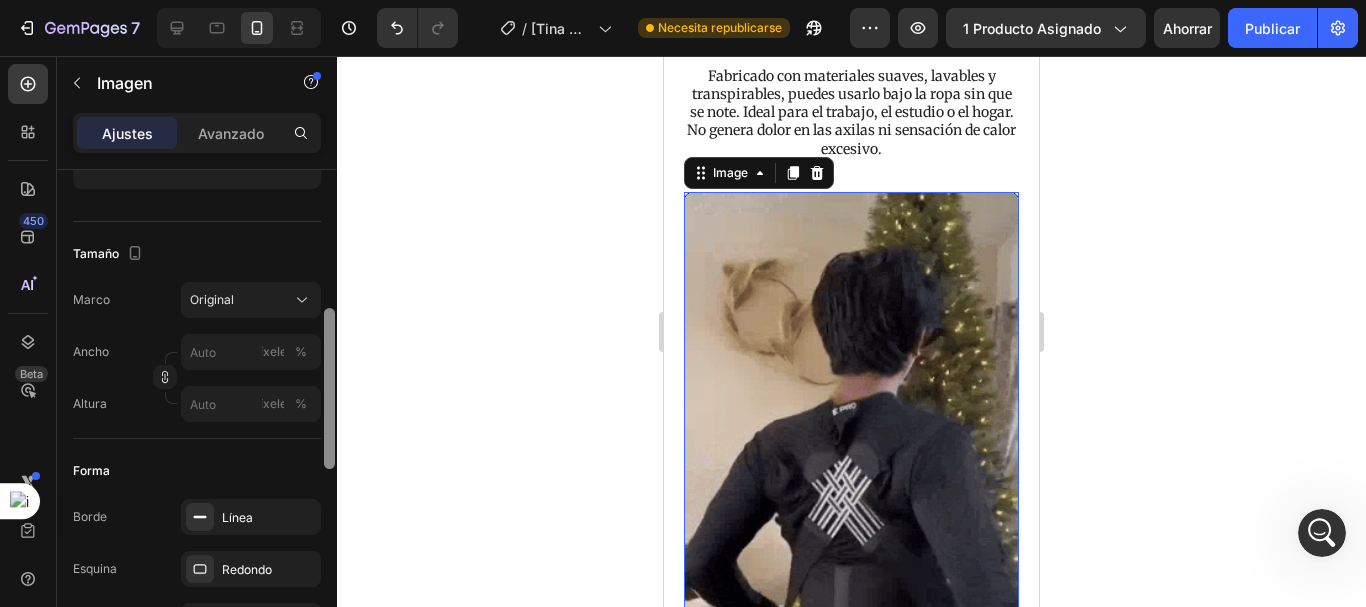 click on "7 Historial de versiones / [Tina GemPages] correctora Necesita republicarse Avance 1 producto asignado Ahorrar Publicar 450 Beta Secciones(18) Elementos(84) Sección Elemento Sección de héroes Detalle del producto Marcas Insignias de confianza Garantizar Desglose del producto Cómo utilizar Testimonios Comparar Manojo Preguntas frecuentes Prueba social Historia de la marca Lista de productos Recopilación Lista de blogs Contacto Sticky Añadir al carrito Pie de página personalizado Explorar la biblioteca 450 Disposición
Fila
Fila
Fila
Fila Texto
Título
Bloque de texto Botón
Botón
Botón Medios de comunicación
Imagen" 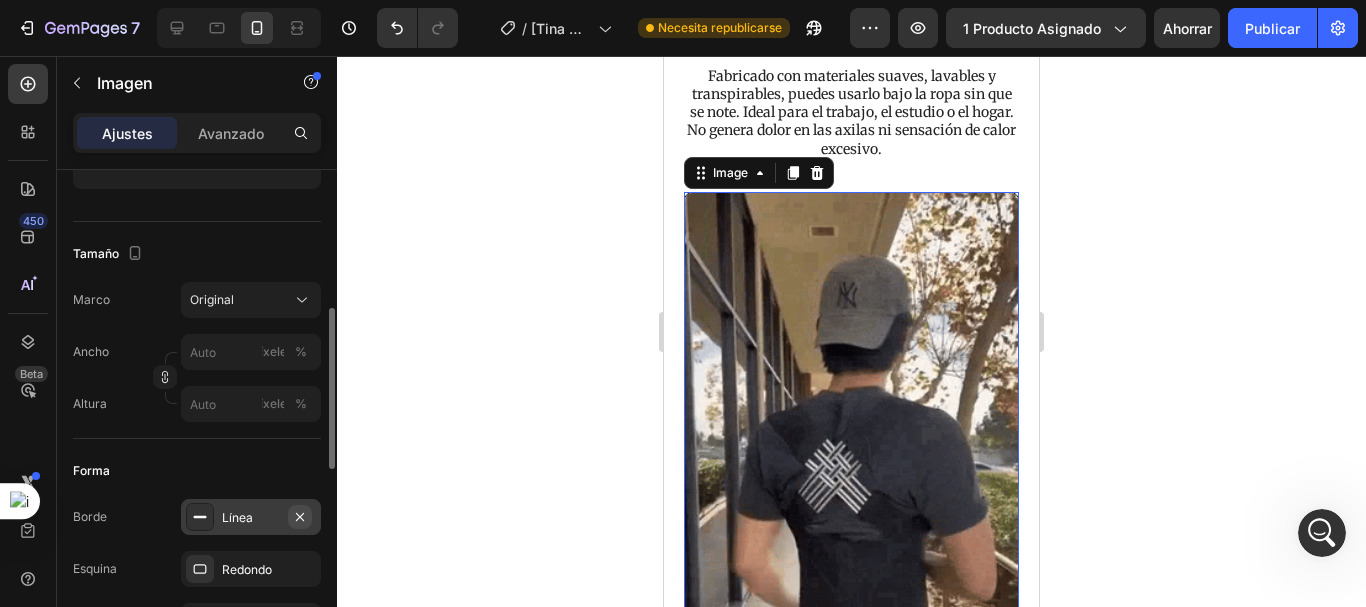 click 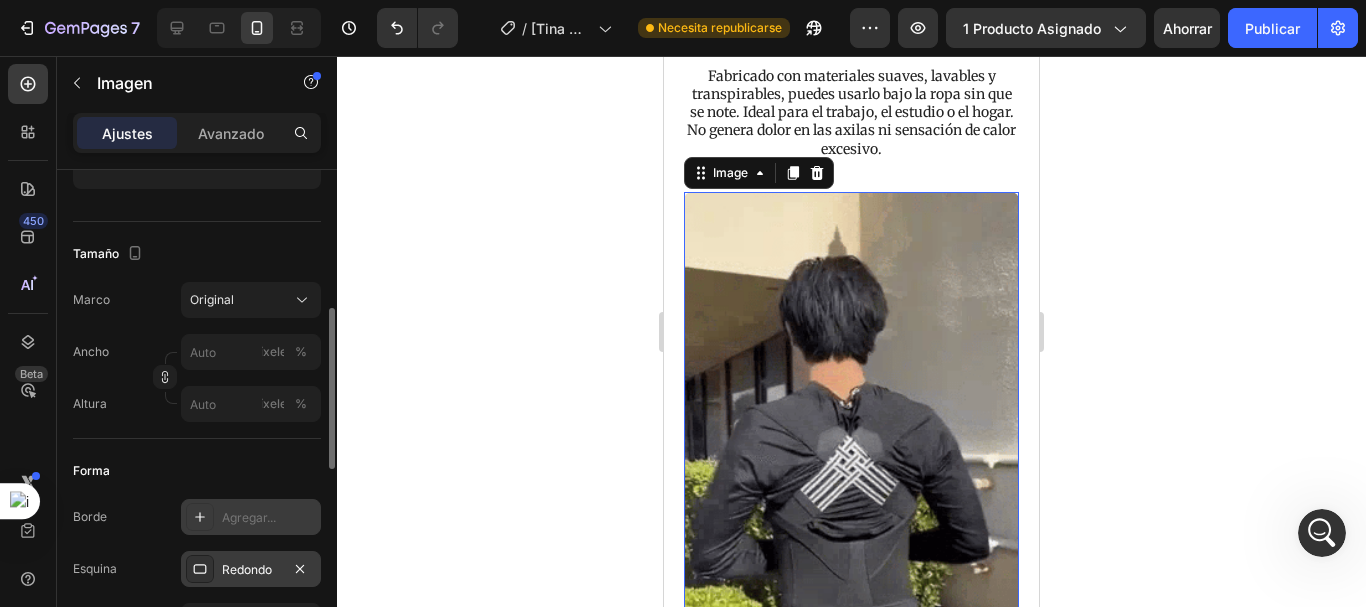 click on "Redondo" at bounding box center (251, 570) 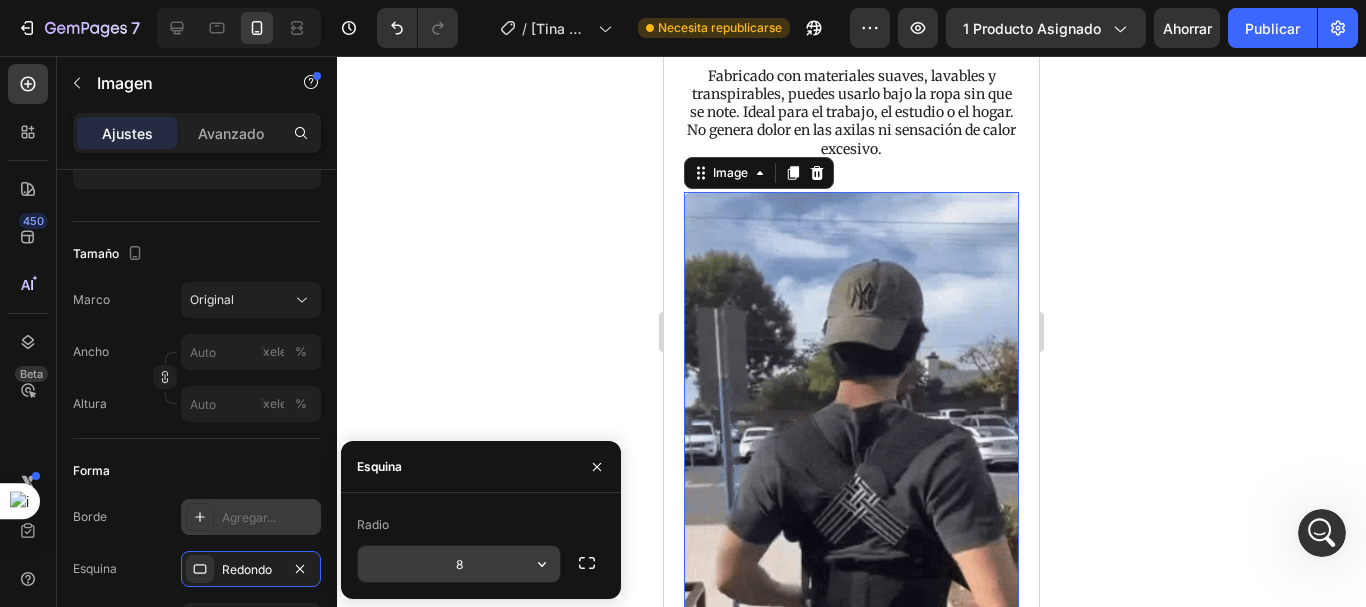 click on "8" at bounding box center [459, 564] 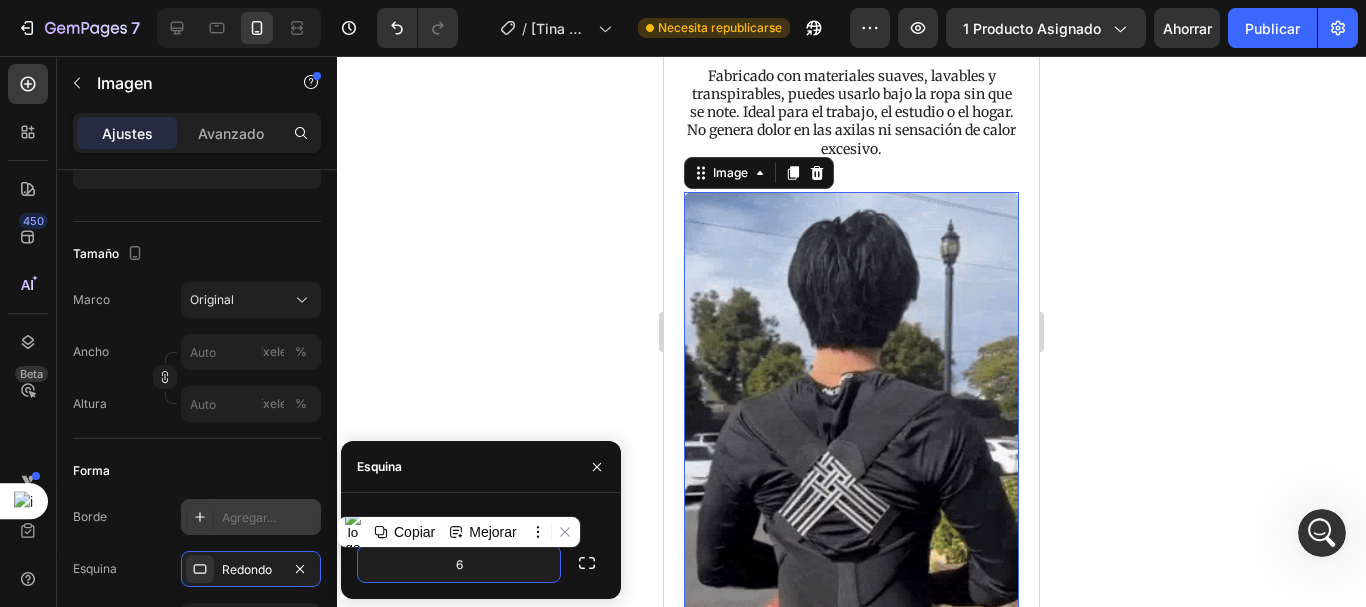type on "60" 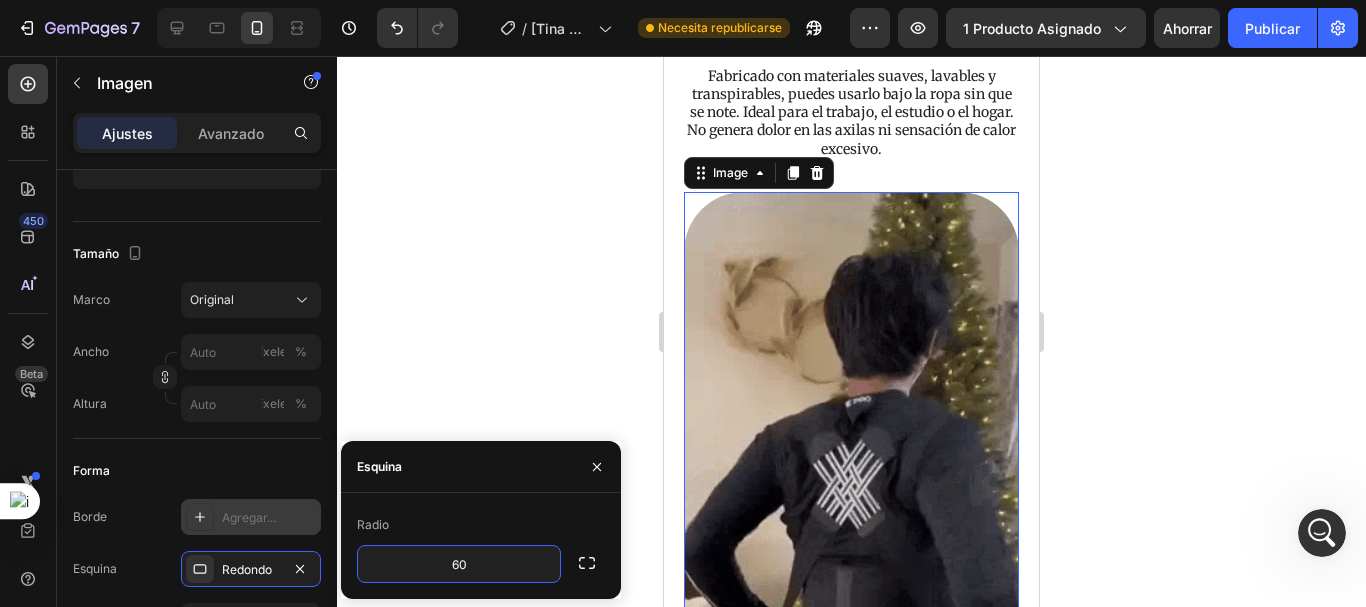 click 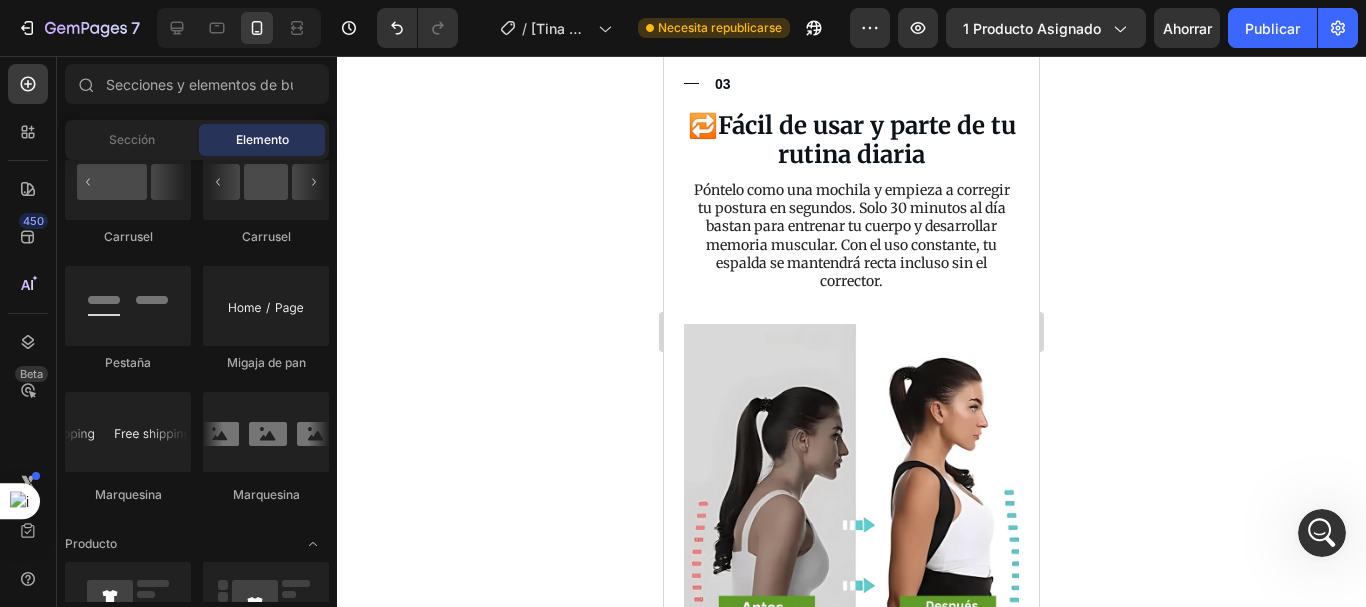 scroll, scrollTop: 3727, scrollLeft: 0, axis: vertical 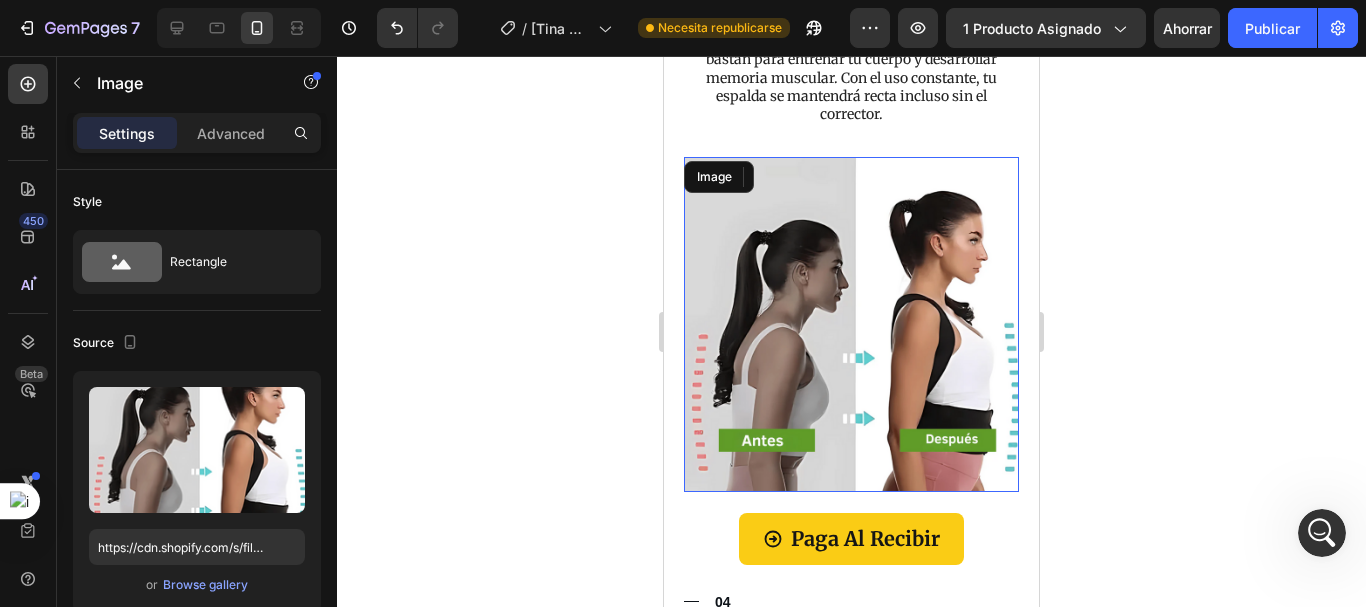 click at bounding box center [851, 324] 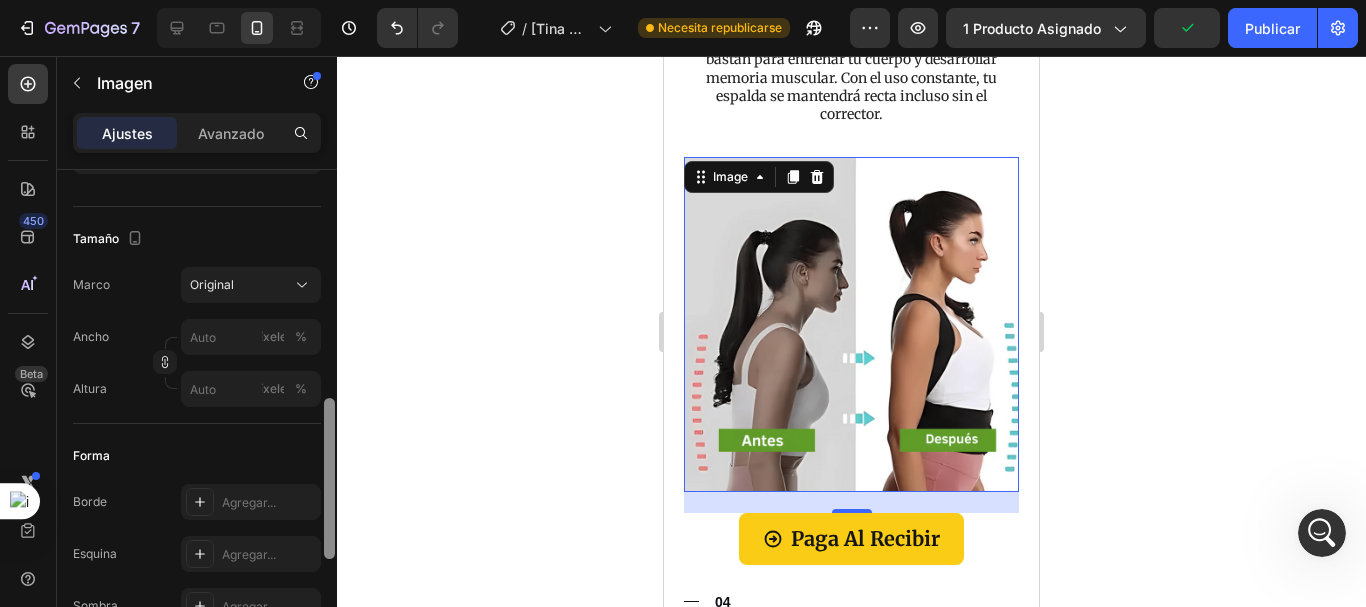 scroll, scrollTop: 503, scrollLeft: 0, axis: vertical 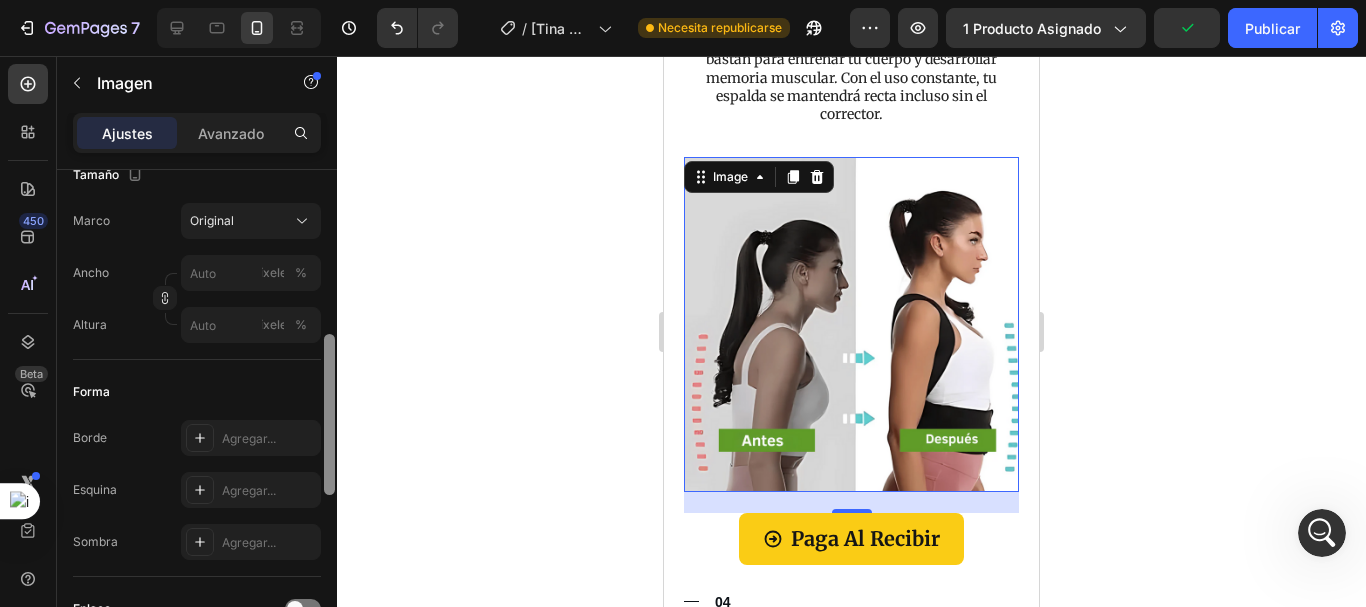 drag, startPoint x: 326, startPoint y: 299, endPoint x: 335, endPoint y: 464, distance: 165.24527 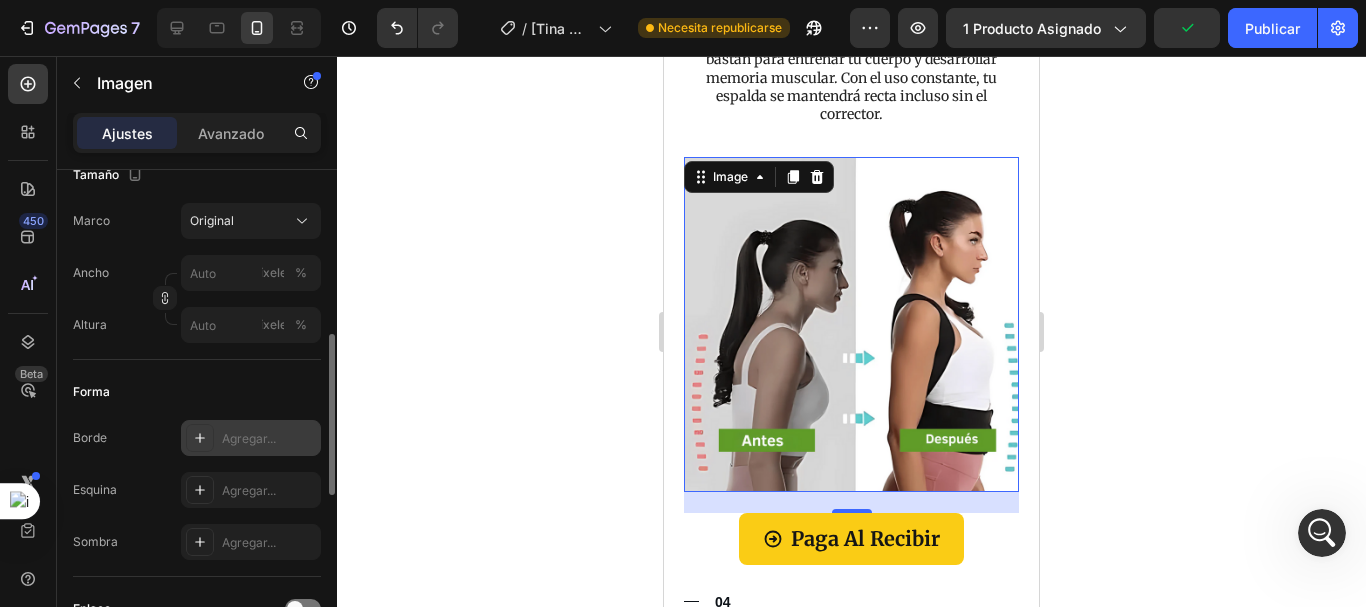 click on "Agregar..." at bounding box center (249, 438) 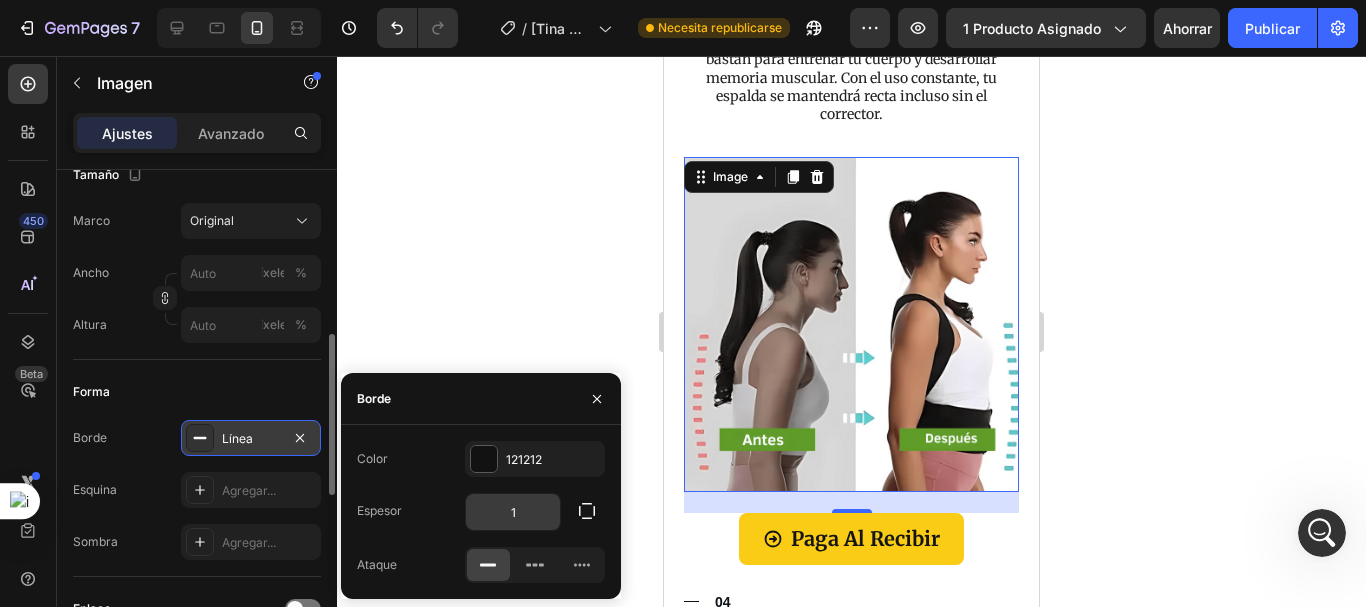 click on "1" at bounding box center (513, 512) 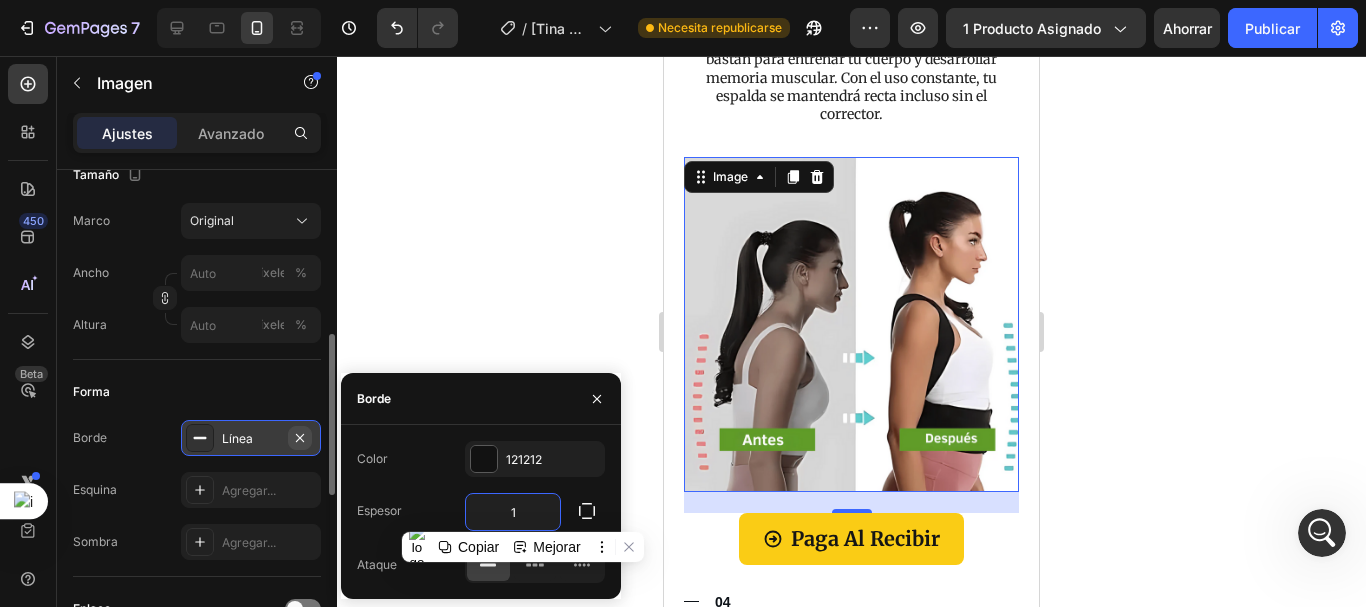 click 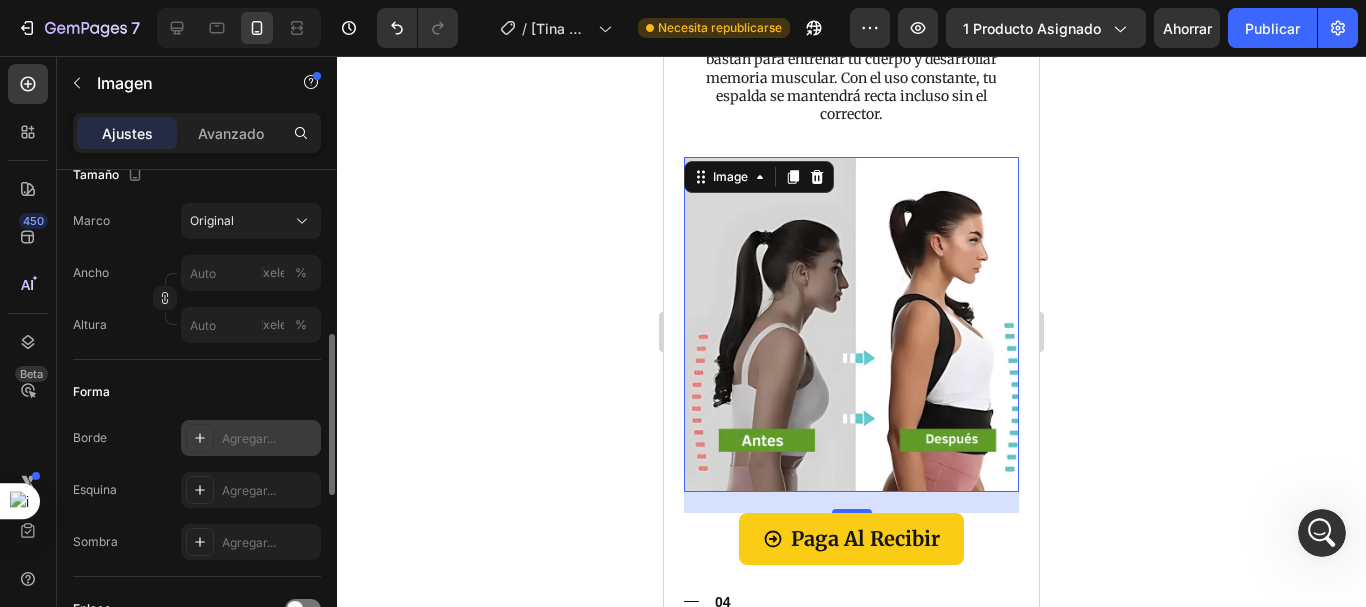 click on "Agregar..." at bounding box center [249, 438] 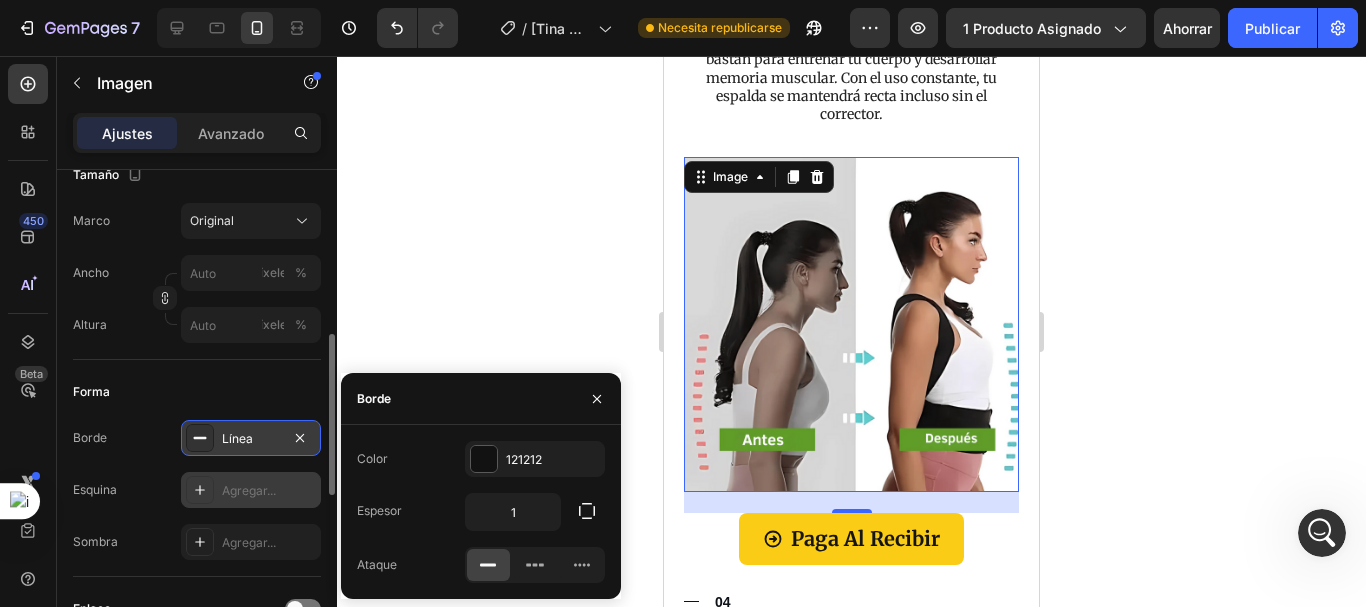 click on "Agregar..." at bounding box center (249, 490) 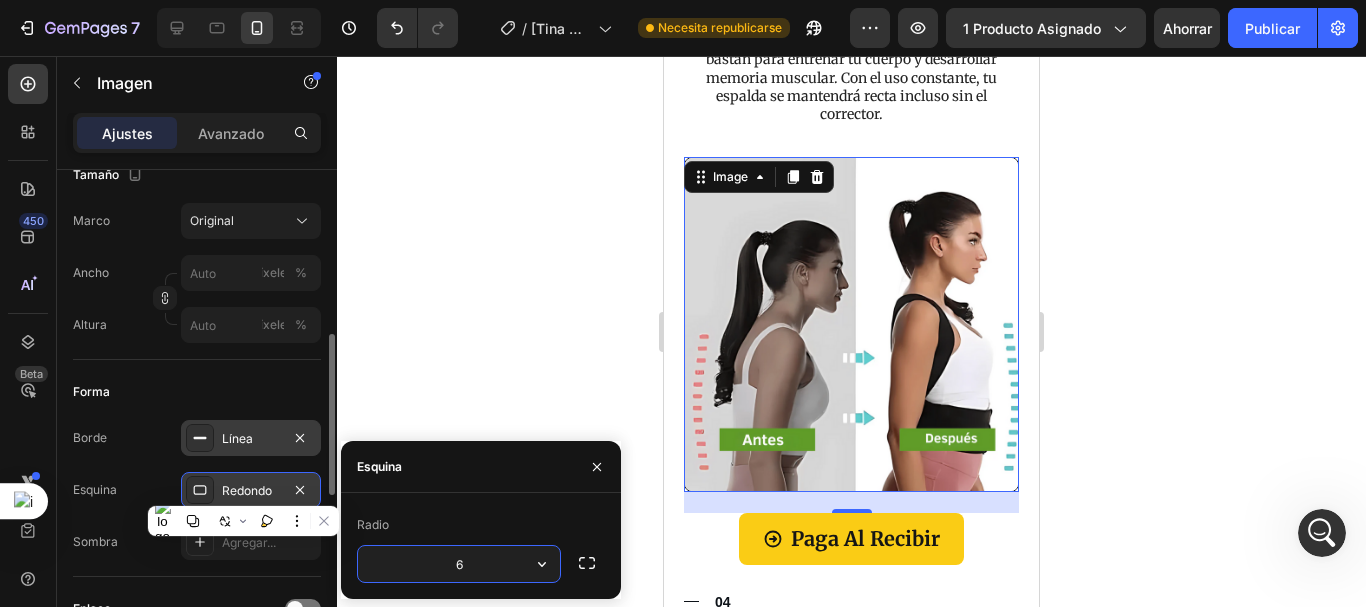type on "60" 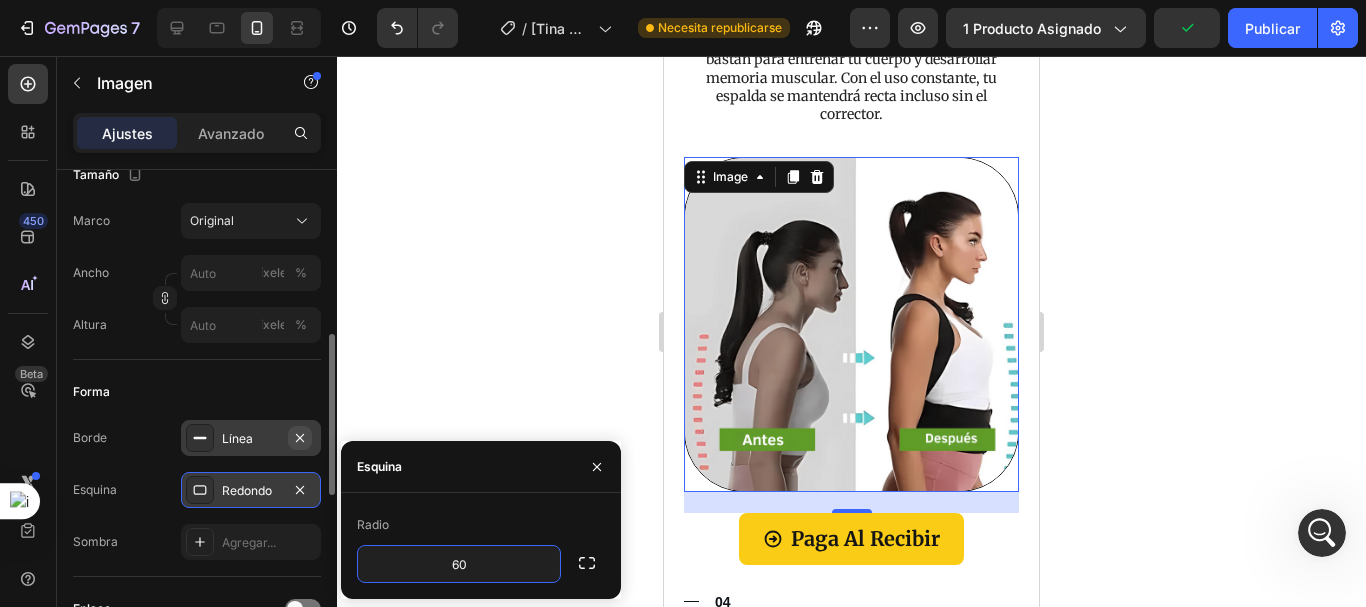 click 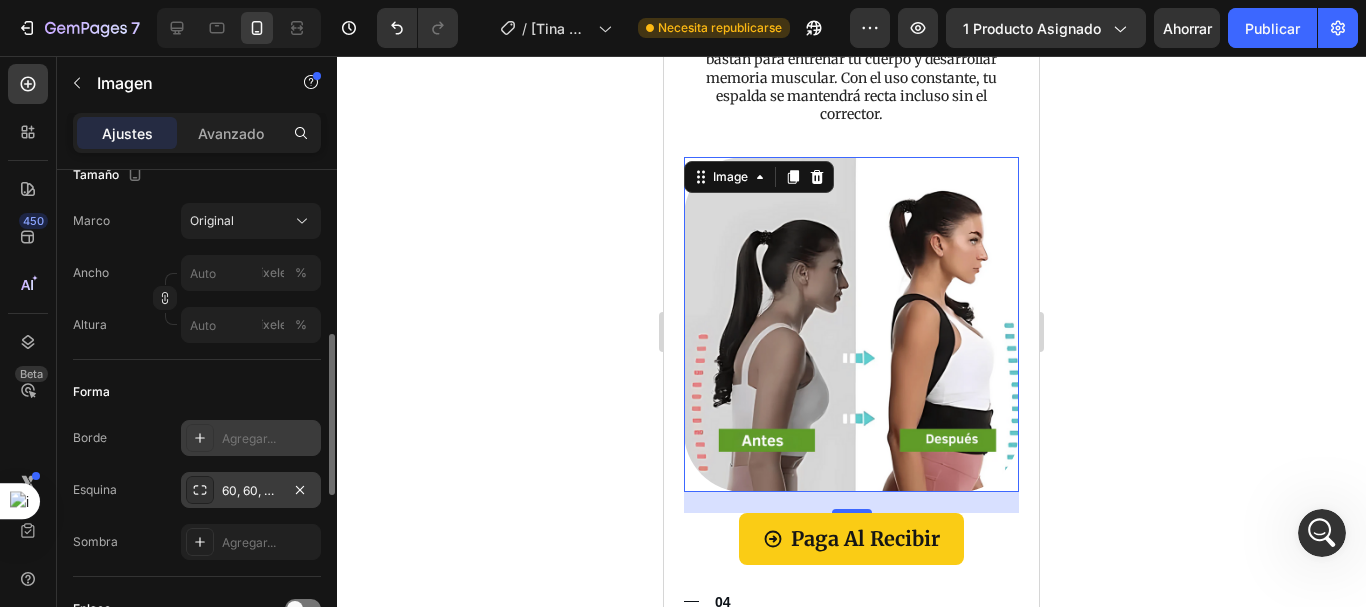 click 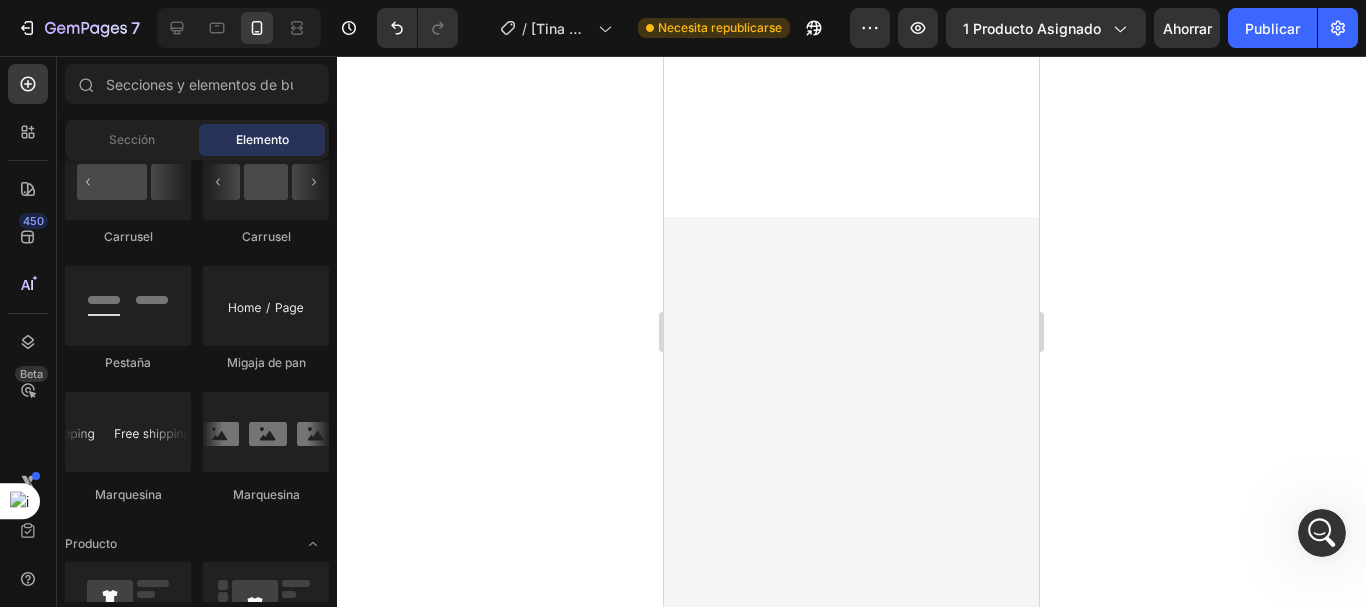 scroll, scrollTop: 5123, scrollLeft: 0, axis: vertical 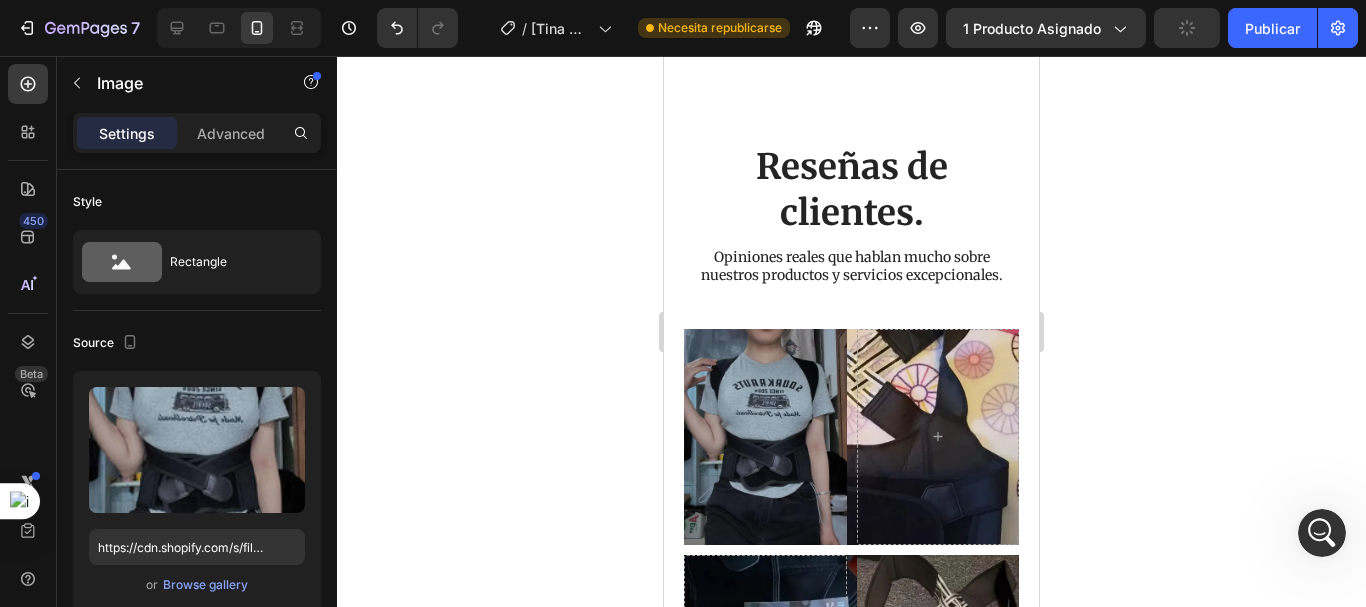 click at bounding box center (765, 437) 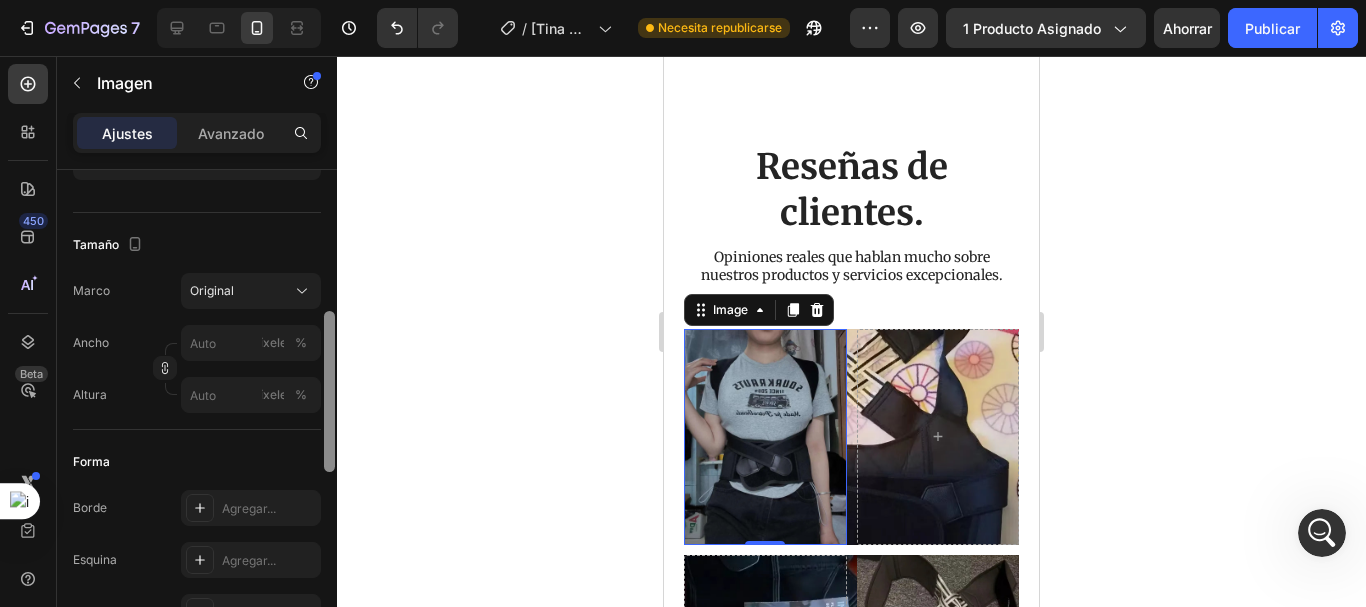 scroll, scrollTop: 449, scrollLeft: 0, axis: vertical 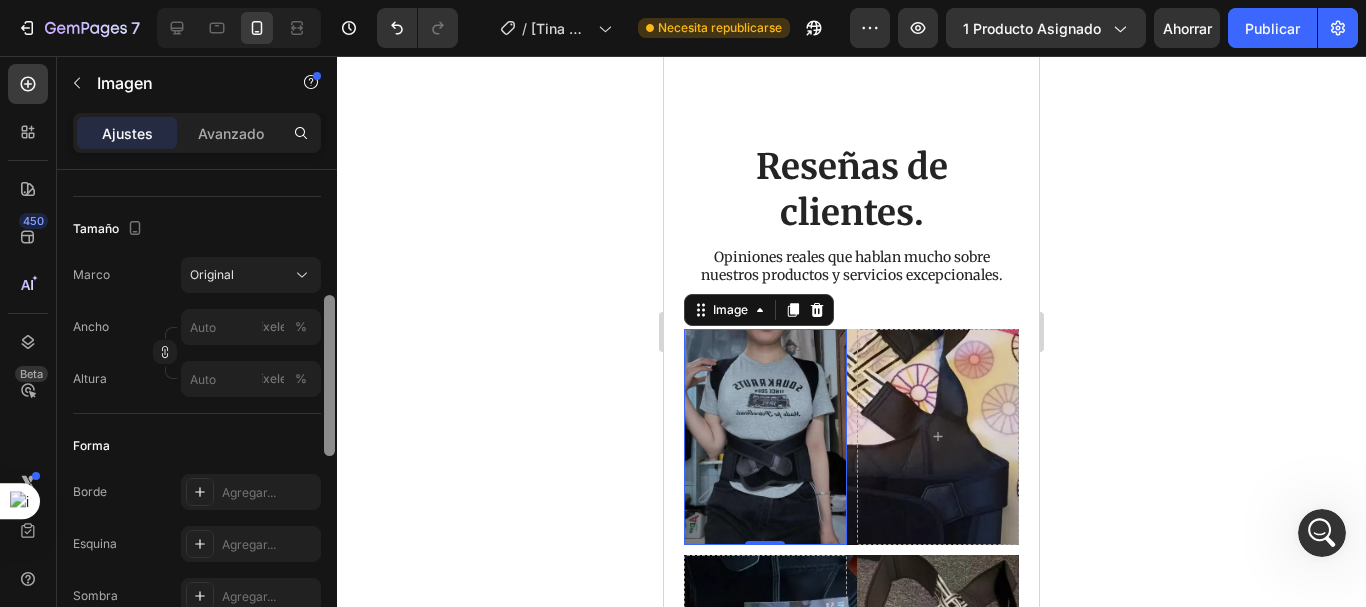drag, startPoint x: 327, startPoint y: 250, endPoint x: 331, endPoint y: 397, distance: 147.05441 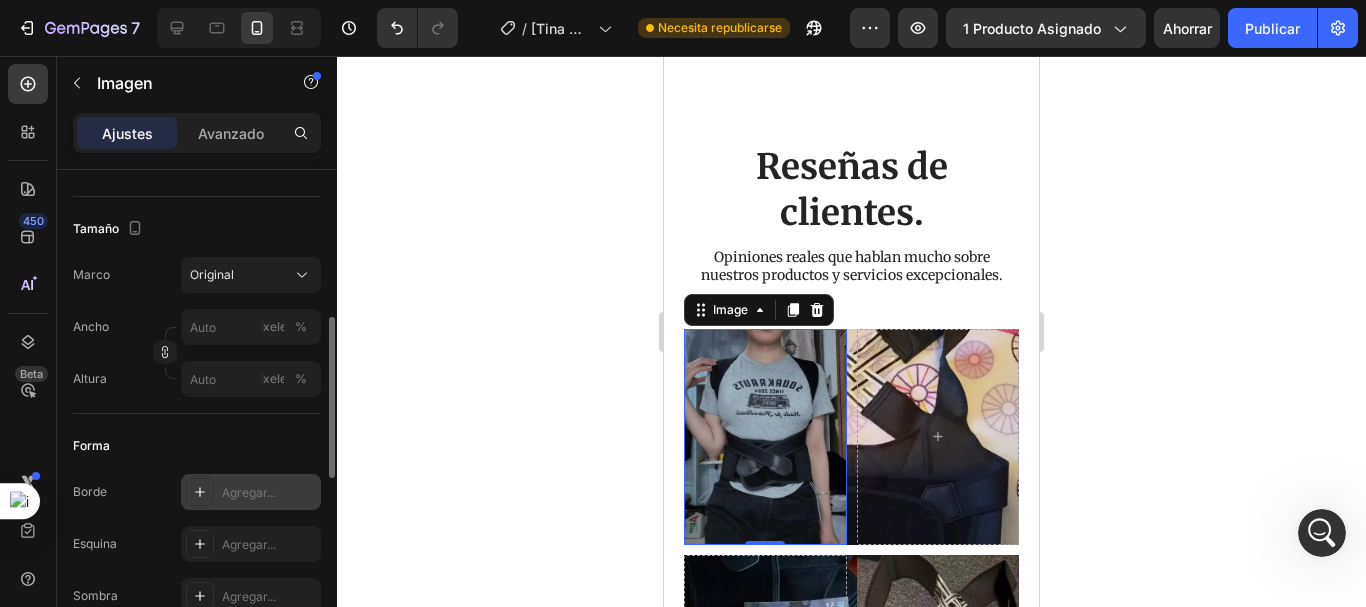 click on "Agregar..." at bounding box center [249, 492] 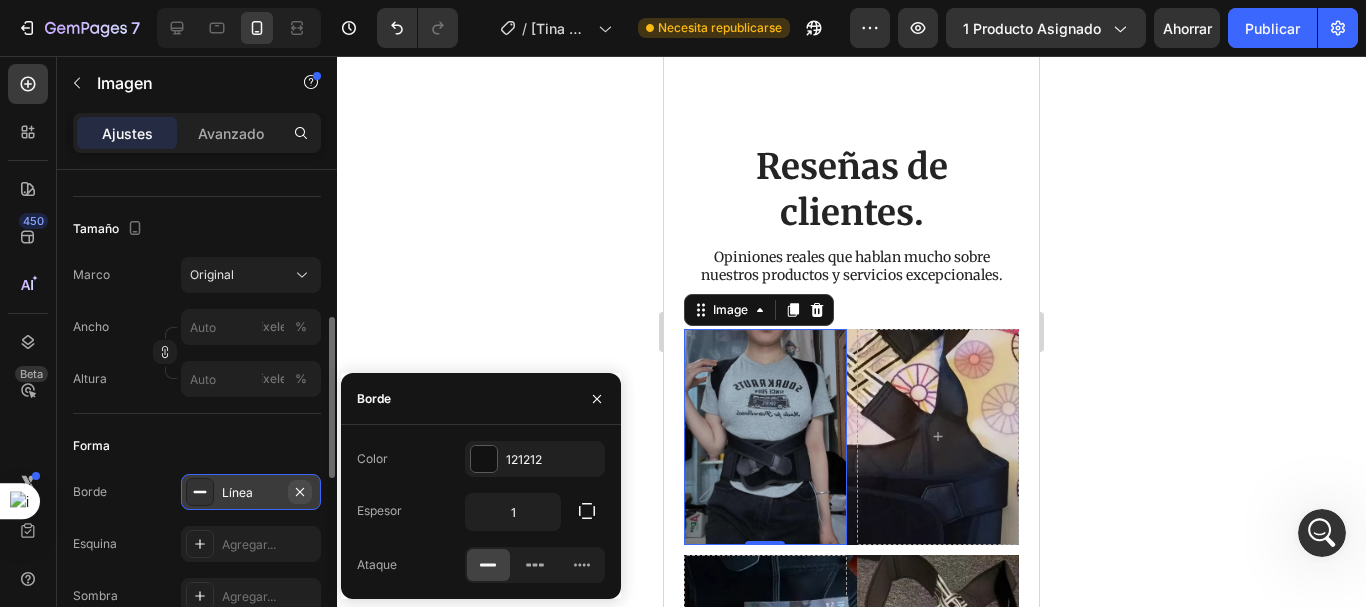 click 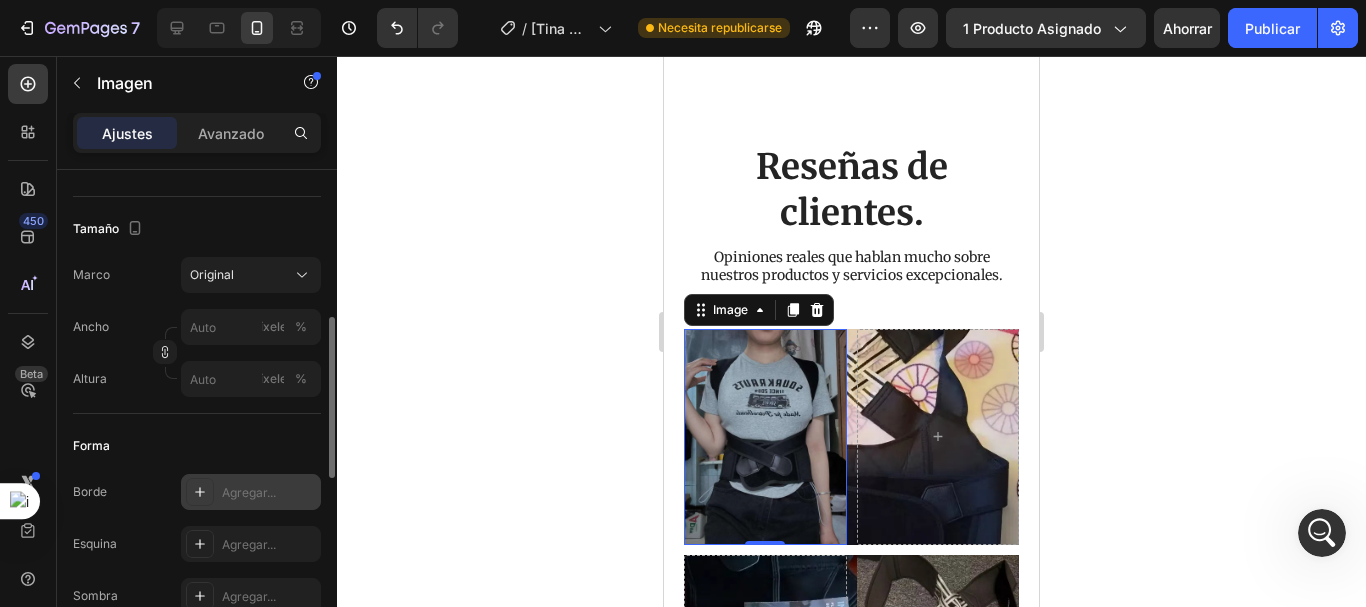 click on "Agregar..." at bounding box center (249, 492) 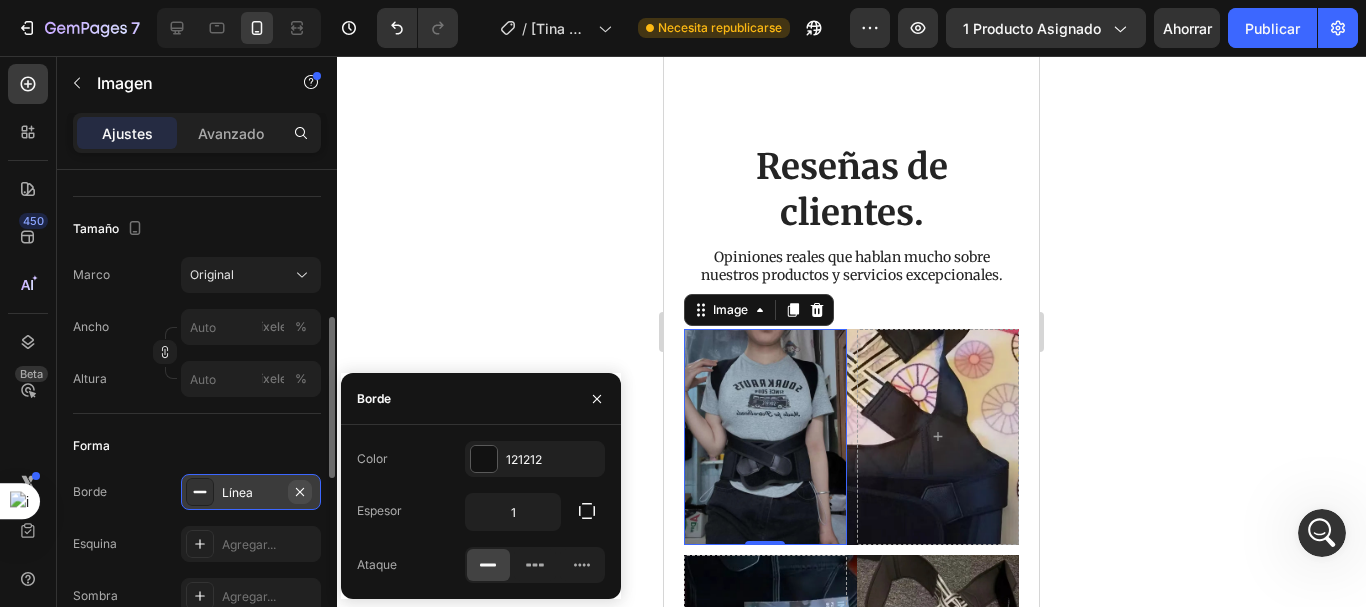 click 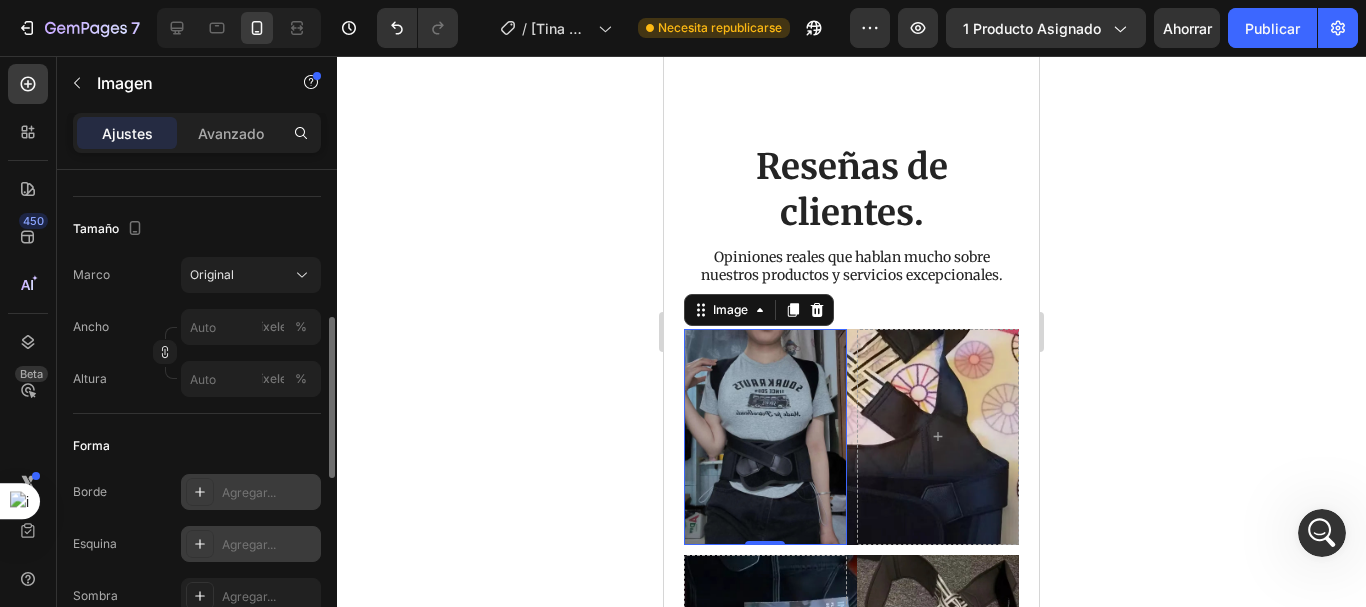 click on "Agregar..." at bounding box center [251, 544] 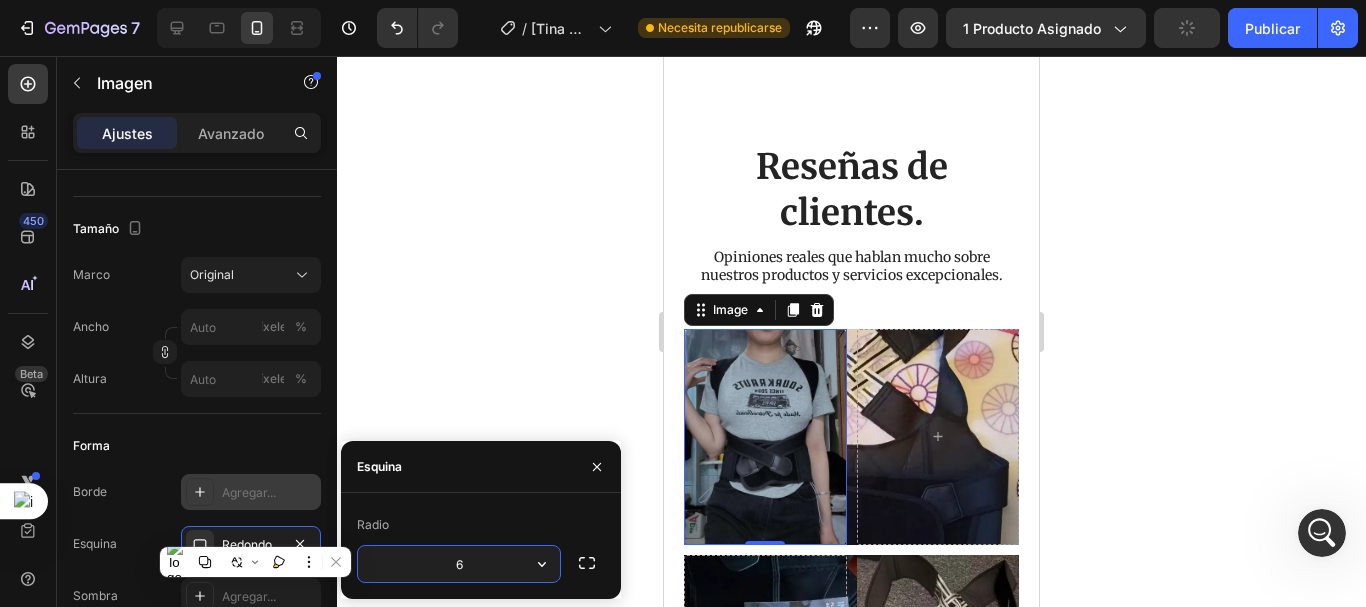 type on "60" 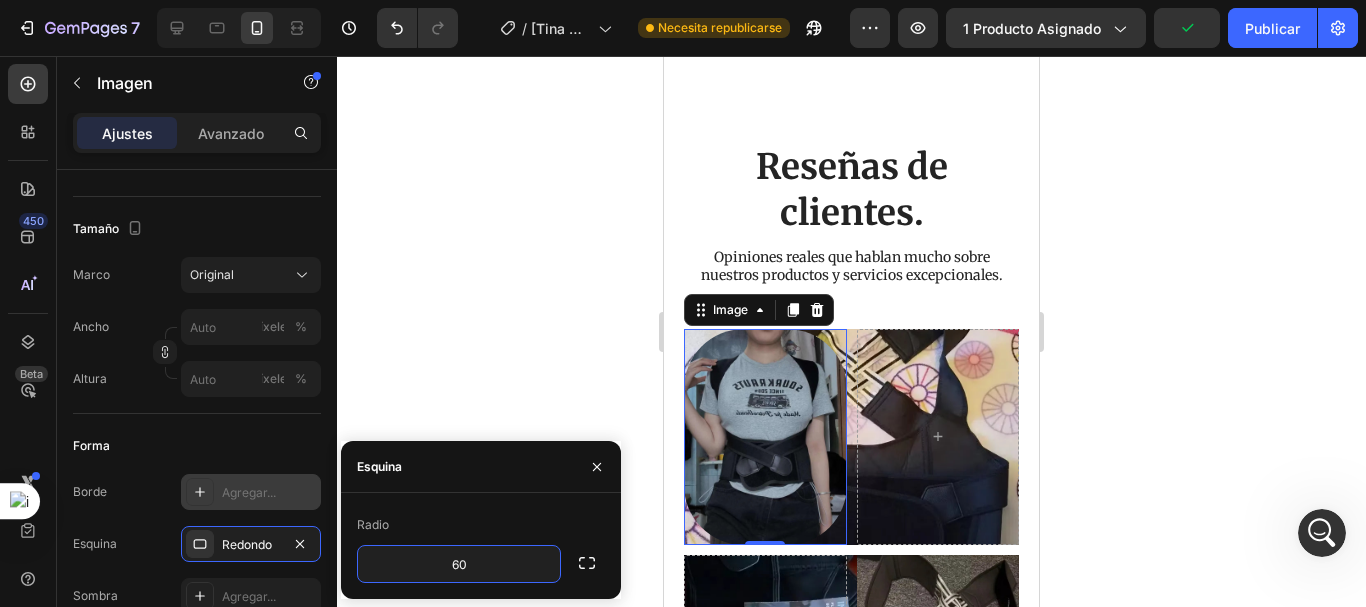 click 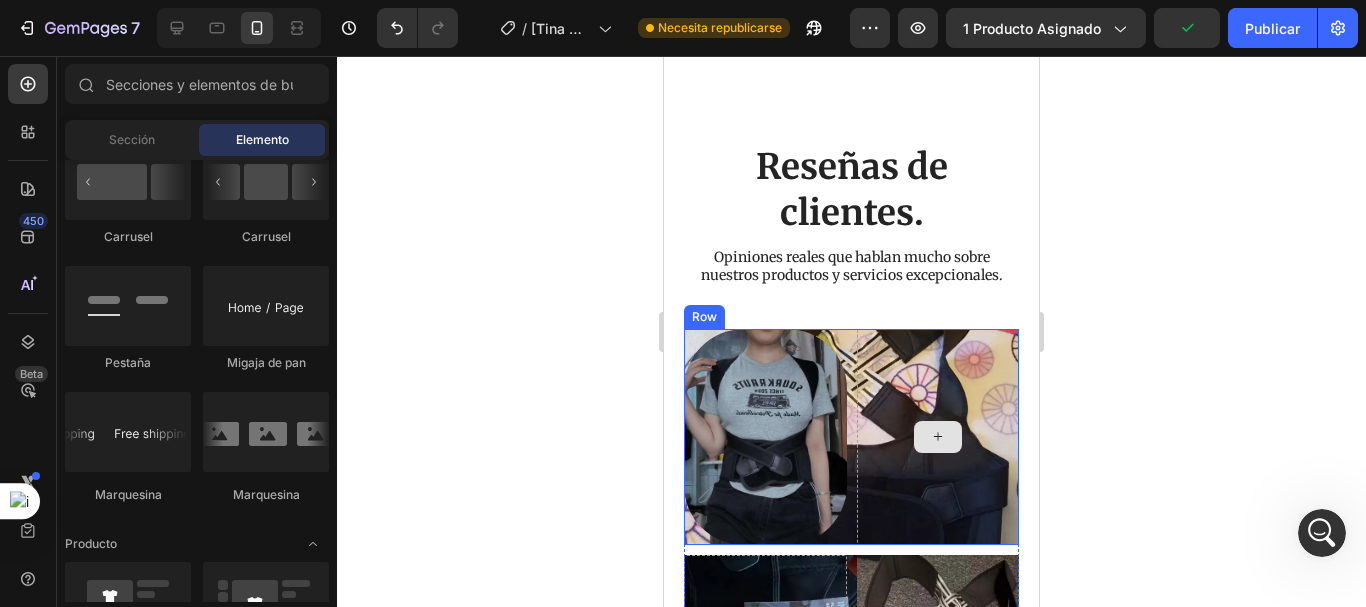 click at bounding box center (938, 437) 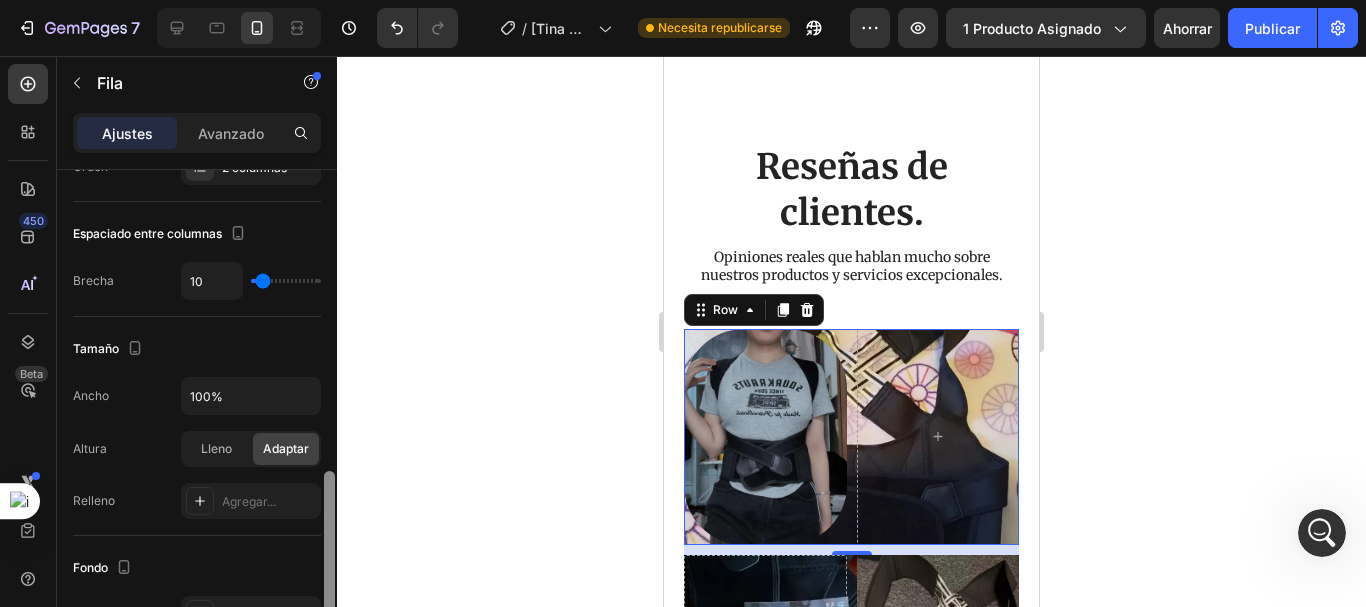 scroll, scrollTop: 479, scrollLeft: 0, axis: vertical 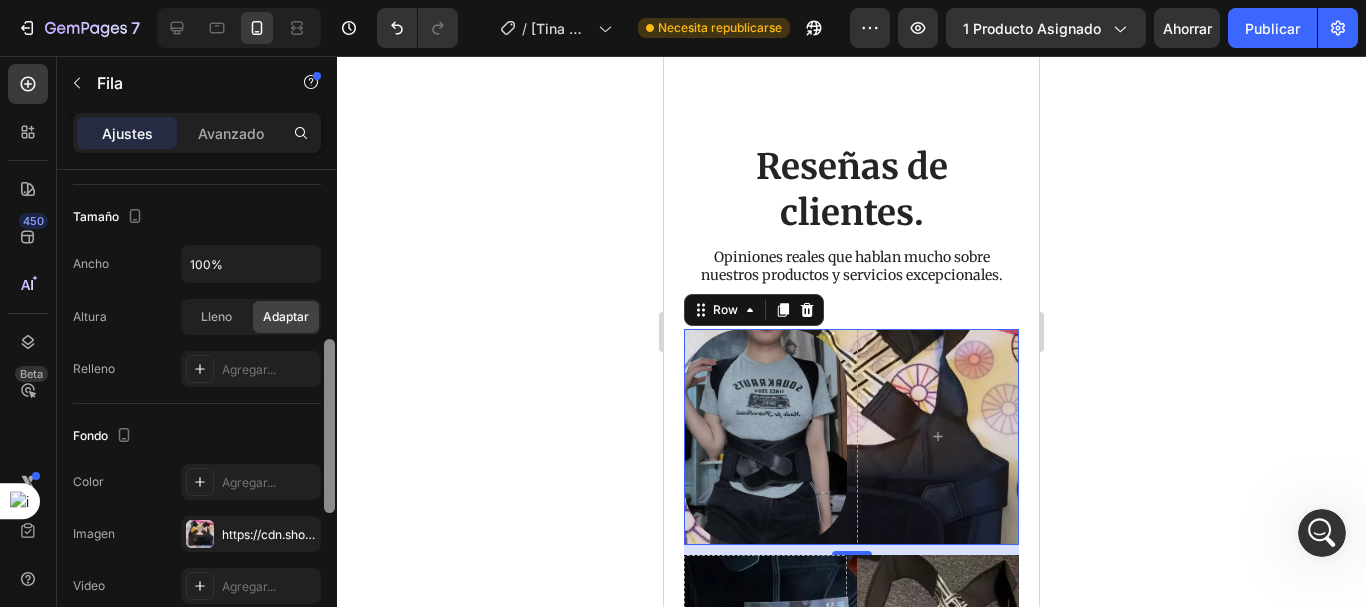 drag, startPoint x: 329, startPoint y: 315, endPoint x: 347, endPoint y: 453, distance: 139.16896 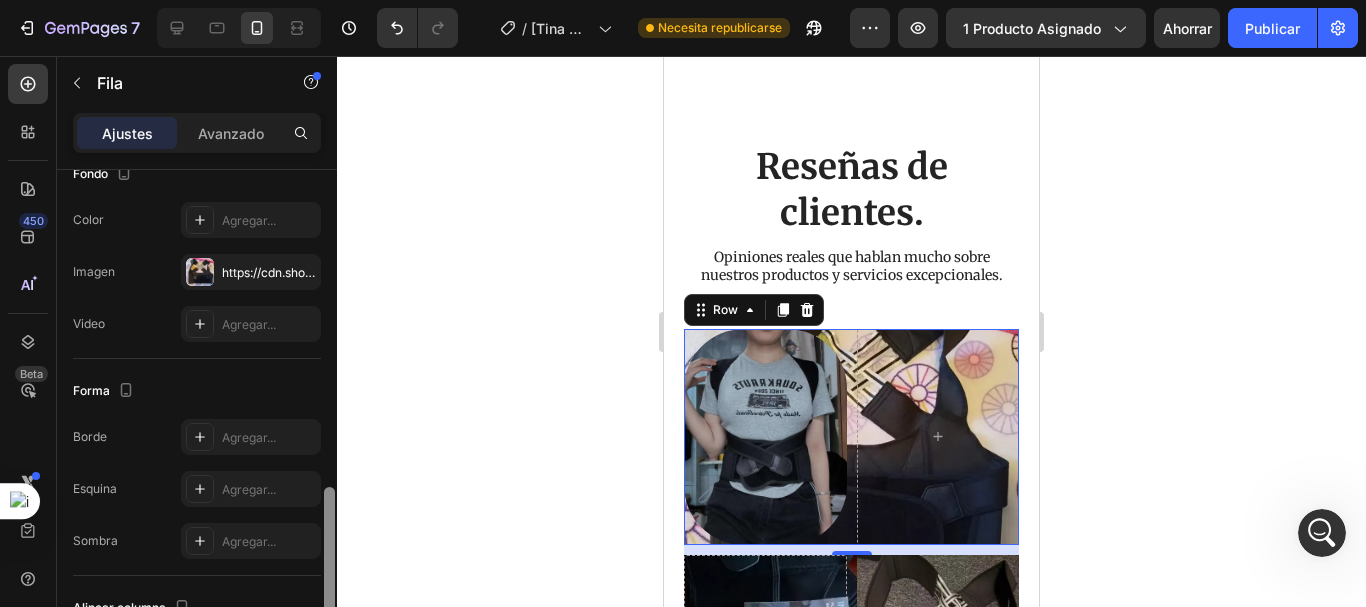 drag, startPoint x: 332, startPoint y: 383, endPoint x: 337, endPoint y: 493, distance: 110.11358 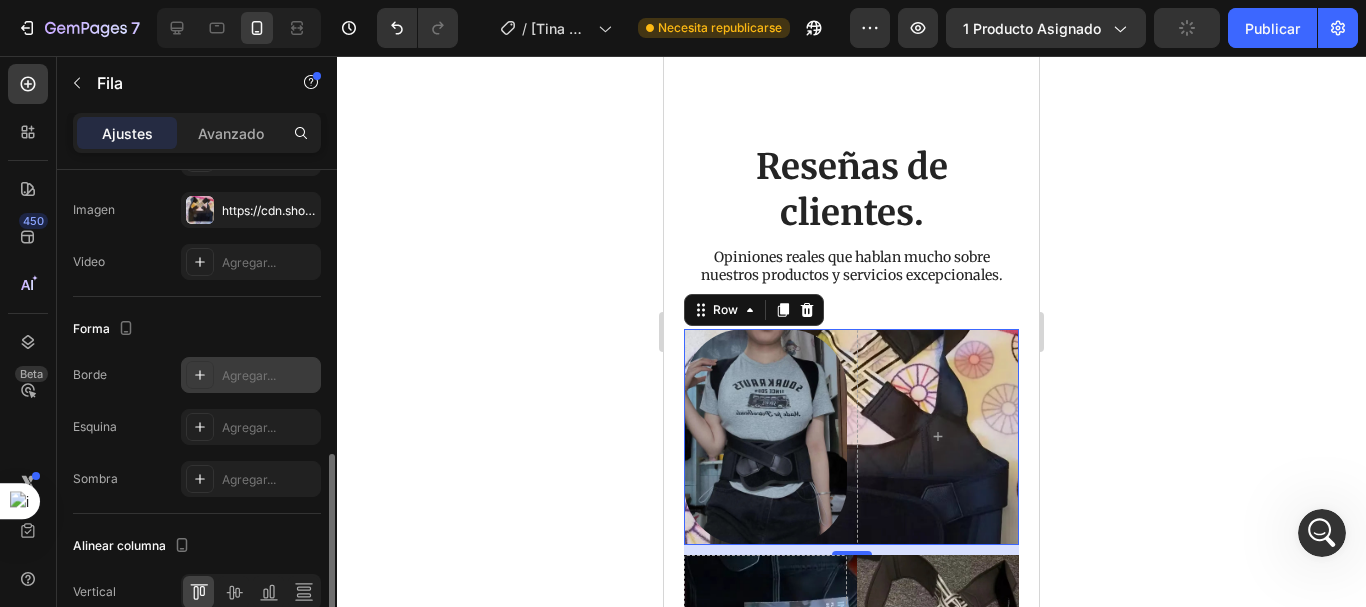 click on "Agregar..." at bounding box center (249, 375) 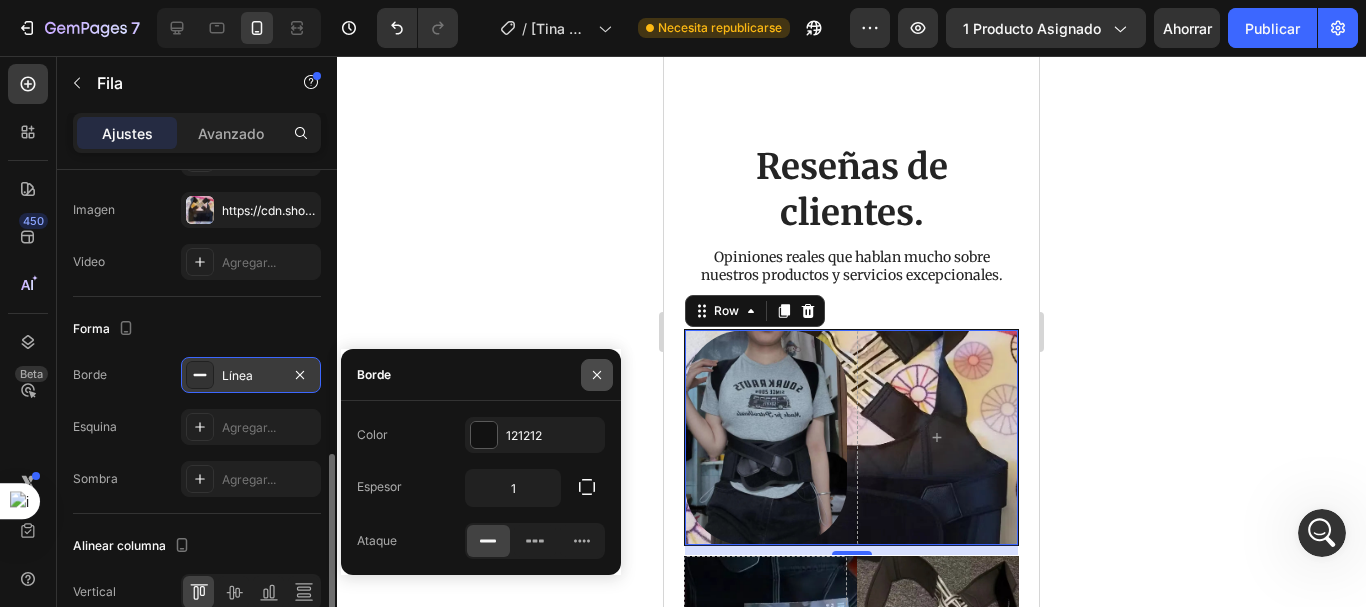 click 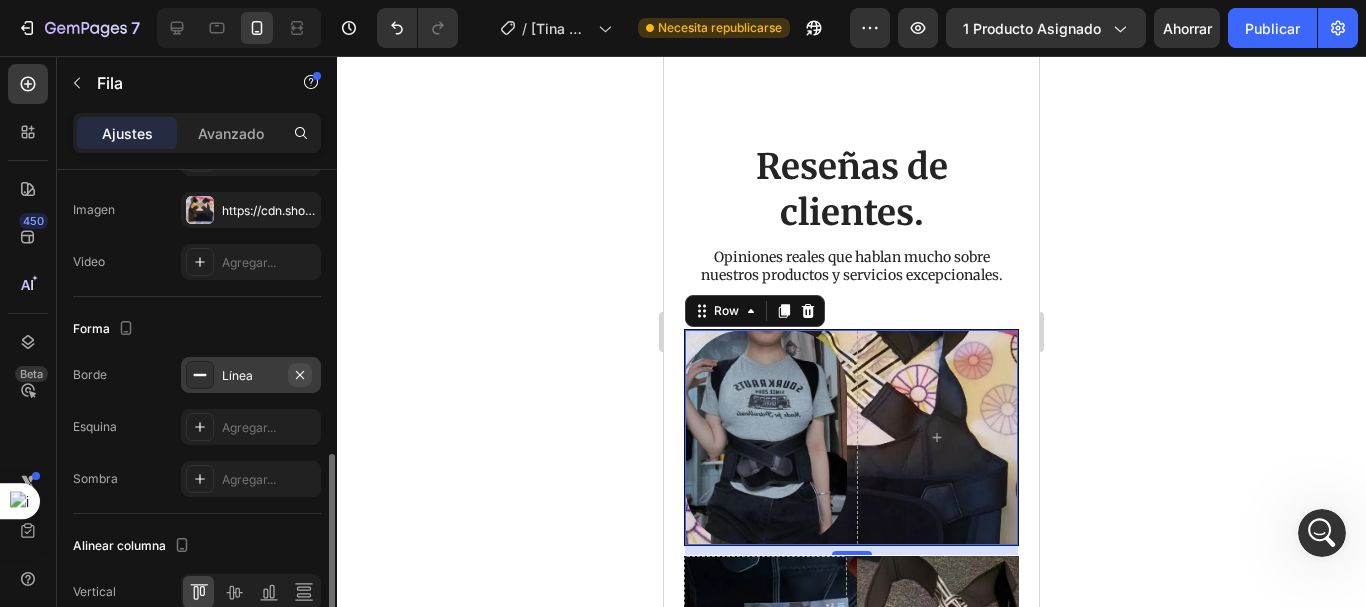click 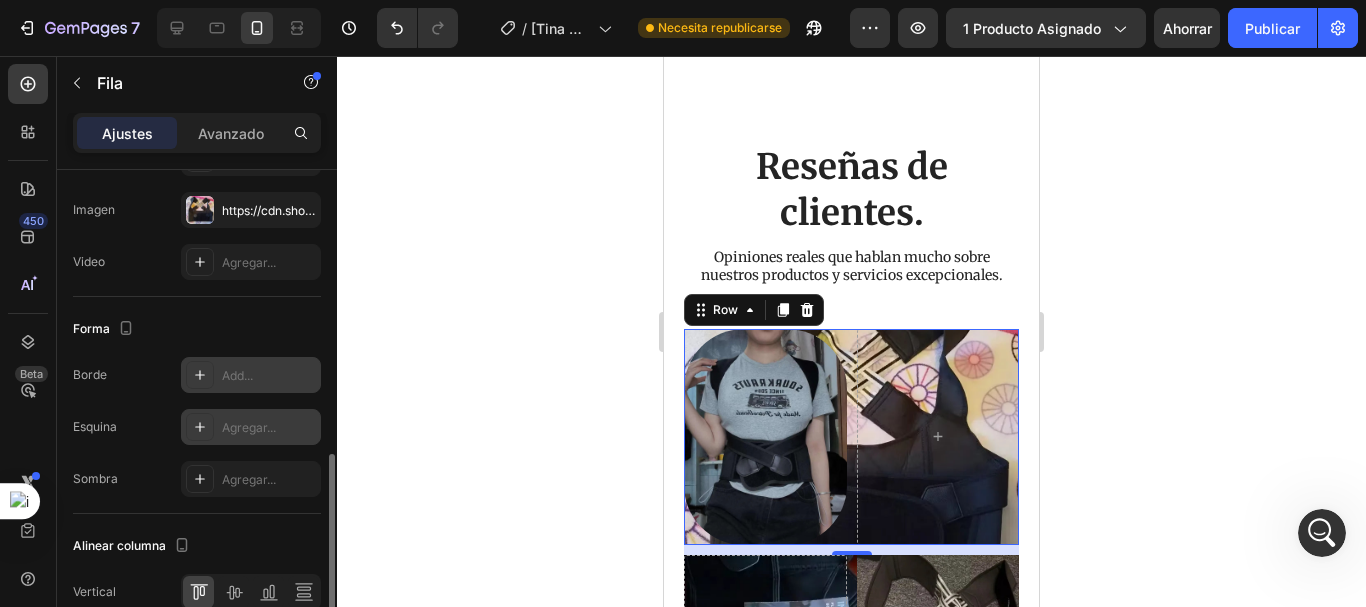 click on "Agregar..." at bounding box center (249, 427) 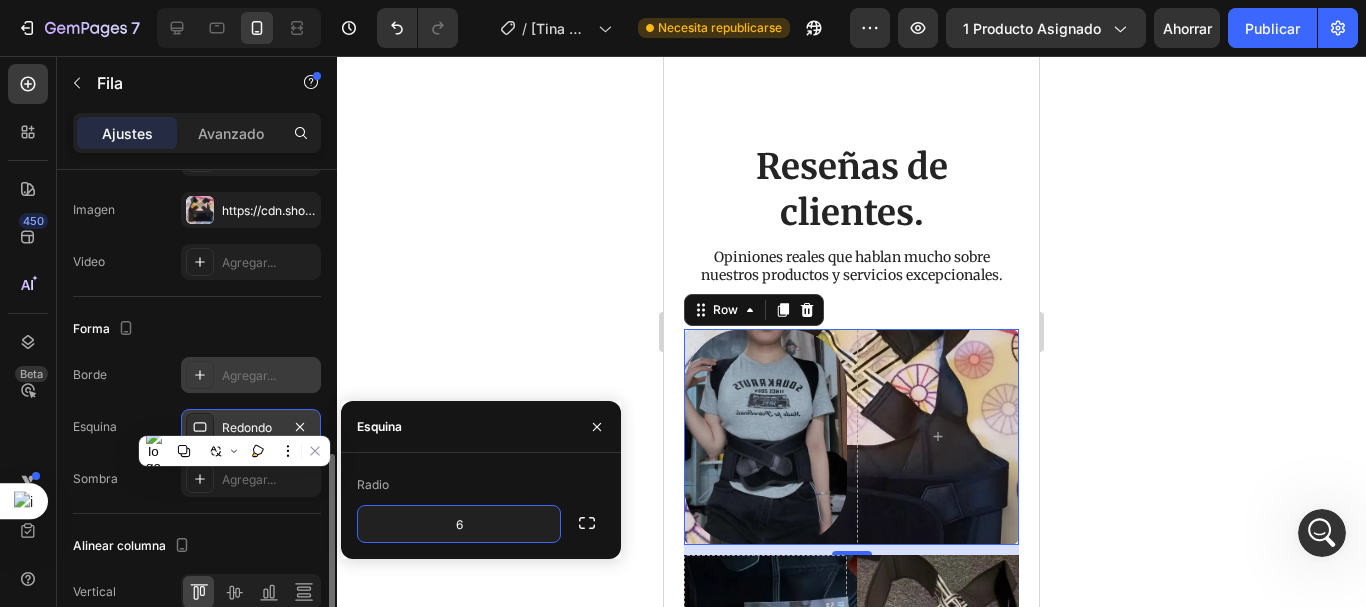 type on "60" 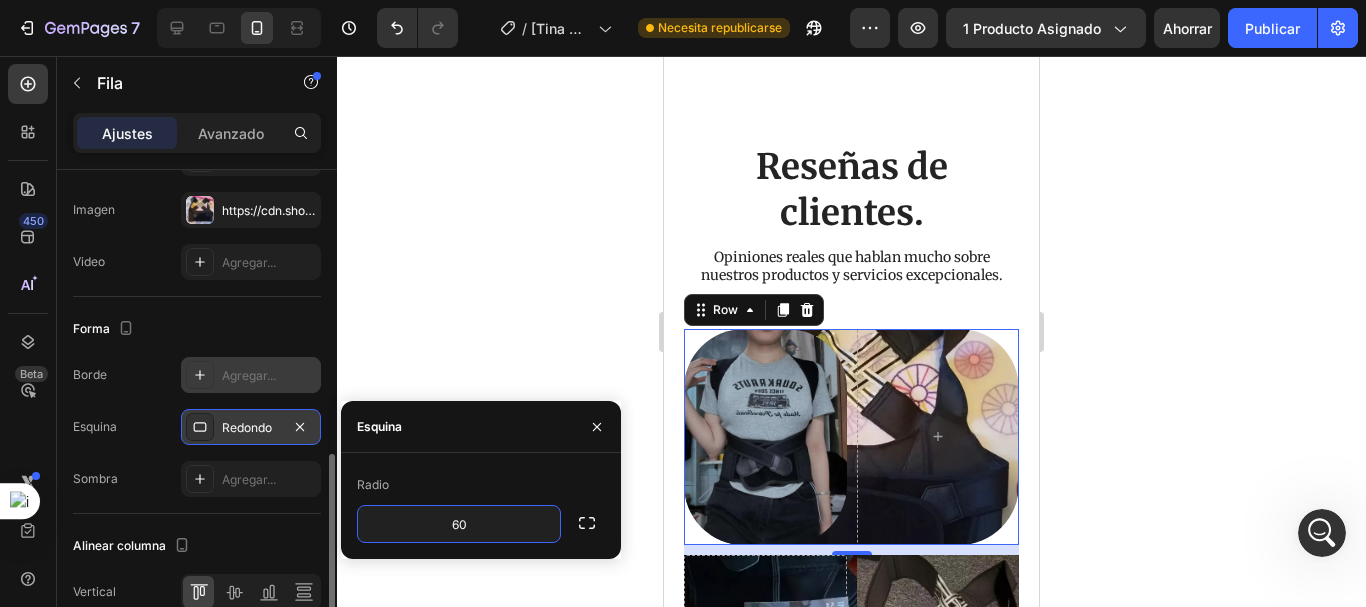 drag, startPoint x: 558, startPoint y: 279, endPoint x: 646, endPoint y: 341, distance: 107.647575 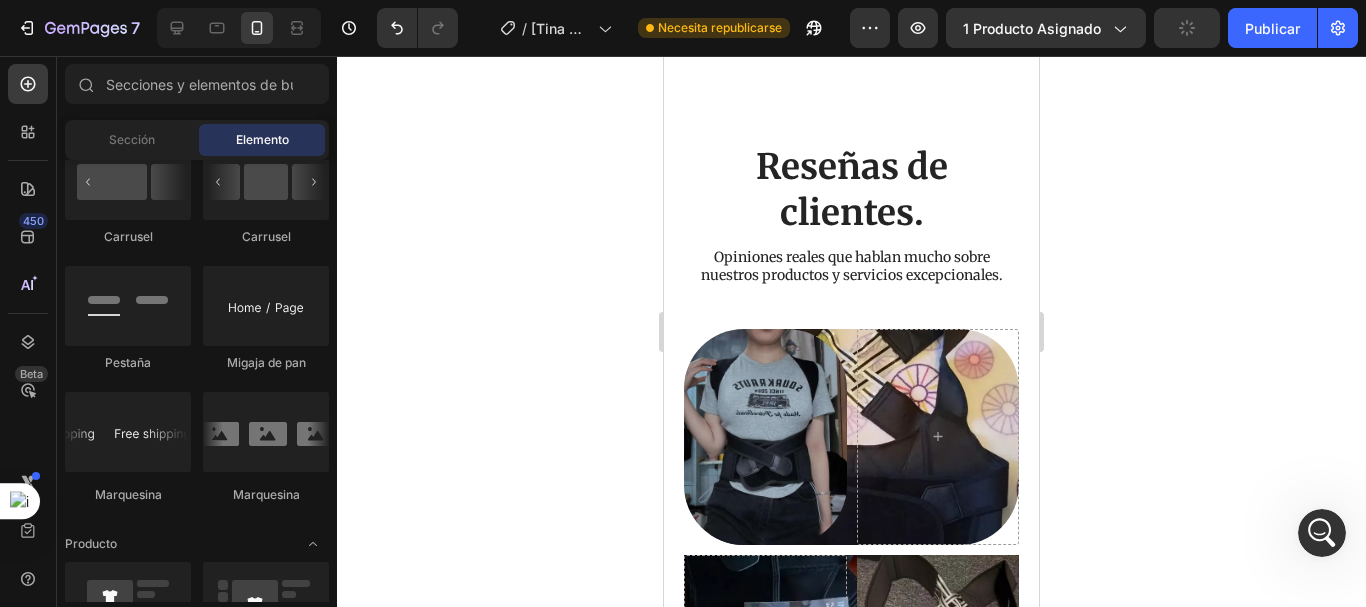 click at bounding box center (938, 663) 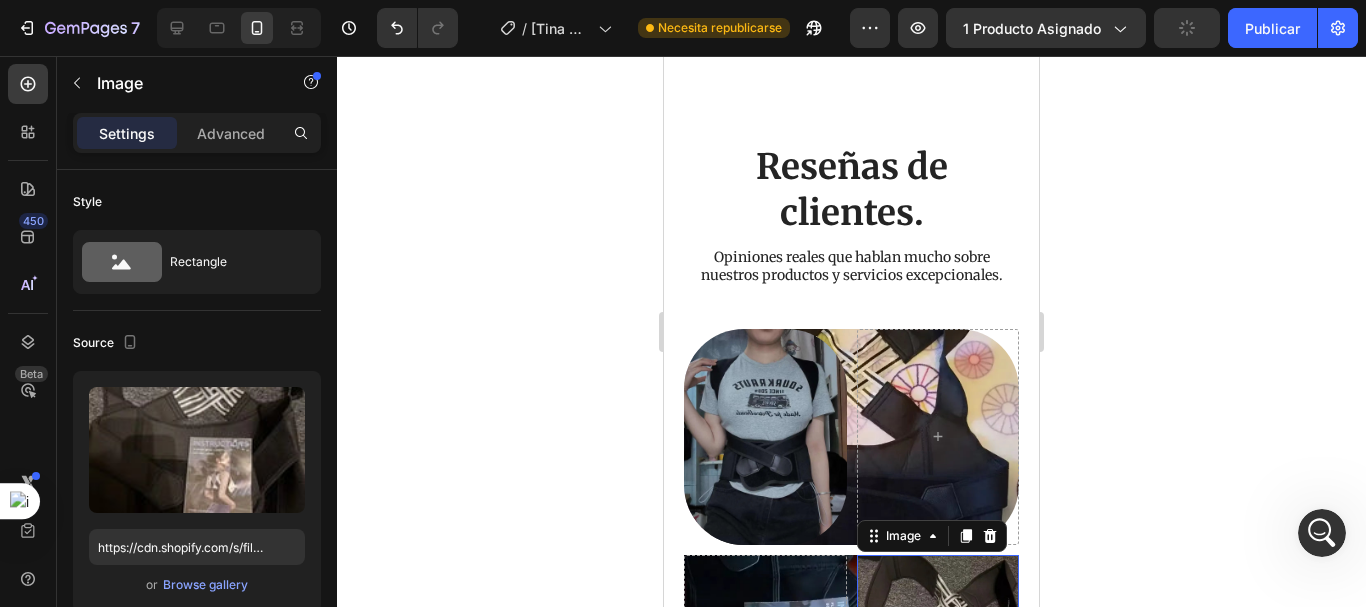 scroll, scrollTop: 5415, scrollLeft: 0, axis: vertical 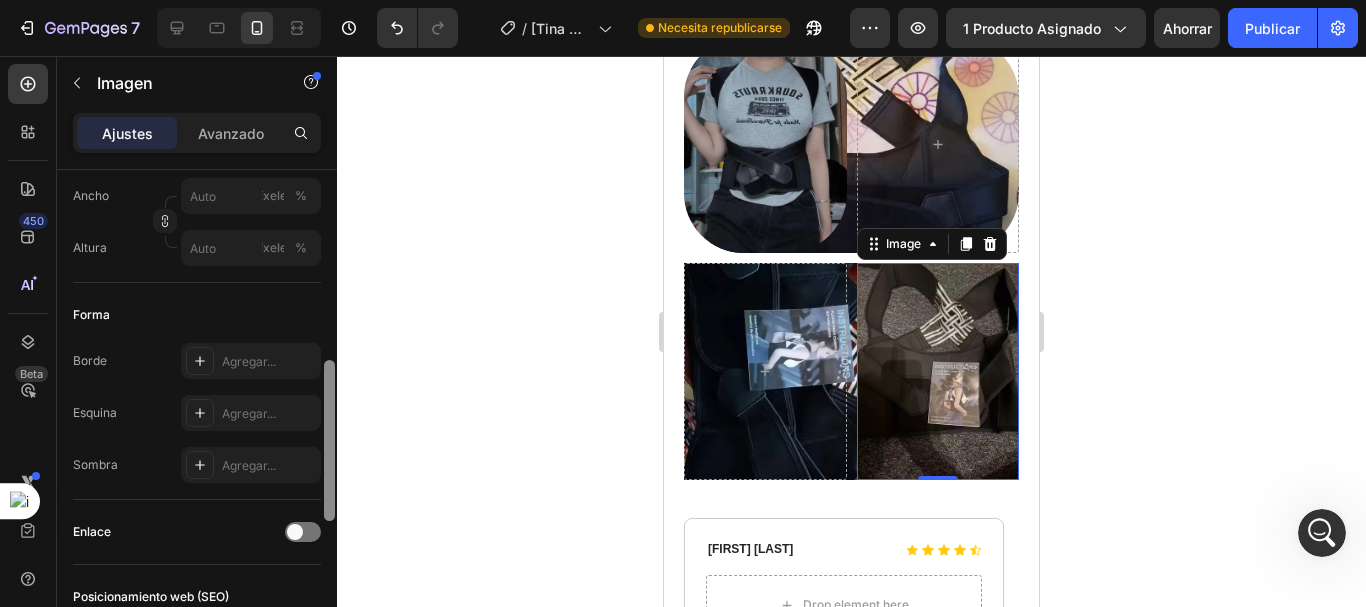 drag, startPoint x: 330, startPoint y: 306, endPoint x: 328, endPoint y: 496, distance: 190.01053 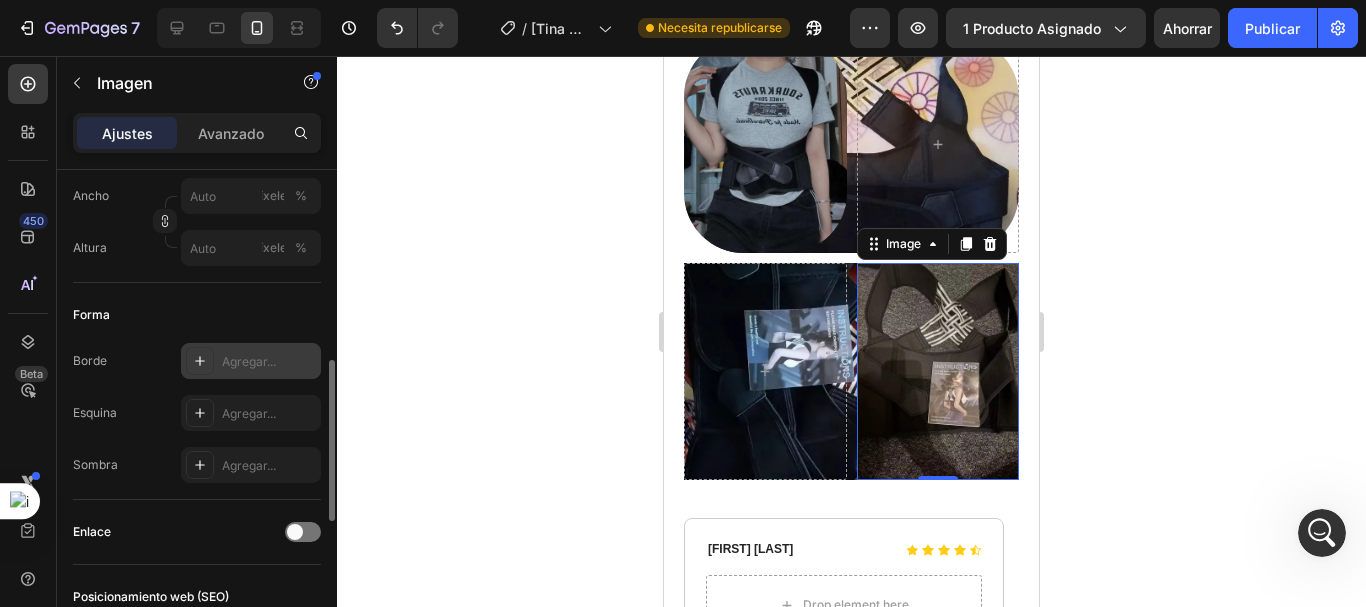 click on "Agregar..." at bounding box center [249, 361] 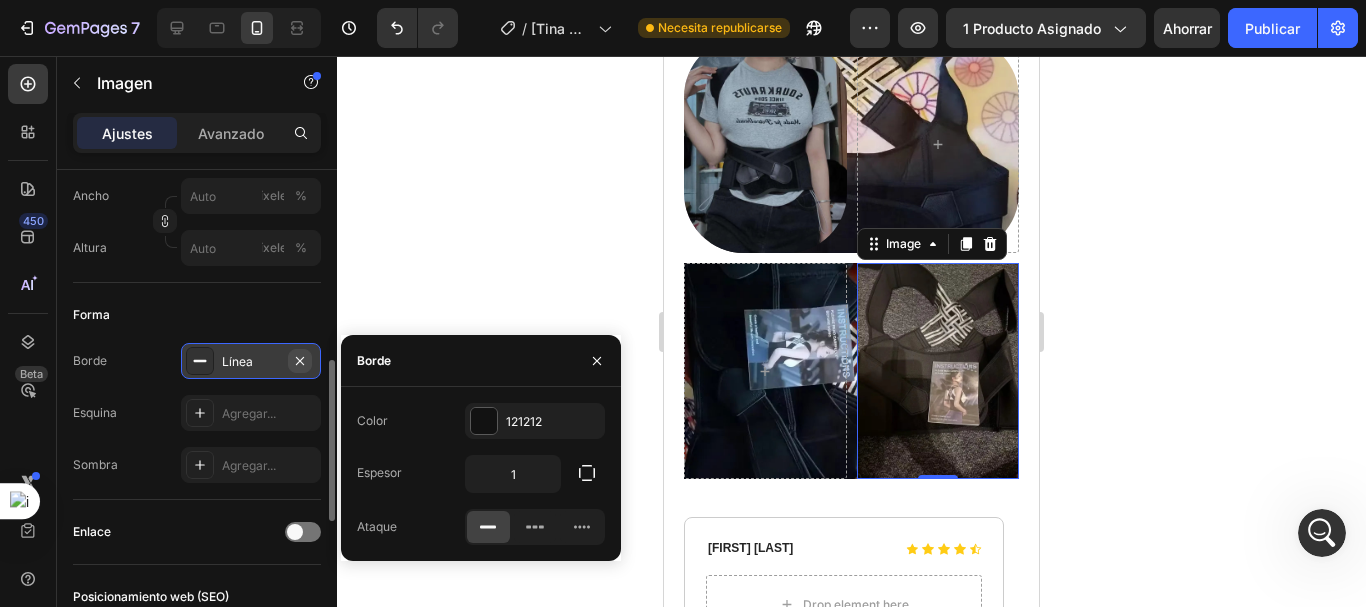 click 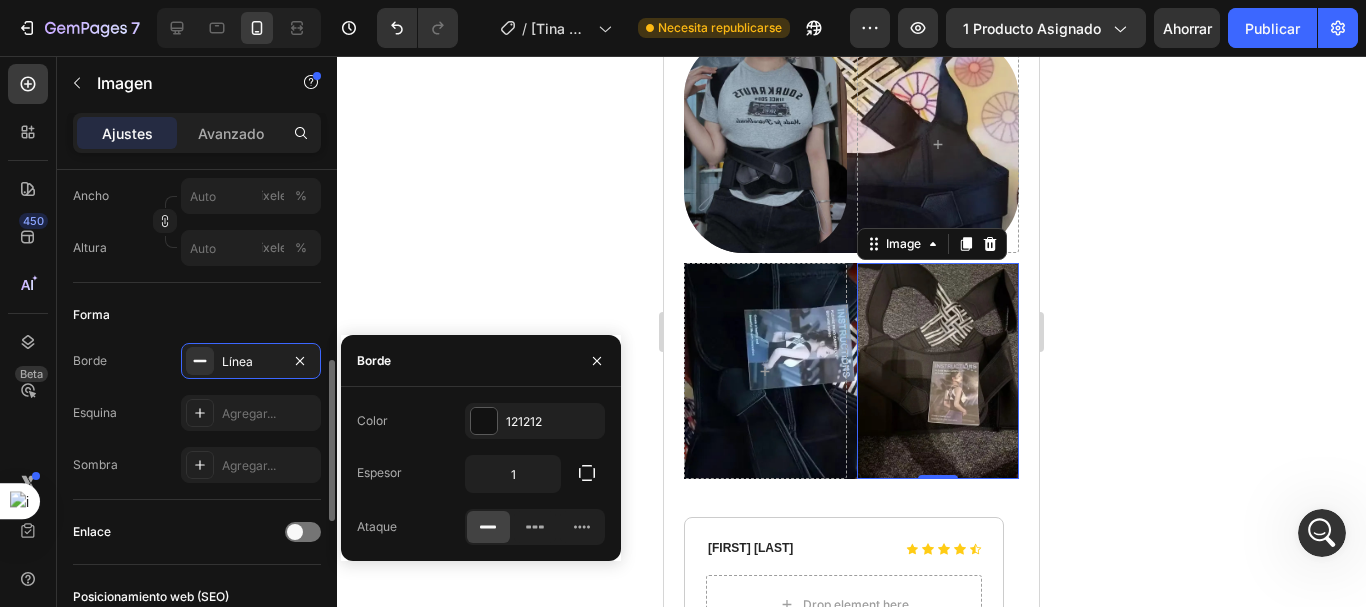 type 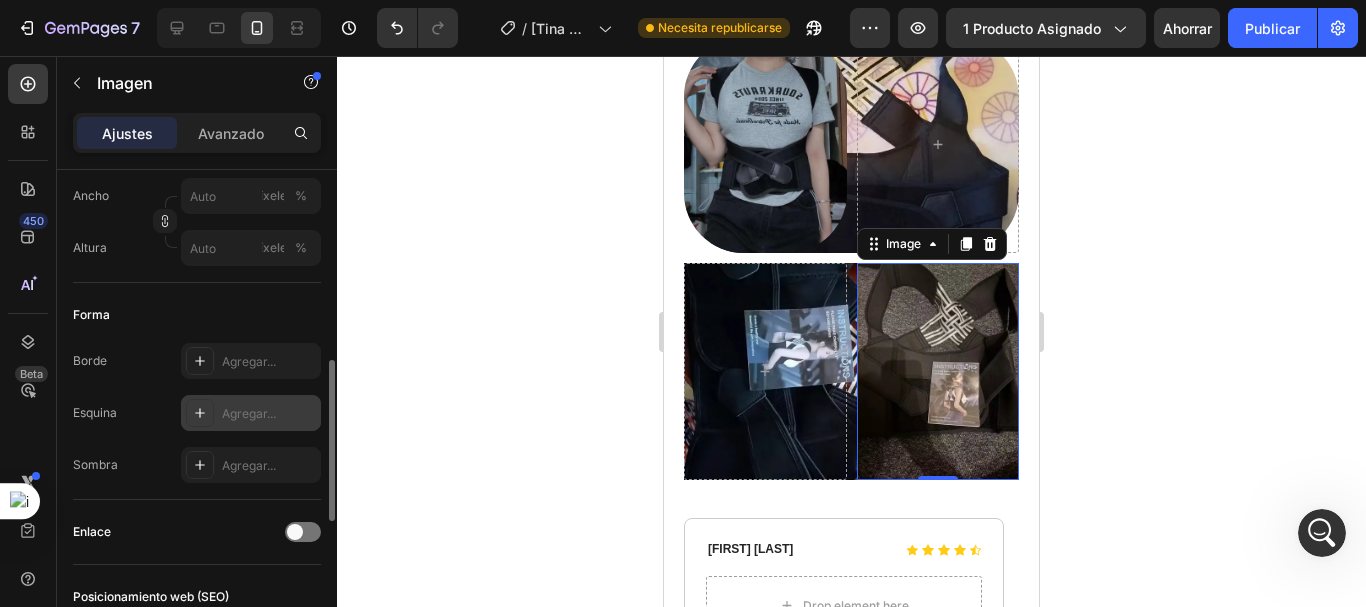 click on "Agregar..." at bounding box center (249, 413) 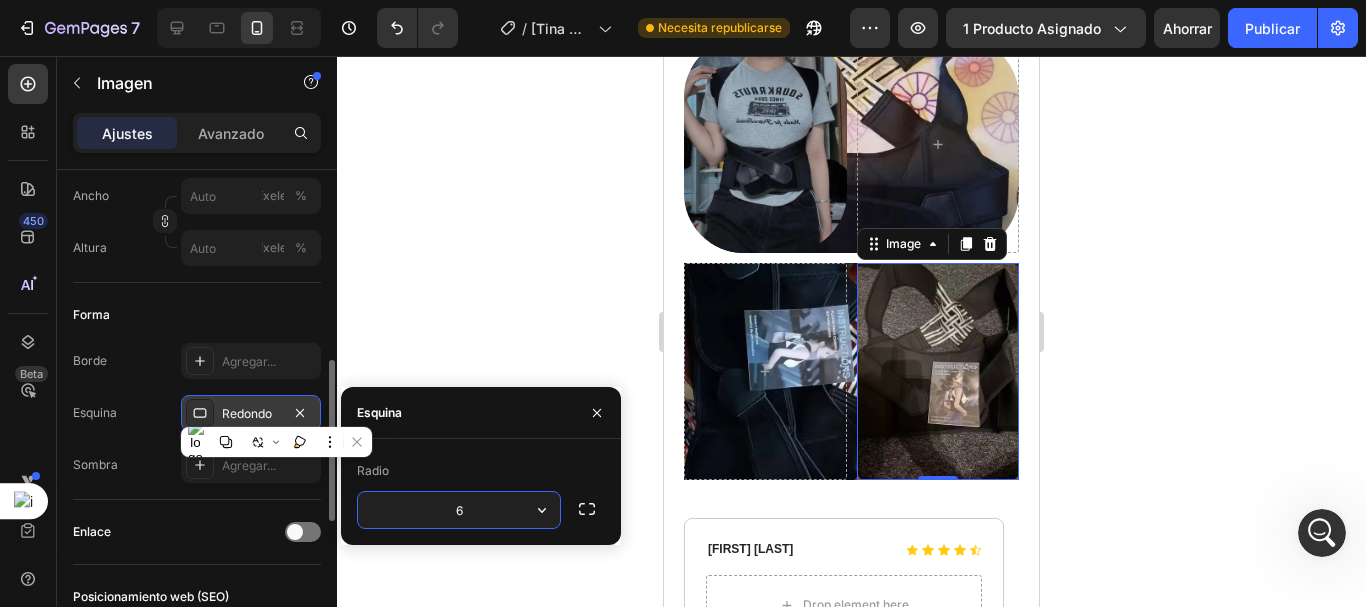 type on "60" 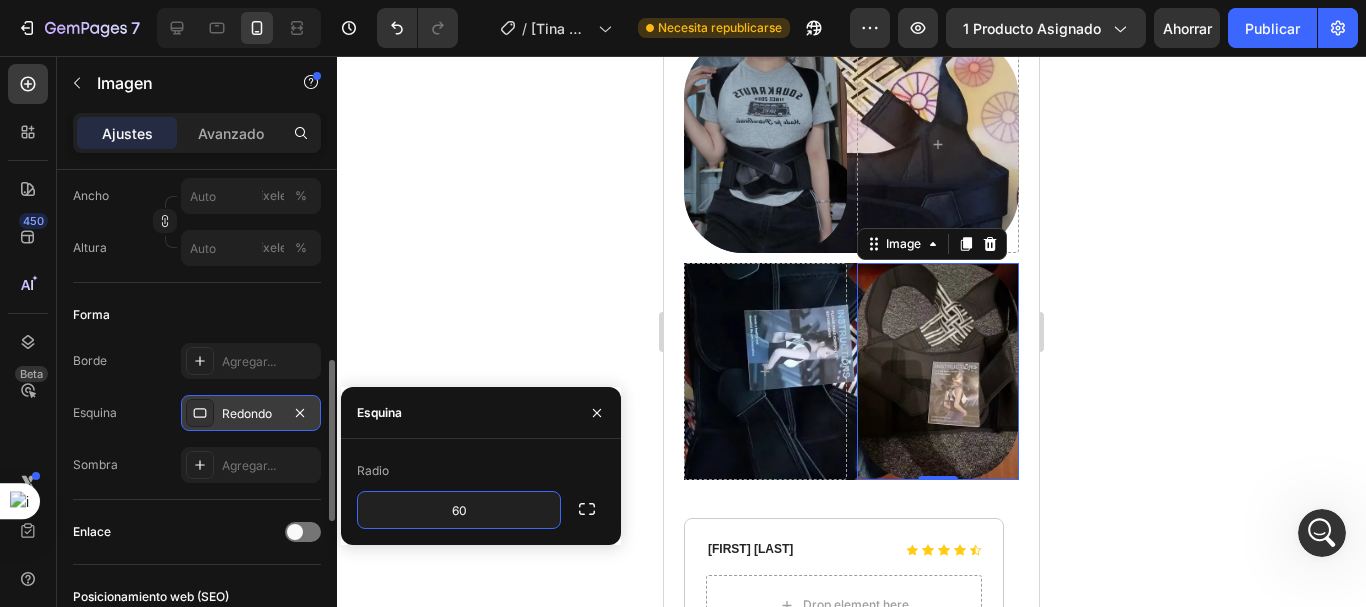 click 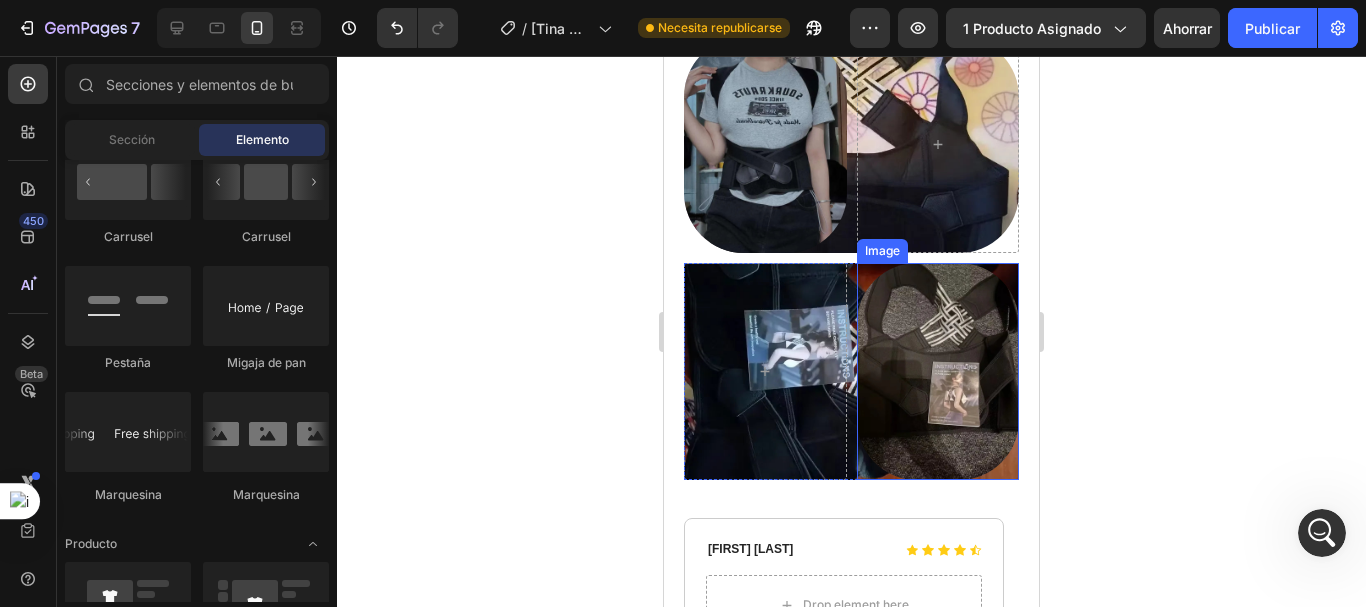 click at bounding box center [938, 371] 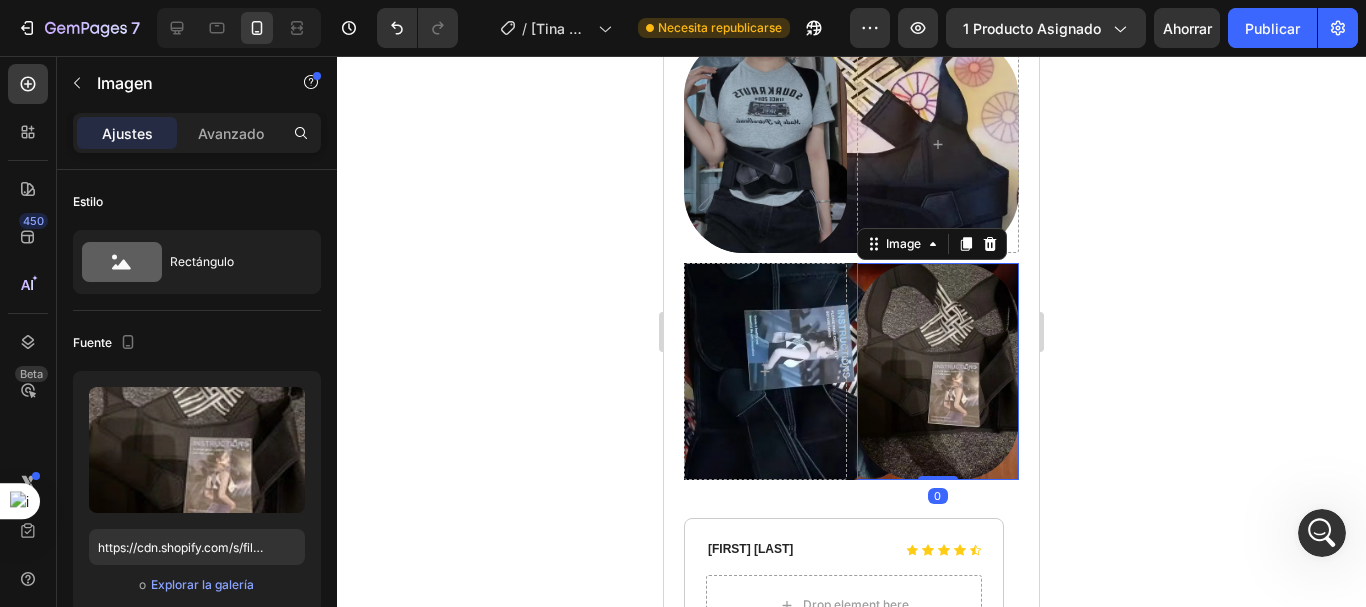 click at bounding box center (938, 371) 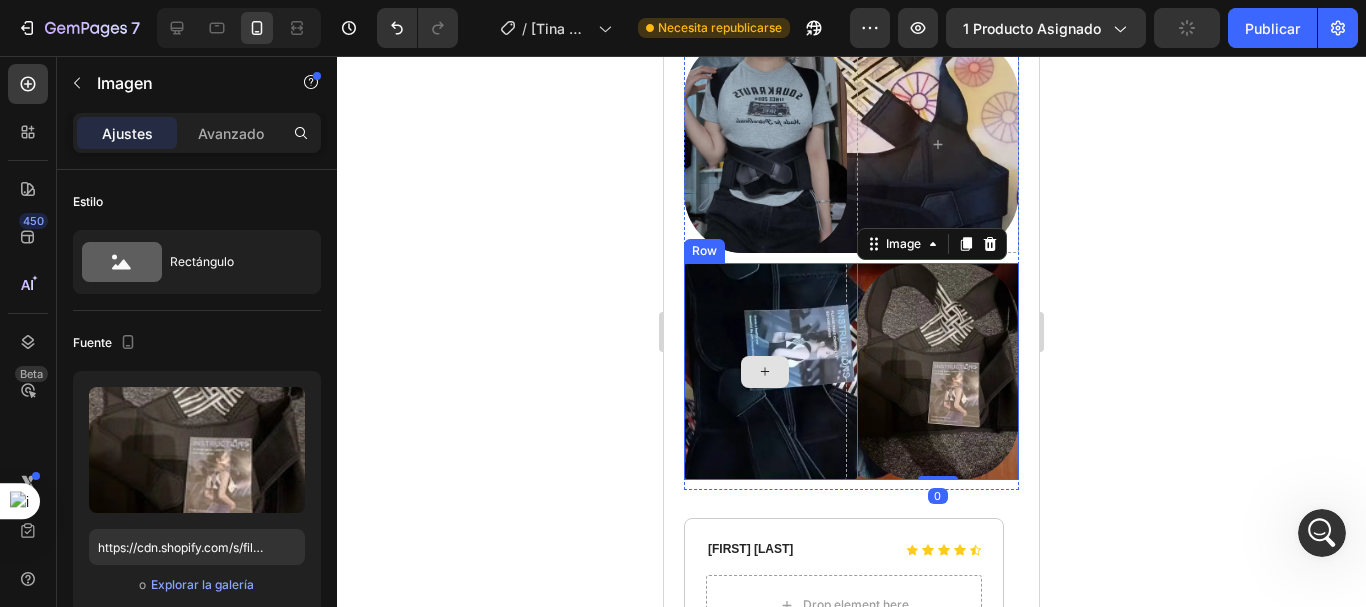 click at bounding box center (765, 371) 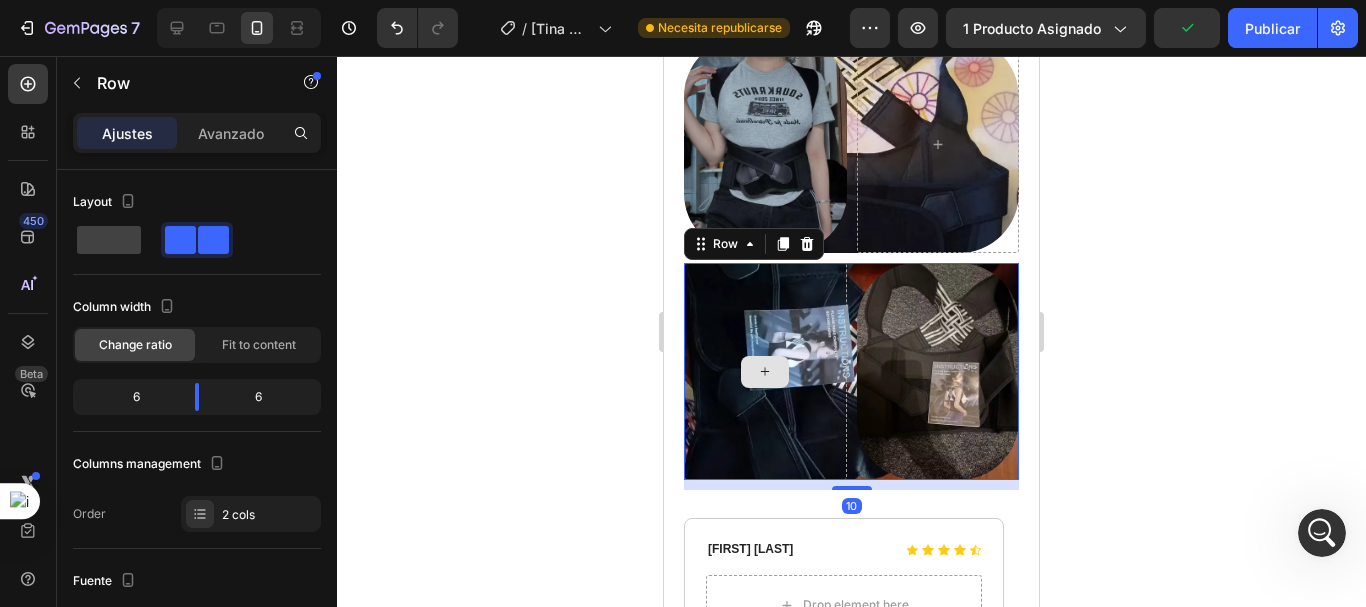 click on "iPhone 13 Mini  ( 375 px) iPhone 13 Mini iPhone 13 Pro iPhone 11 Pro Max iPhone 15 Pro Max Pixel 7 Galaxy S8+ Galaxy S20 Ultra iPad Mini iPad Air iPad Pro Header Image $26,990 Product Price Product Price $49,980 Product Price Product Price Row Gem Road Bike Text Block Buy Now Button Product Row Sticky Reseñas de clientes . Heading Opiniones reales que hablan mucho sobre nuestros productos y servicios excepcionales. Text Block Row Image
Row
Image Row   10
Icon Icon Icon Icon
Icon Icon List Outstanding Performance Text Block Row "This car has outstanding performance! I love how smoothly and quickly it moves on all types of terrain." Text Block Row - [FIRST] [LAST] Text Block
Verified Buyer Item List Row Hero Banner
Icon Icon Icon Icon
Icon Icon List Impressive Precision Text Block Row Text Block Row - [FIRST] [LAST] Text Block
Verified Buyer Item List Row Hero Banner Row" at bounding box center [851, -1758] 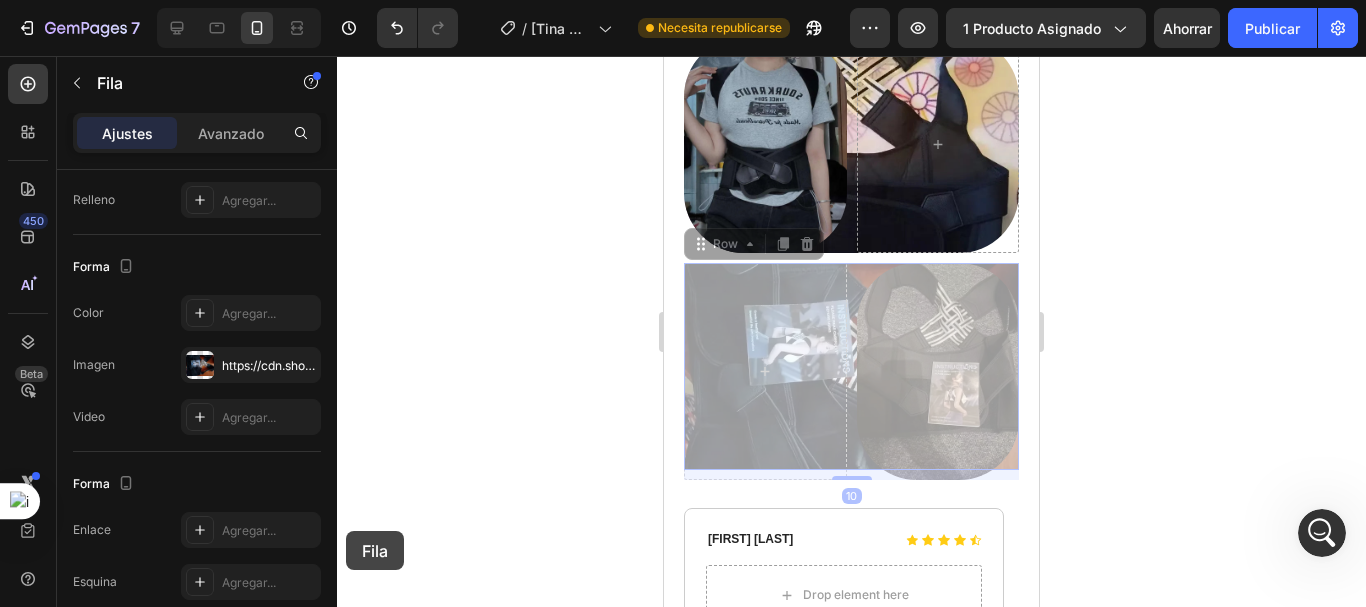 scroll, scrollTop: 871, scrollLeft: 0, axis: vertical 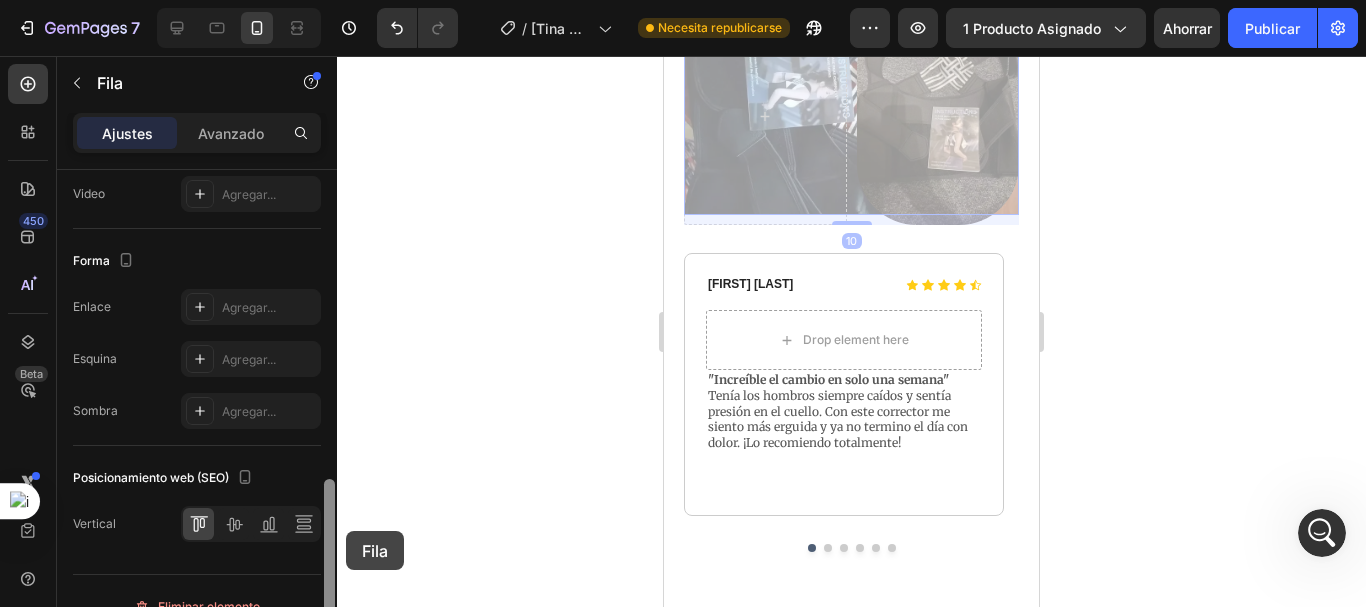 drag, startPoint x: 332, startPoint y: 222, endPoint x: 346, endPoint y: 531, distance: 309.317 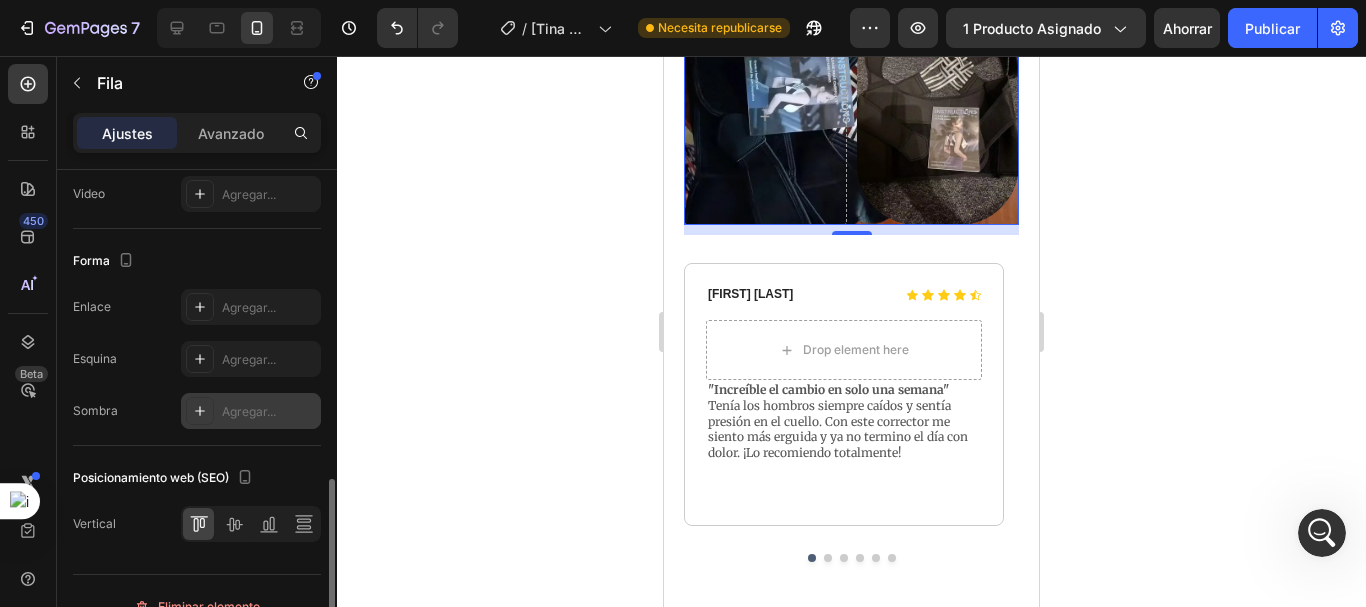 scroll, scrollTop: 5685, scrollLeft: 0, axis: vertical 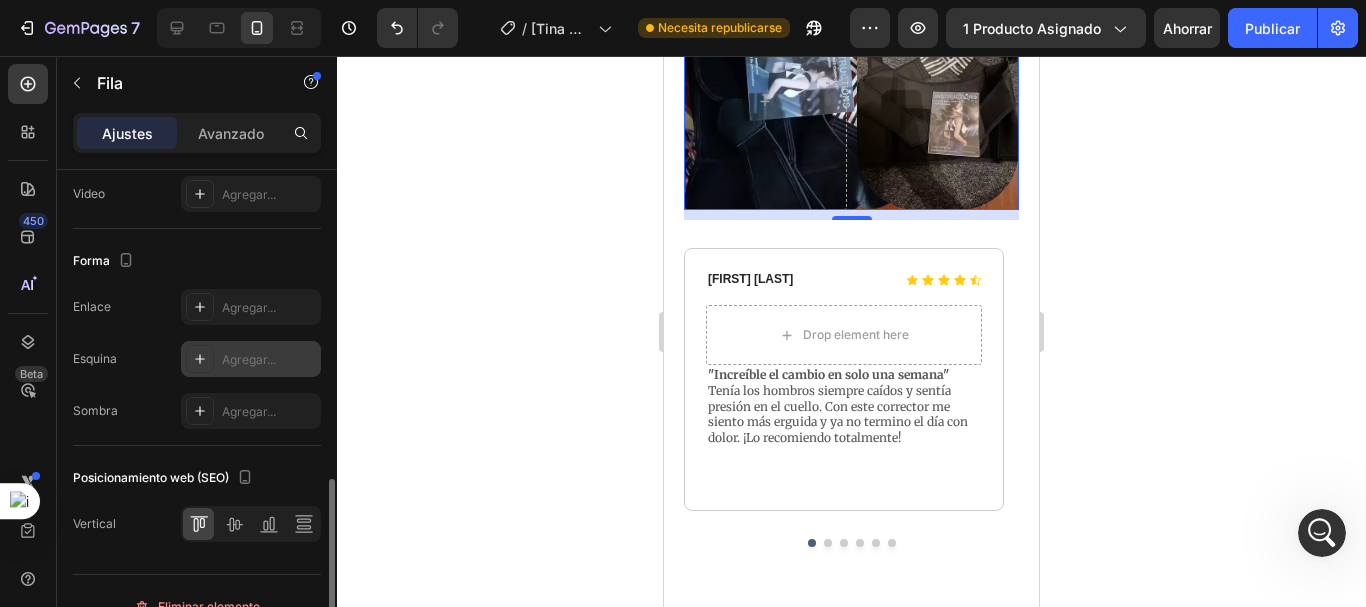 click on "Agregar..." at bounding box center [249, 359] 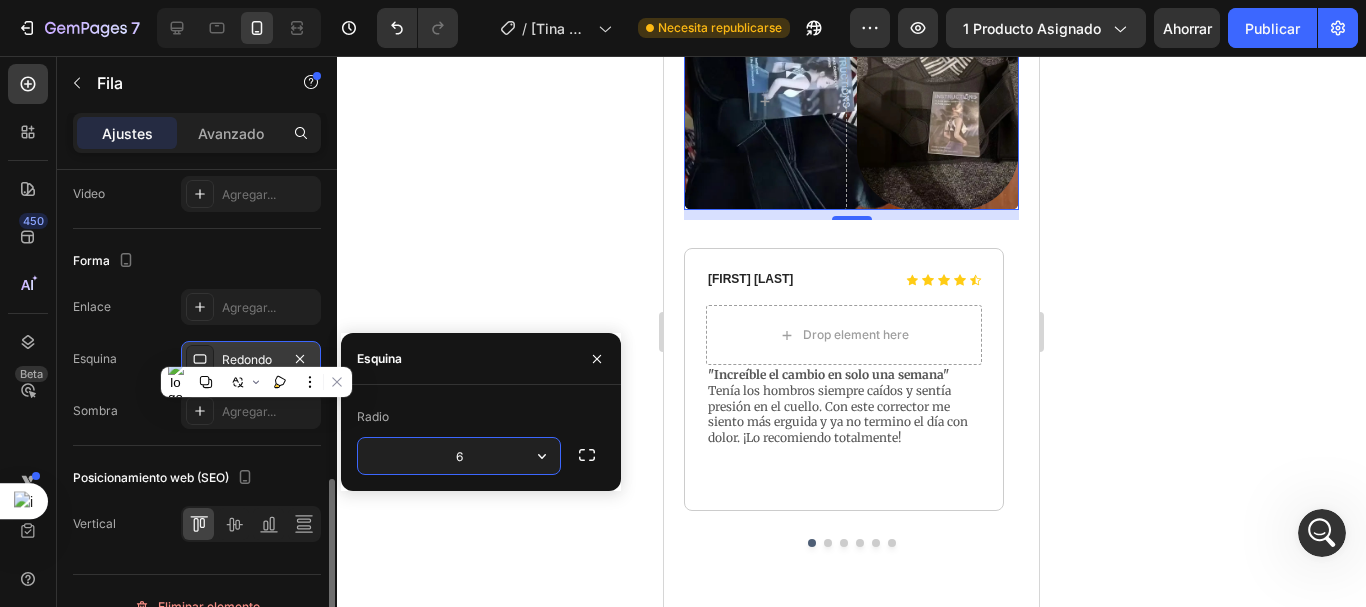 type on "60" 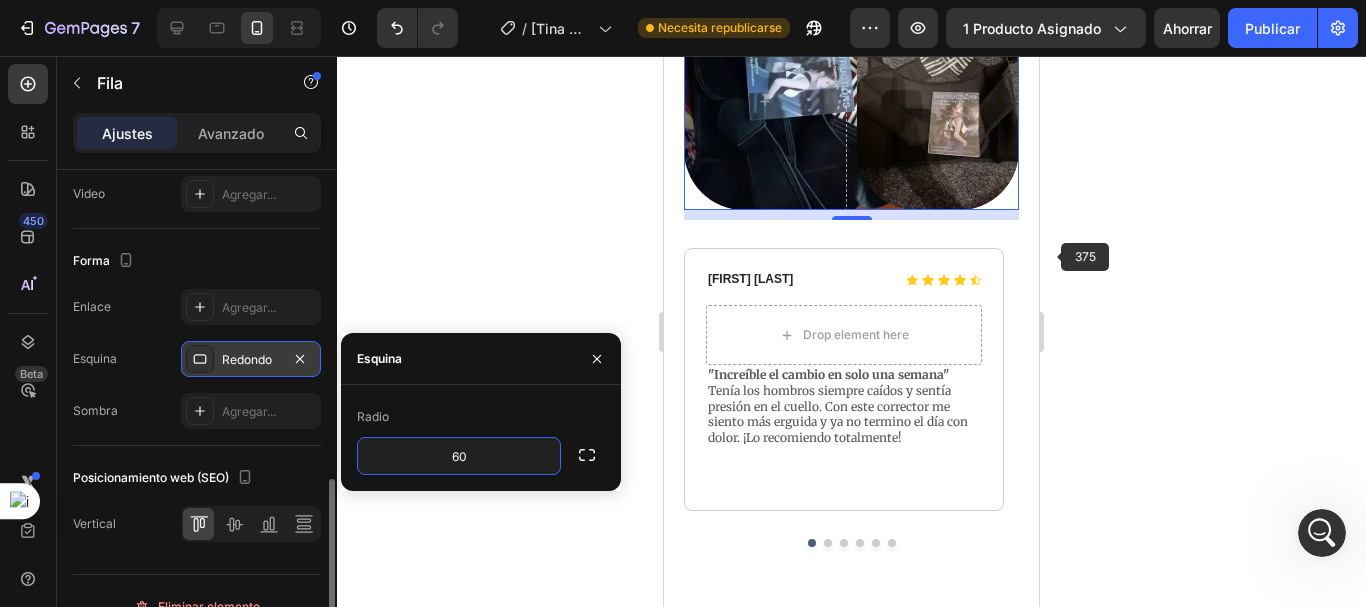 click 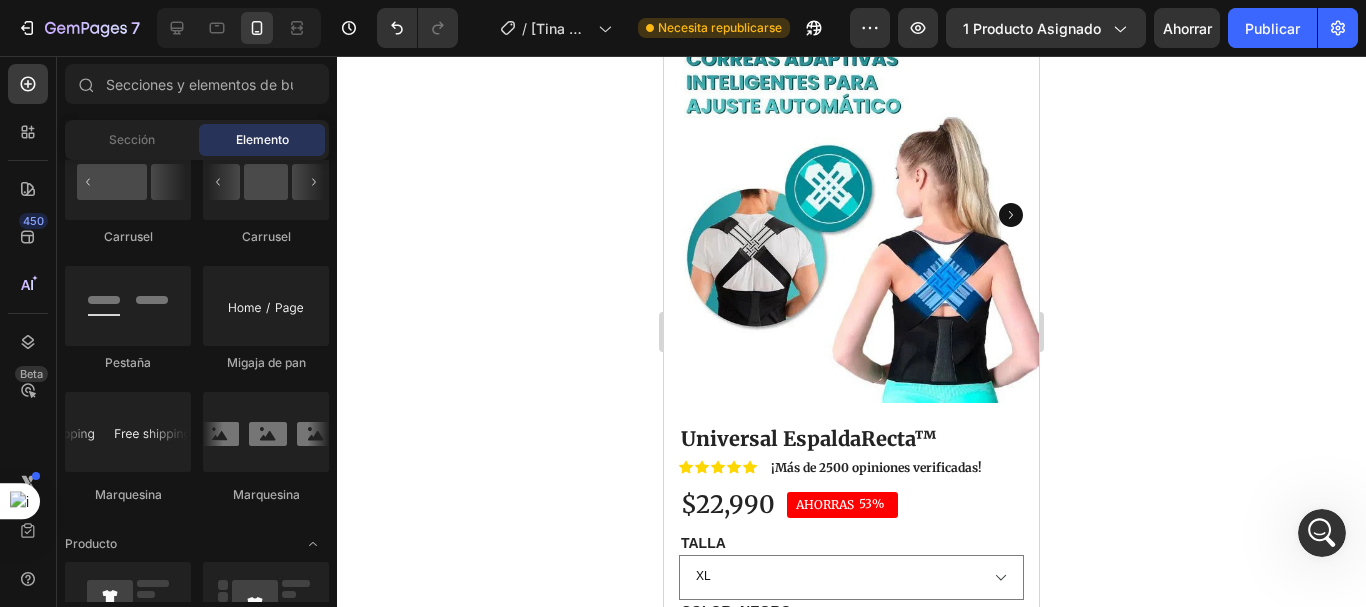 scroll, scrollTop: 140, scrollLeft: 0, axis: vertical 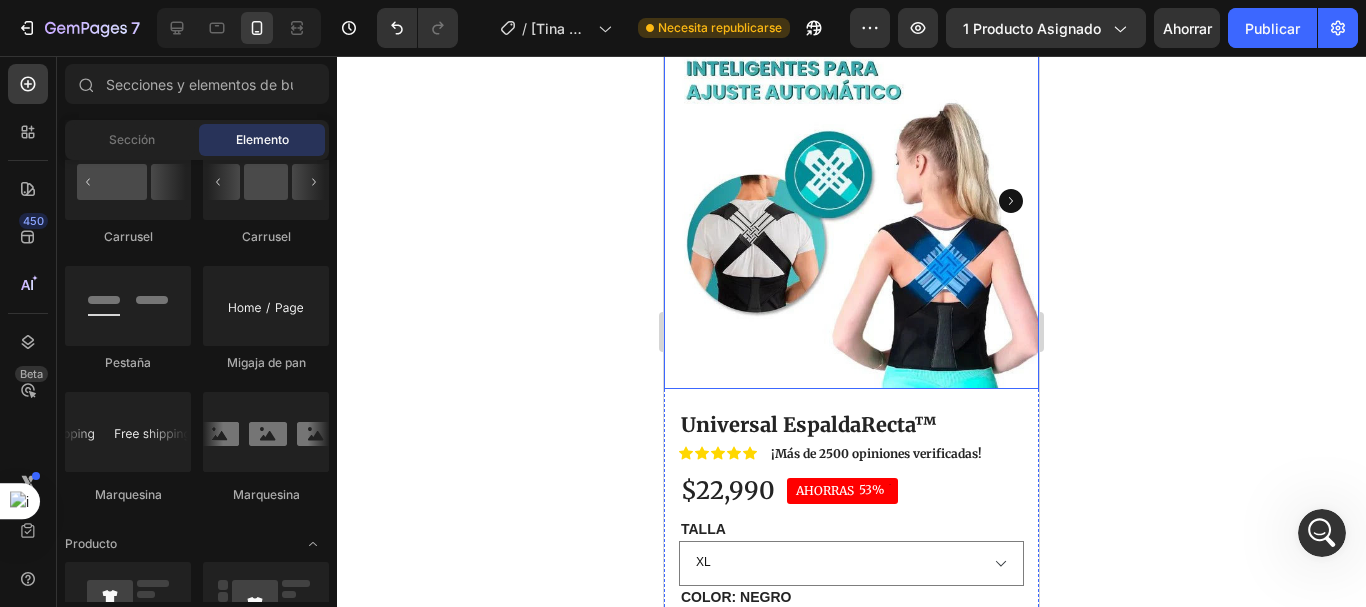click at bounding box center (851, 201) 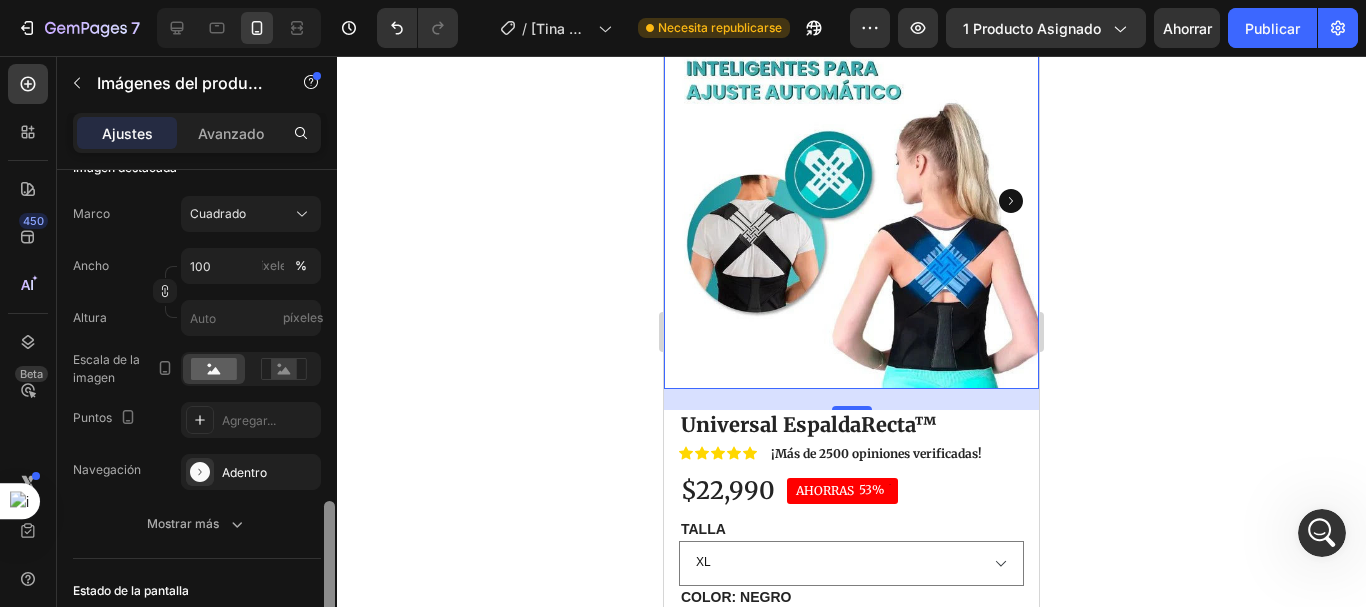 drag, startPoint x: 330, startPoint y: 232, endPoint x: 336, endPoint y: 420, distance: 188.09572 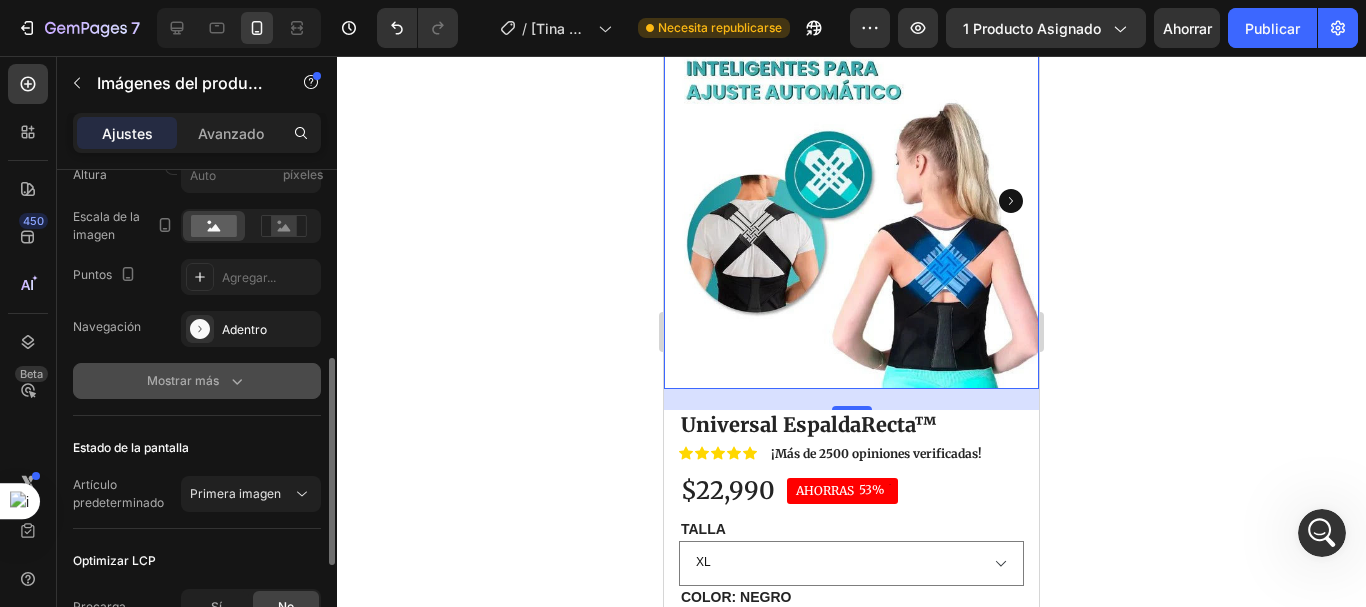 click on "Mostrar más" at bounding box center [197, 381] 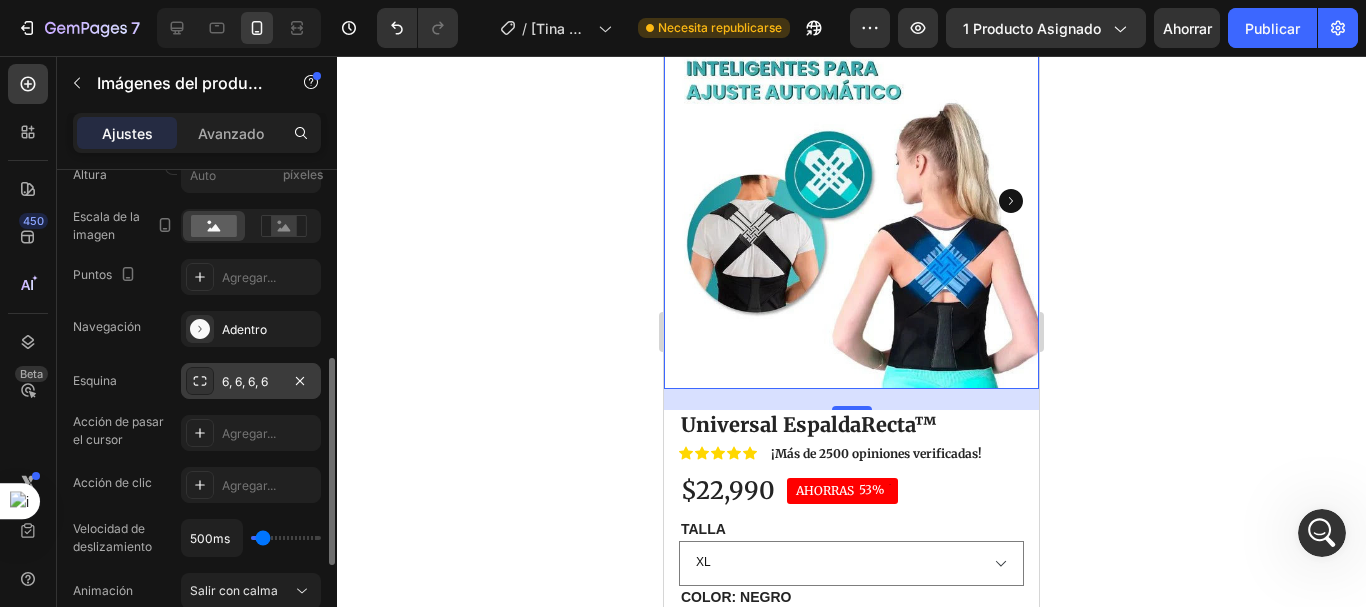 click on "6, 6, 6, 6" at bounding box center (251, 381) 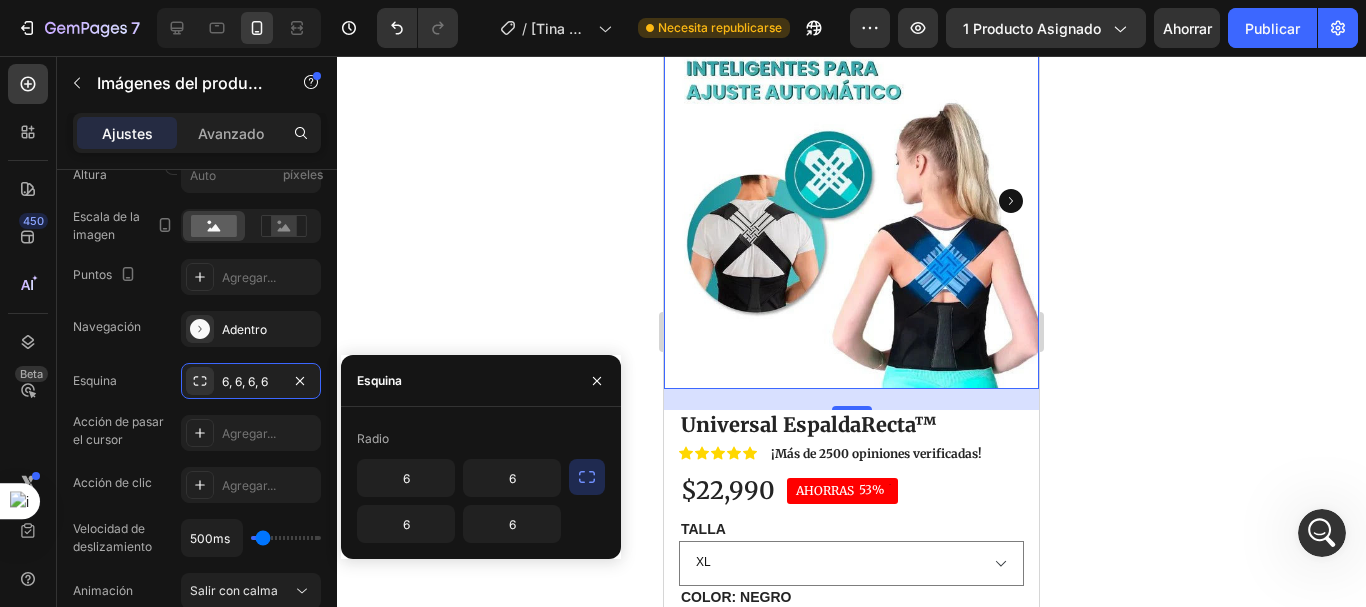 click 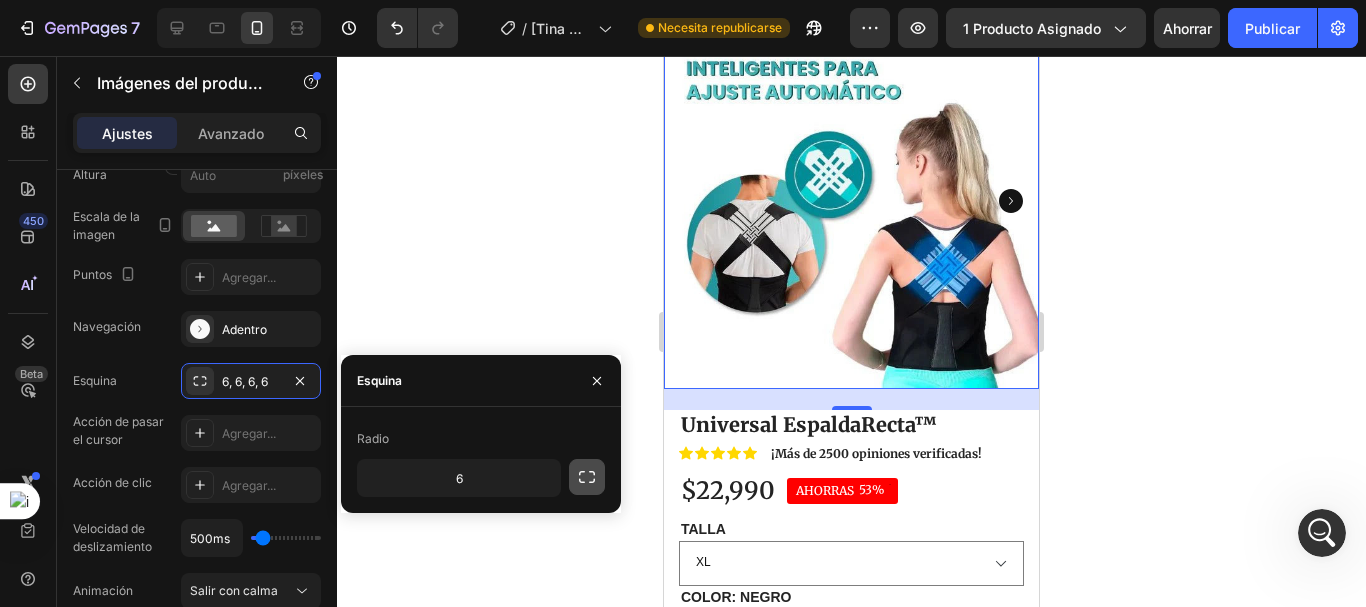 click 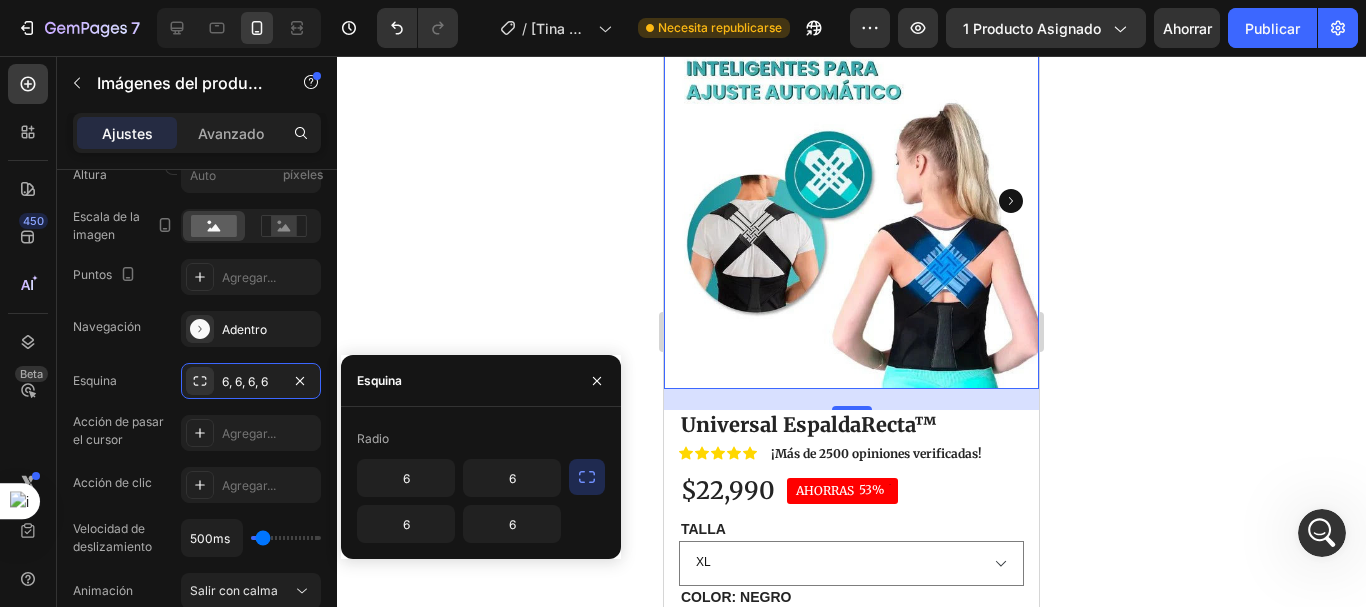 click 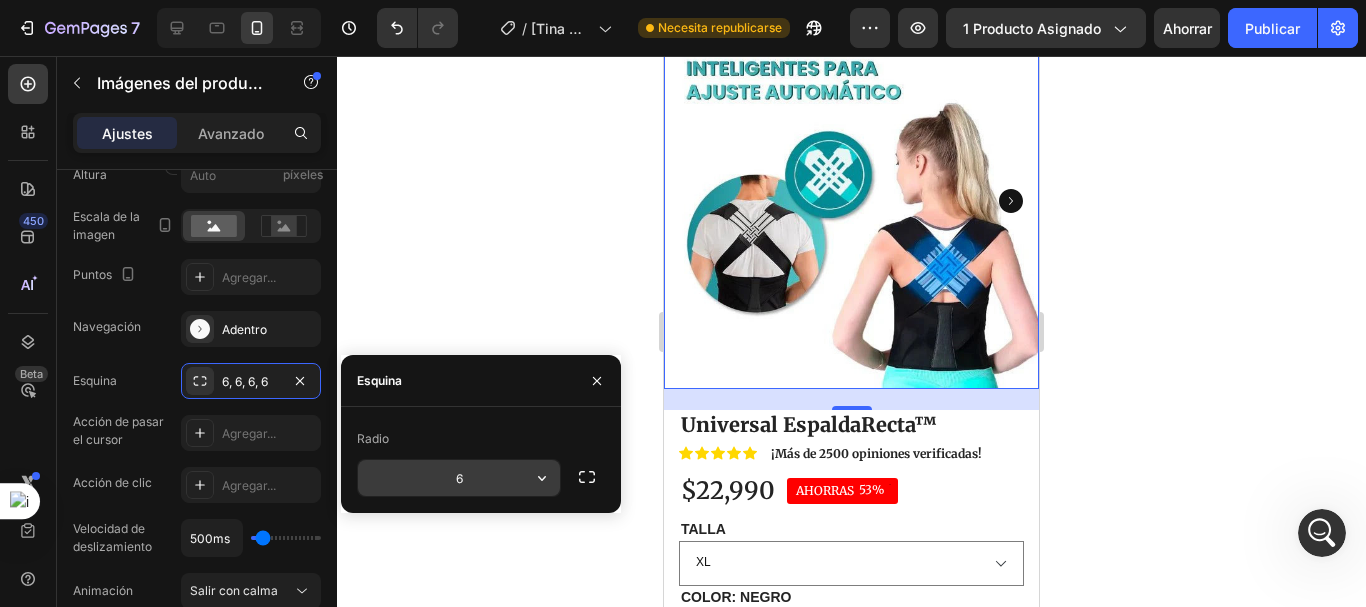 click on "6" at bounding box center [459, 478] 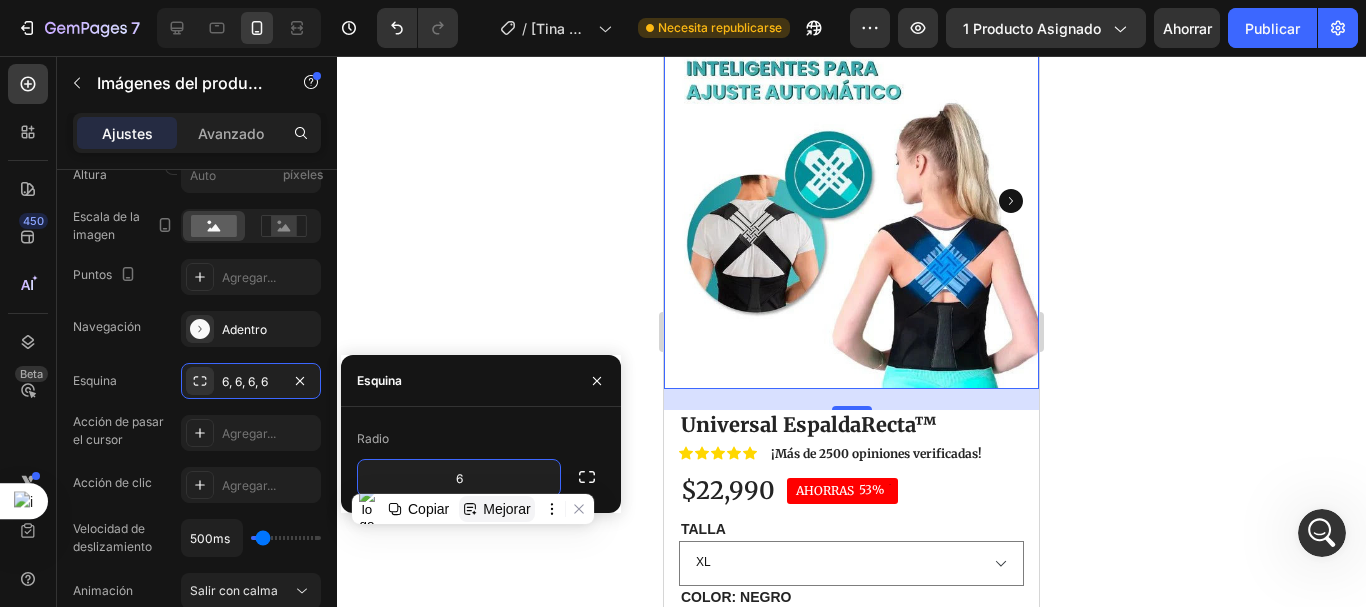 type on "60" 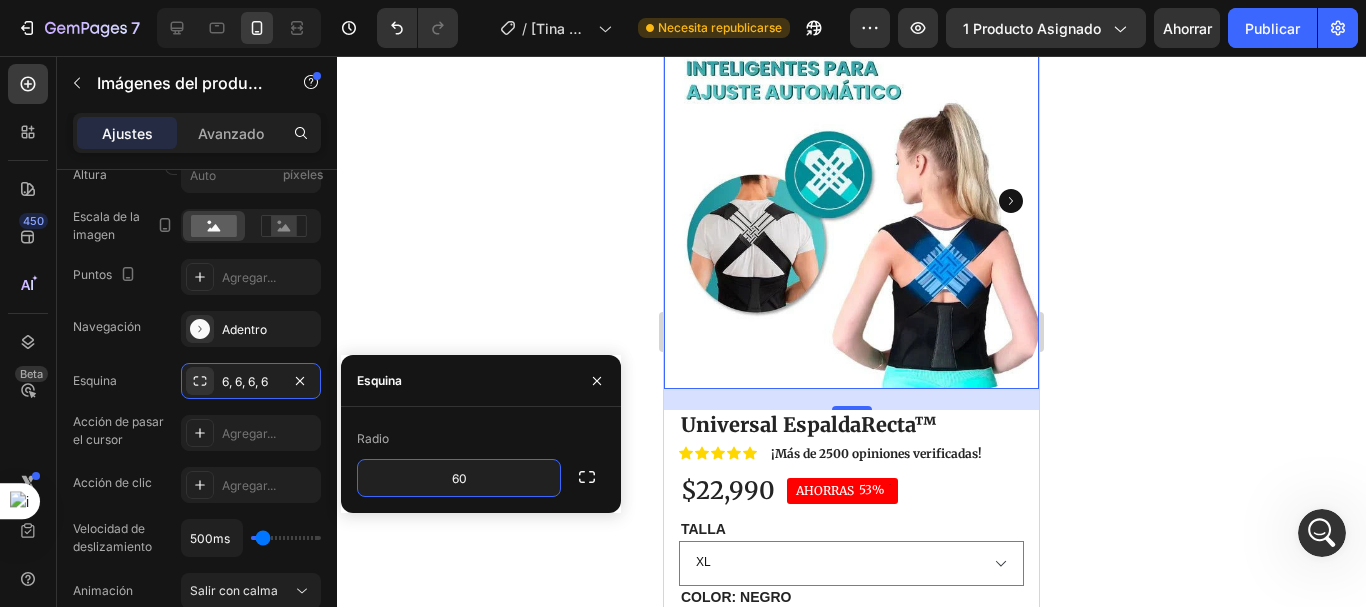 click 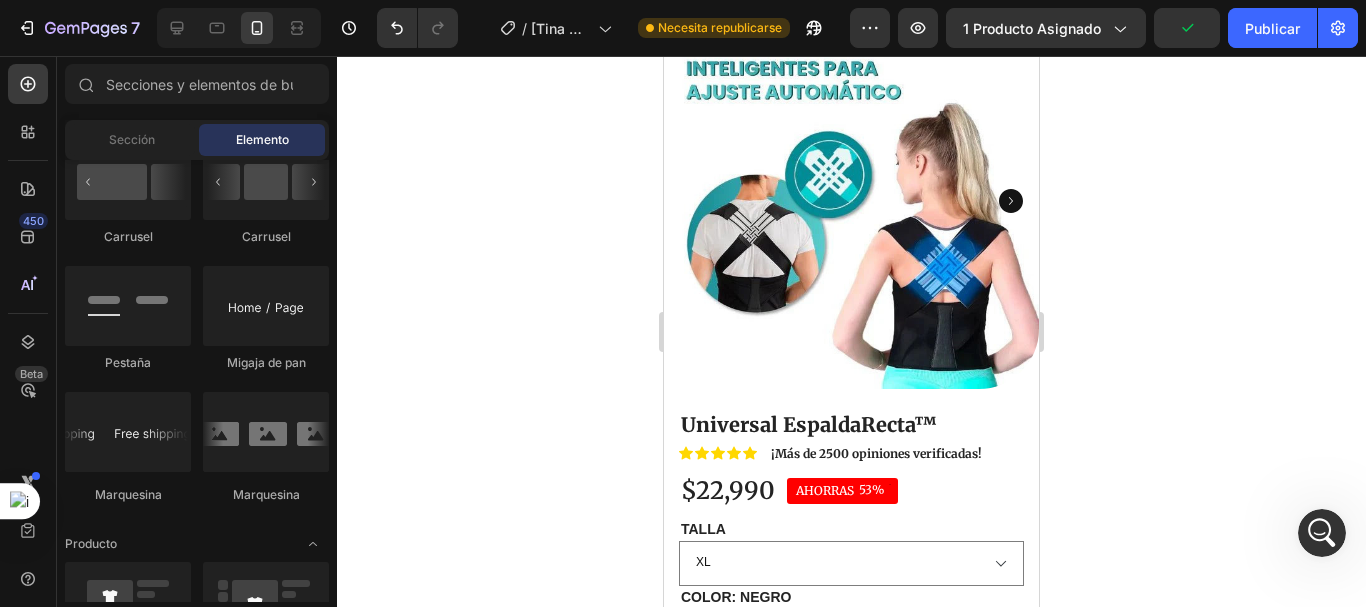 scroll, scrollTop: 0, scrollLeft: 0, axis: both 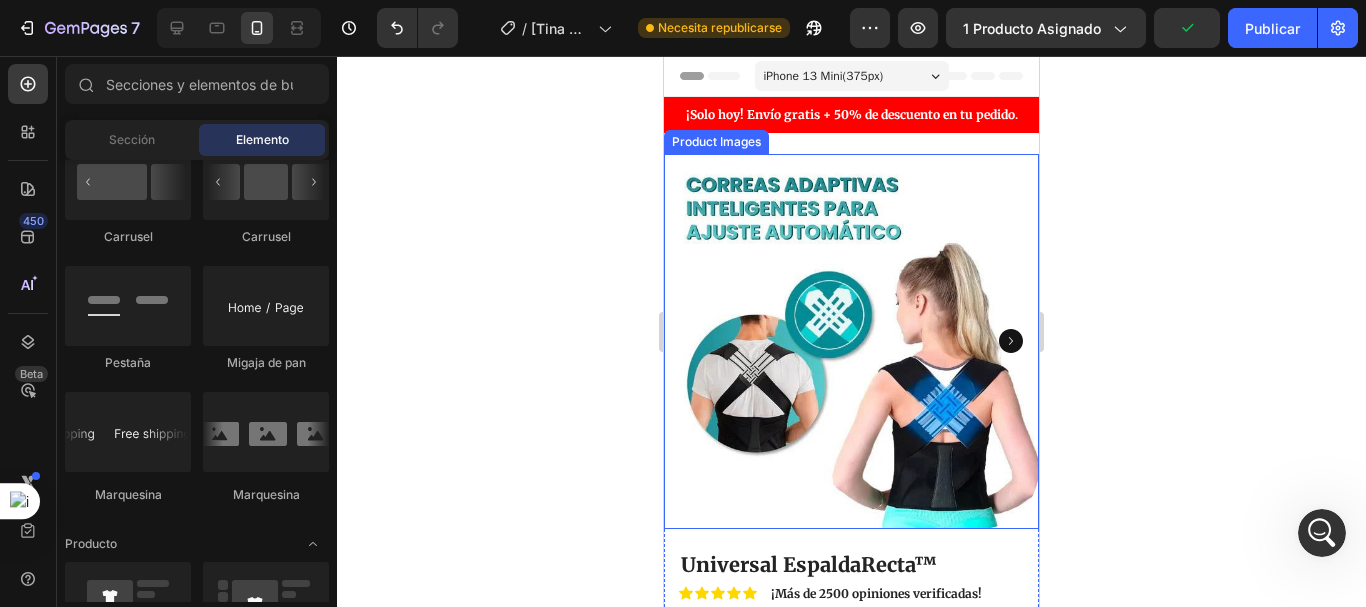 click 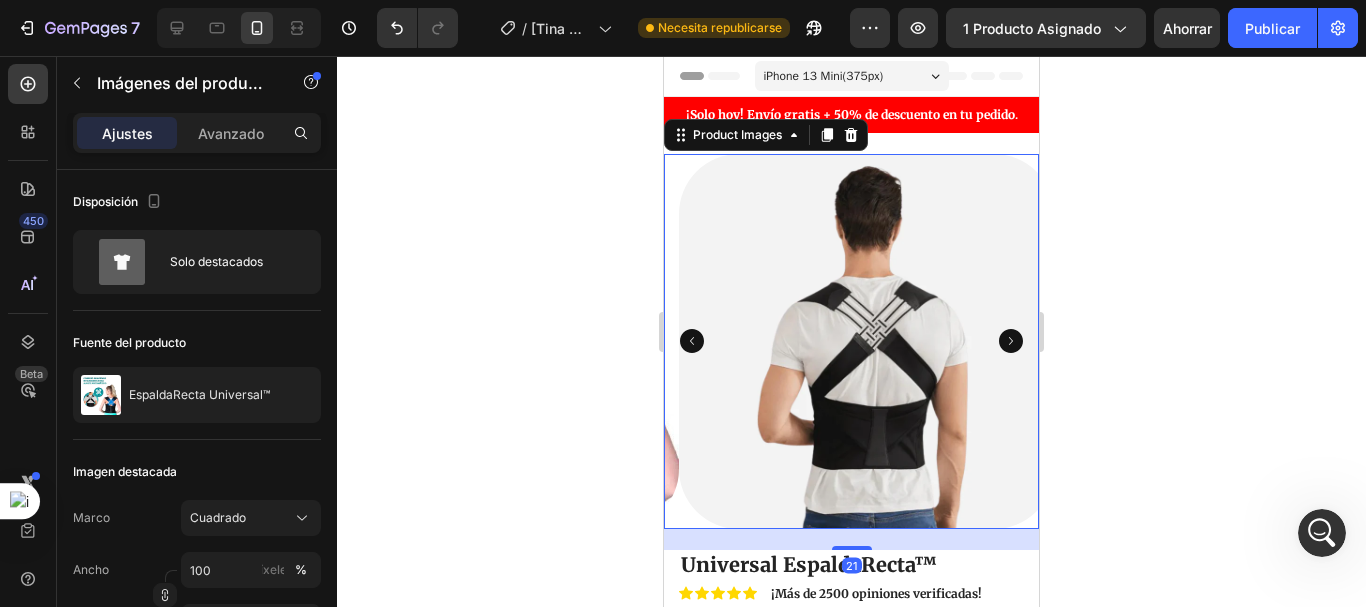click 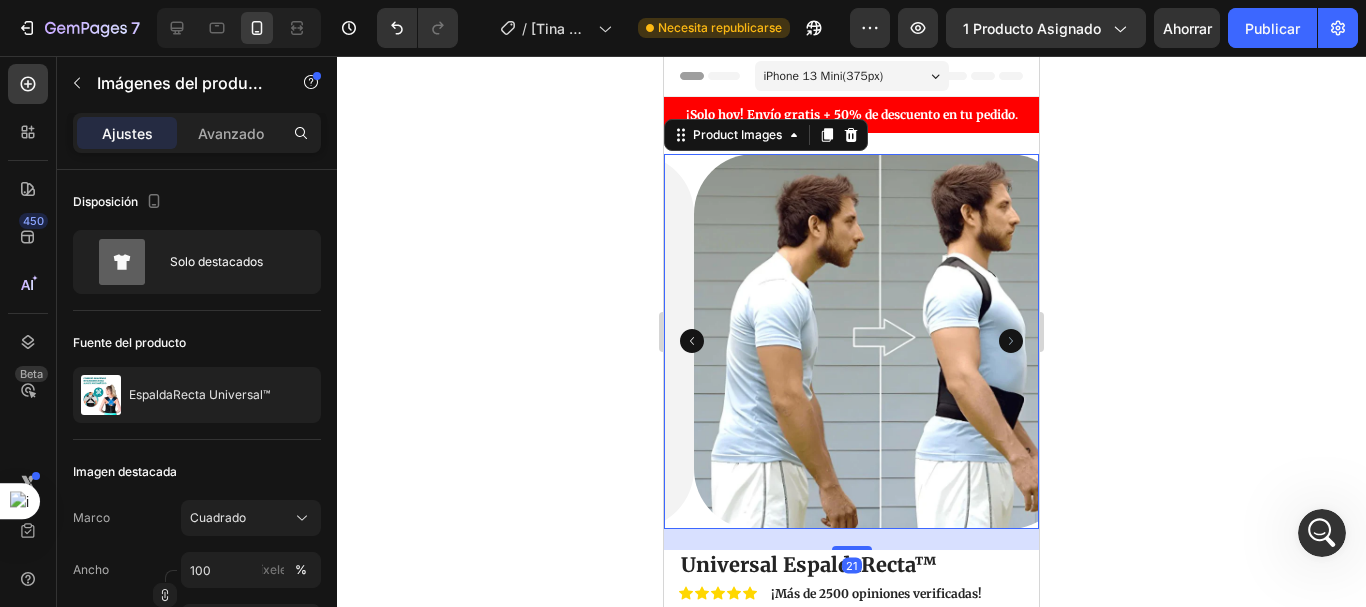 click 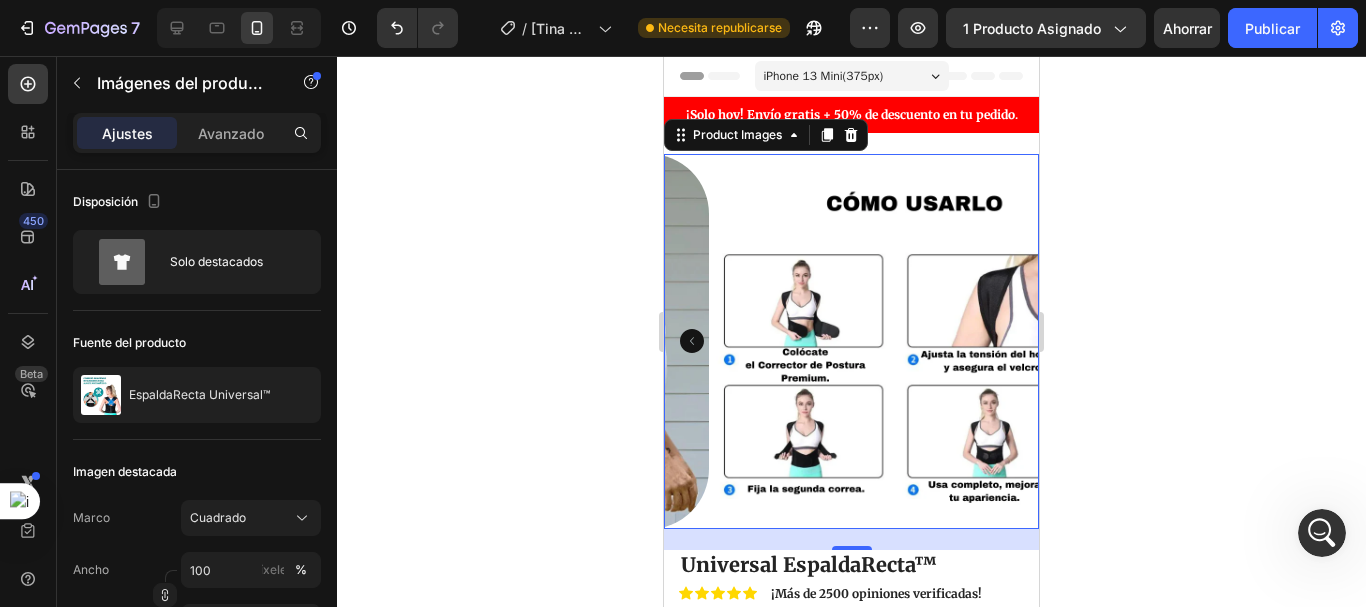 click at bounding box center (896, 341) 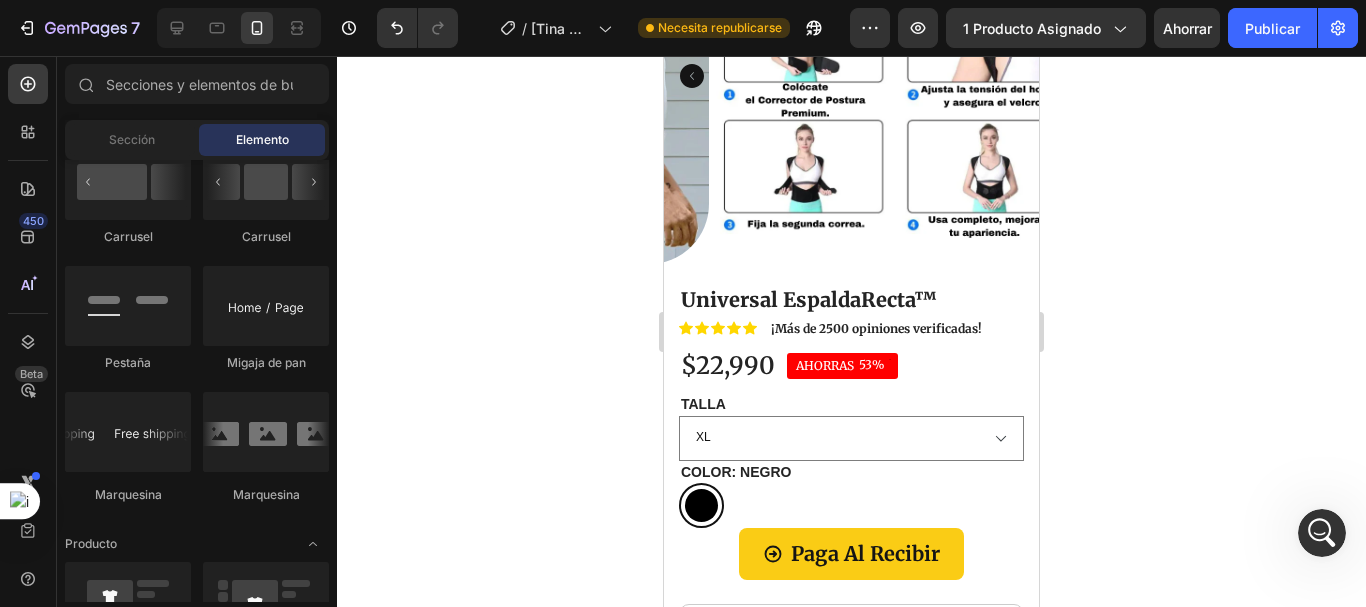 scroll, scrollTop: 391, scrollLeft: 0, axis: vertical 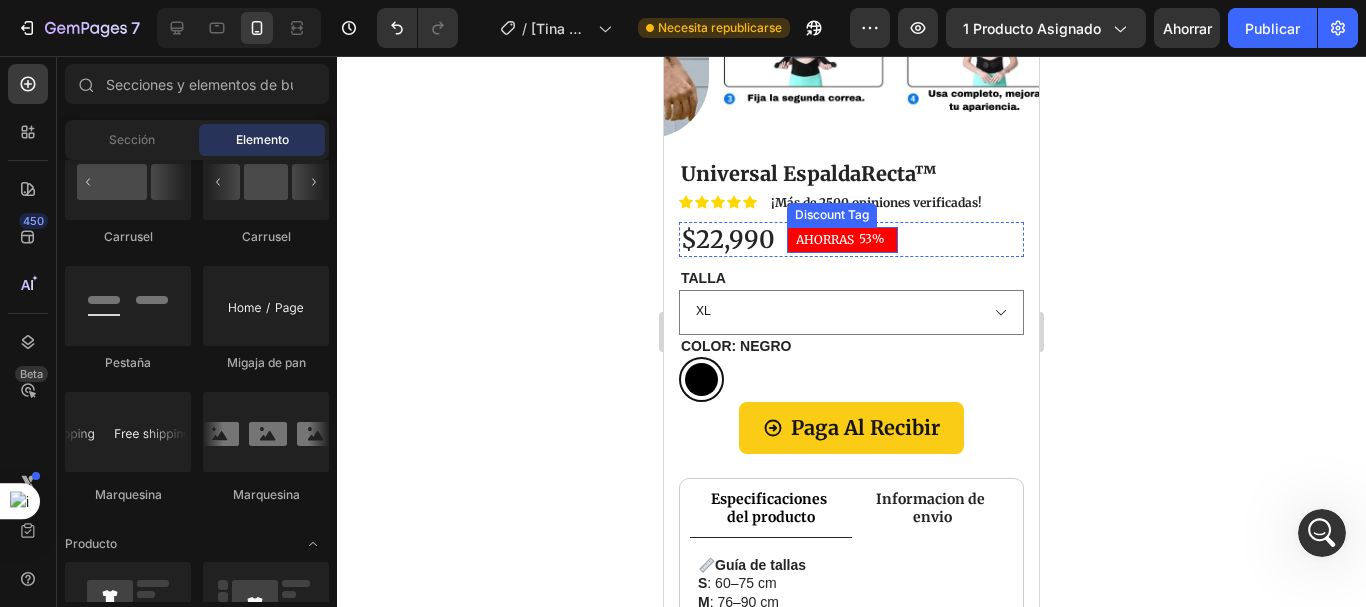 click on "53%" at bounding box center [871, 239] 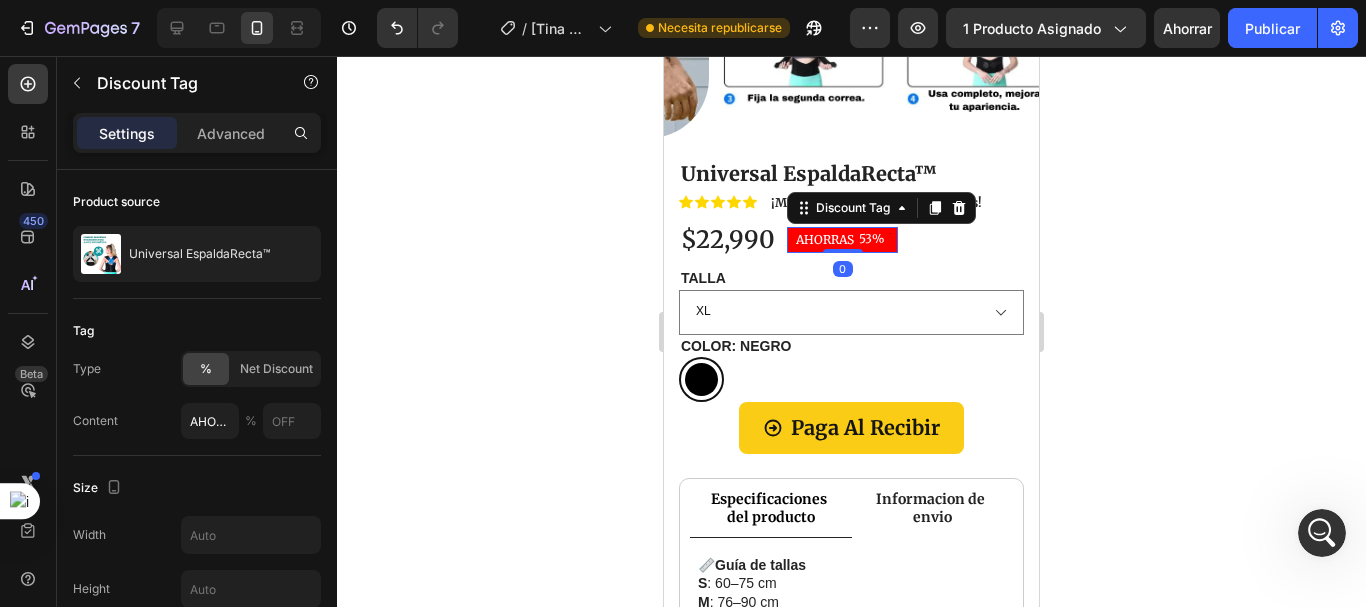 click on "53%" at bounding box center [871, 239] 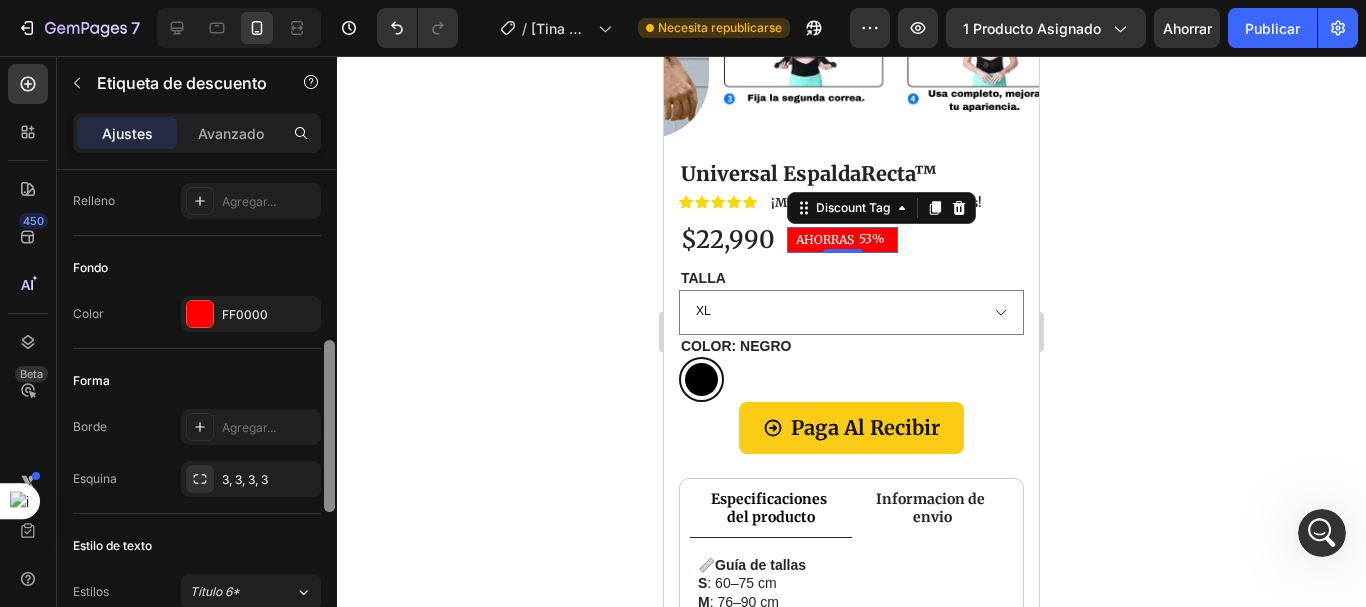 drag, startPoint x: 326, startPoint y: 222, endPoint x: 329, endPoint y: 380, distance: 158.02847 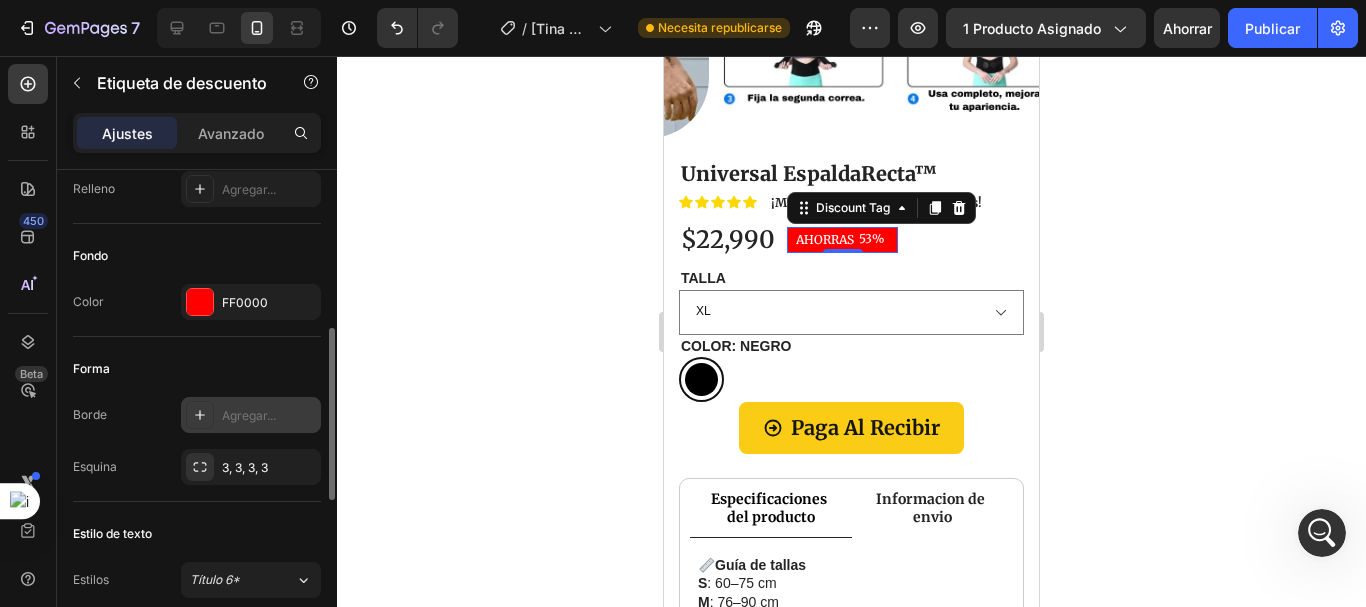 click on "Agregar..." at bounding box center [249, 415] 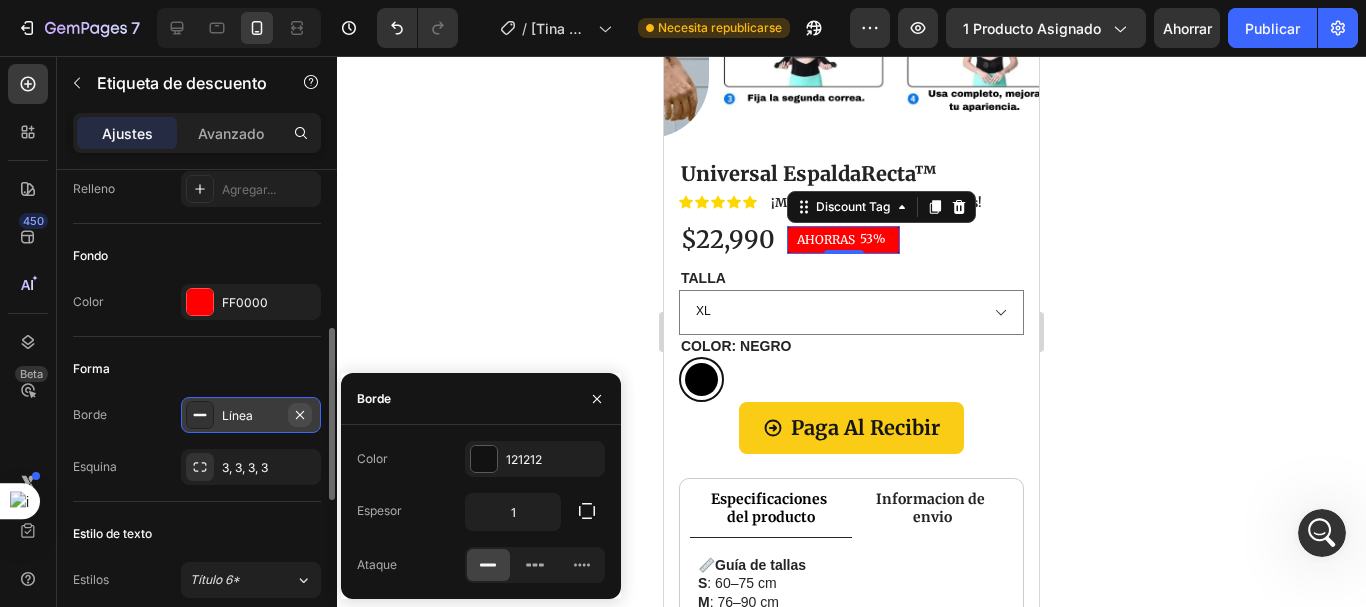 click 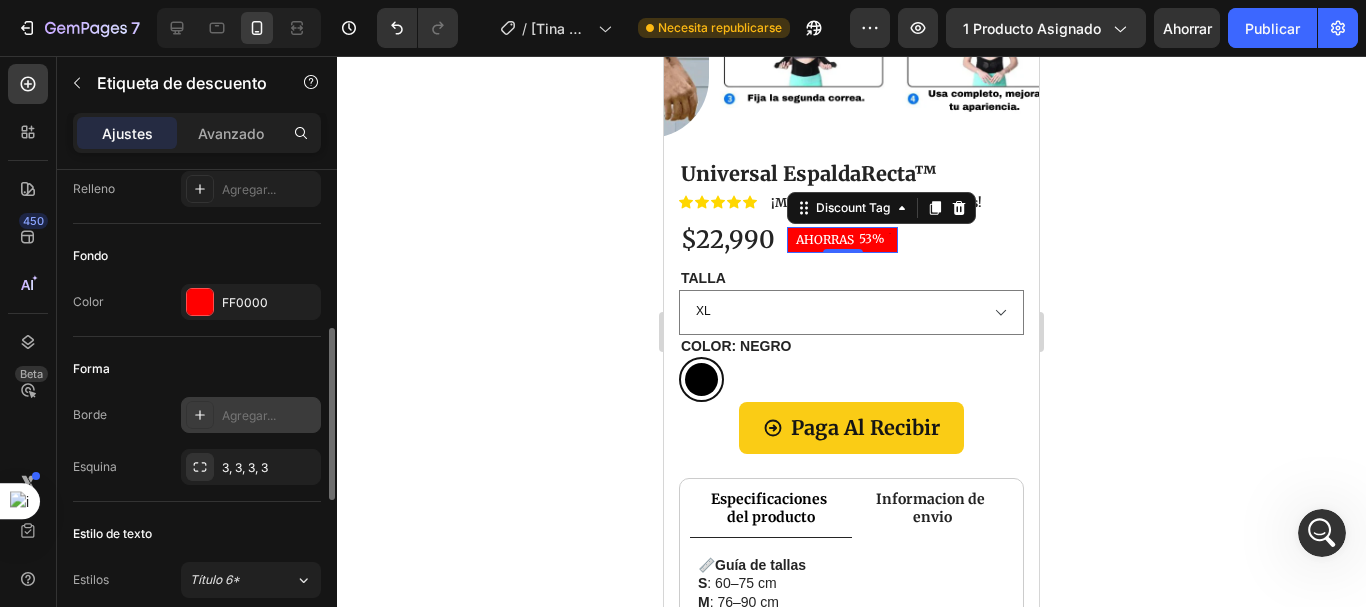 click on "Agregar..." at bounding box center (249, 415) 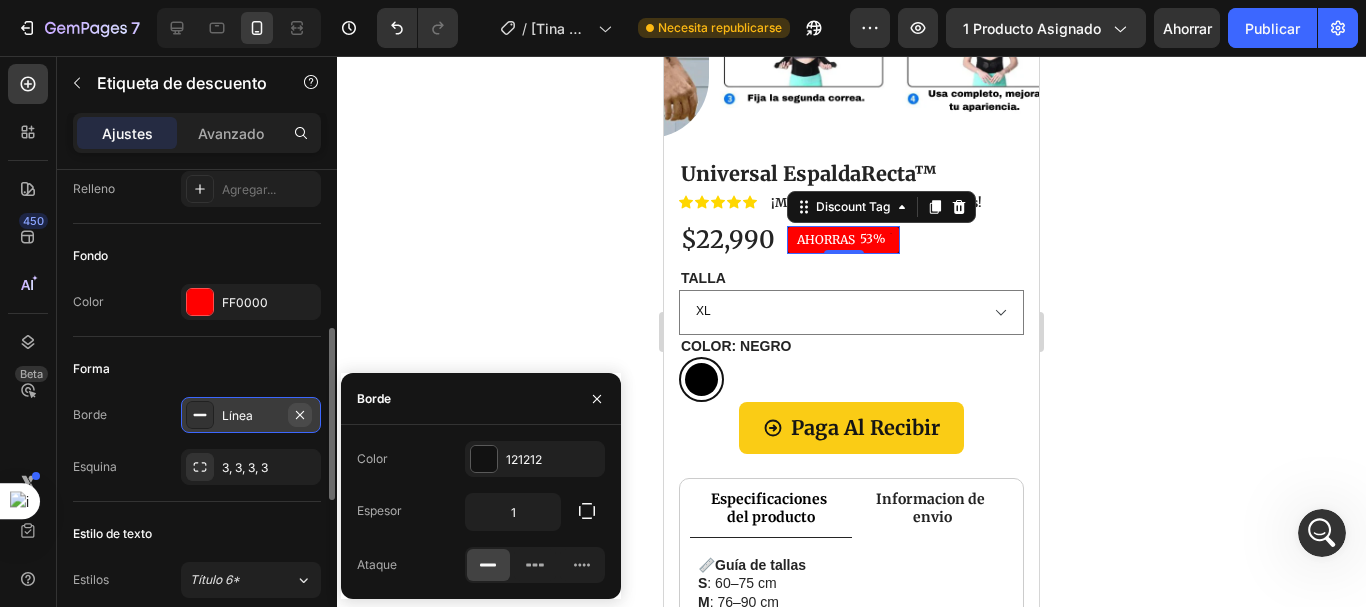 click 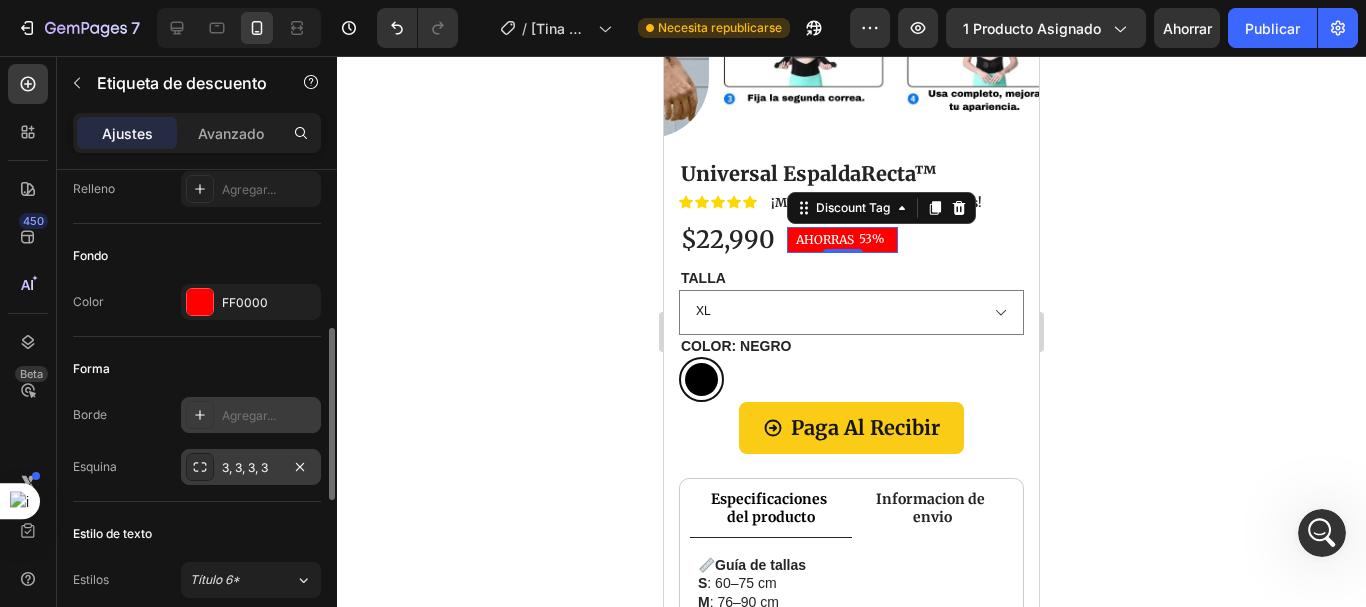 click on "3, 3, 3, 3" at bounding box center (245, 467) 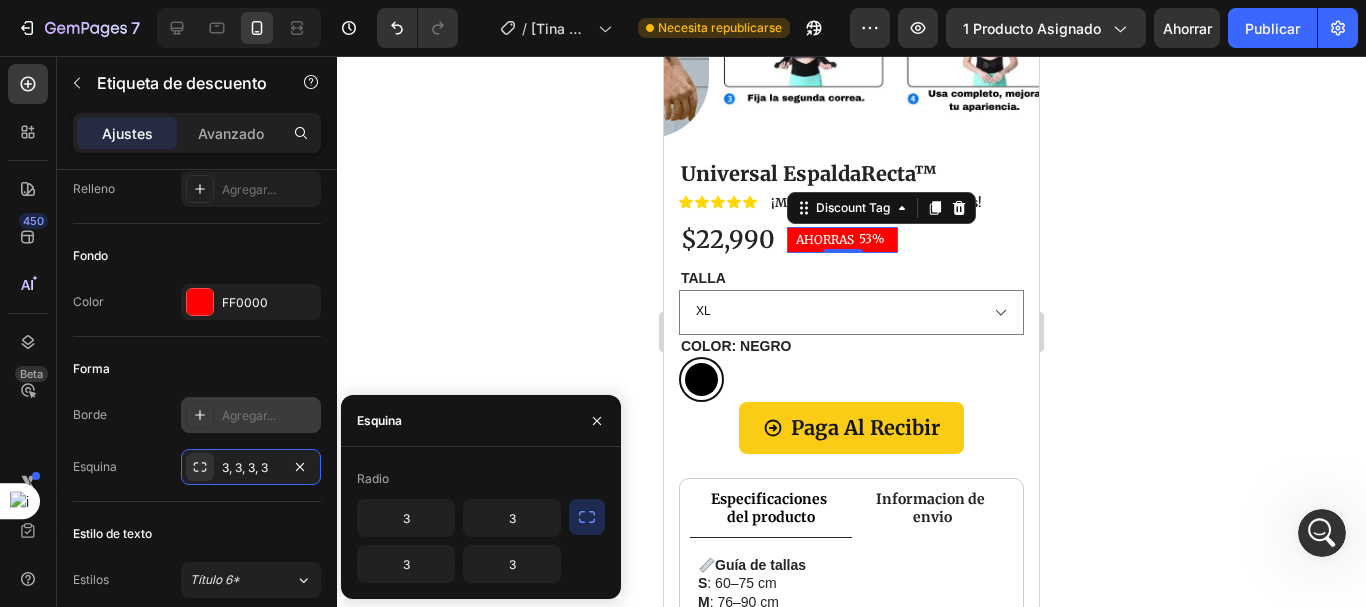 click 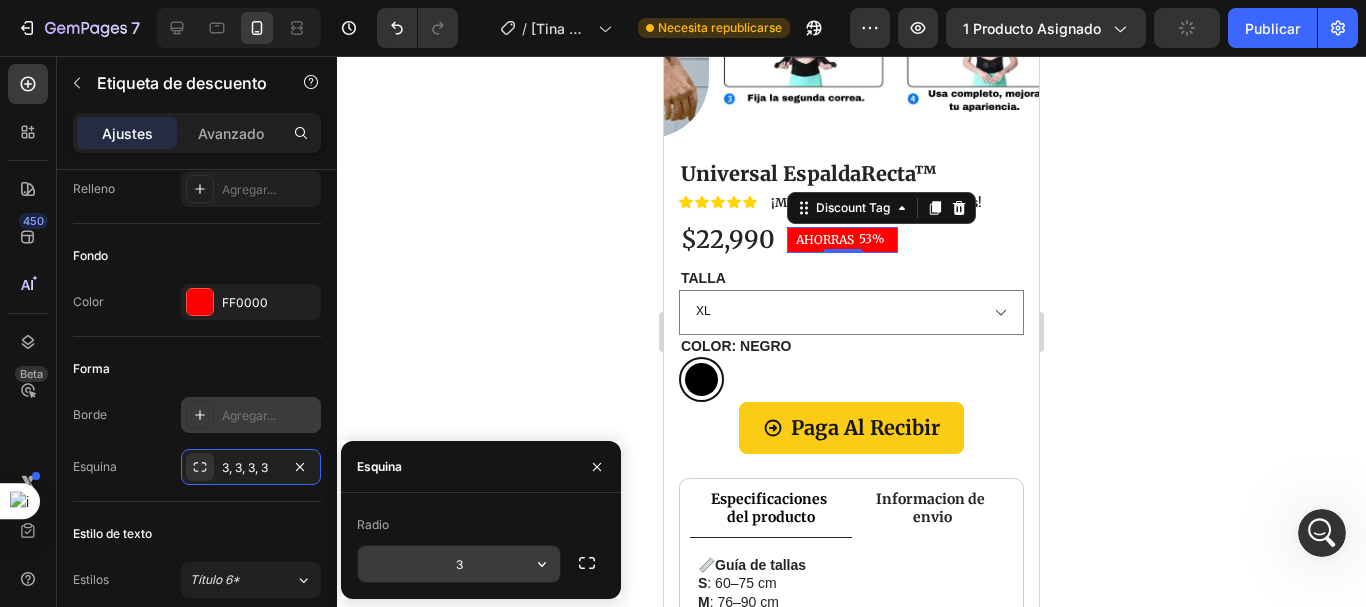 click on "3" at bounding box center [459, 564] 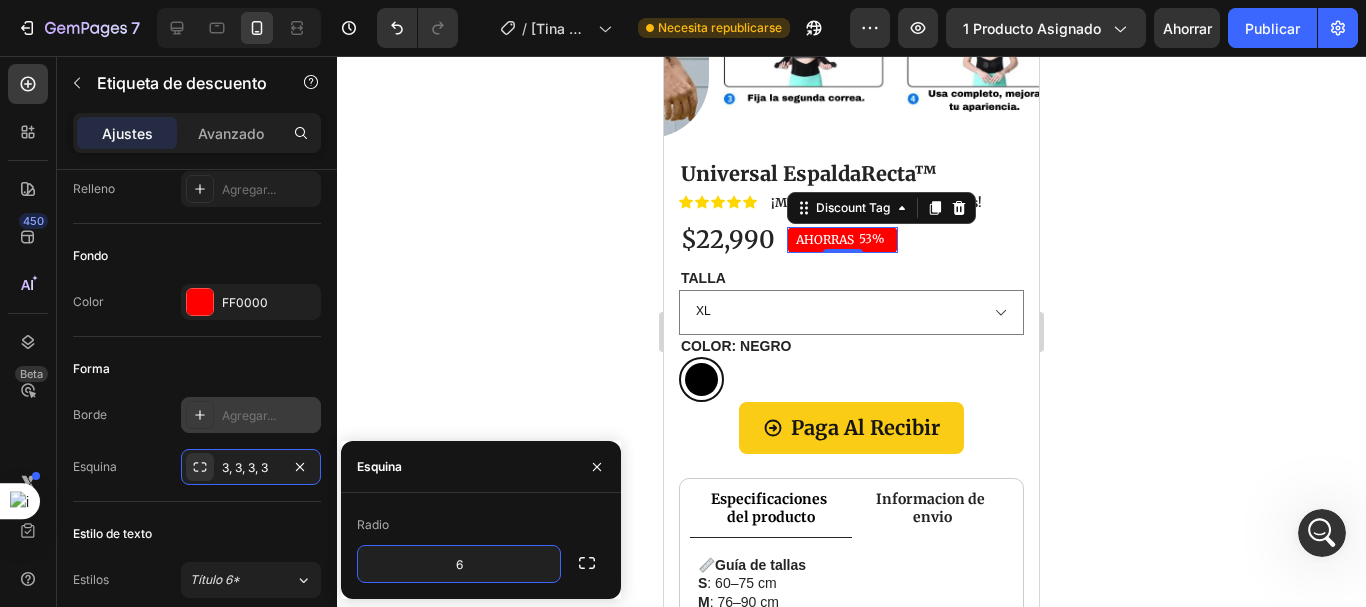 type on "60" 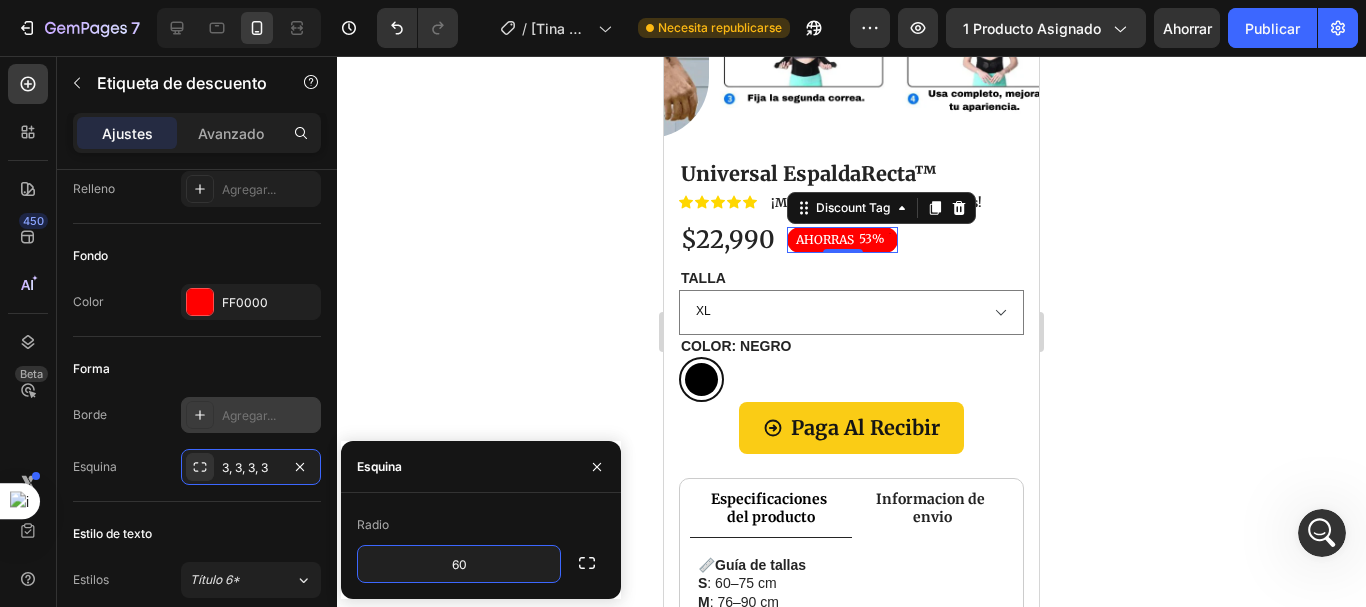 click 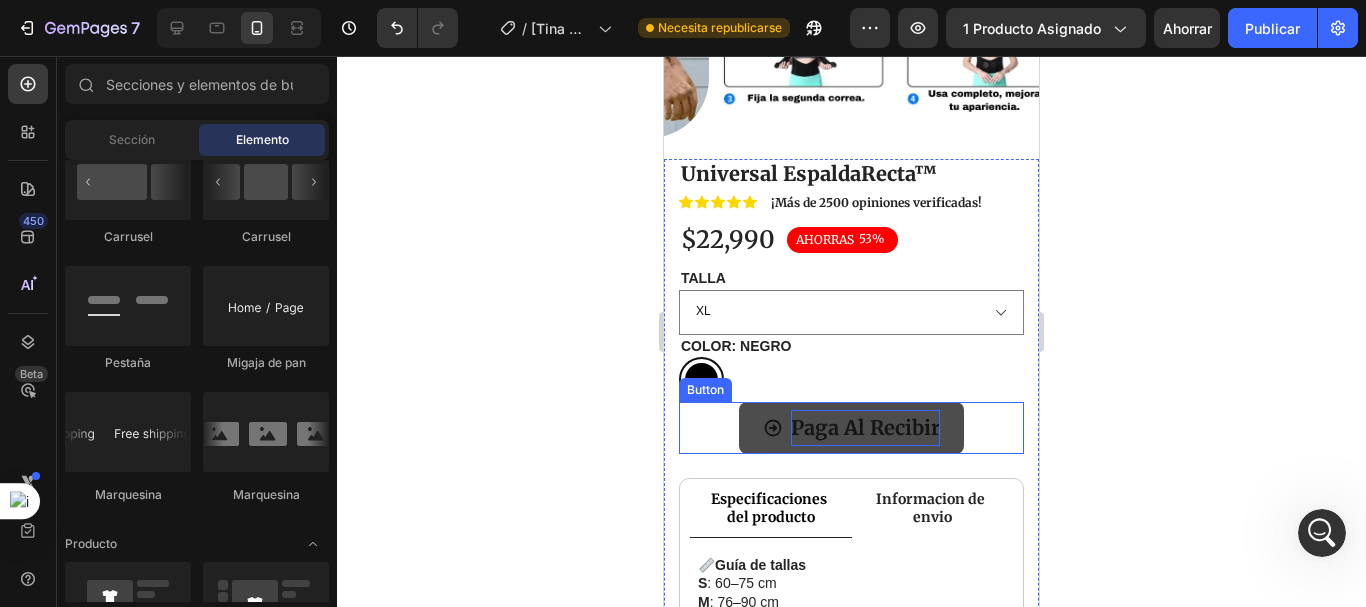 drag, startPoint x: 1261, startPoint y: 494, endPoint x: 853, endPoint y: 416, distance: 415.38898 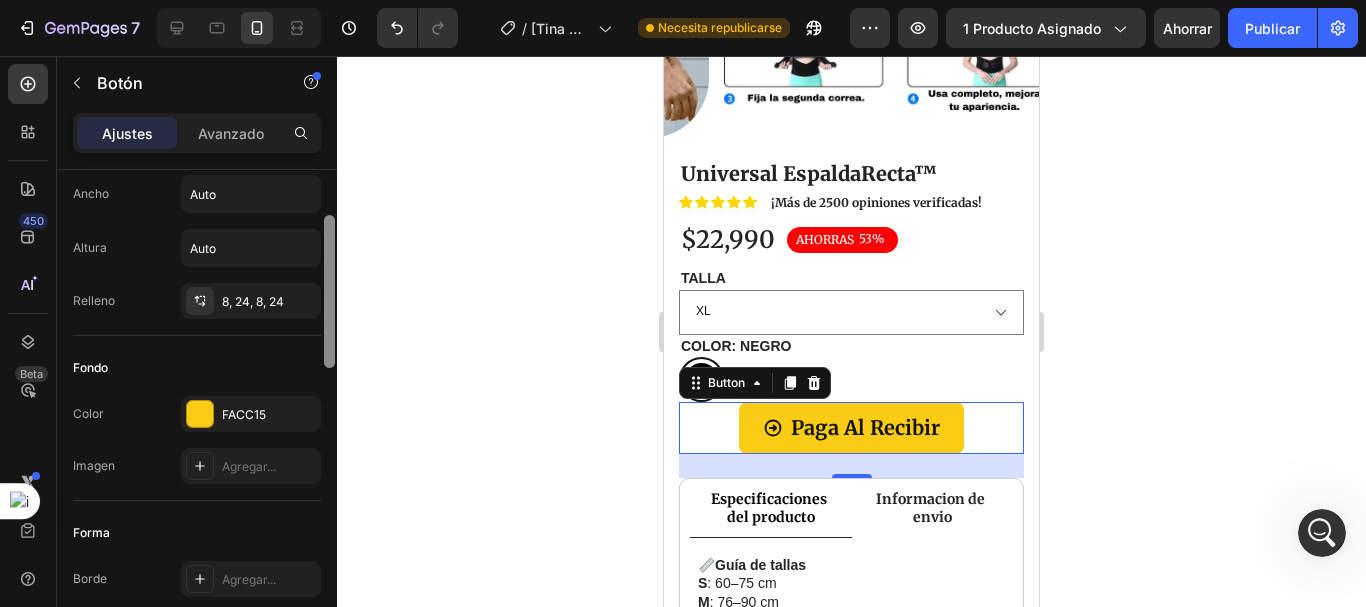 scroll, scrollTop: 77, scrollLeft: 0, axis: vertical 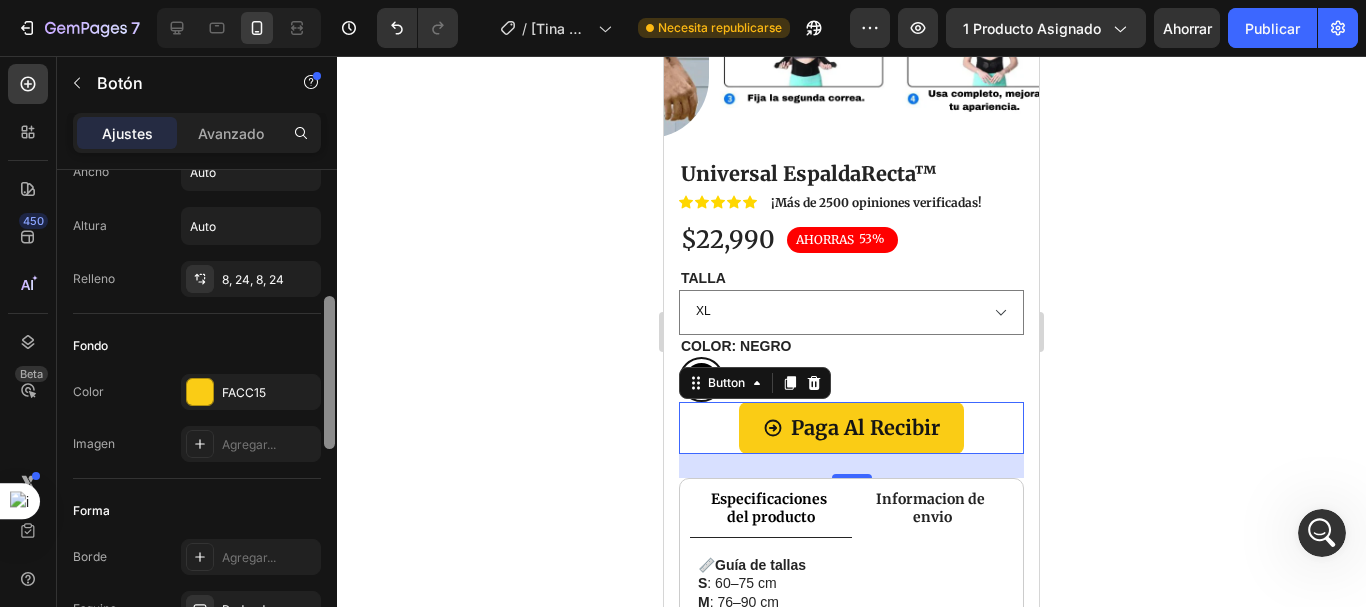 drag, startPoint x: 326, startPoint y: 277, endPoint x: 324, endPoint y: 330, distance: 53.037724 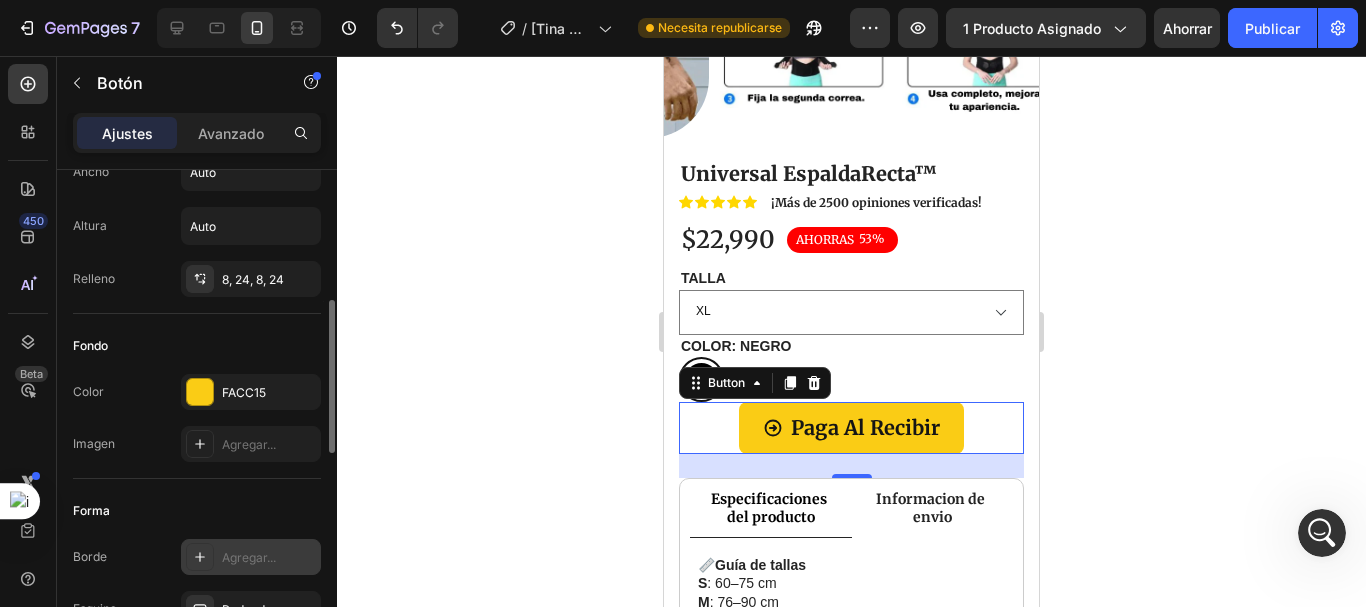 scroll, scrollTop: 158, scrollLeft: 0, axis: vertical 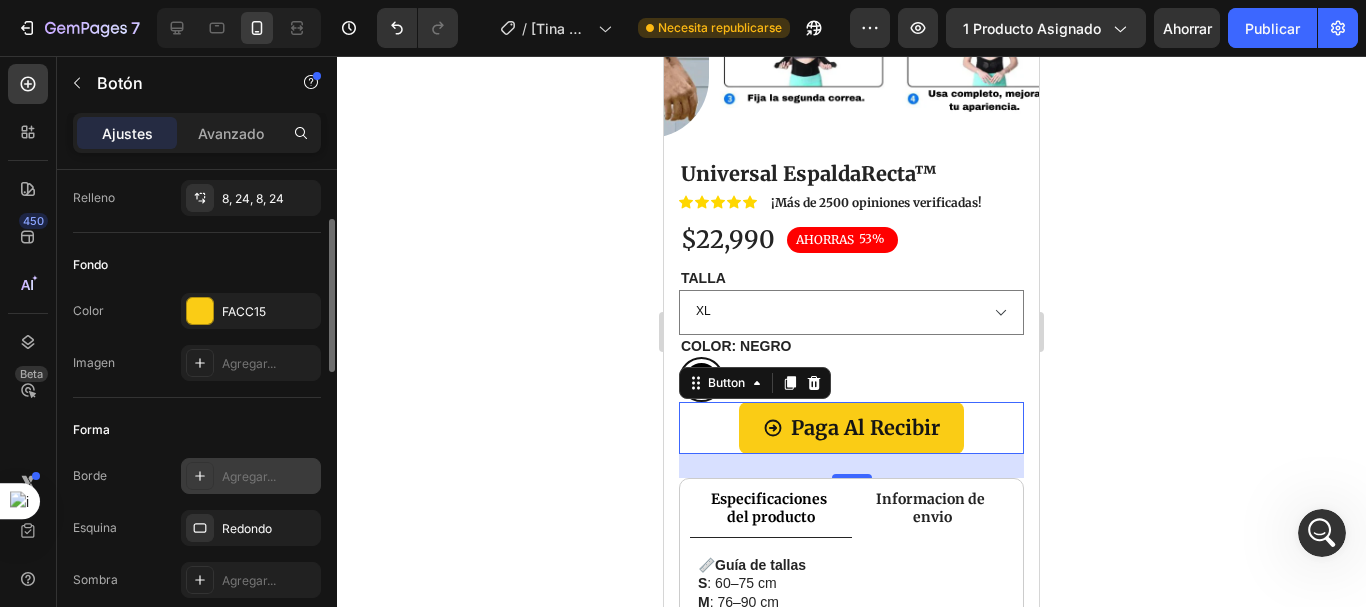 click on "Agregar..." at bounding box center (249, 476) 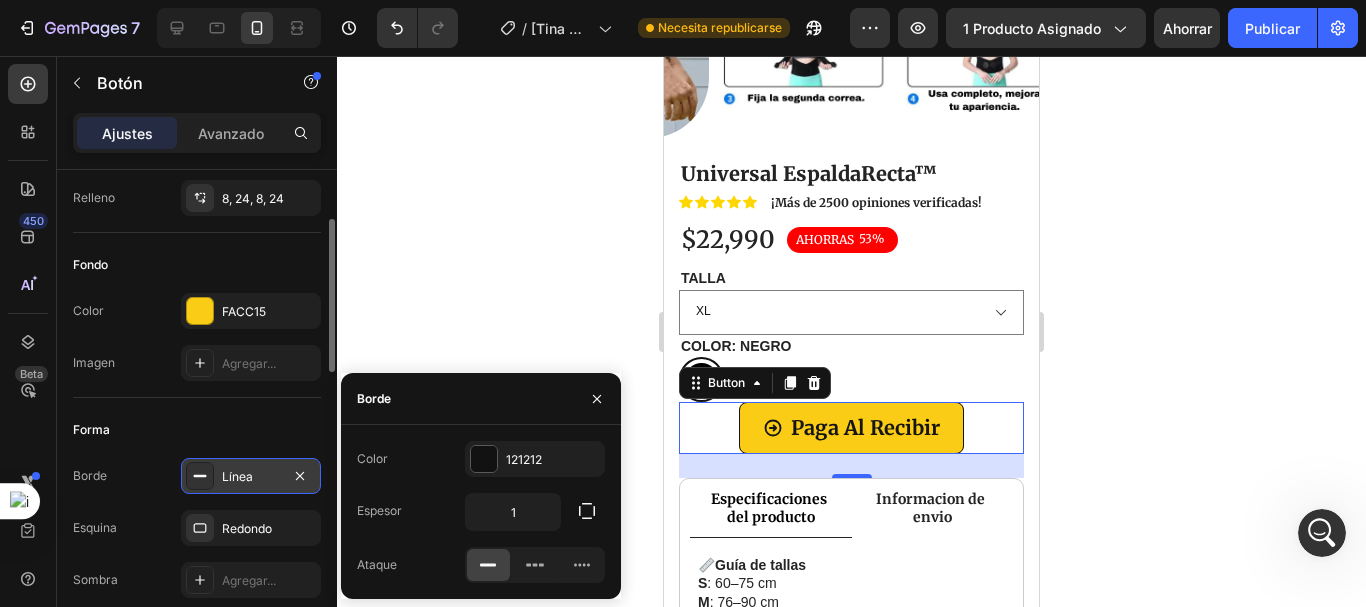 click 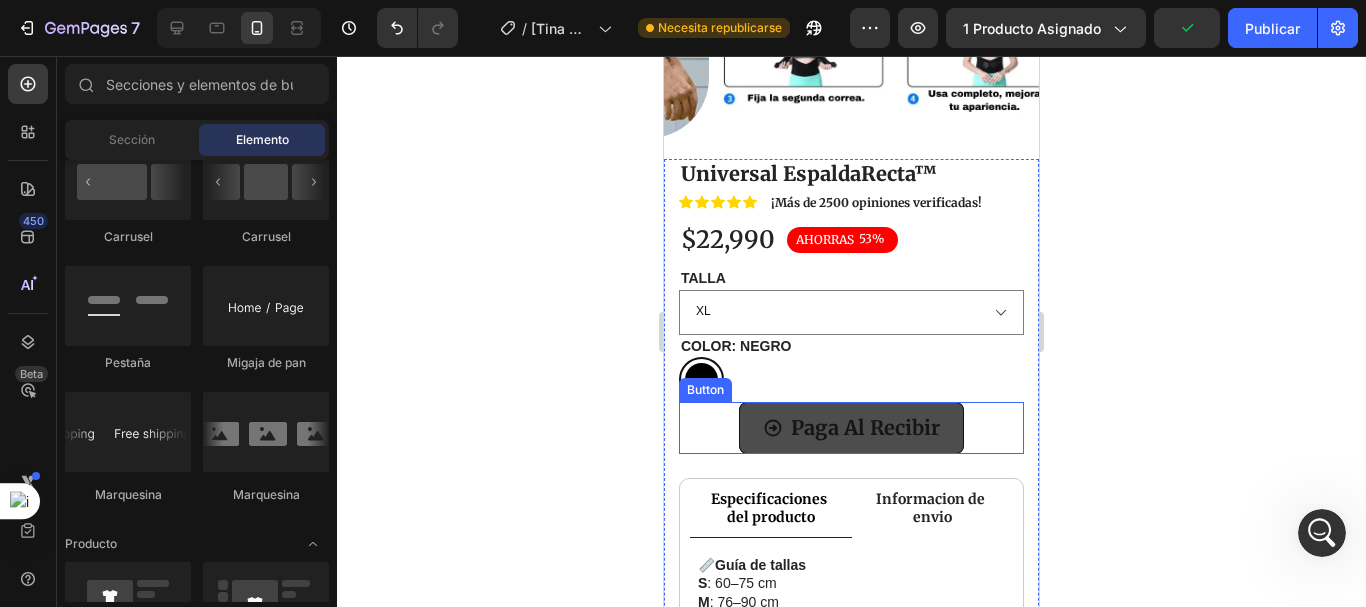 click 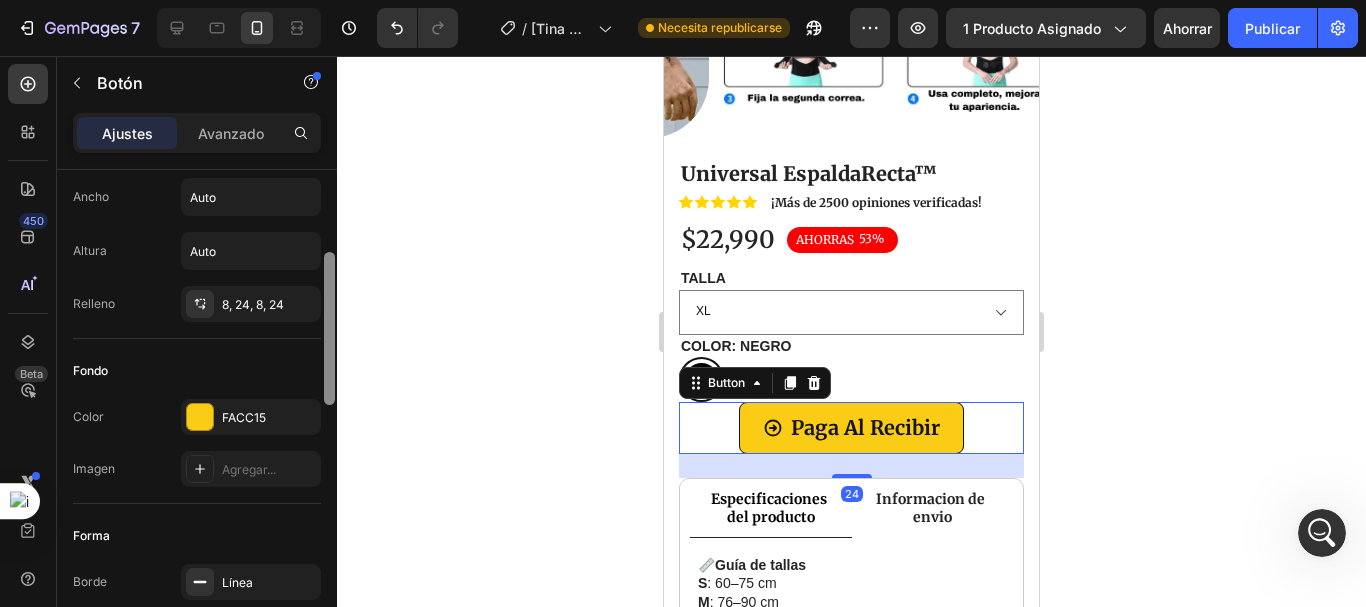 scroll, scrollTop: 225, scrollLeft: 0, axis: vertical 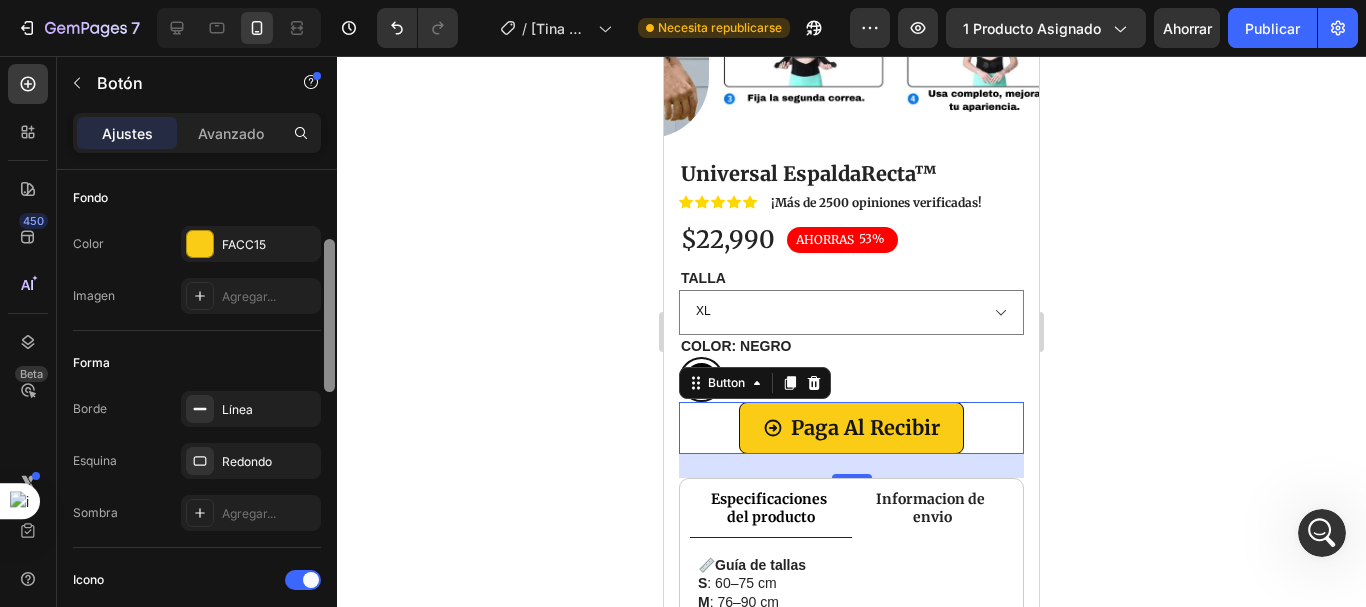 drag, startPoint x: 334, startPoint y: 256, endPoint x: 333, endPoint y: 326, distance: 70.00714 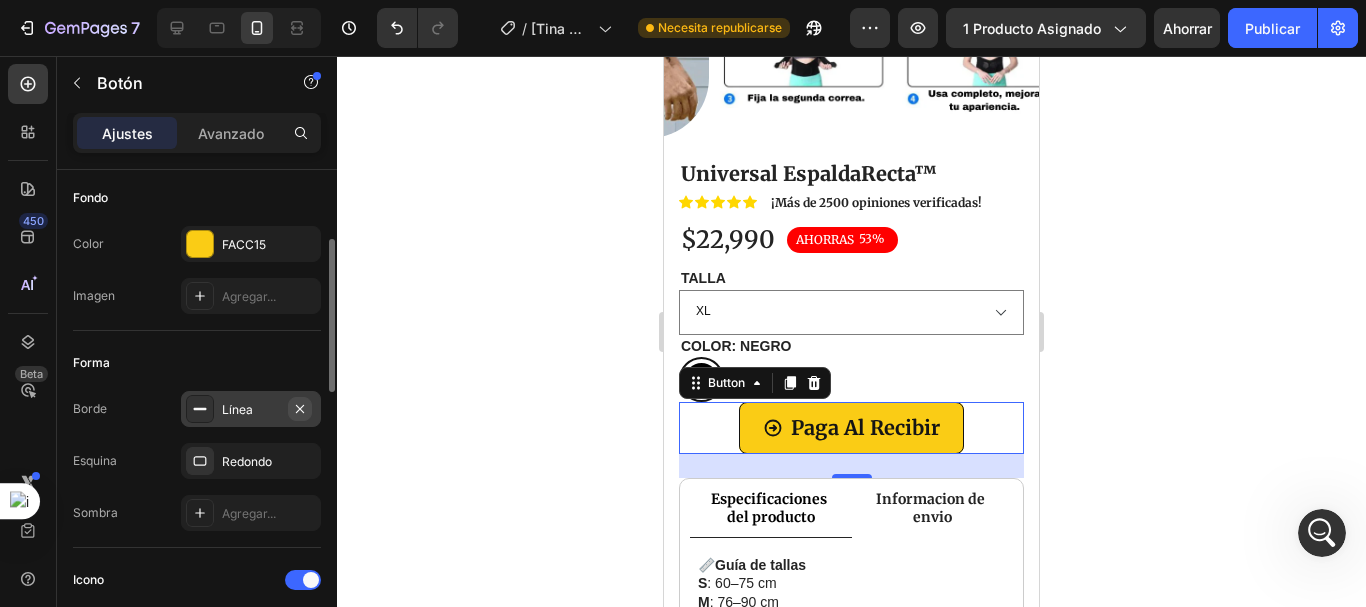 click 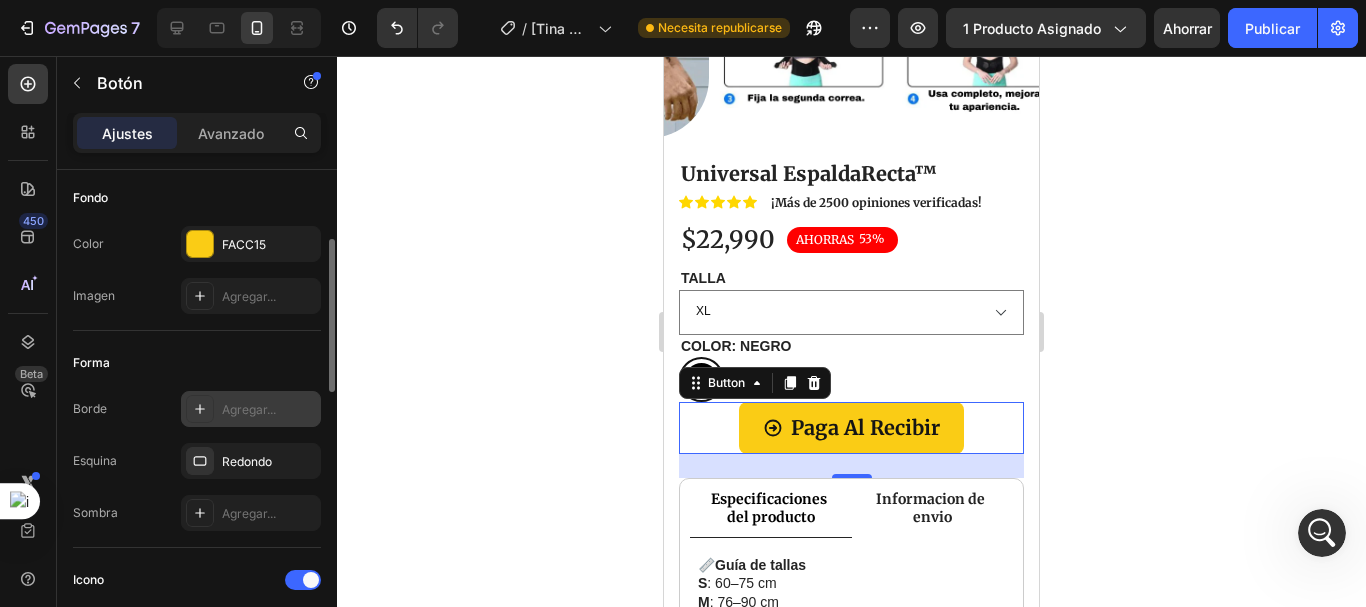 click on "Agregar..." at bounding box center (249, 409) 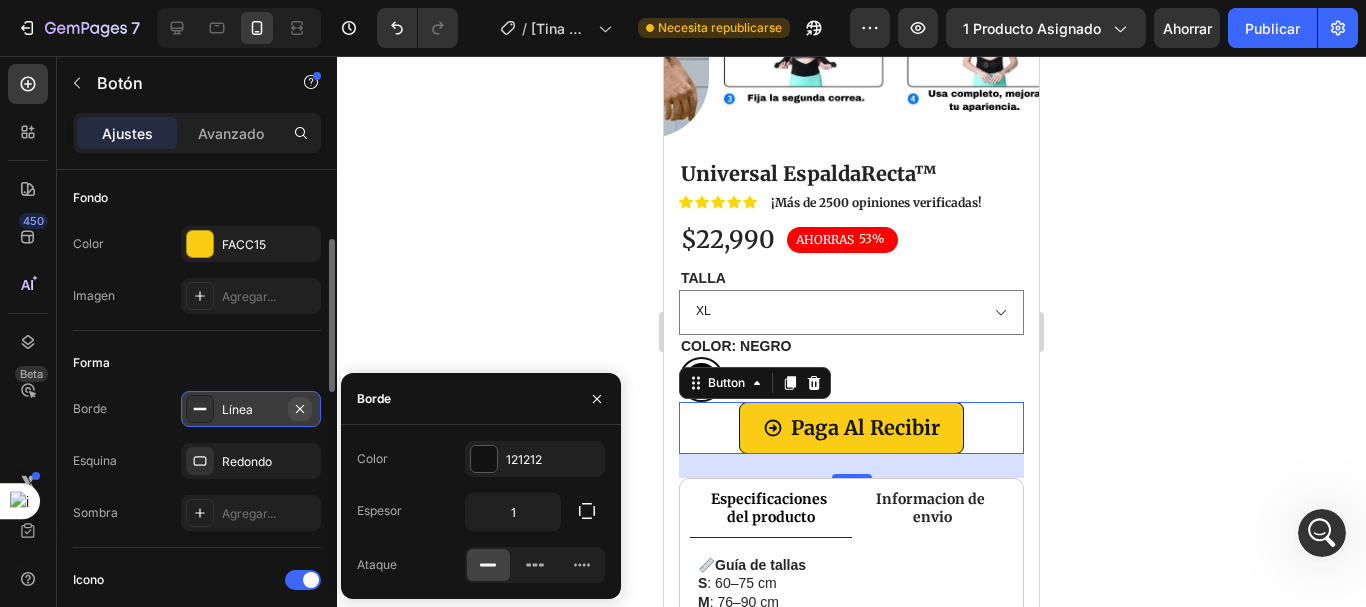 click 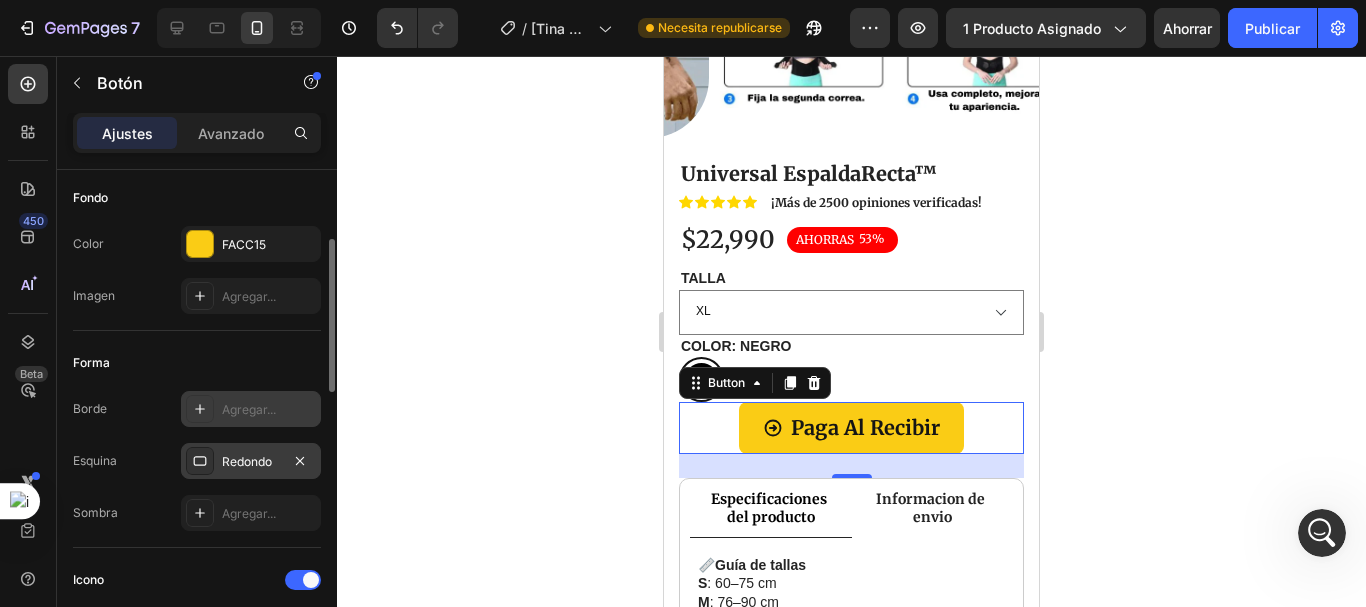 click on "Redondo" at bounding box center [251, 461] 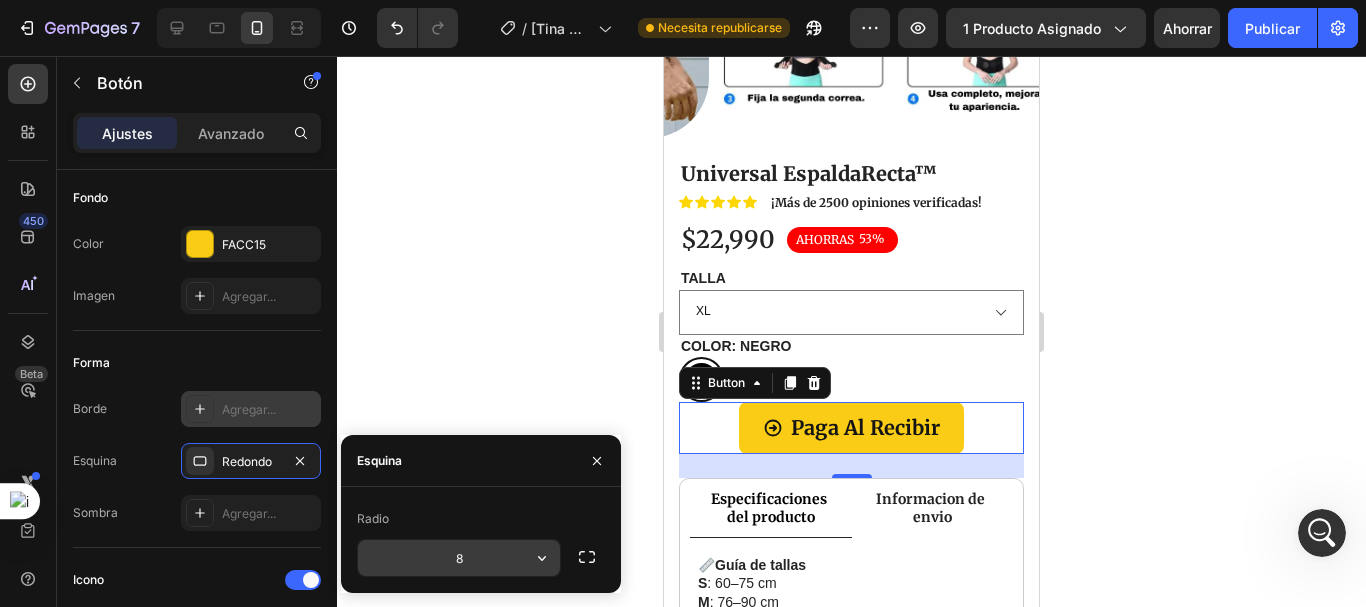 click on "8" at bounding box center (459, 558) 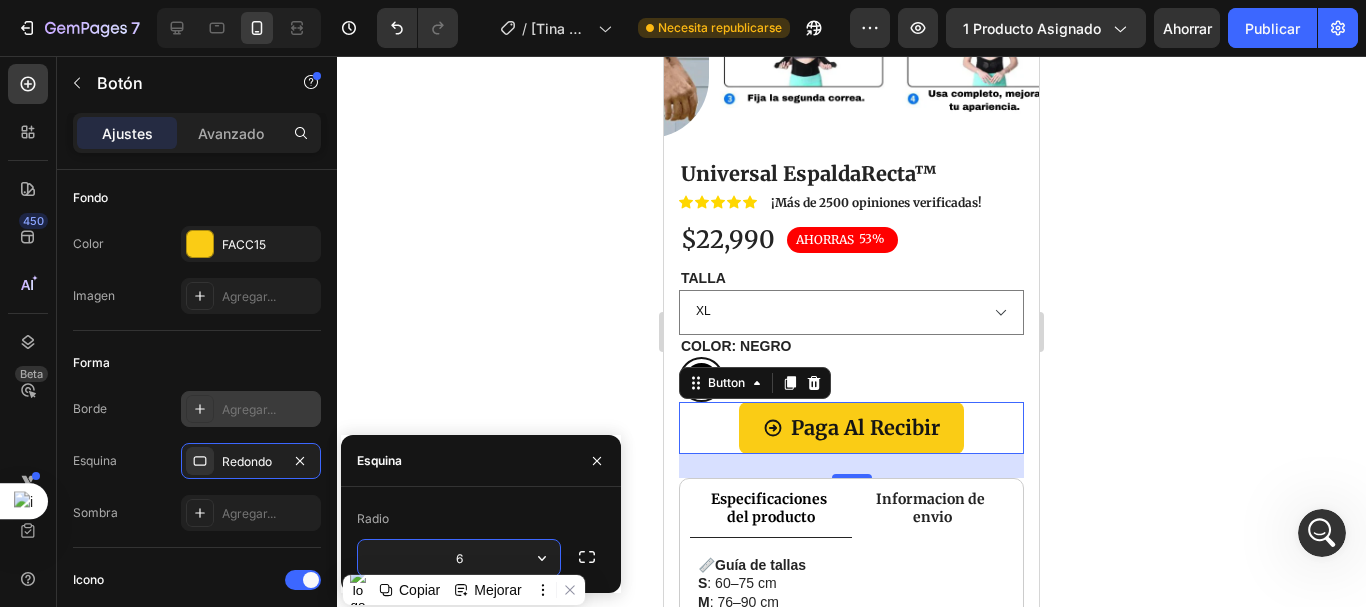 type on "60" 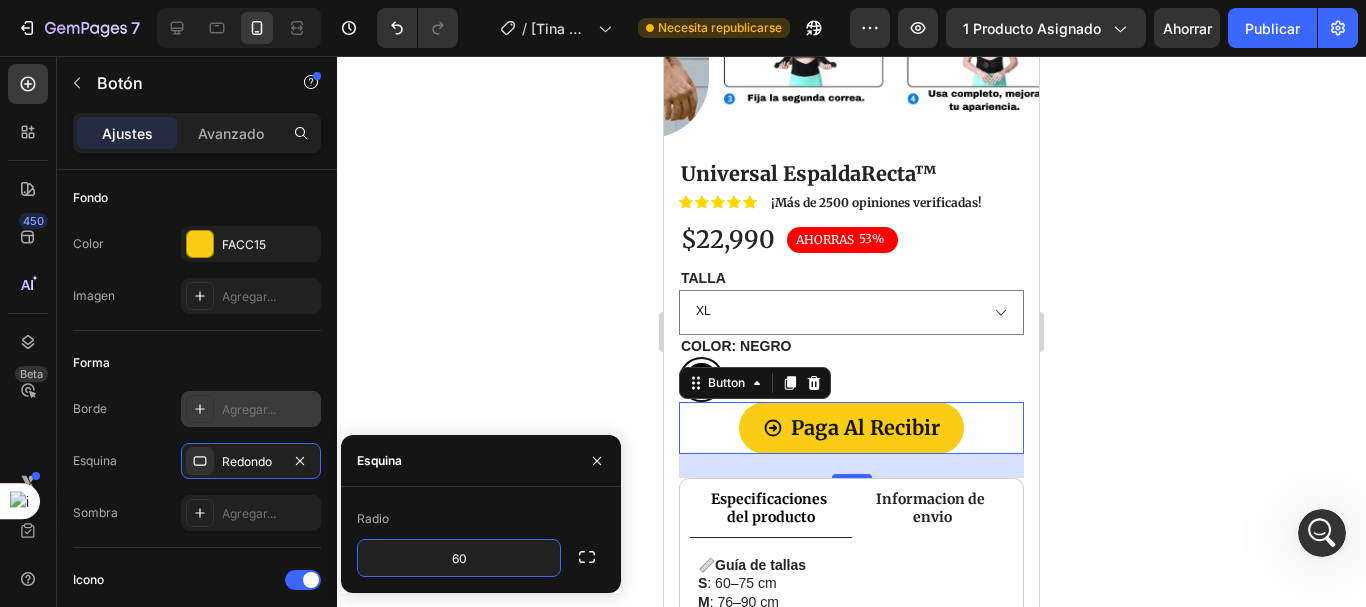 drag, startPoint x: 483, startPoint y: 229, endPoint x: 611, endPoint y: 397, distance: 211.20605 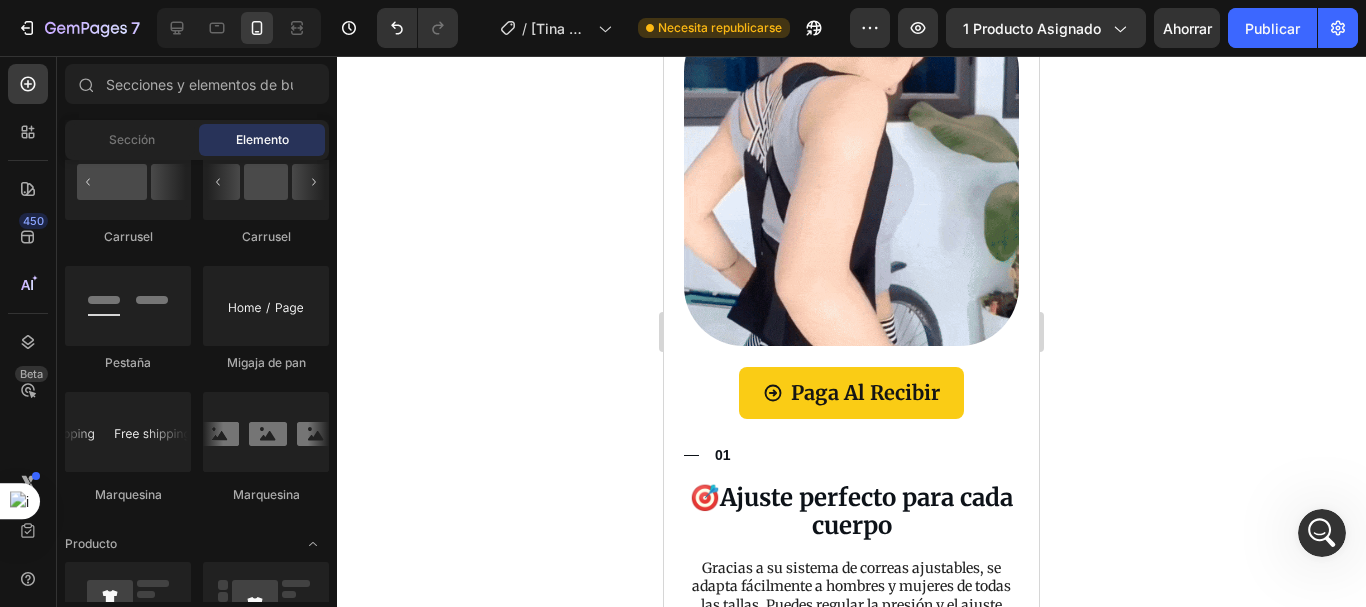scroll, scrollTop: 1591, scrollLeft: 0, axis: vertical 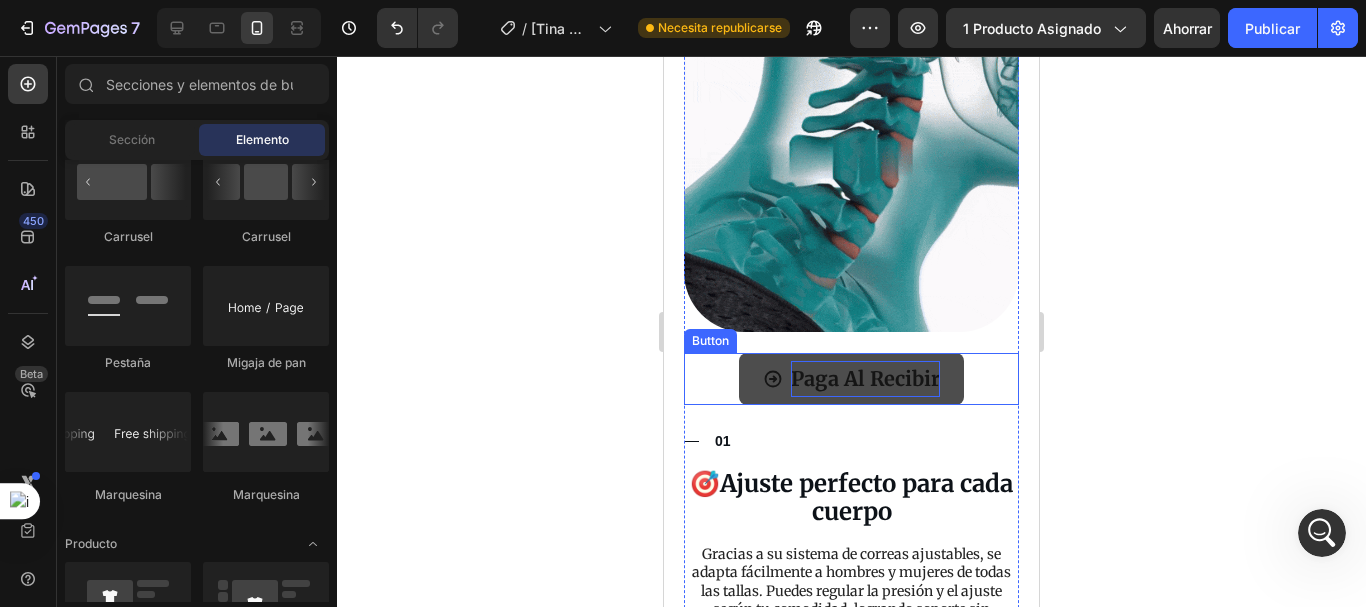 click on "Paga Al Recibir" at bounding box center [865, 379] 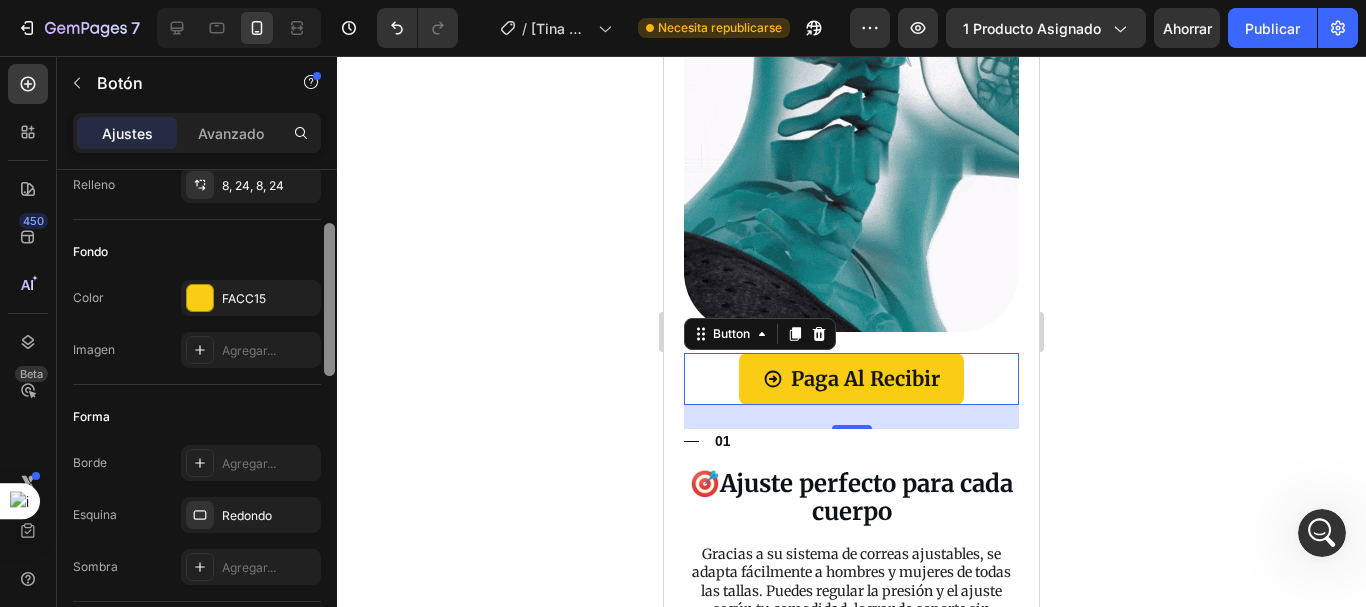 scroll, scrollTop: 293, scrollLeft: 0, axis: vertical 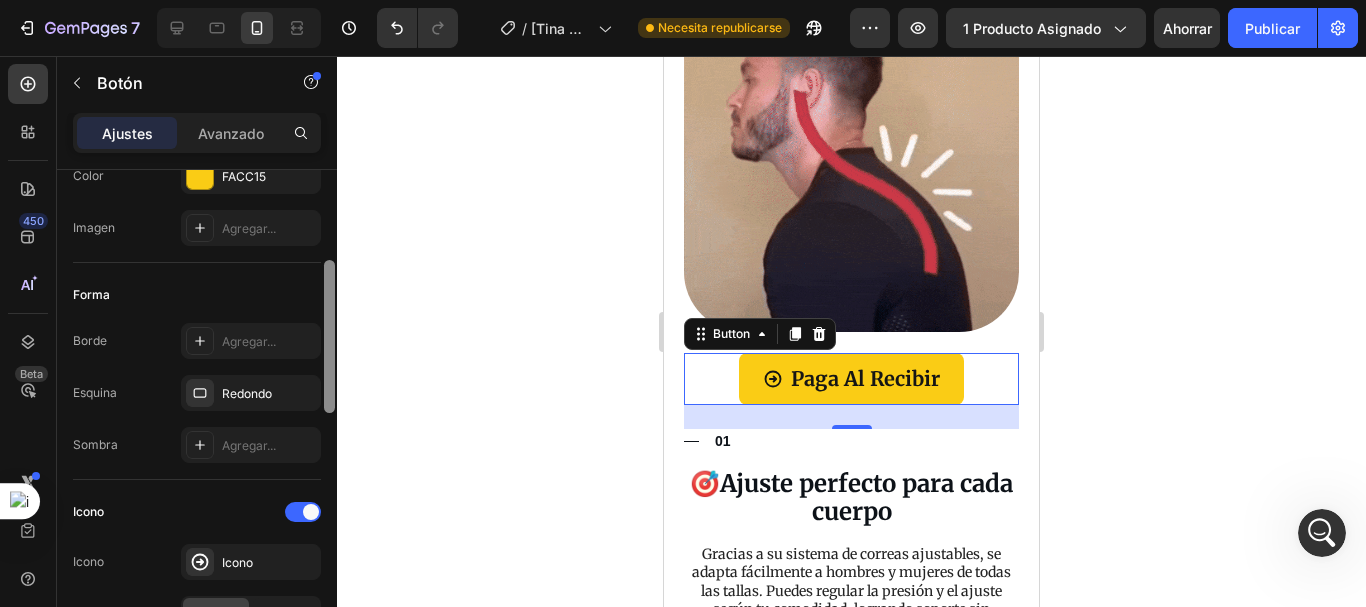 drag, startPoint x: 332, startPoint y: 292, endPoint x: 337, endPoint y: 383, distance: 91.13726 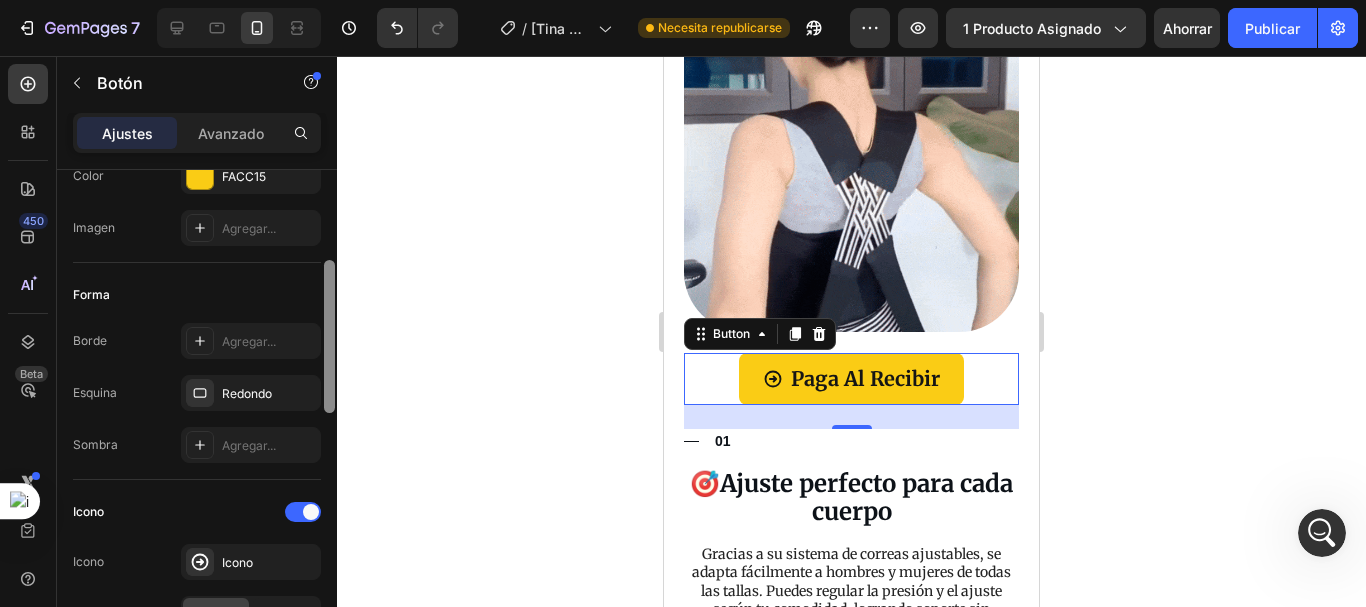 click on "7 Historial de versiones / [Tina GemPages] correctora Necesita republicarse Avance 1 producto asignado Ahorrar Publicar 450 Beta Secciones(18) Elementos(84) Sección Elemento Sección de héroes Detalle del producto Marcas Insignias de confianza Garantizar Desglose del producto Cómo utilizar Testimonios Comparar Manojo Preguntas frecuentes Prueba social Historia de la marca Lista de productos Recopilación Lista de blogs Contacto Sticky Añadir al carrito Pie de página personalizado Explorar la biblioteca 450 Disposición
Fila
Fila
Fila
Fila Texto
Título
Bloque de texto Botón
Botón
Botón Medios de comunicación
Imagen" 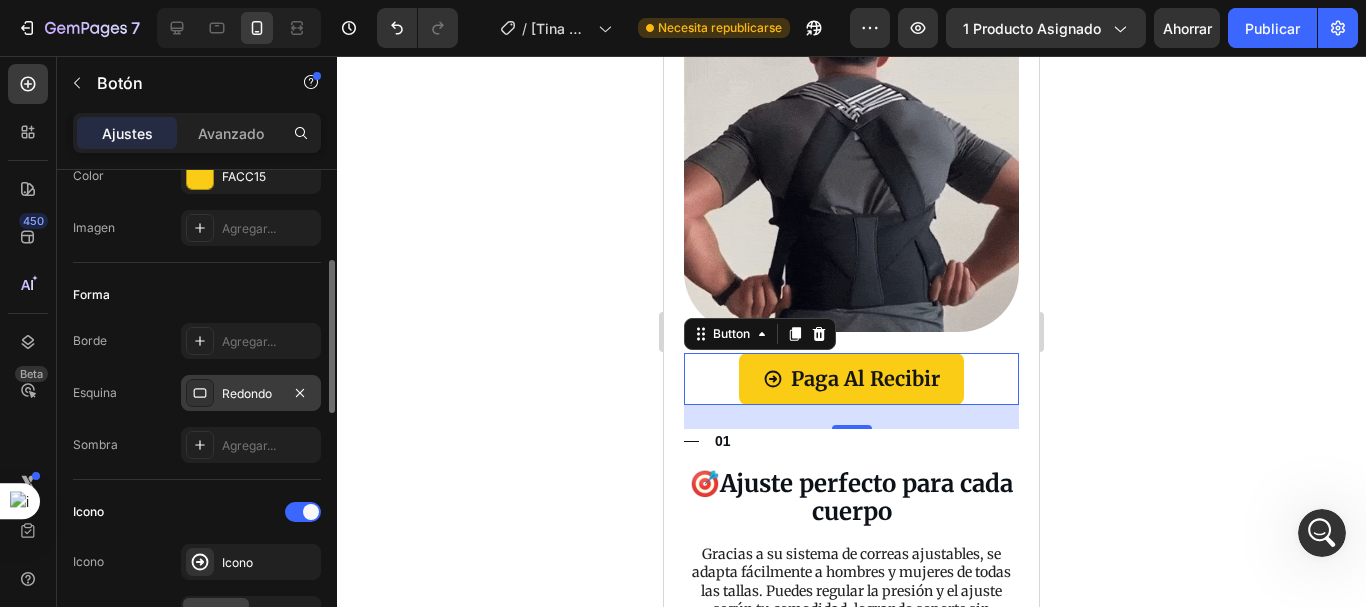 click on "Redondo" at bounding box center (247, 393) 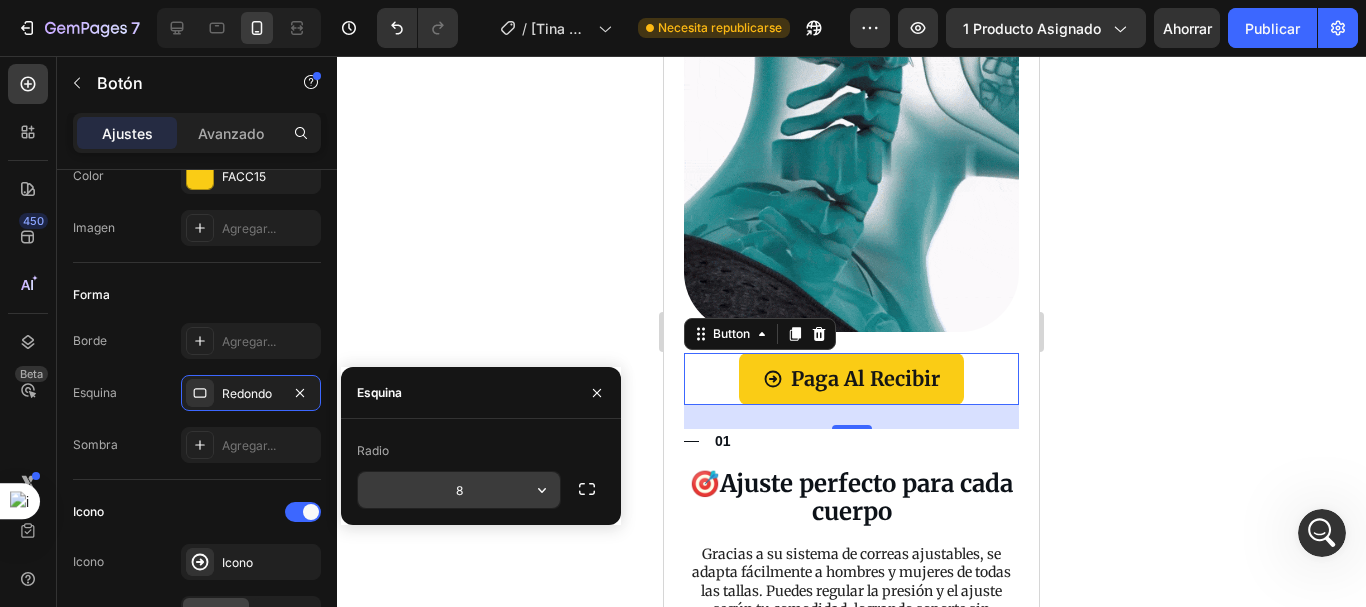 click on "8" at bounding box center (459, 490) 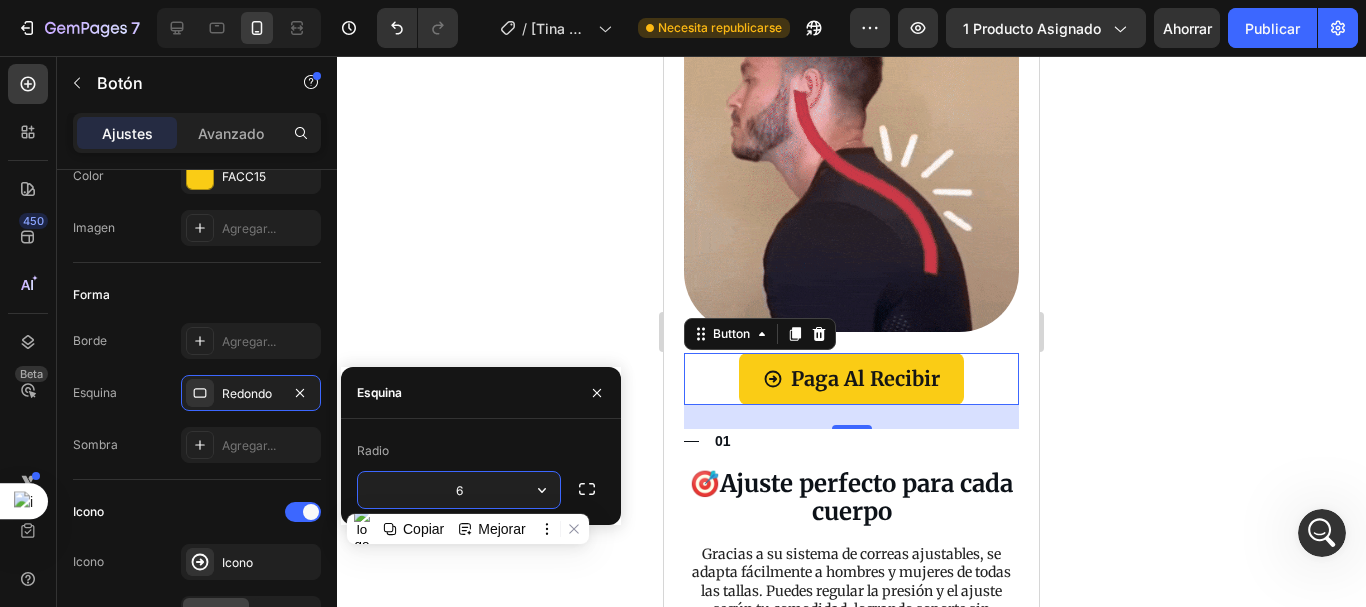 type on "60" 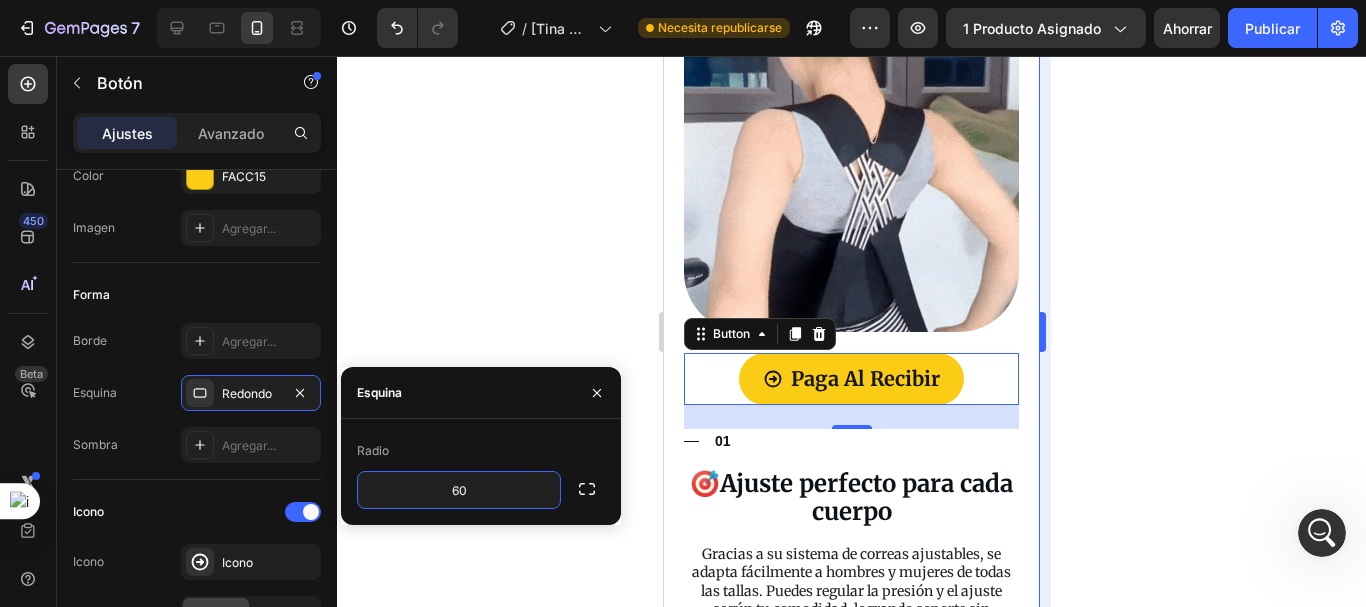 click 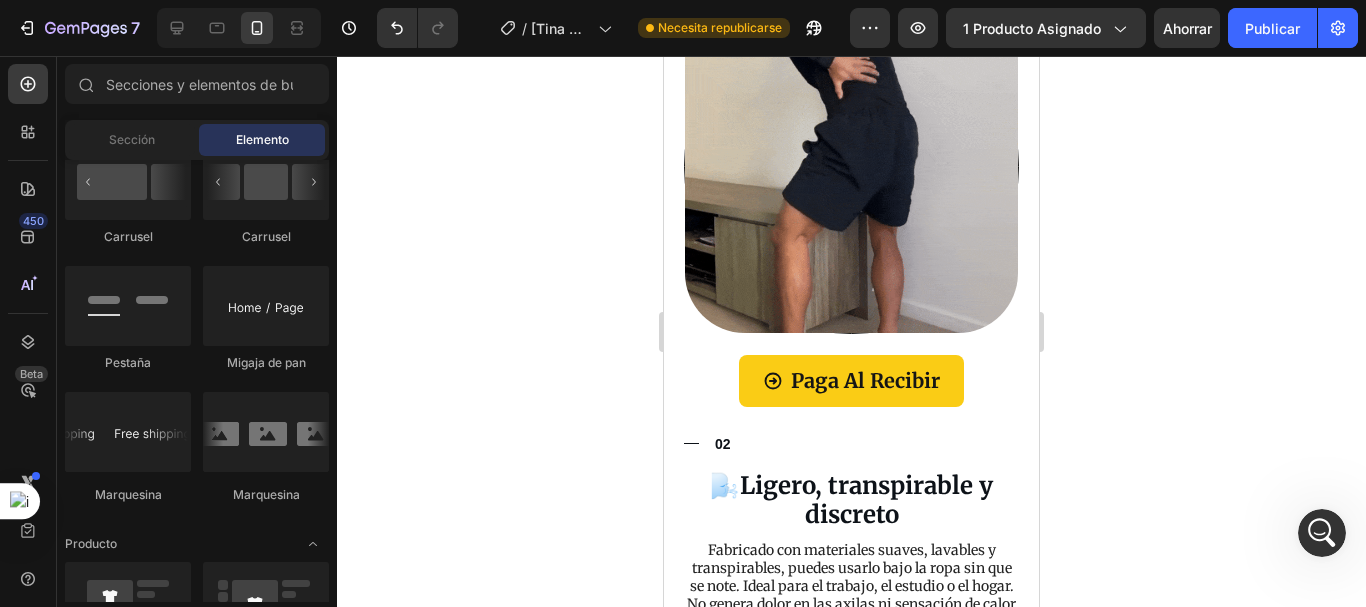 scroll, scrollTop: 2289, scrollLeft: 0, axis: vertical 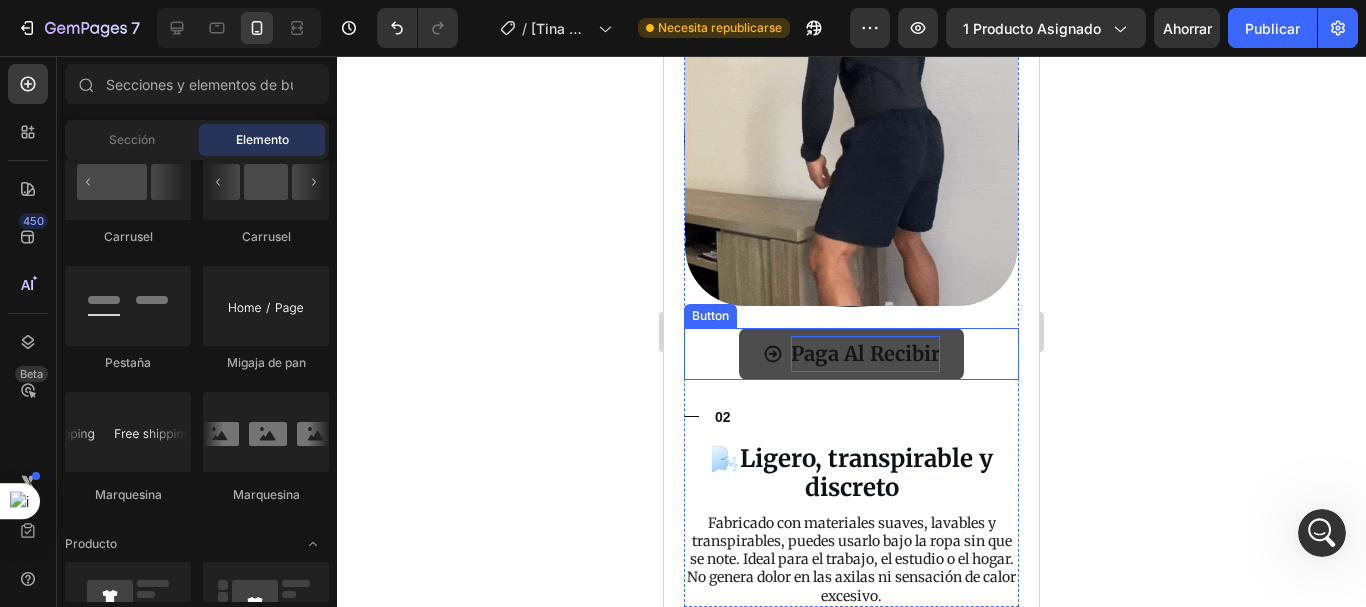 click on "Paga Al Recibir" at bounding box center (865, 354) 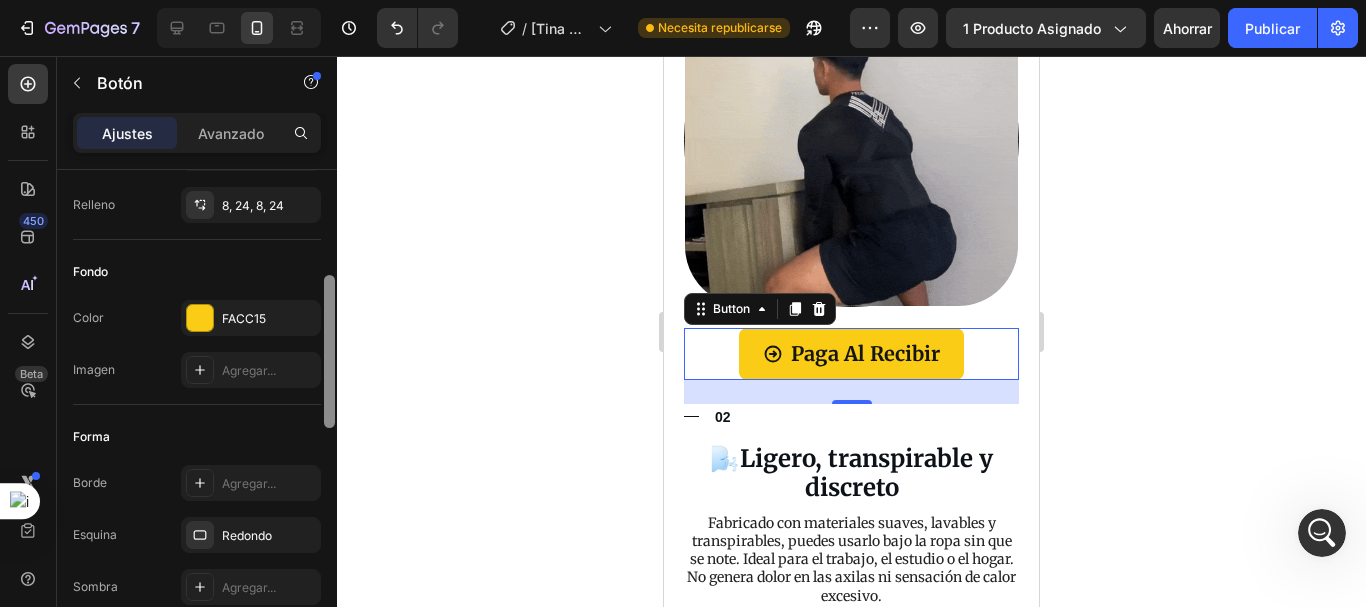 scroll, scrollTop: 200, scrollLeft: 0, axis: vertical 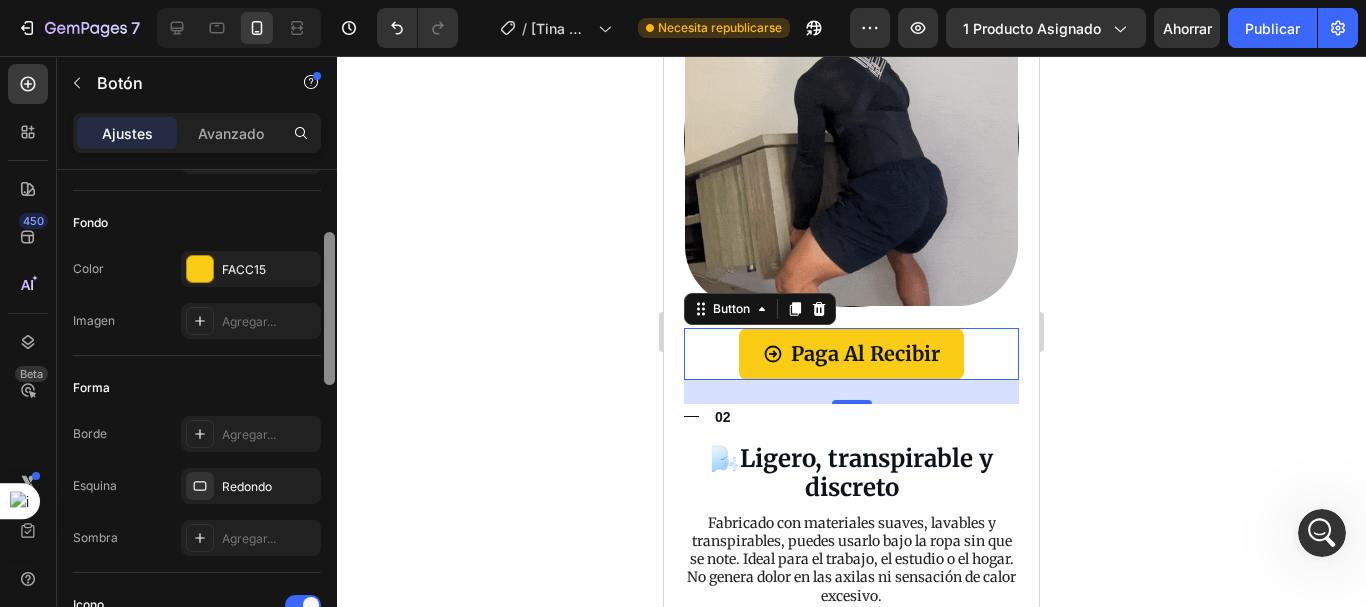 drag, startPoint x: 328, startPoint y: 303, endPoint x: 326, endPoint y: 355, distance: 52.03845 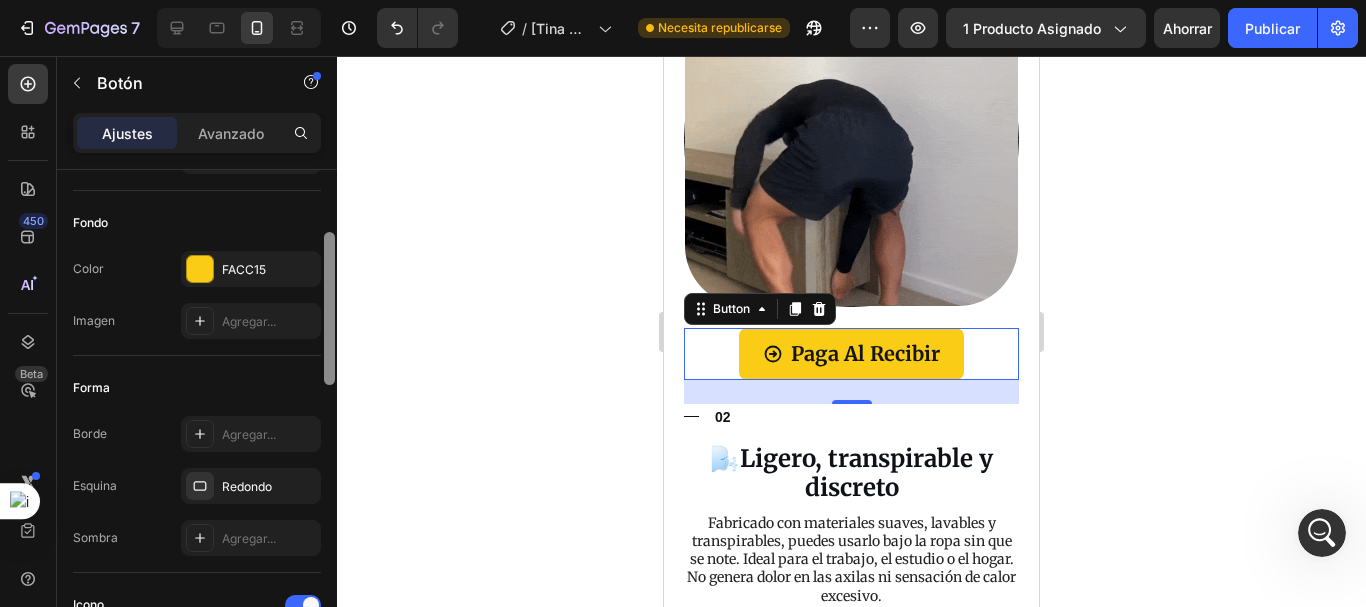 click at bounding box center (329, 308) 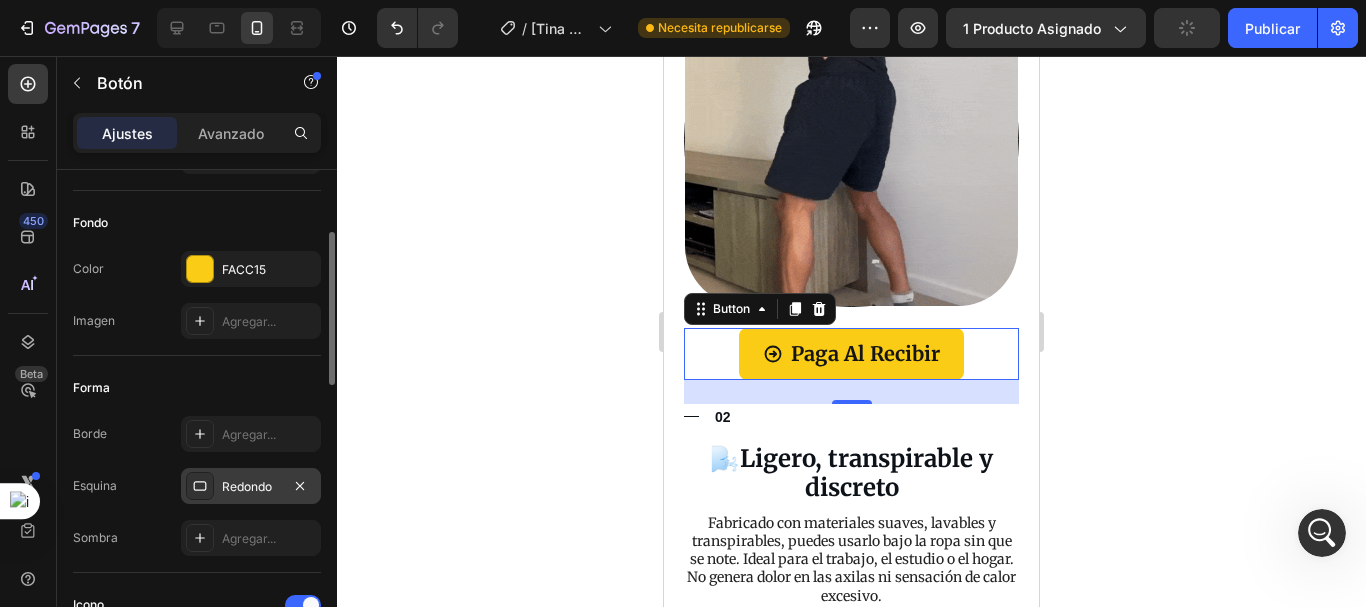 click on "Redondo" at bounding box center [247, 486] 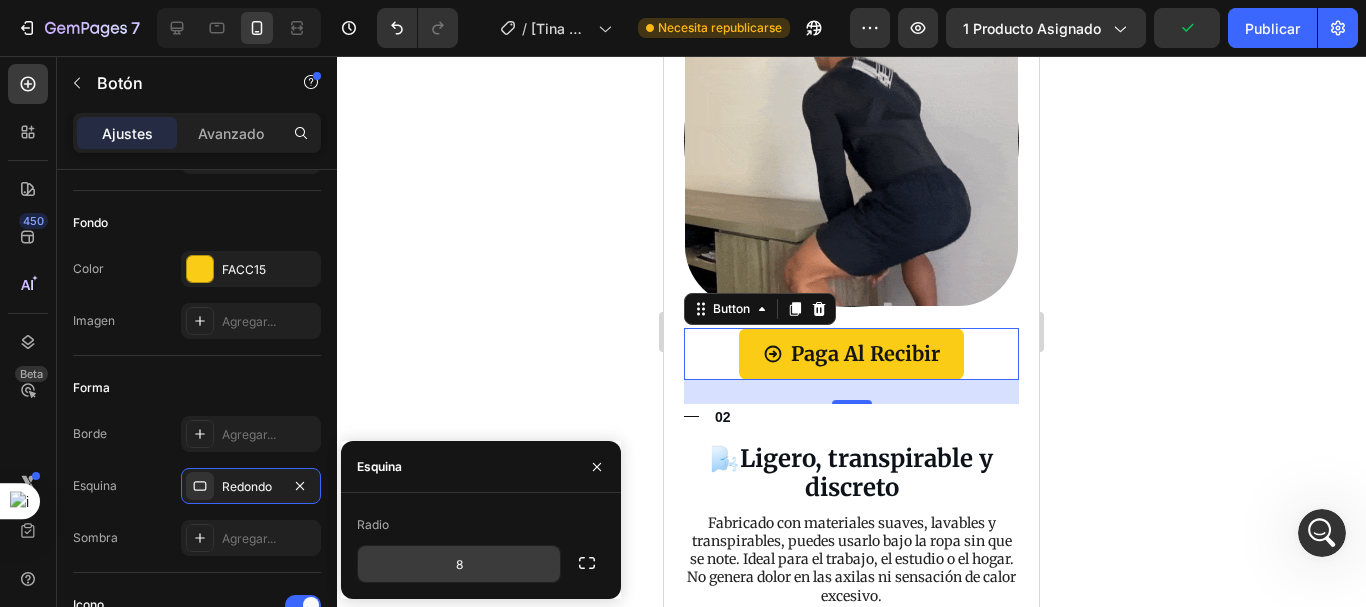 click on "8" at bounding box center [459, 564] 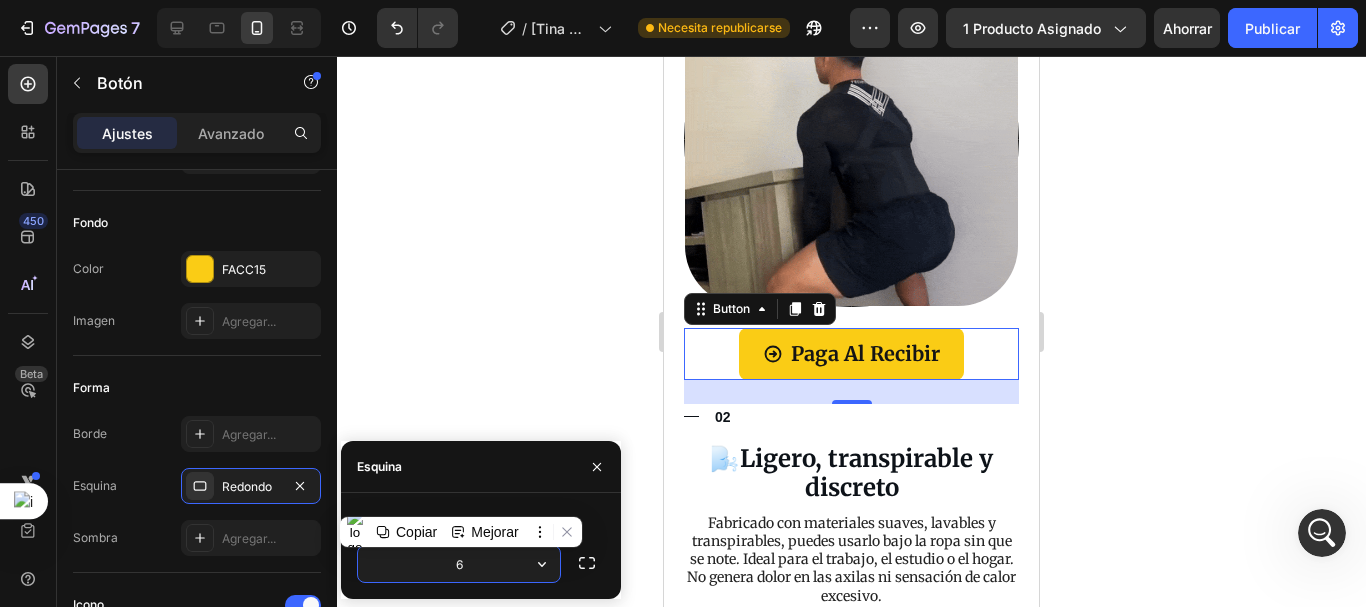 type on "60" 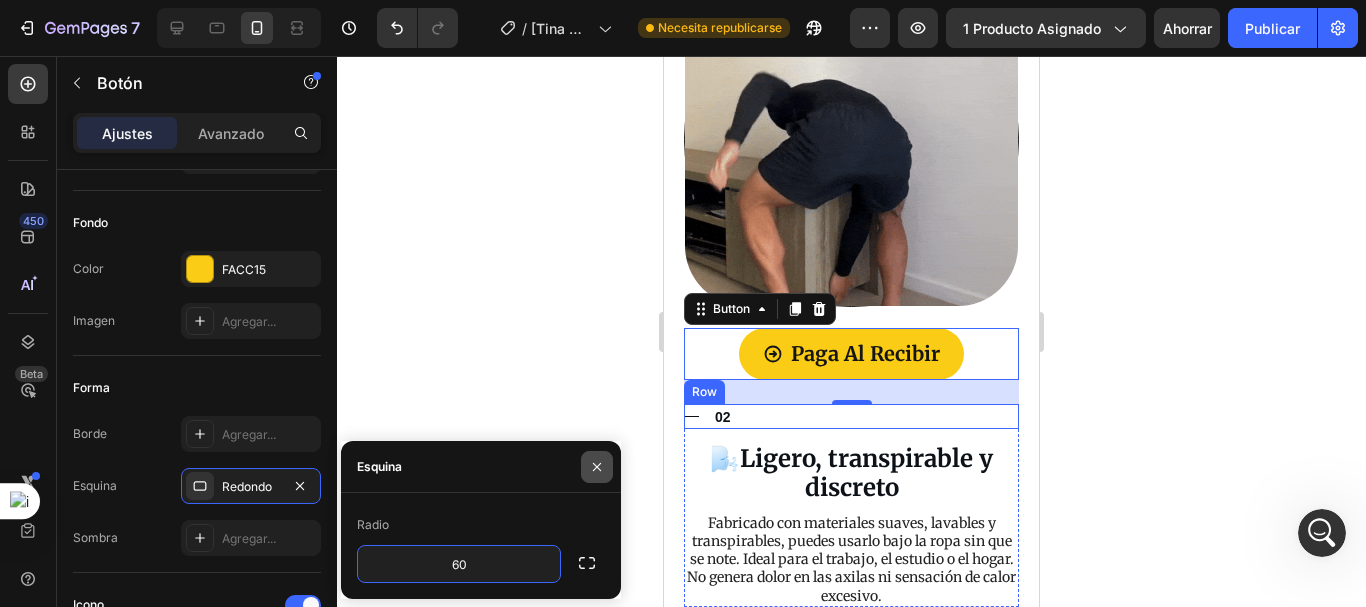 drag, startPoint x: 357, startPoint y: 204, endPoint x: 601, endPoint y: 461, distance: 354.37973 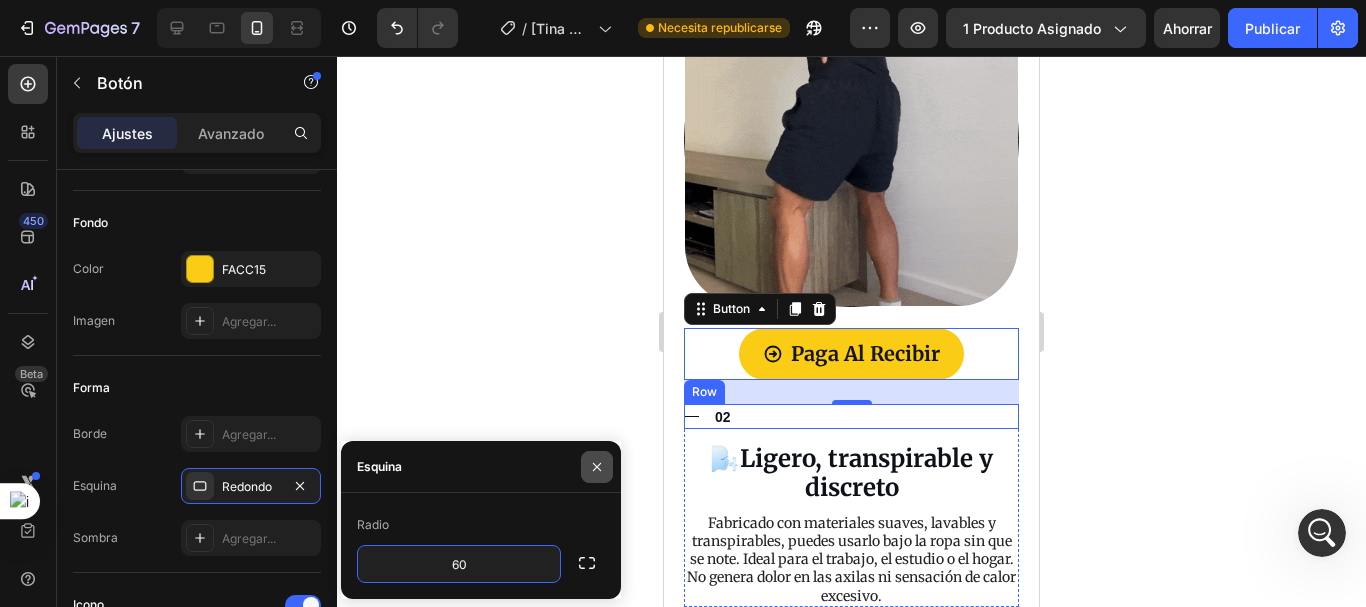 click 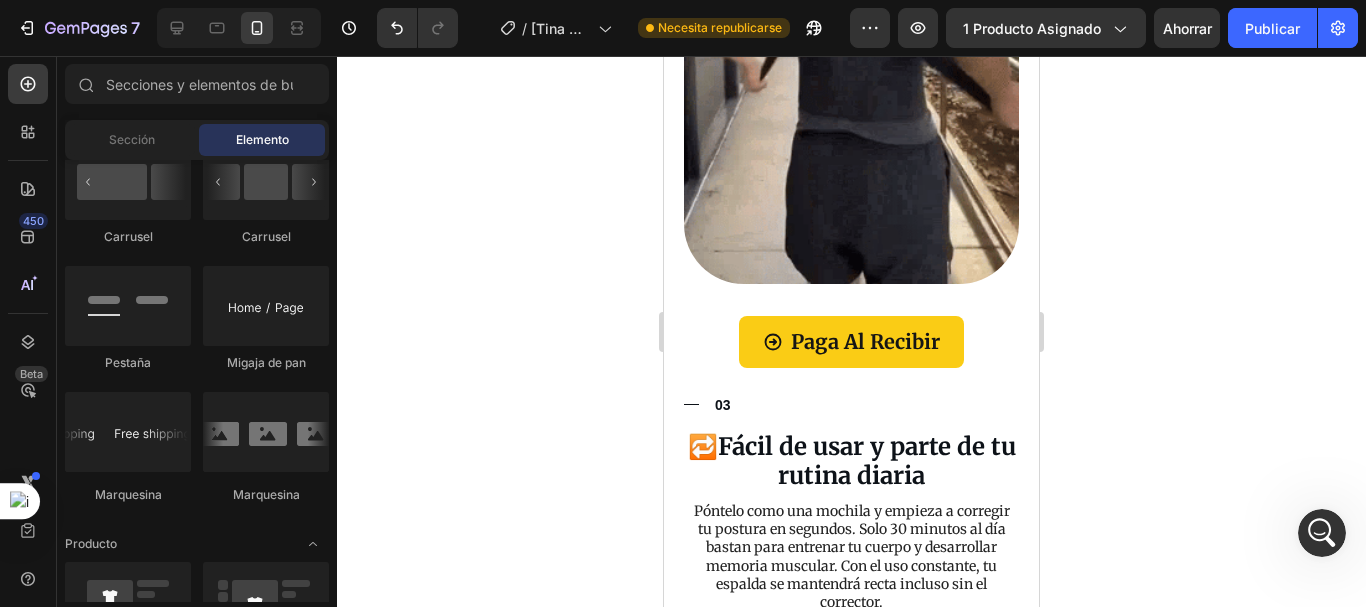 scroll, scrollTop: 3197, scrollLeft: 0, axis: vertical 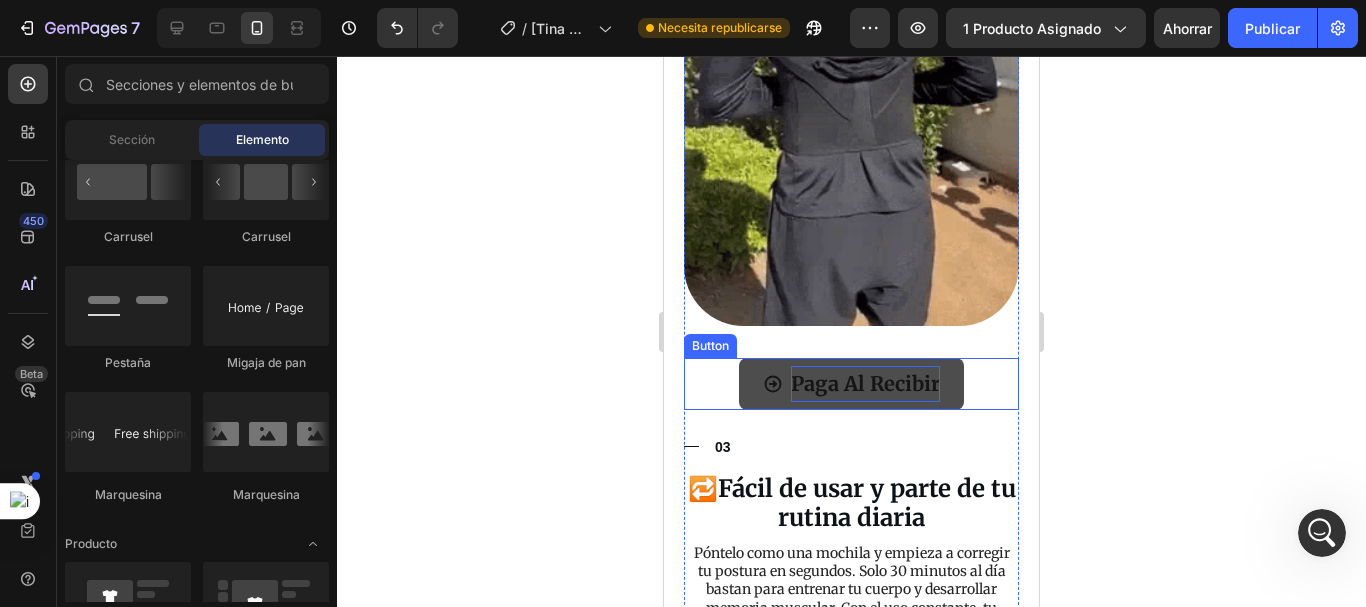 click on "Paga Al Recibir" at bounding box center [865, 384] 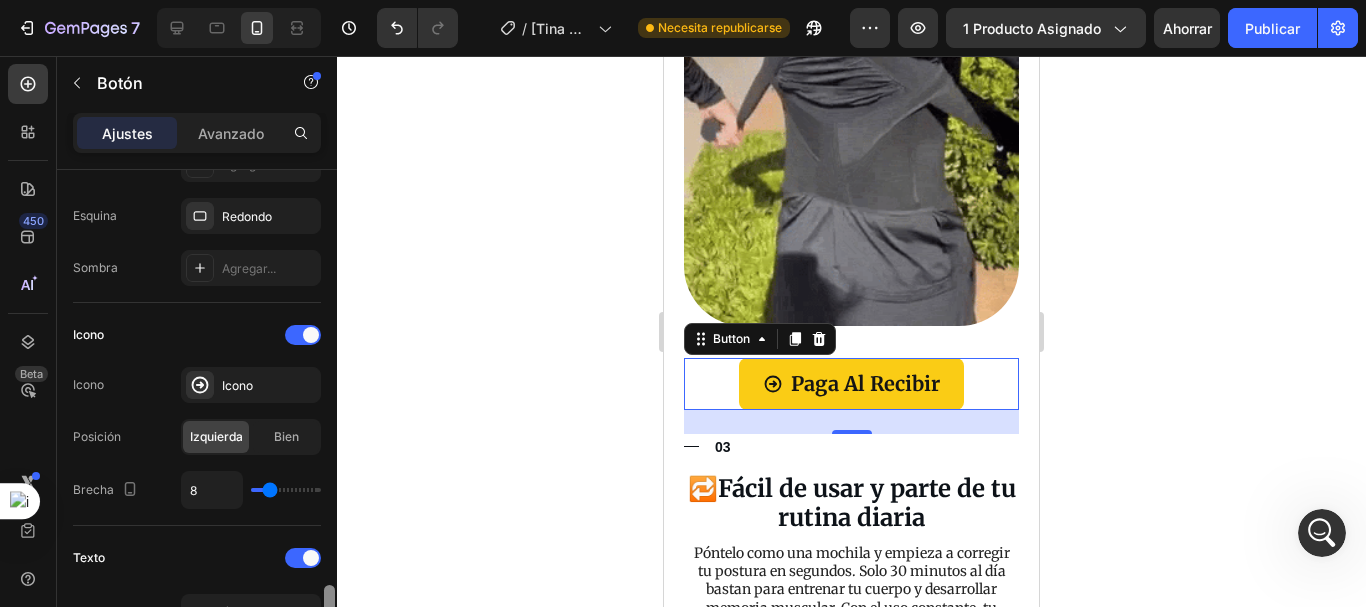 scroll, scrollTop: 676, scrollLeft: 0, axis: vertical 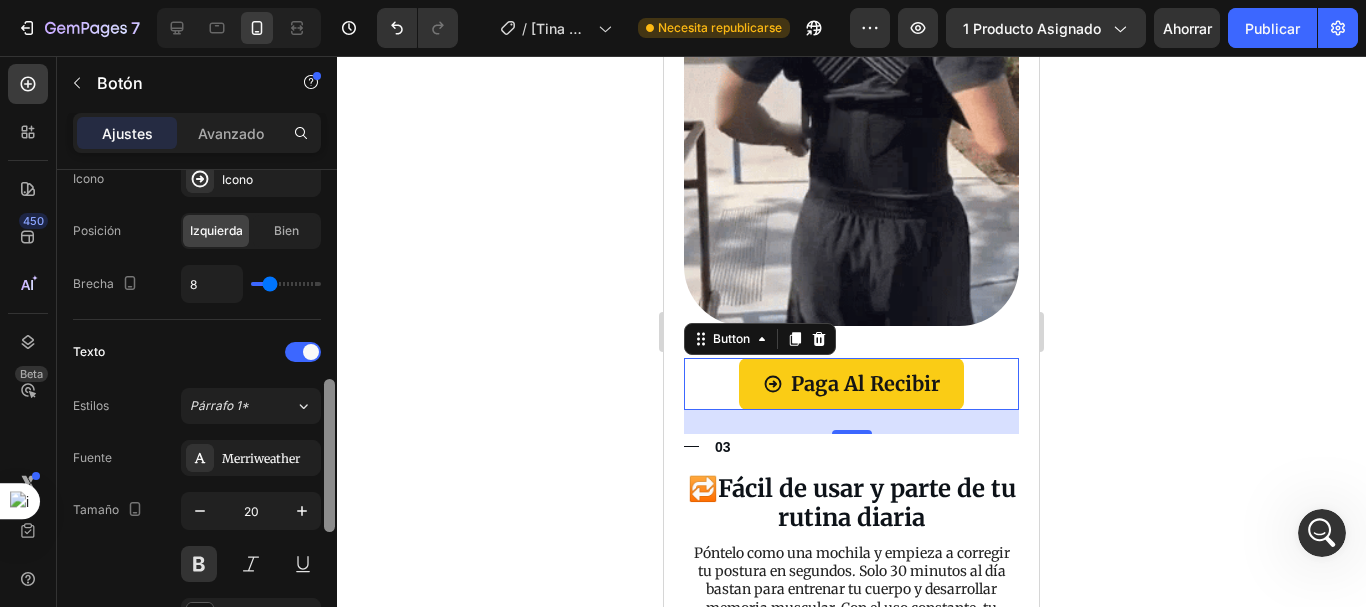 drag, startPoint x: 332, startPoint y: 249, endPoint x: 343, endPoint y: 459, distance: 210.2879 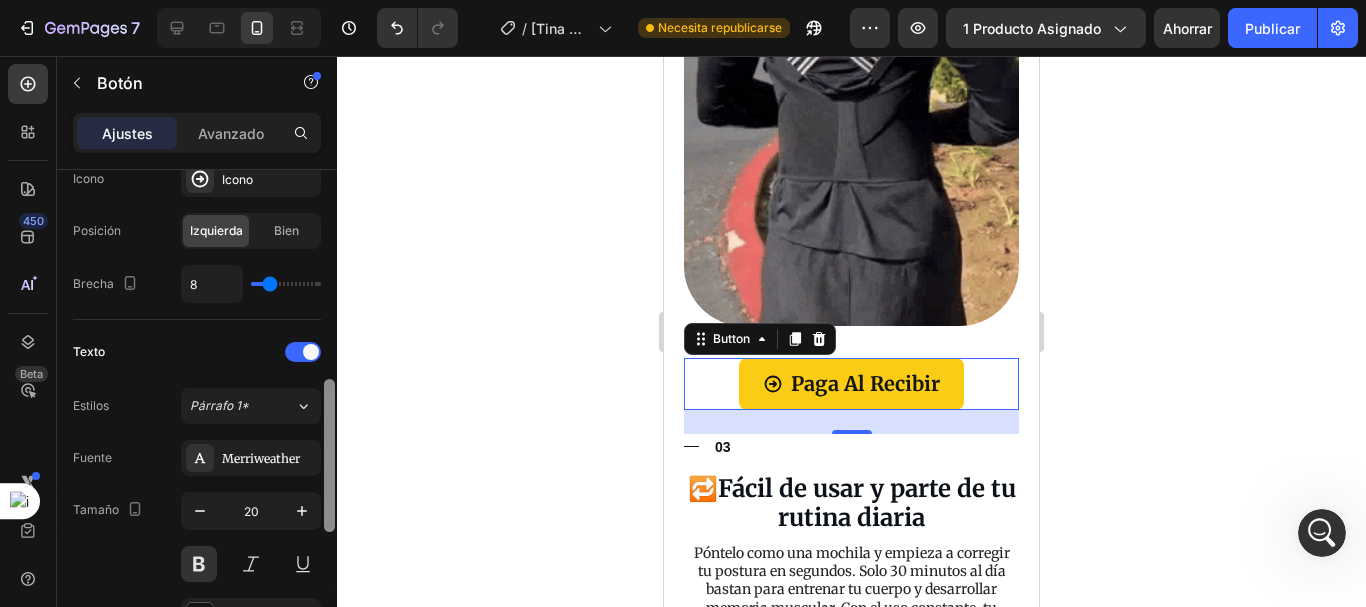 click on "7 Historial de versiones / [Tina GemPages] correctora Necesita republicarse Avance 1 producto asignado Ahorrar Publicar 450 Beta Secciones(18) Elementos(84) Sección Elemento Sección de héroes Detalle del producto Marcas Insignias de confianza Garantizar Desglose del producto Cómo utilizar Testimonios Comparar Manojo Preguntas frecuentes Prueba social Historia de la marca Lista de productos Recopilación Lista de blogs Contacto Sticky Añadir al carrito Pie de página personalizado Explorar la biblioteca 450 Disposición
Fila
Fila
Fila
Fila Texto
Título
Bloque de texto Botón
Botón
Botón Medios de comunicación
Imagen" 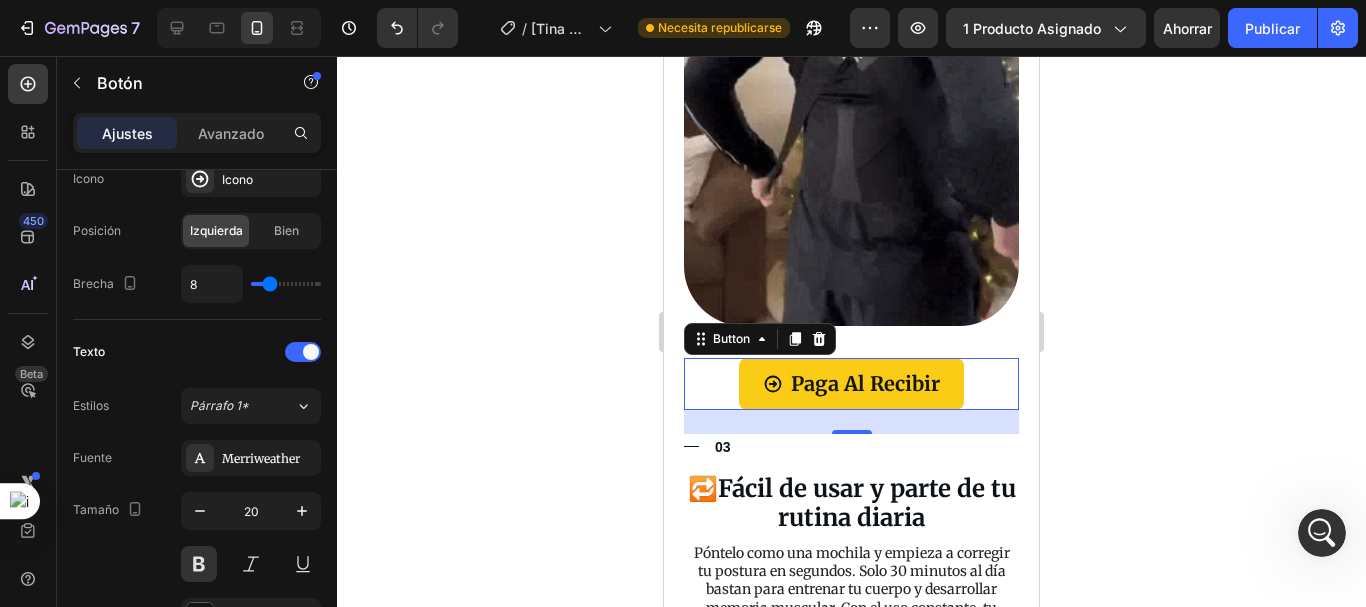 drag, startPoint x: 343, startPoint y: 459, endPoint x: 365, endPoint y: 401, distance: 62.03225 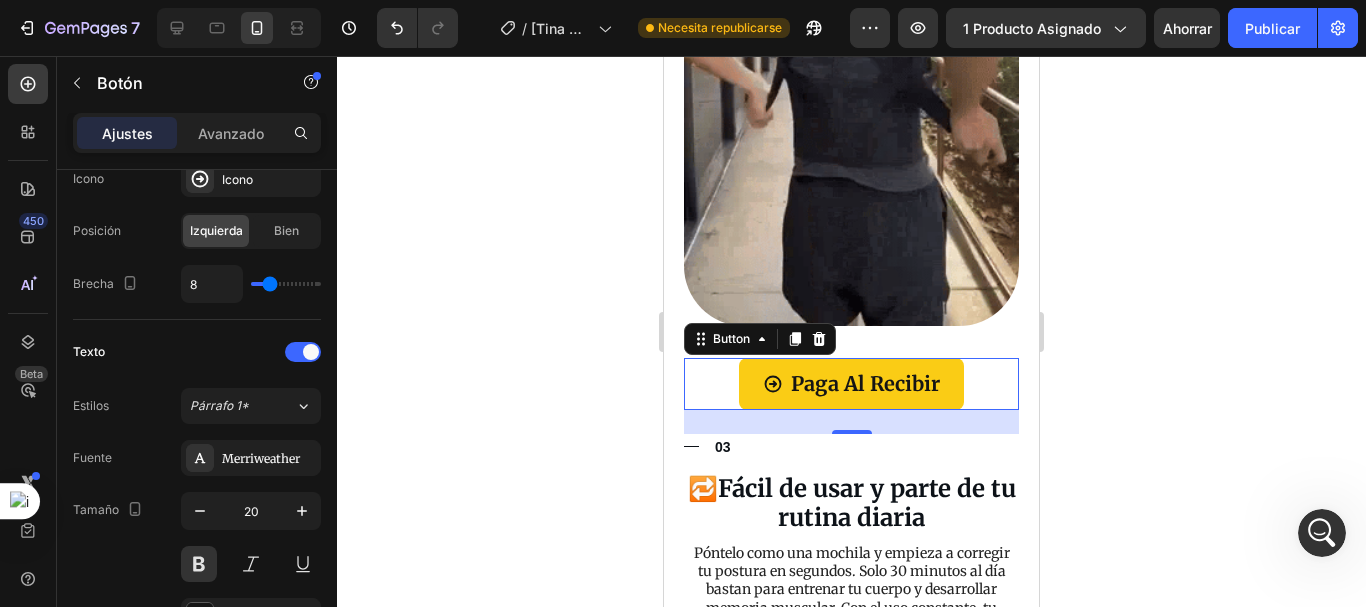 click 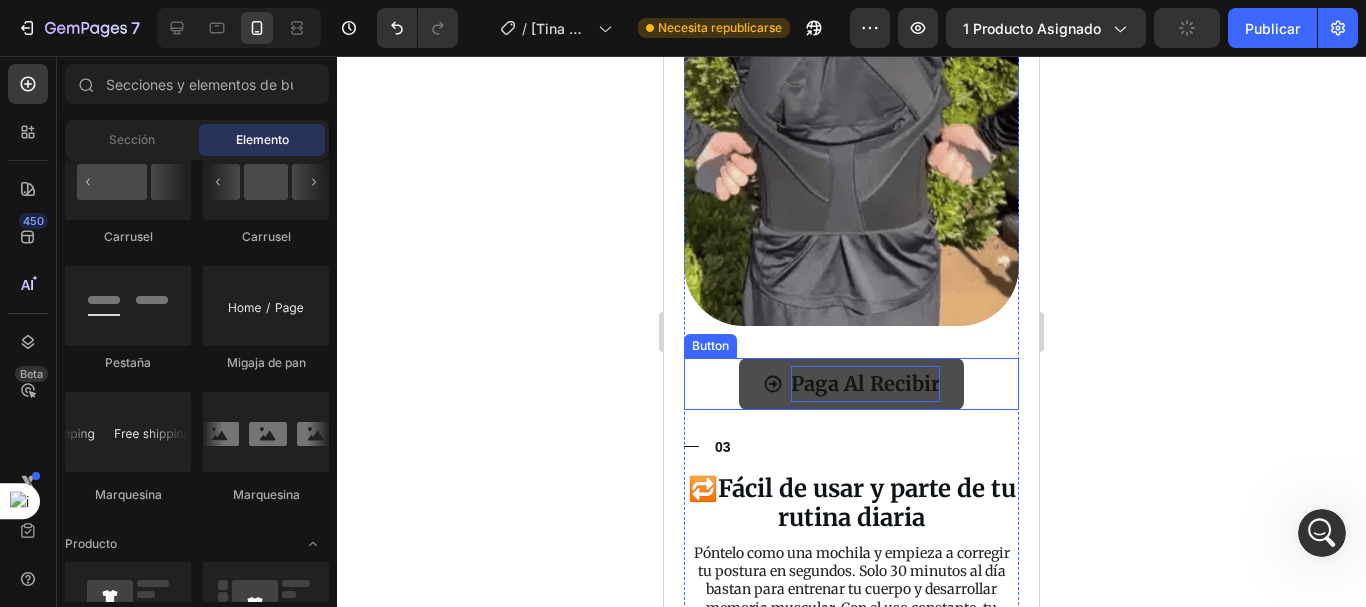 click on "Paga Al Recibir" at bounding box center (865, 384) 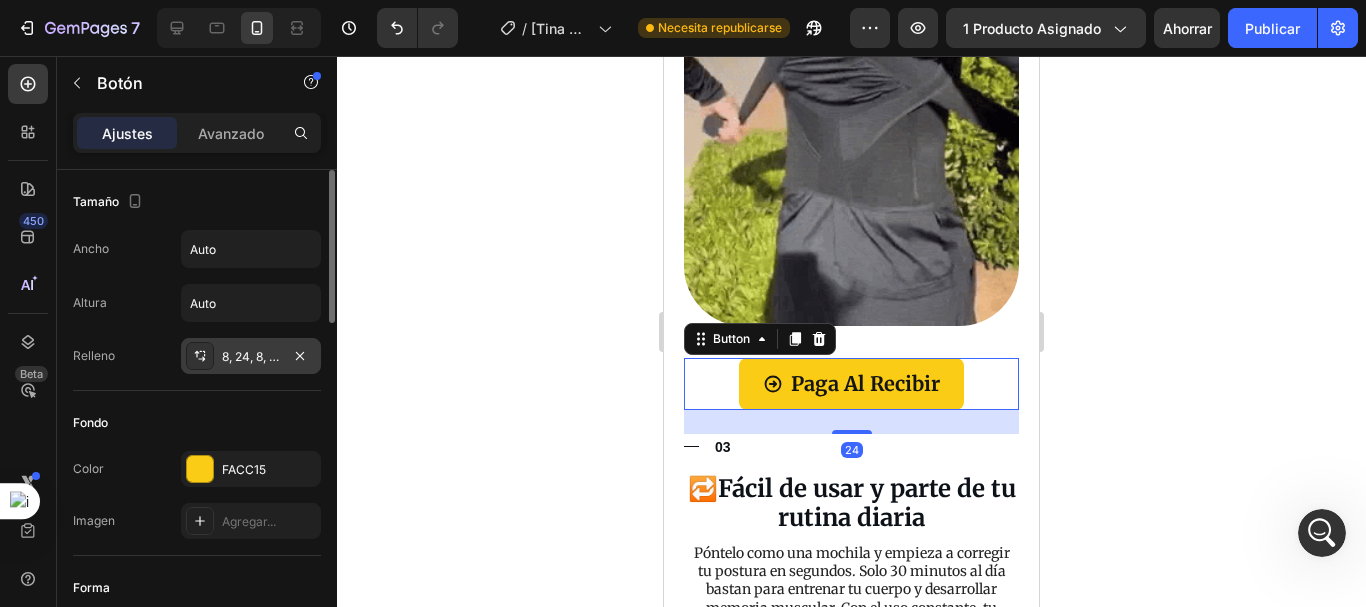 click on "8, 24, 8, 24" at bounding box center [253, 356] 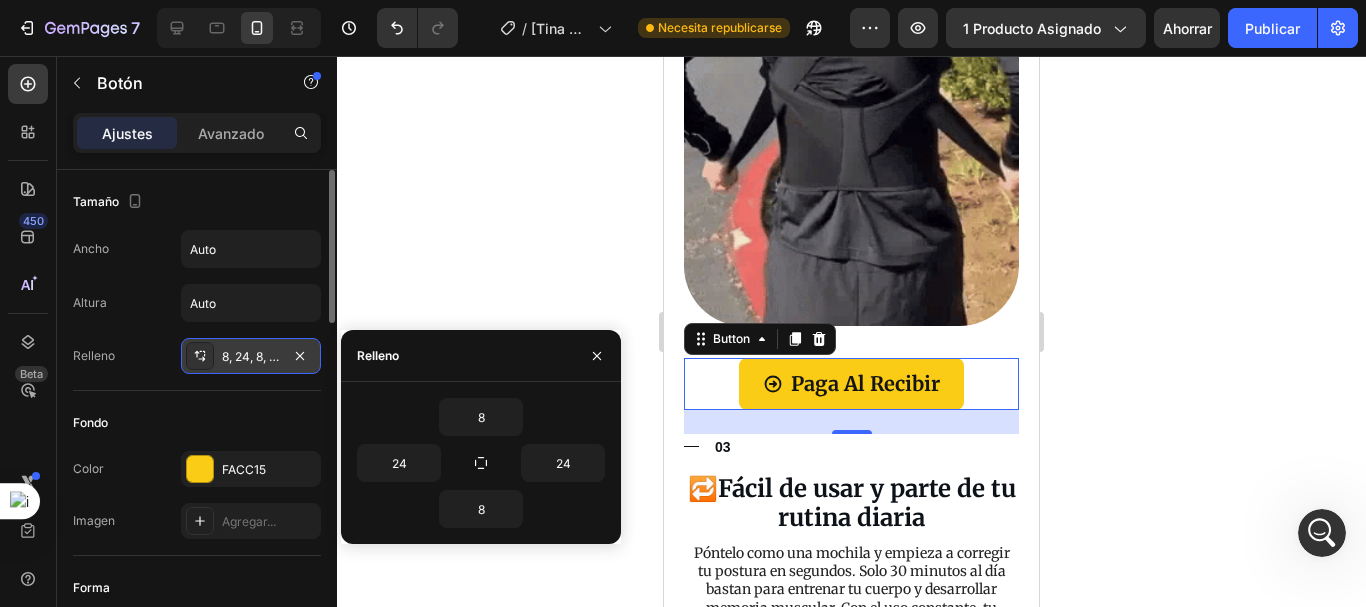 click on "8, 24, 8, 24" at bounding box center [253, 356] 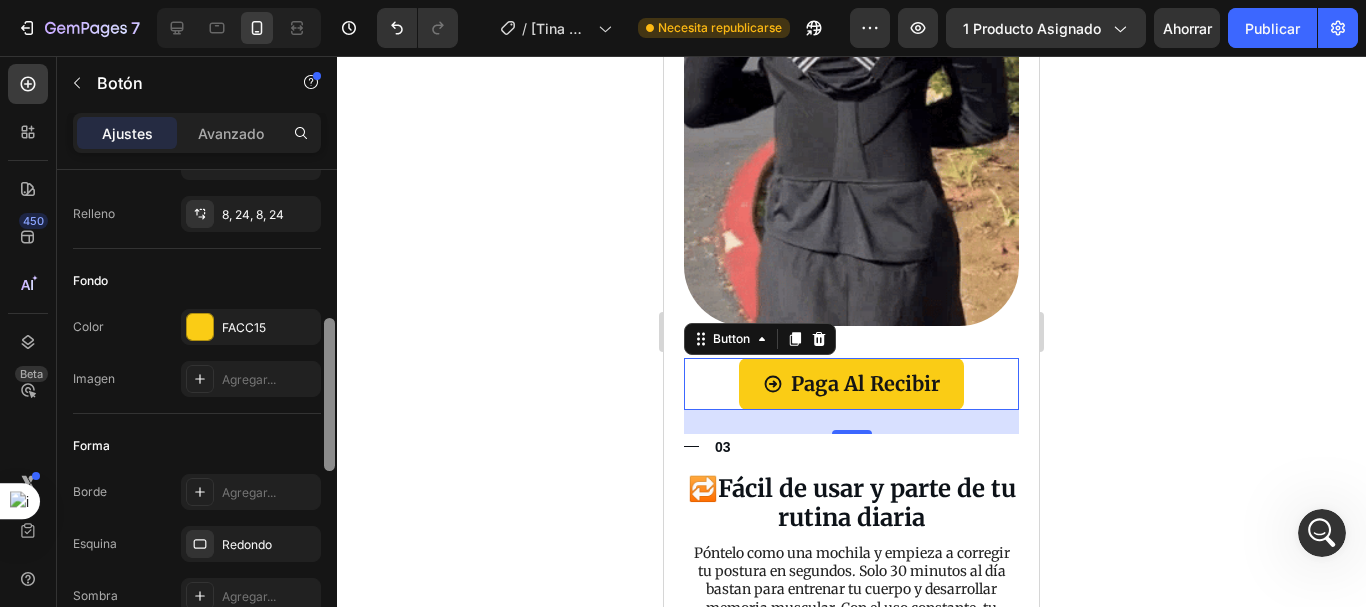 drag, startPoint x: 331, startPoint y: 264, endPoint x: 327, endPoint y: 326, distance: 62.1289 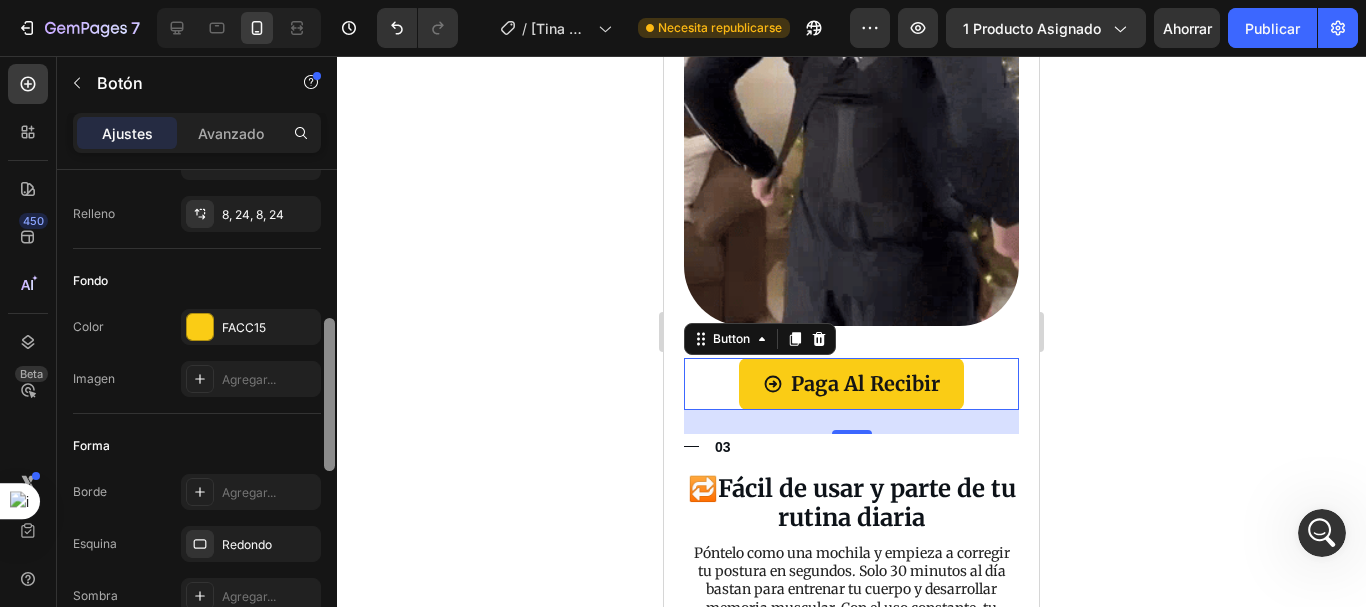 click at bounding box center [329, 394] 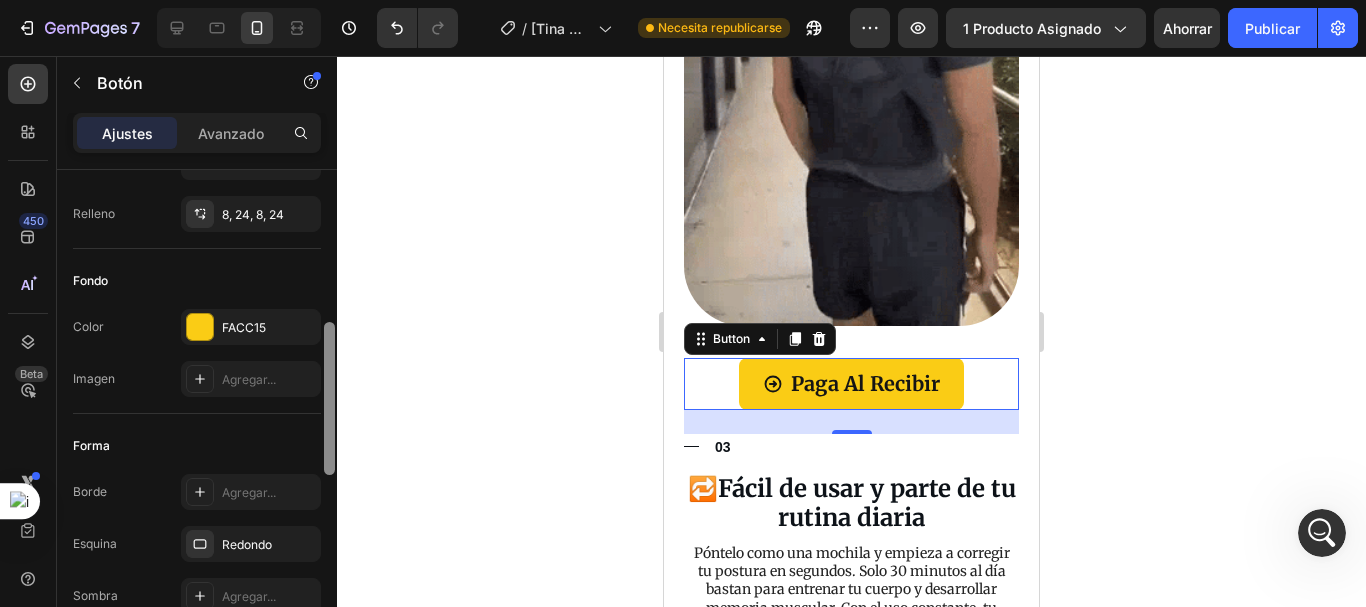 scroll, scrollTop: 225, scrollLeft: 0, axis: vertical 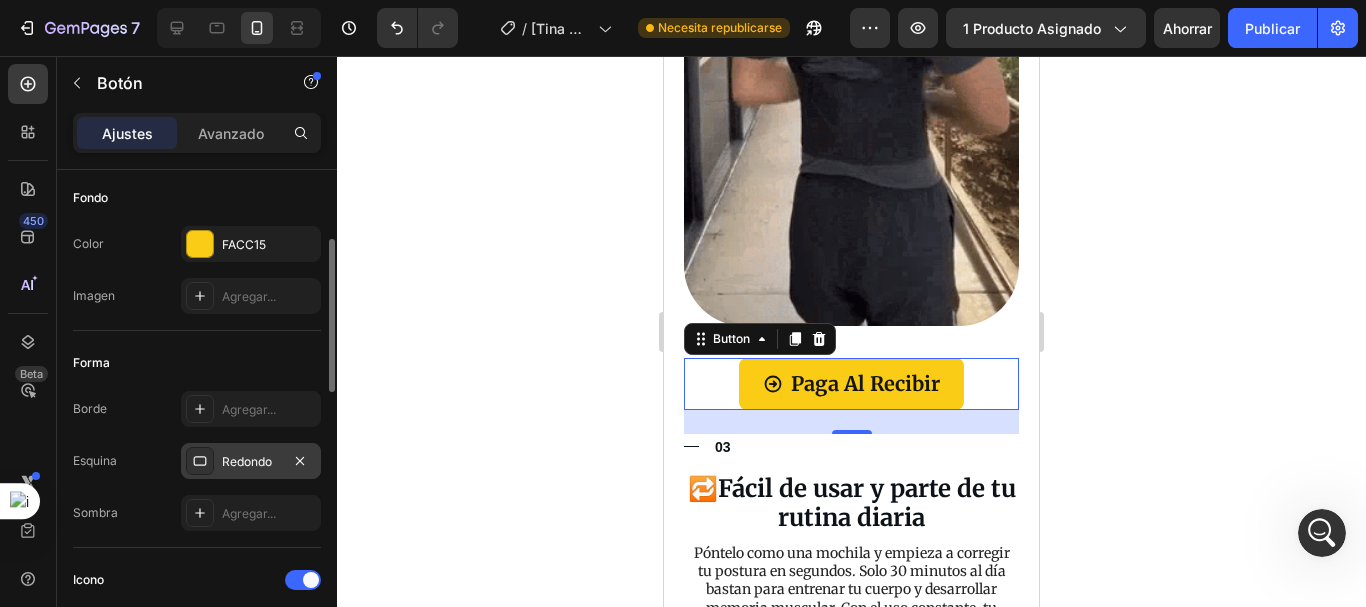 click on "Redondo" at bounding box center (247, 461) 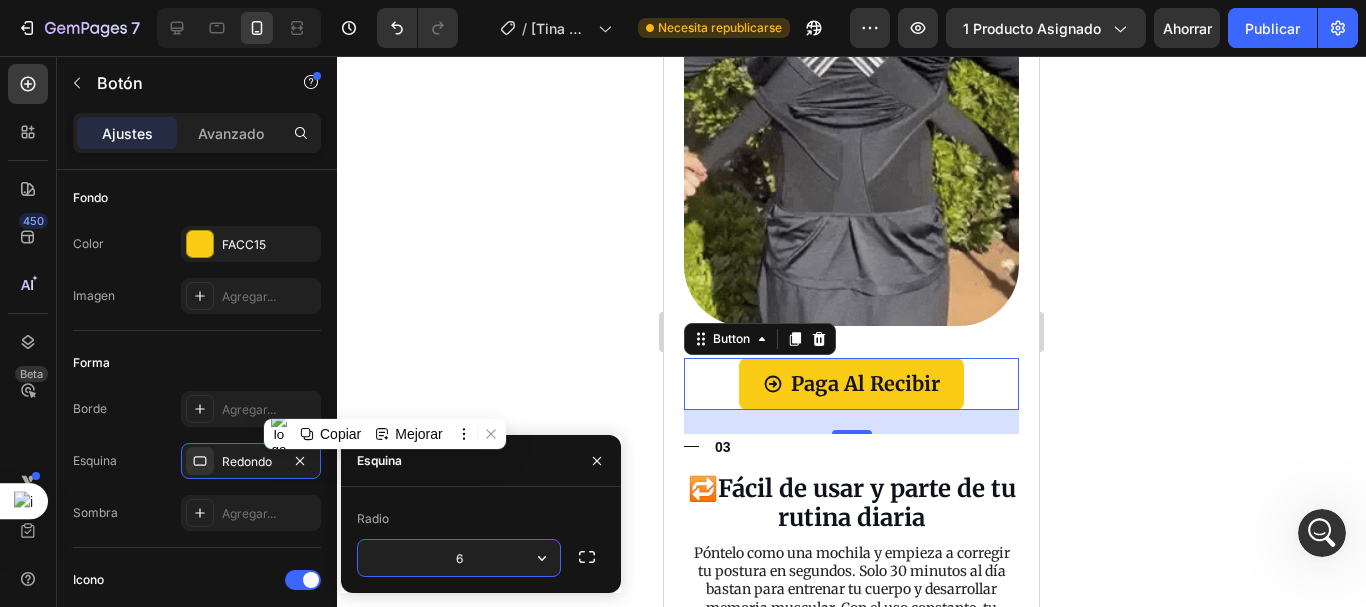 type on "60" 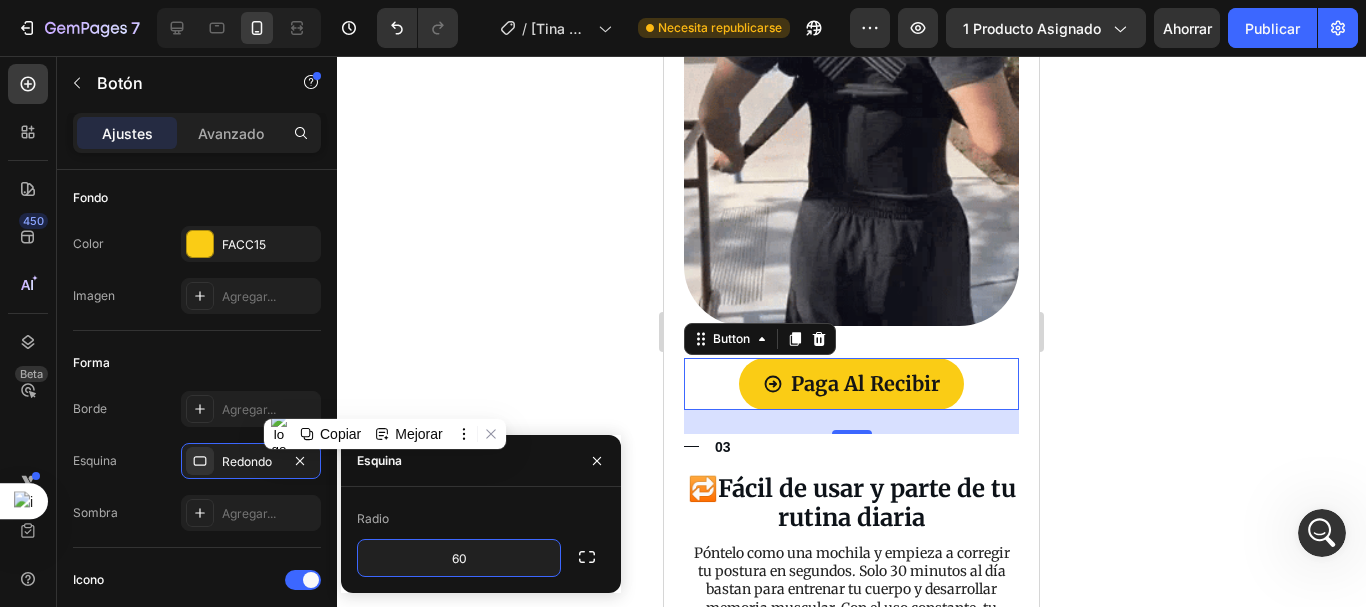 click 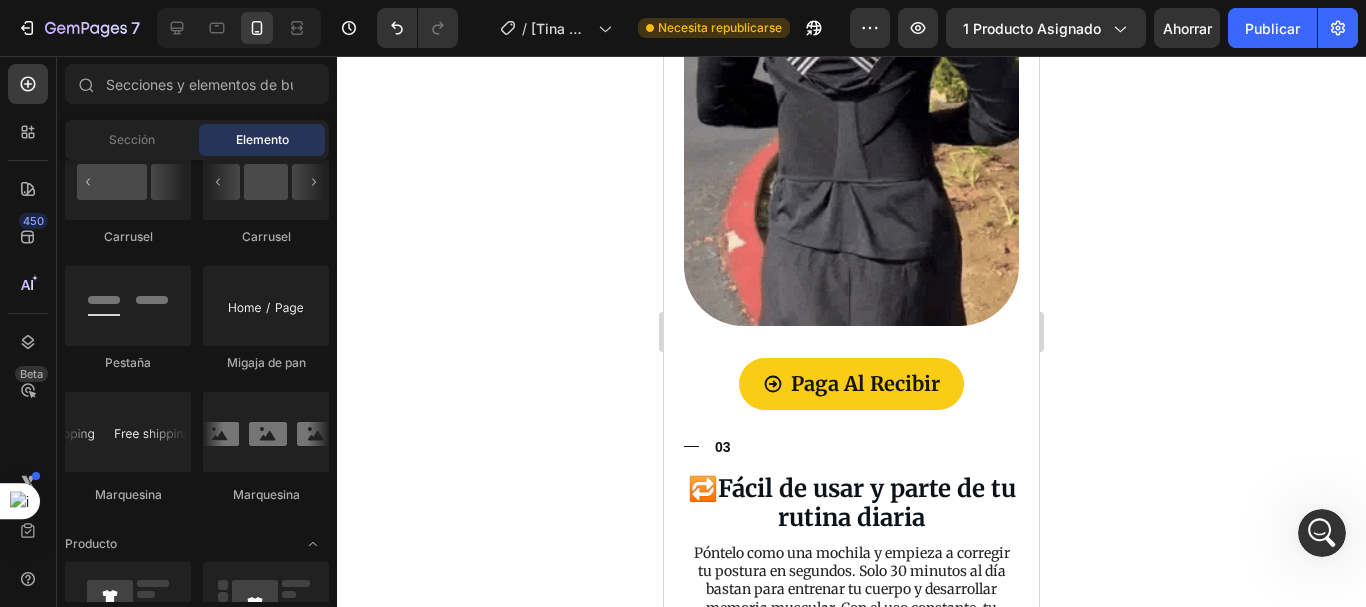 scroll, scrollTop: 4007, scrollLeft: 0, axis: vertical 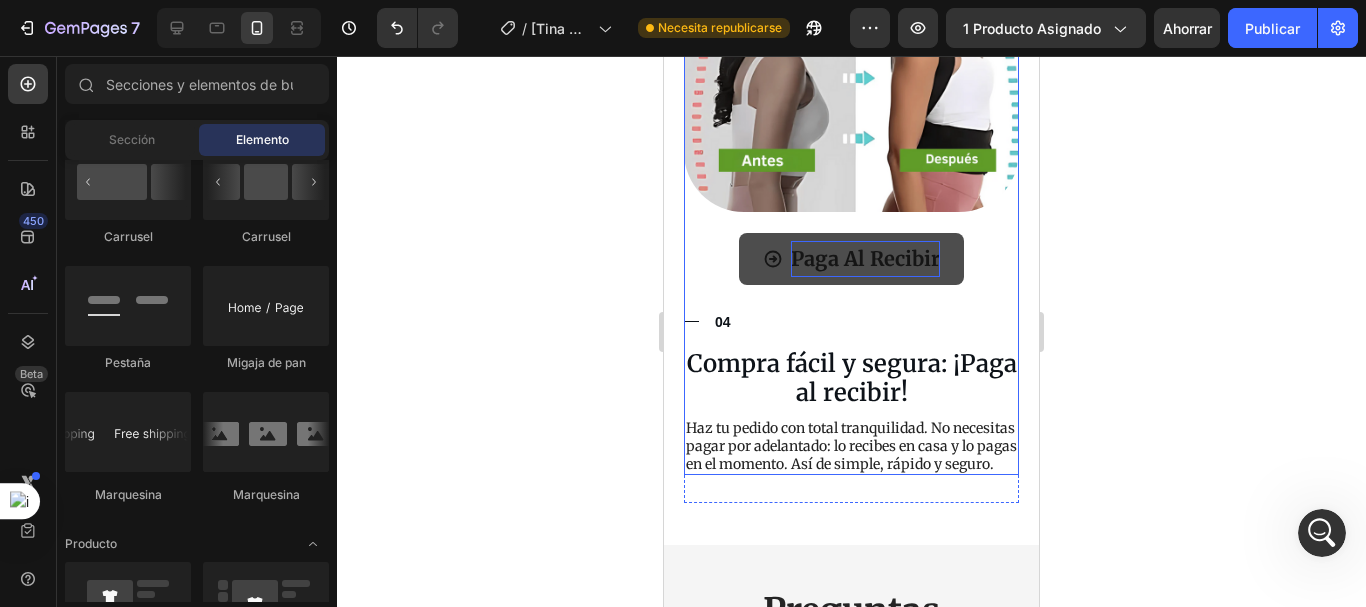 click on "Paga Al Recibir" at bounding box center (865, 259) 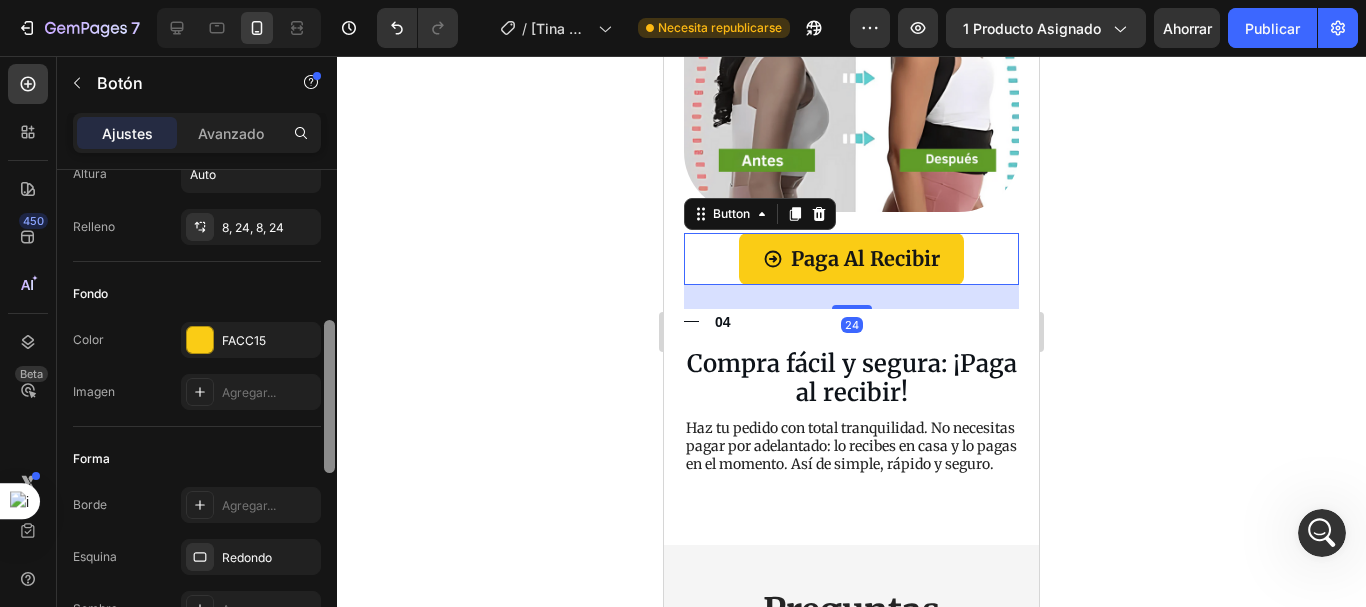 scroll, scrollTop: 213, scrollLeft: 0, axis: vertical 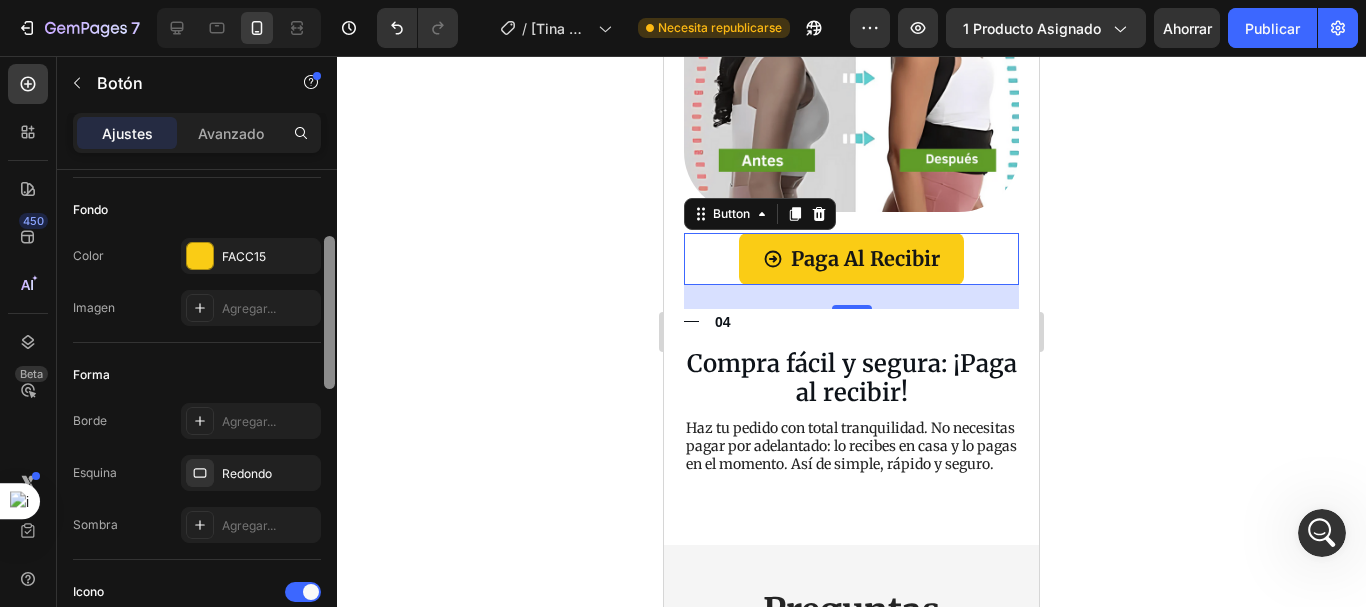 drag, startPoint x: 329, startPoint y: 284, endPoint x: 330, endPoint y: 350, distance: 66.007576 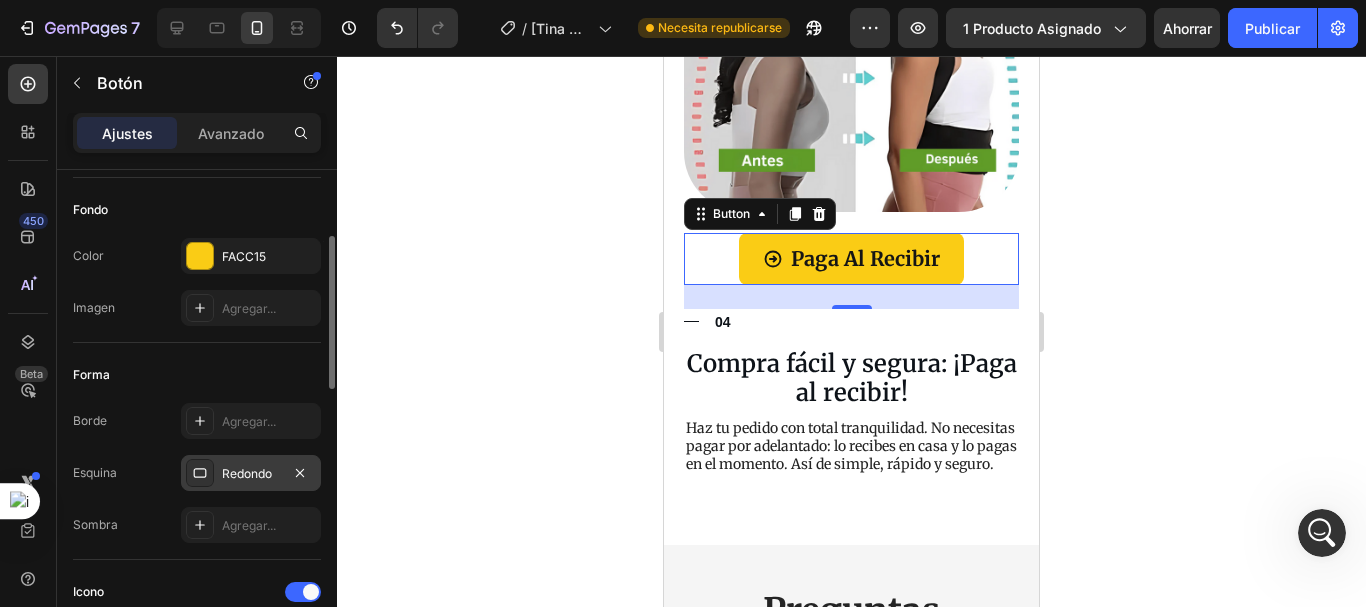 click on "Redondo" at bounding box center [247, 473] 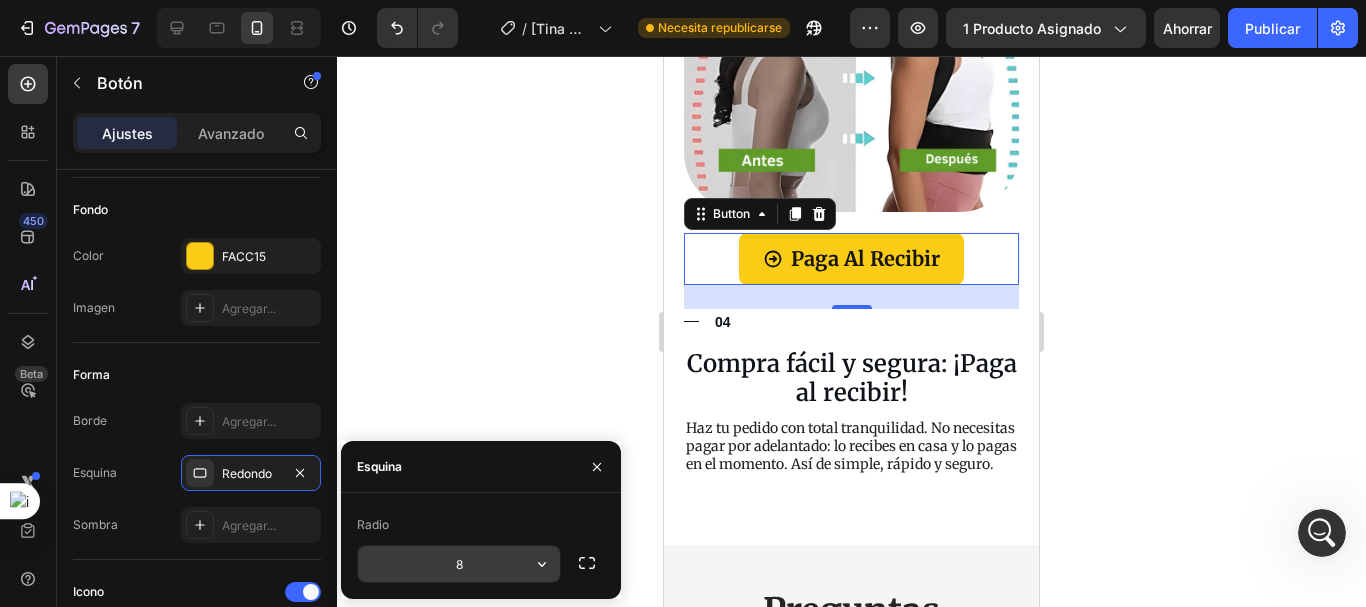 click on "8" at bounding box center (459, 564) 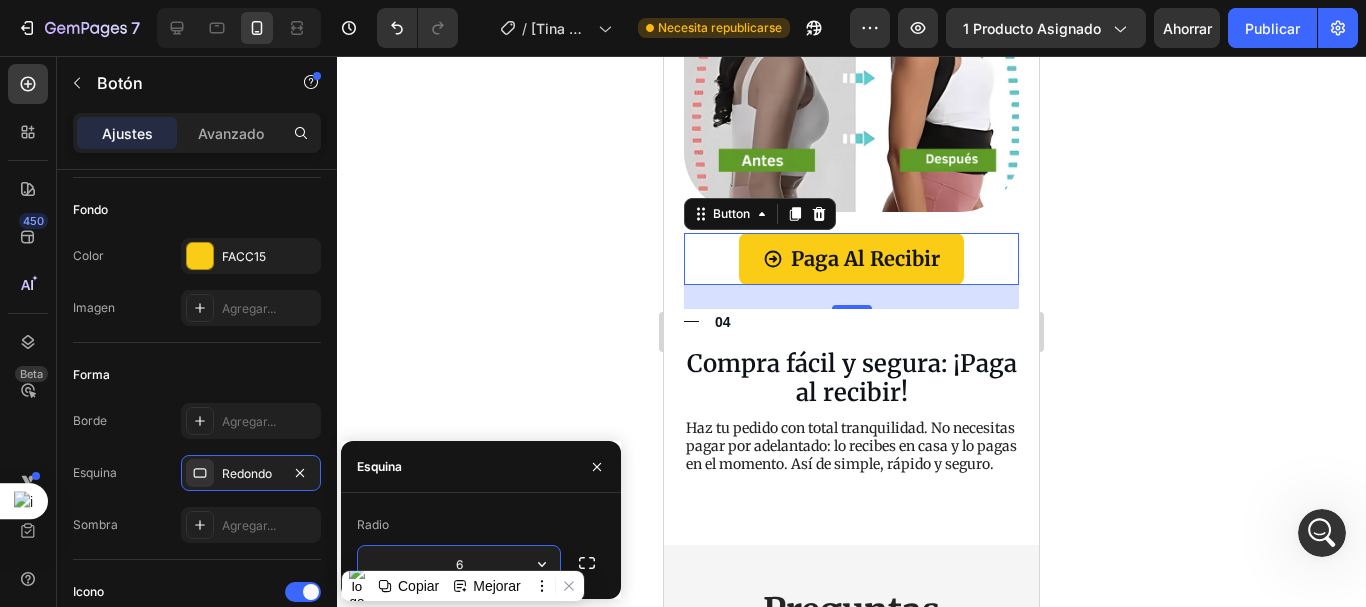 type on "60" 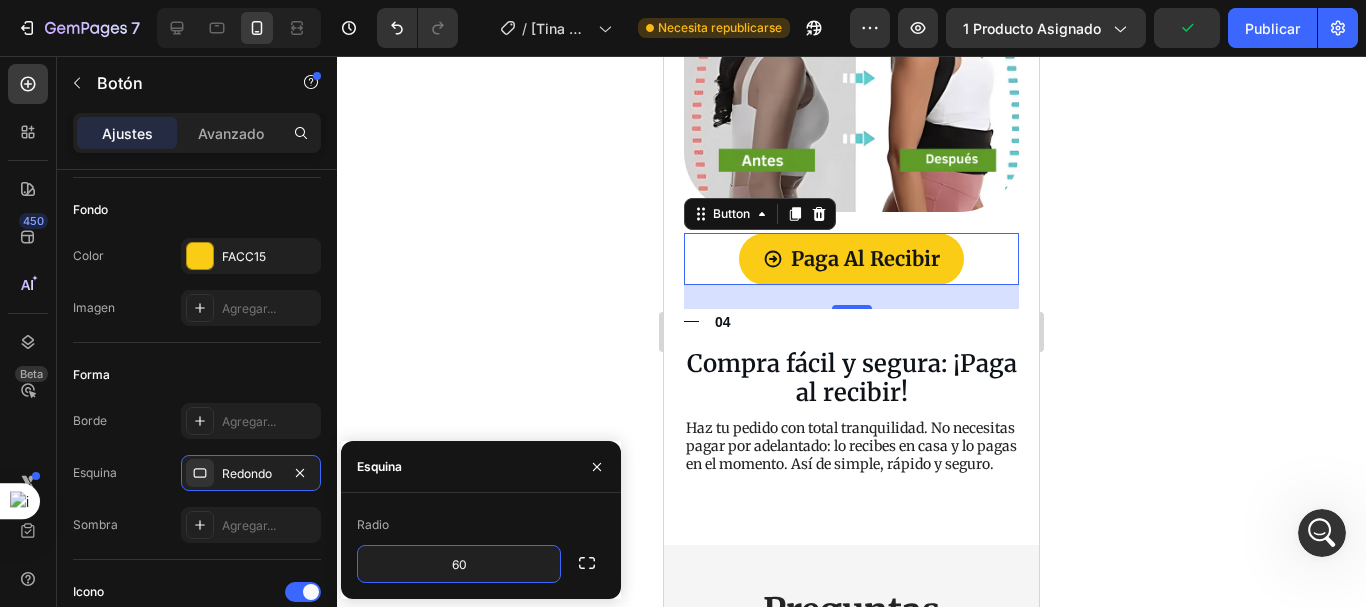click 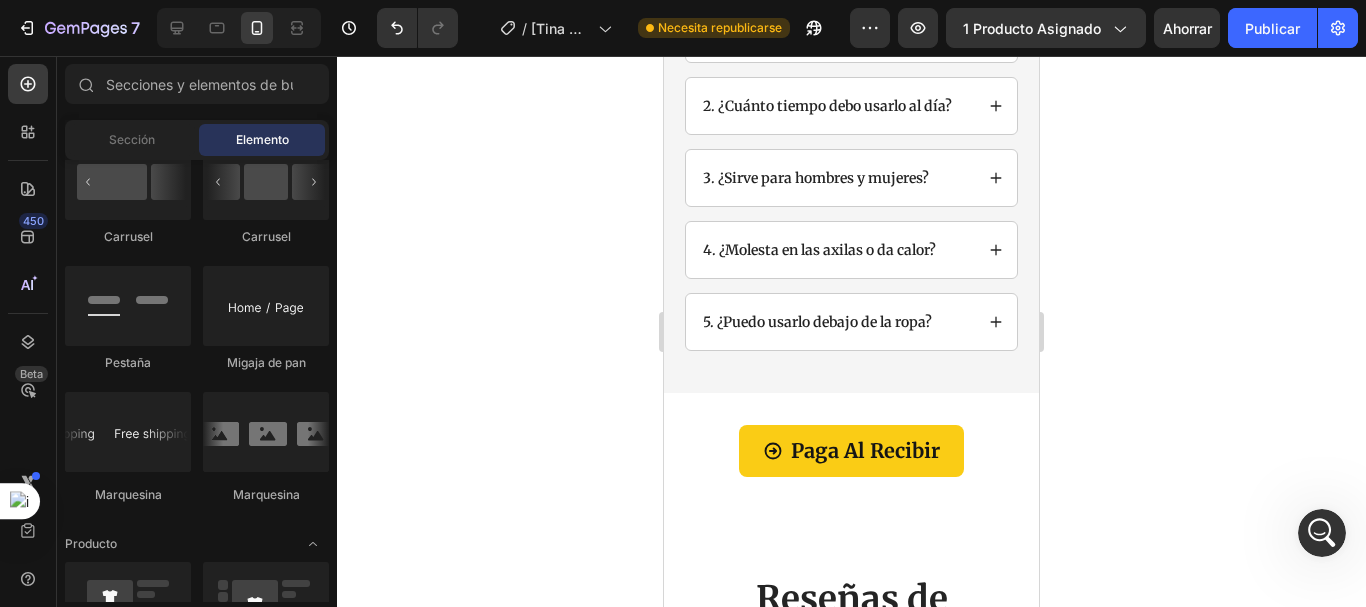 scroll, scrollTop: 4705, scrollLeft: 0, axis: vertical 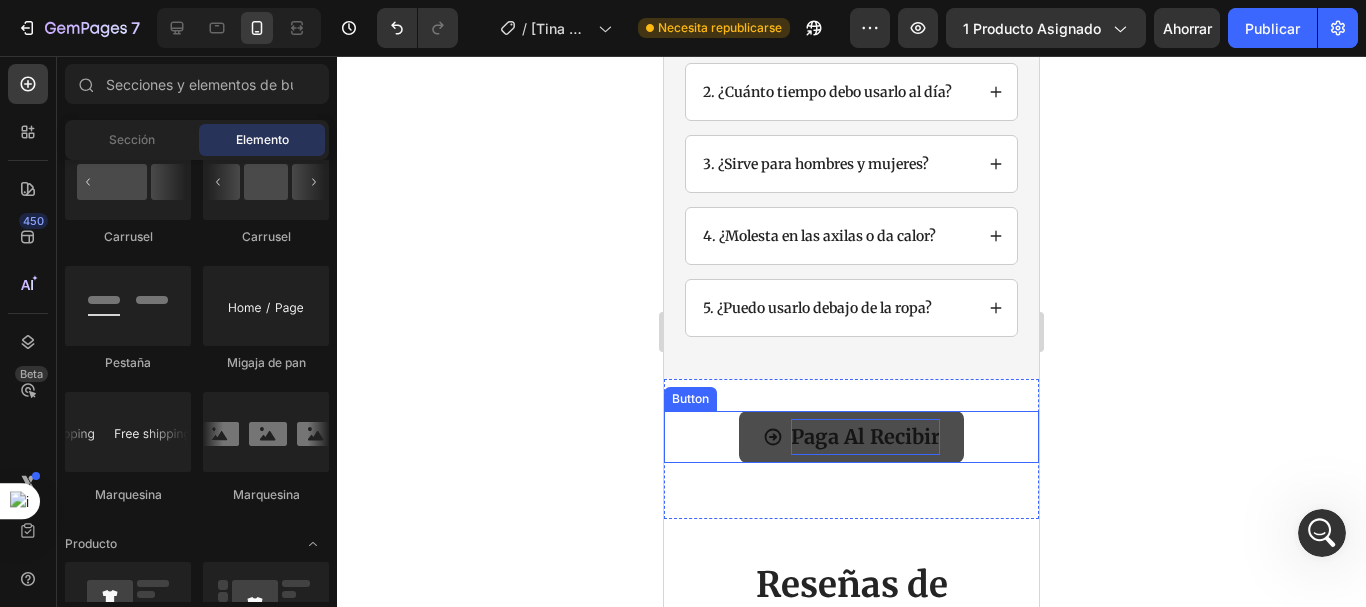 click on "Paga Al Recibir" at bounding box center (865, 437) 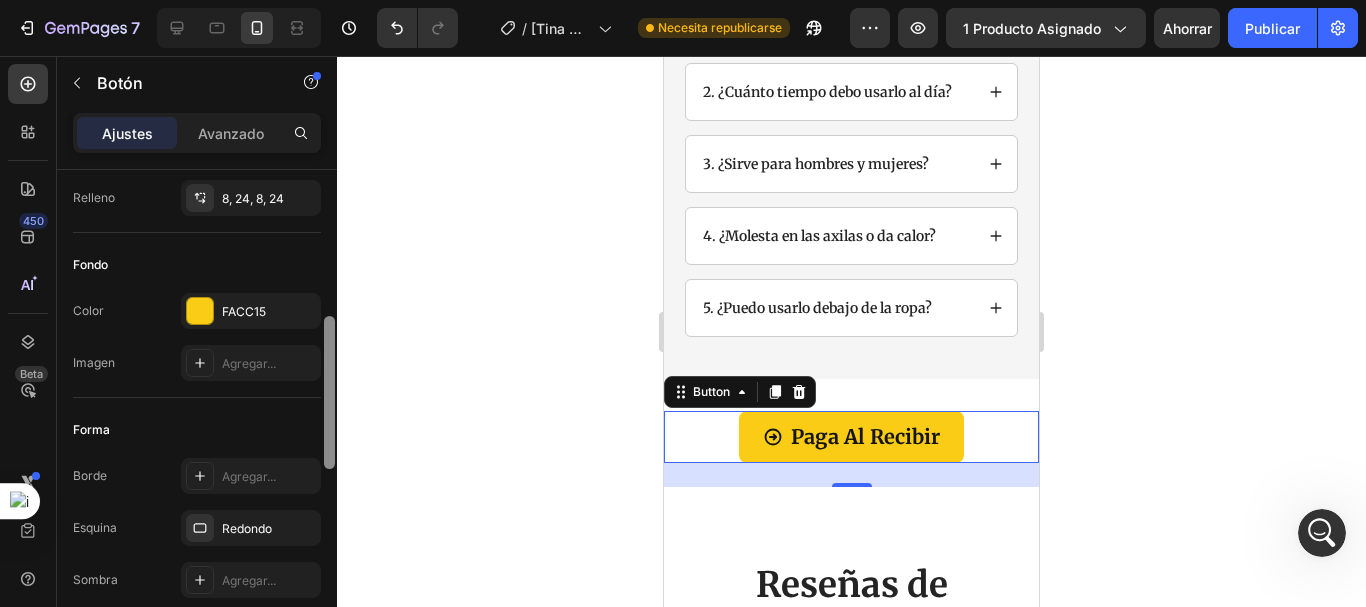scroll, scrollTop: 235, scrollLeft: 0, axis: vertical 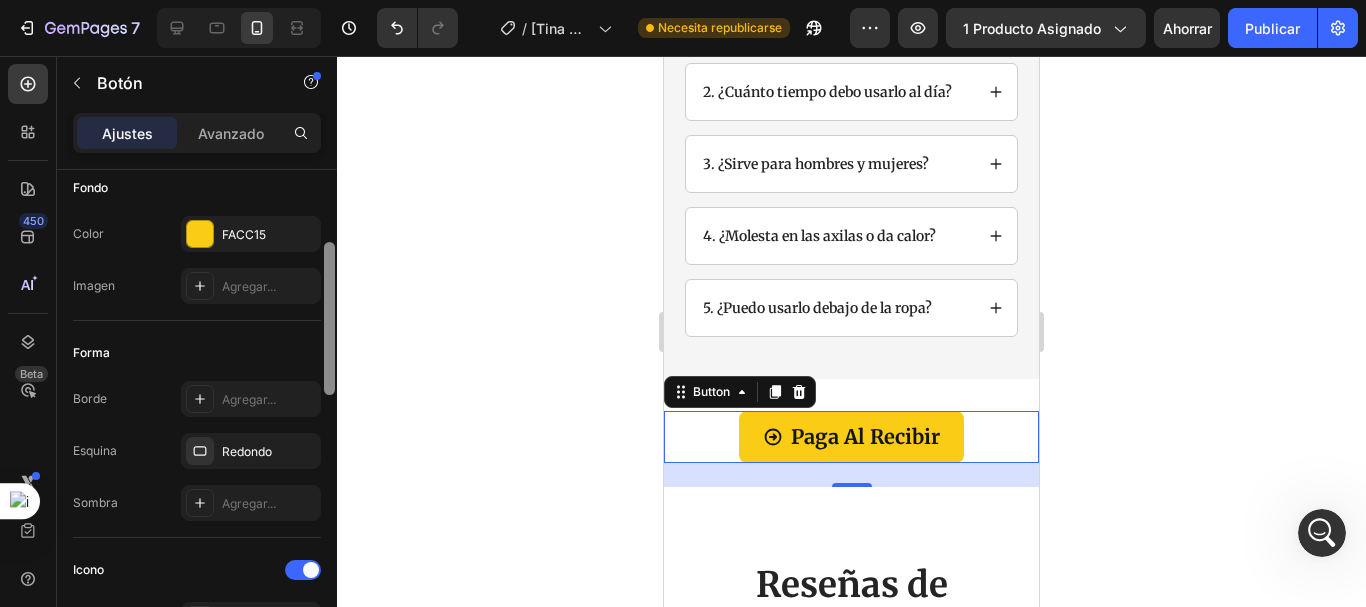 drag, startPoint x: 332, startPoint y: 308, endPoint x: 326, endPoint y: 381, distance: 73.24616 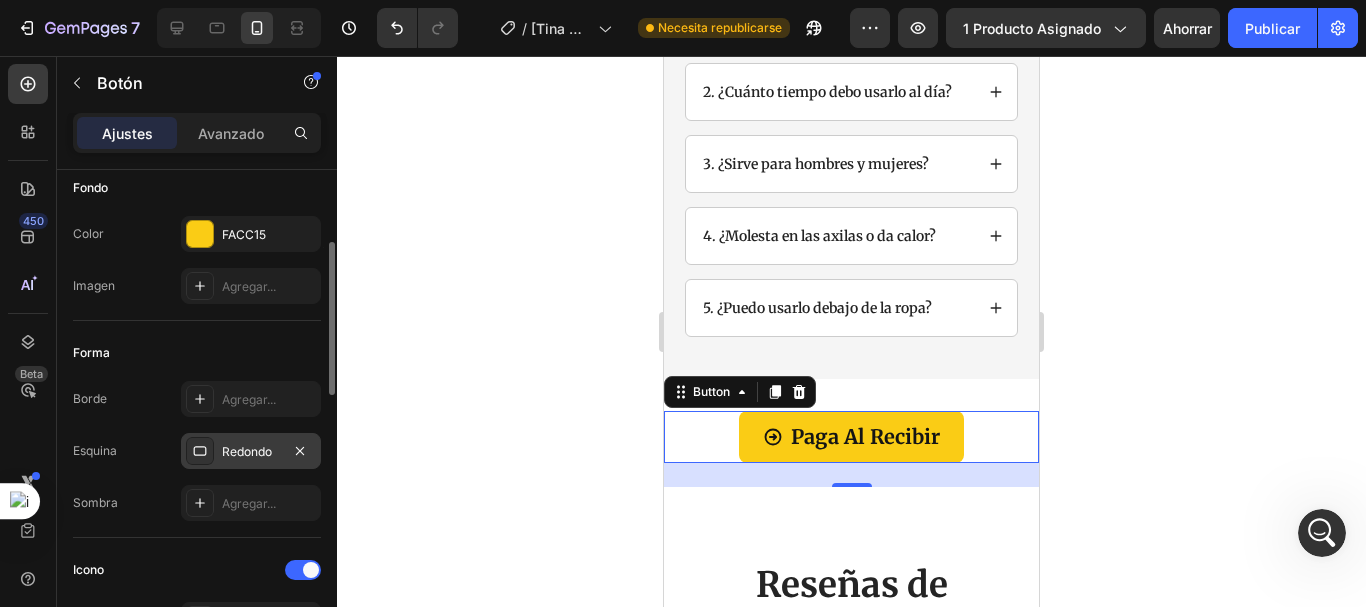 click on "Redondo" at bounding box center (247, 451) 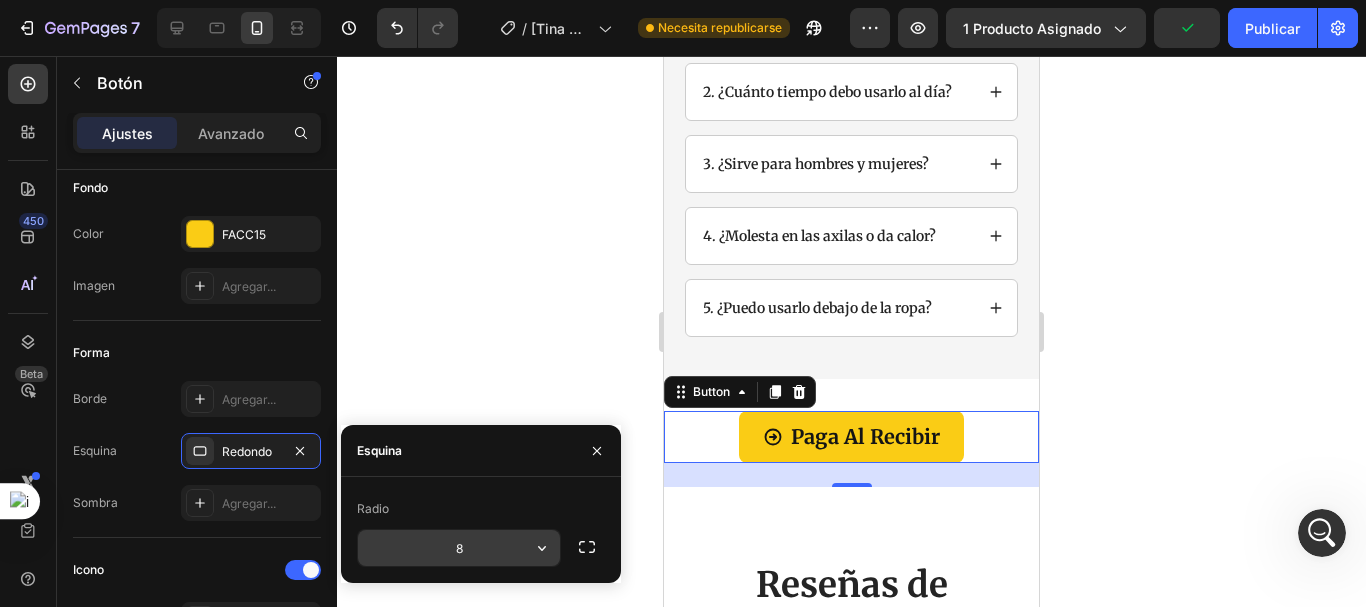 click on "8" at bounding box center [459, 548] 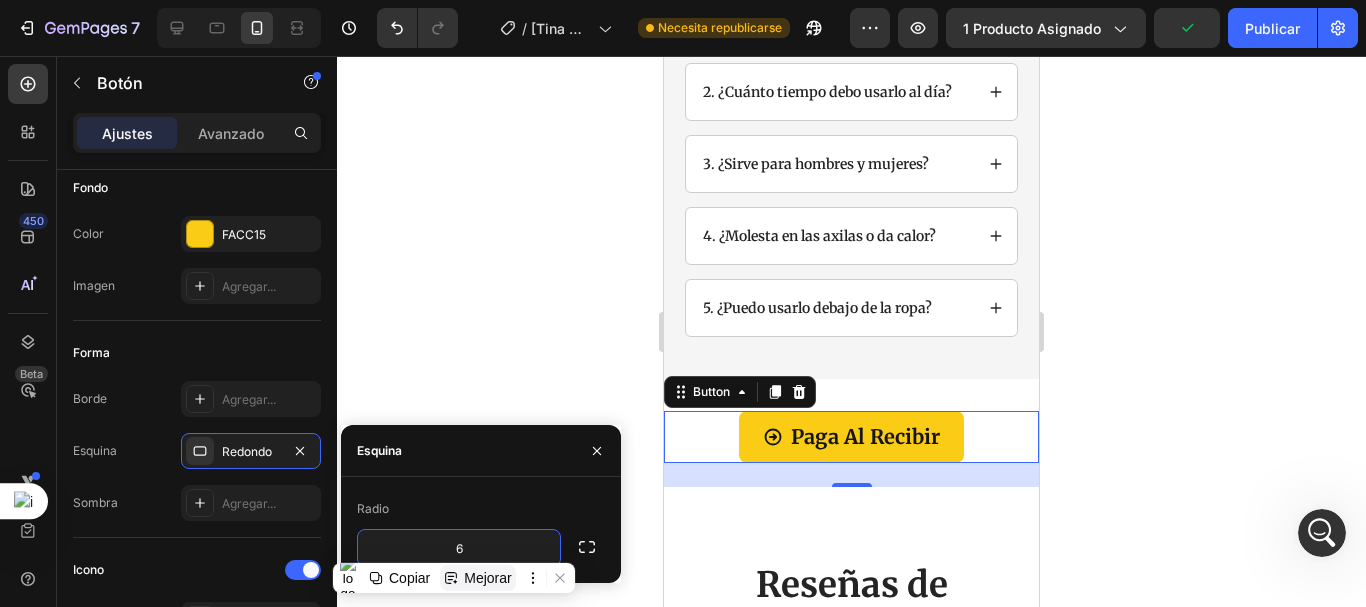 type on "60" 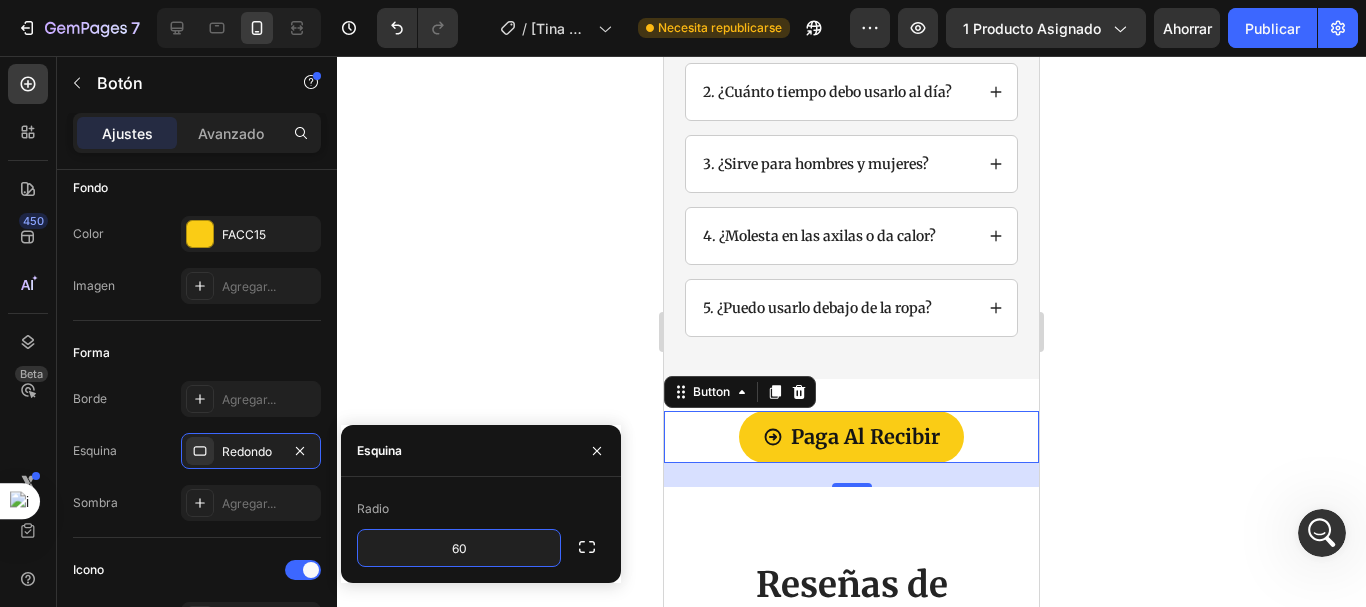click 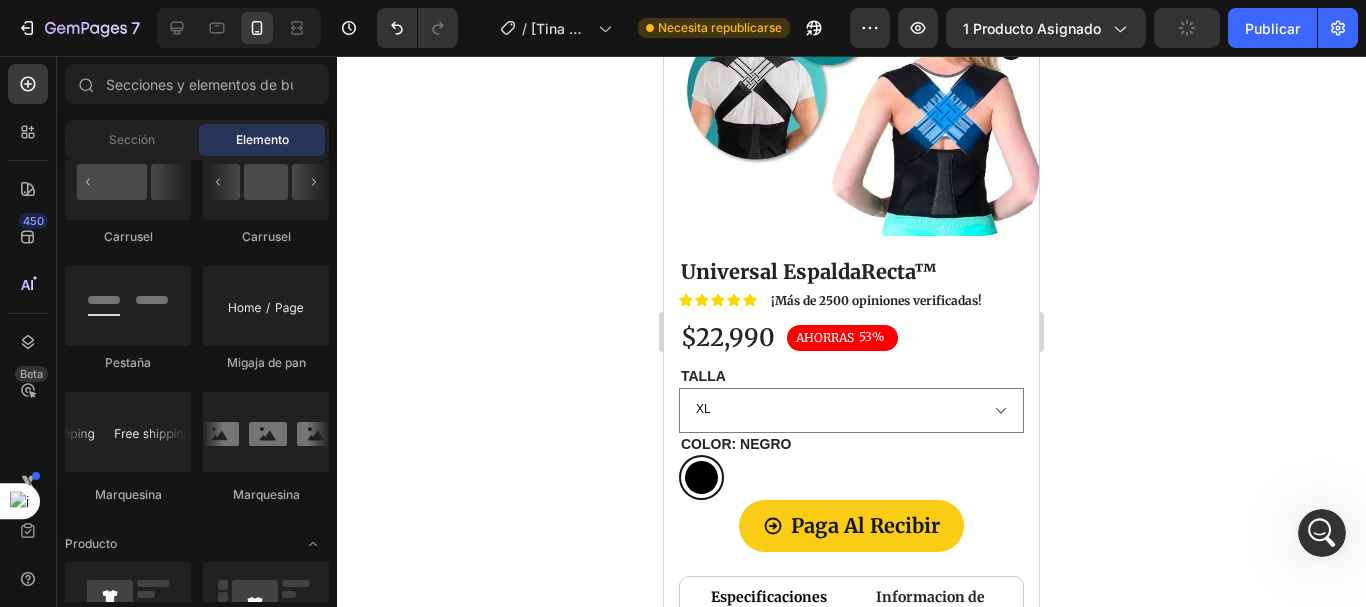 scroll, scrollTop: 489, scrollLeft: 0, axis: vertical 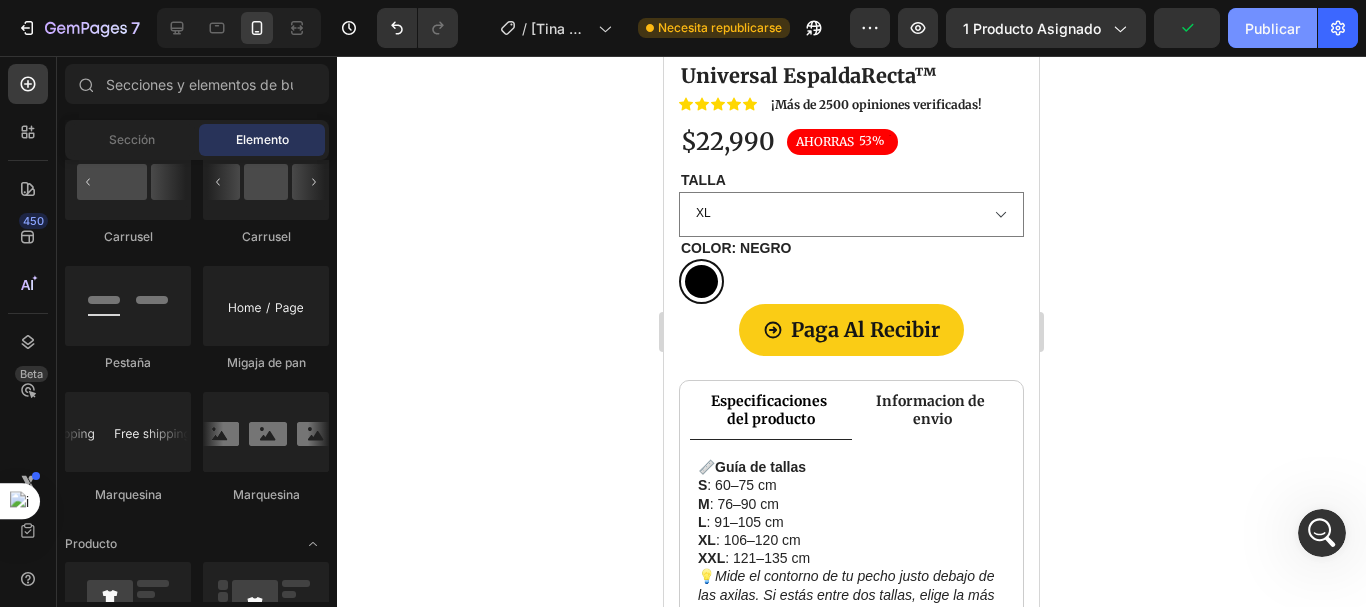 click on "Publicar" at bounding box center (1272, 28) 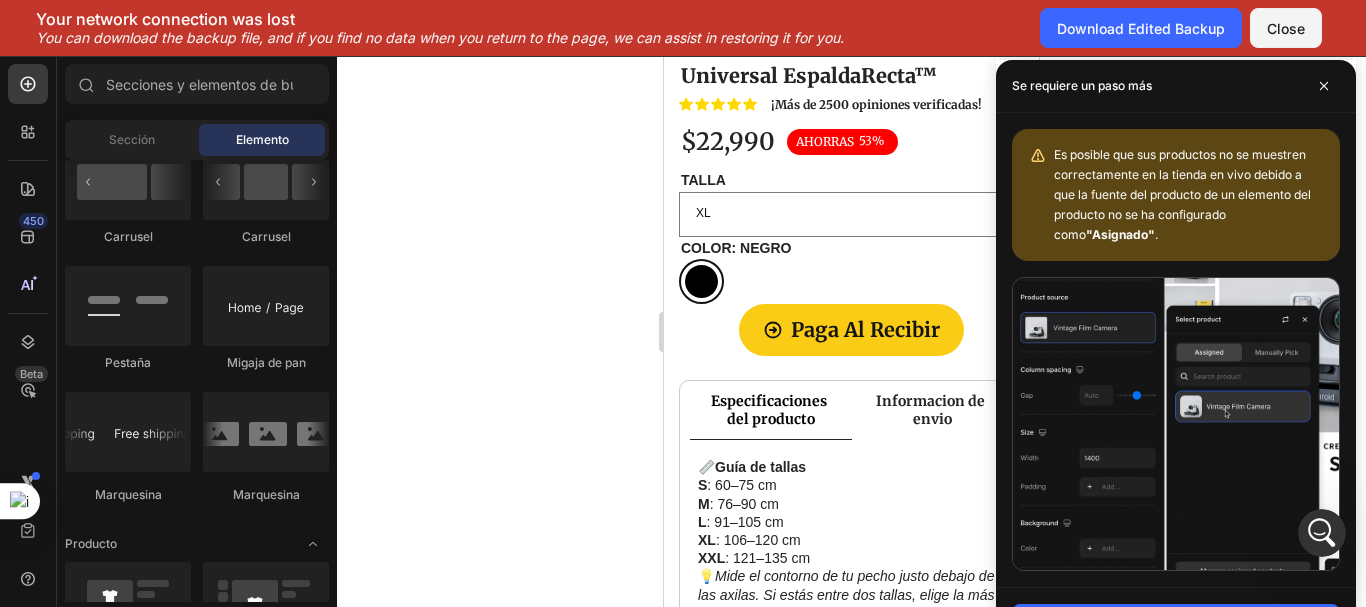 scroll, scrollTop: 6783, scrollLeft: 0, axis: vertical 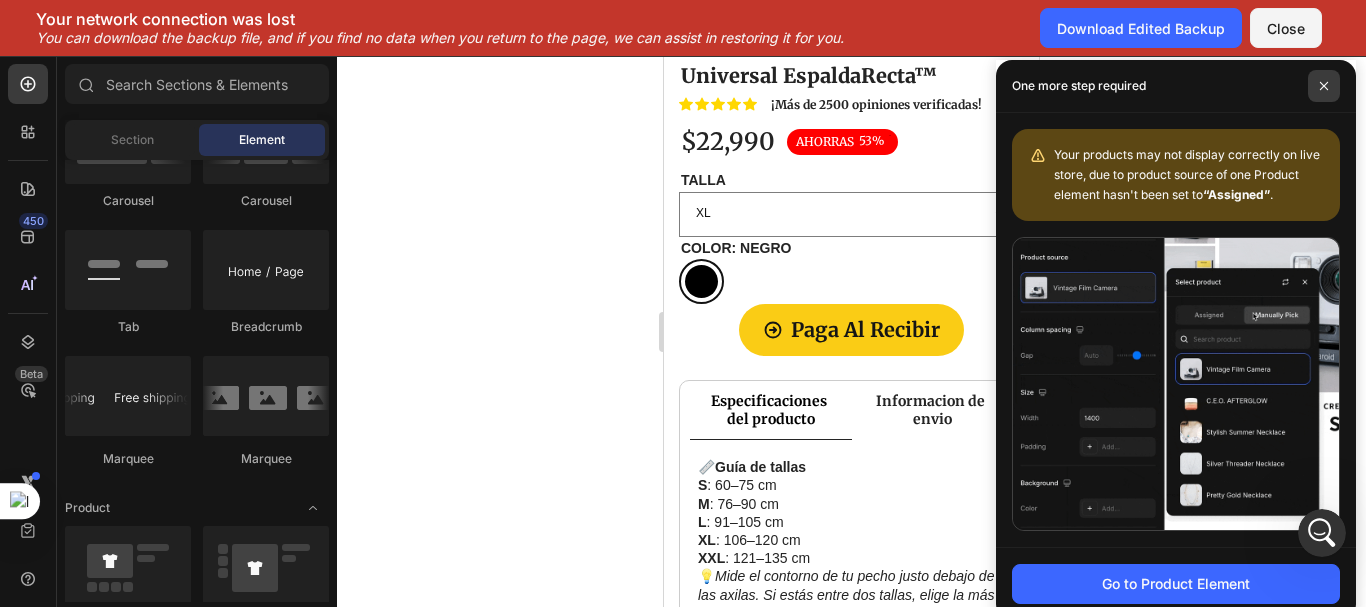 click at bounding box center (1324, 86) 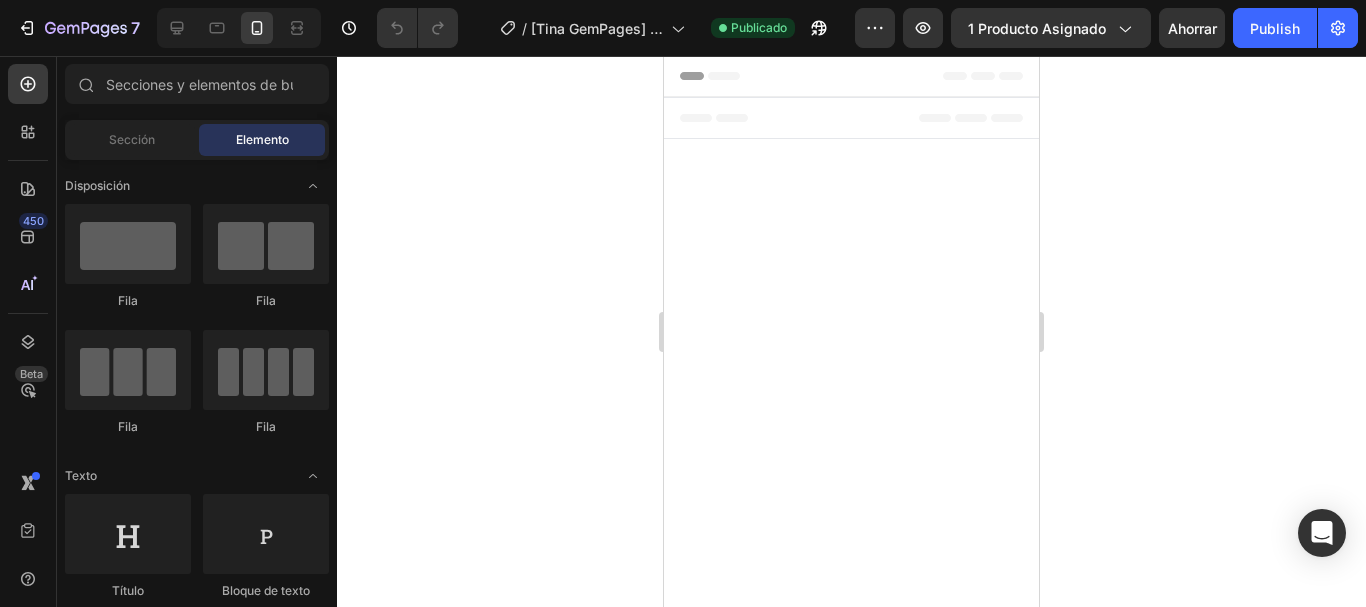 scroll, scrollTop: 0, scrollLeft: 0, axis: both 